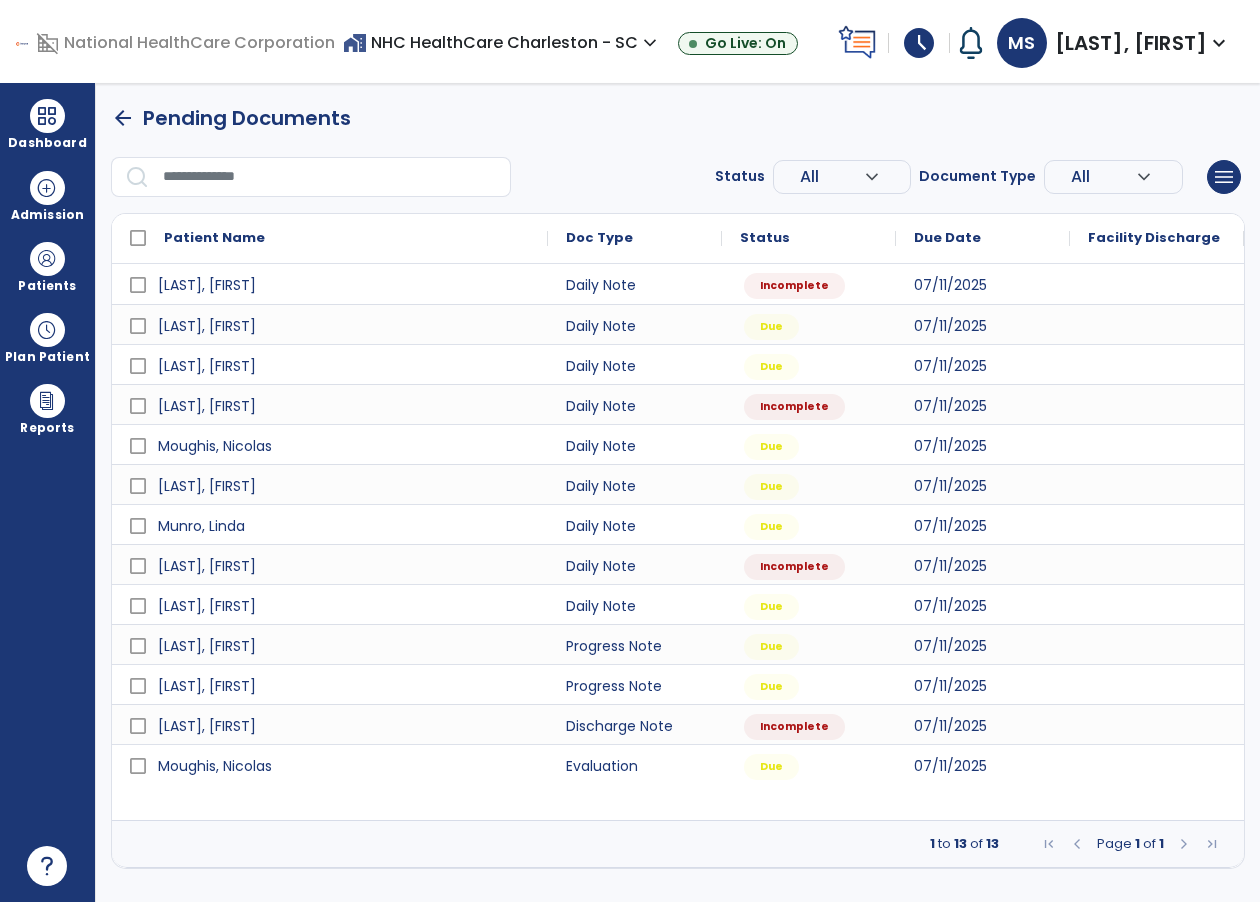 scroll, scrollTop: 0, scrollLeft: 0, axis: both 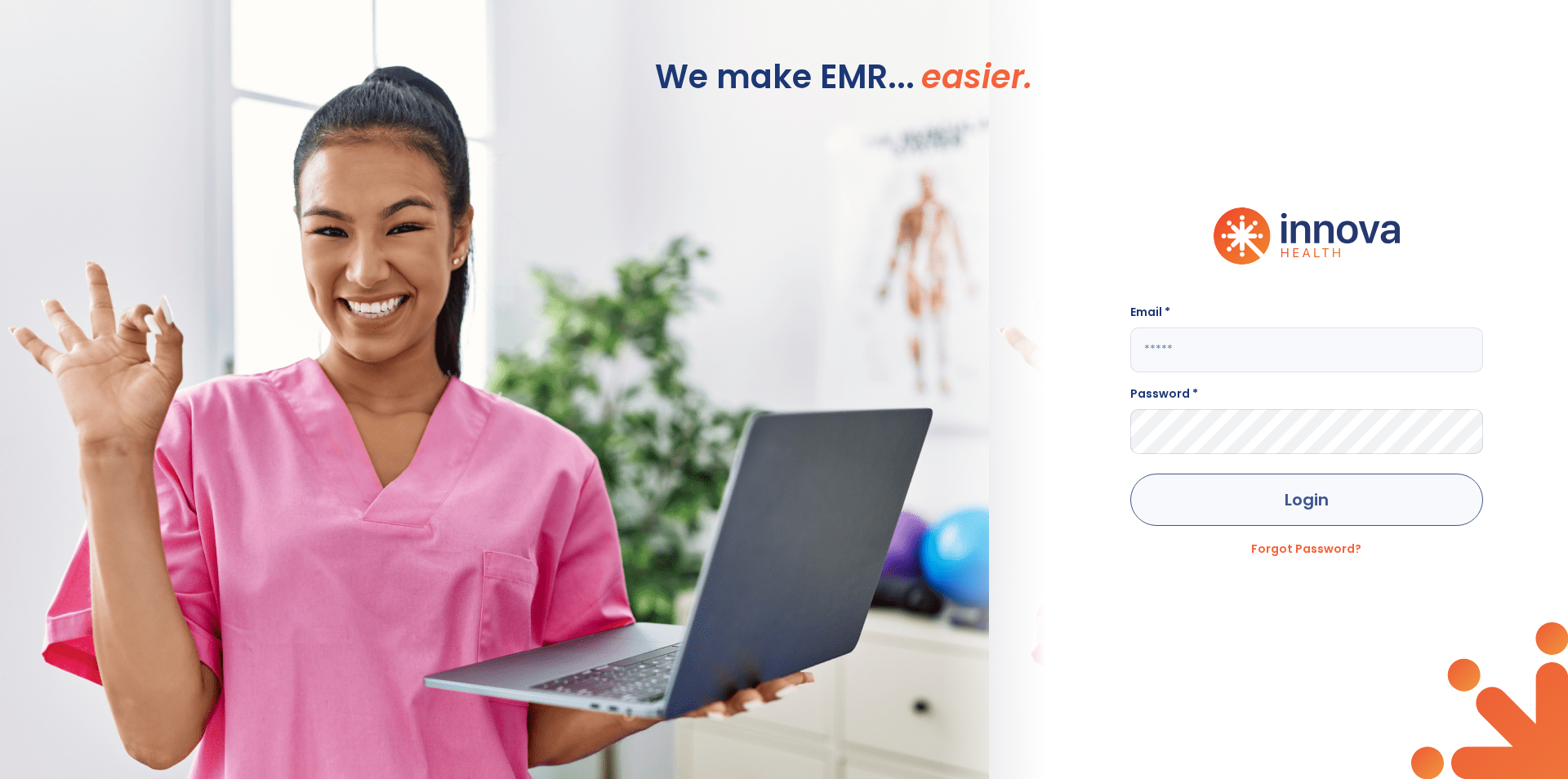 type on "**********" 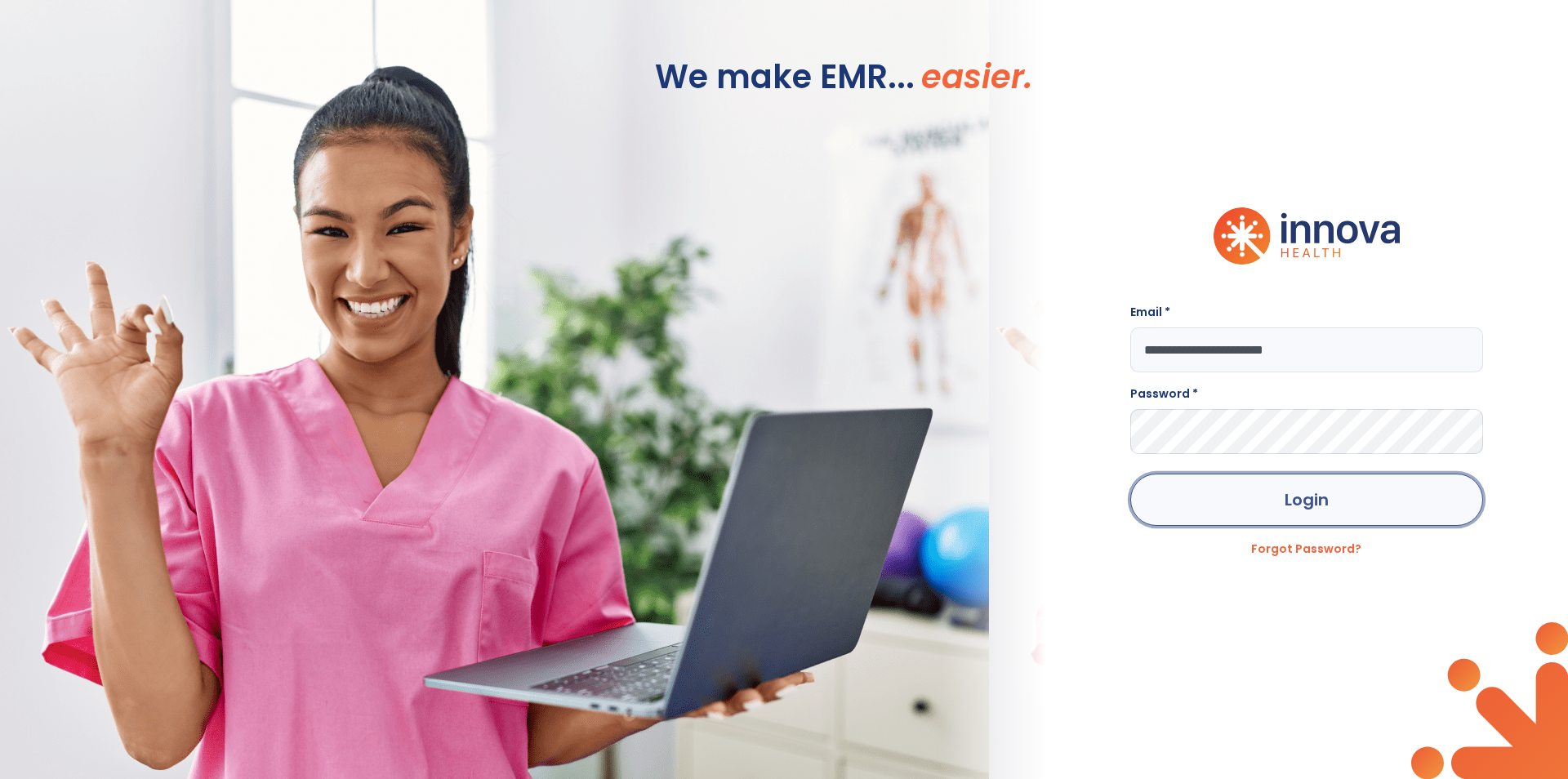 click on "Login" 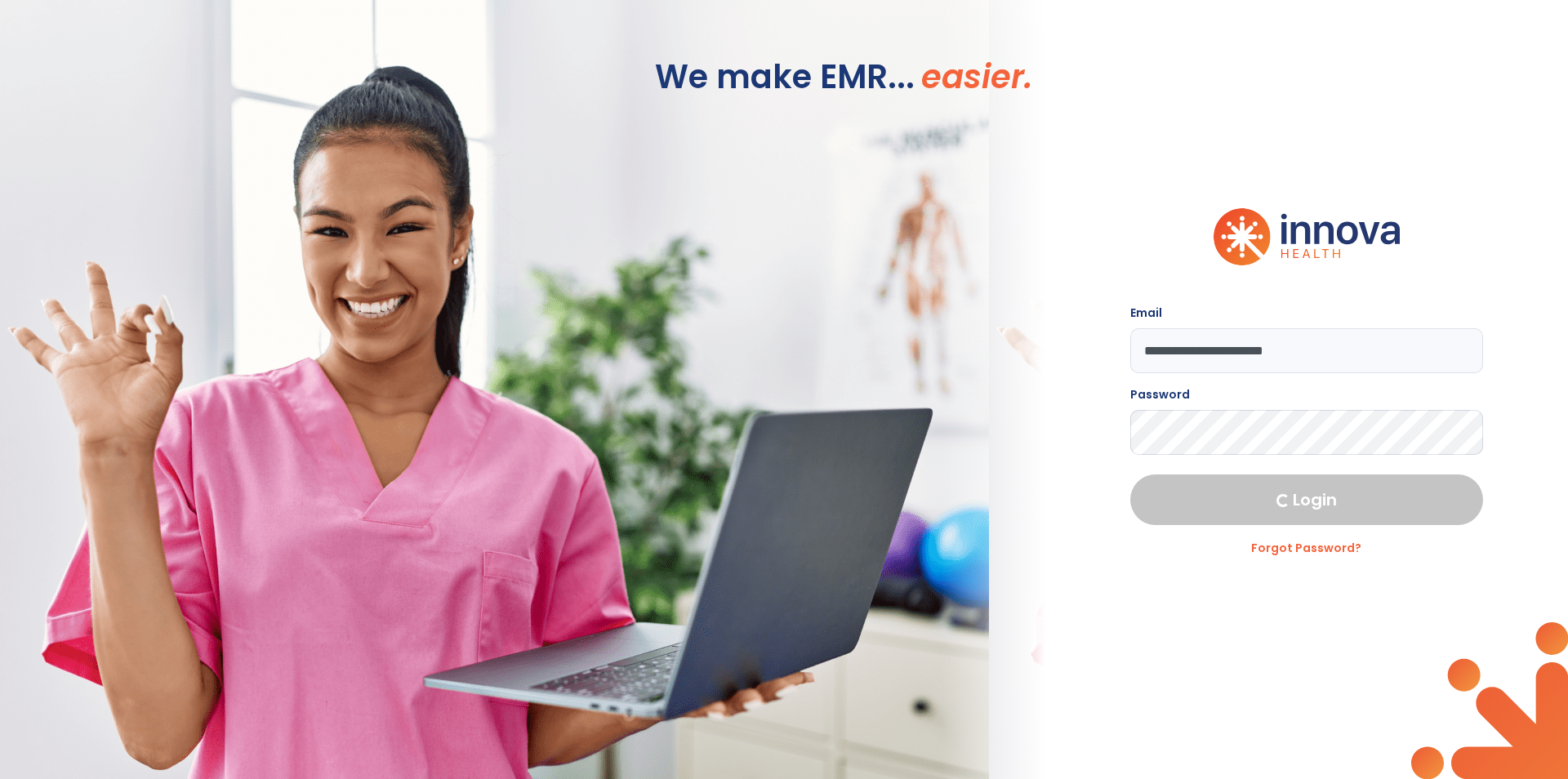 select on "****" 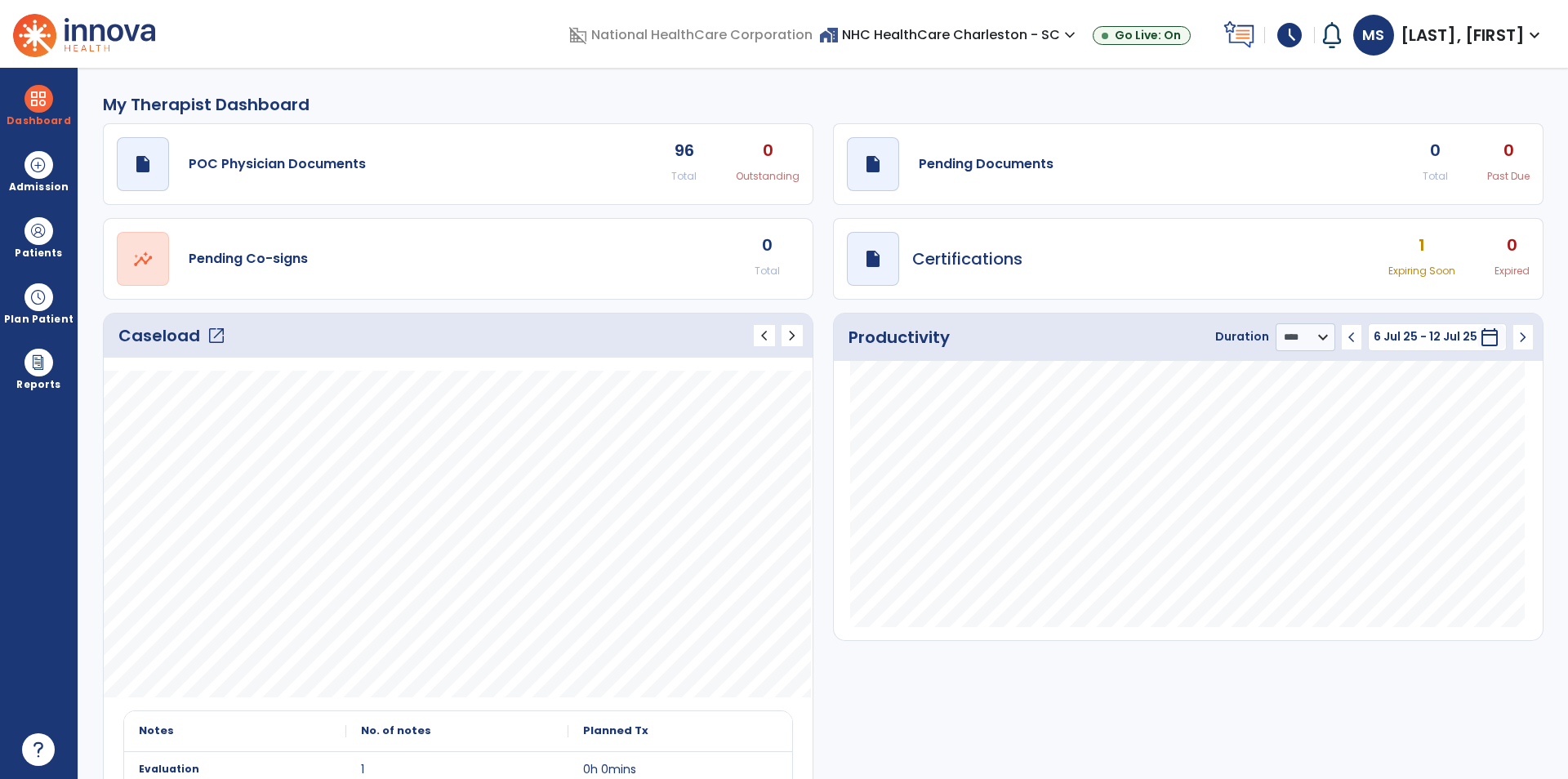 click on "0" 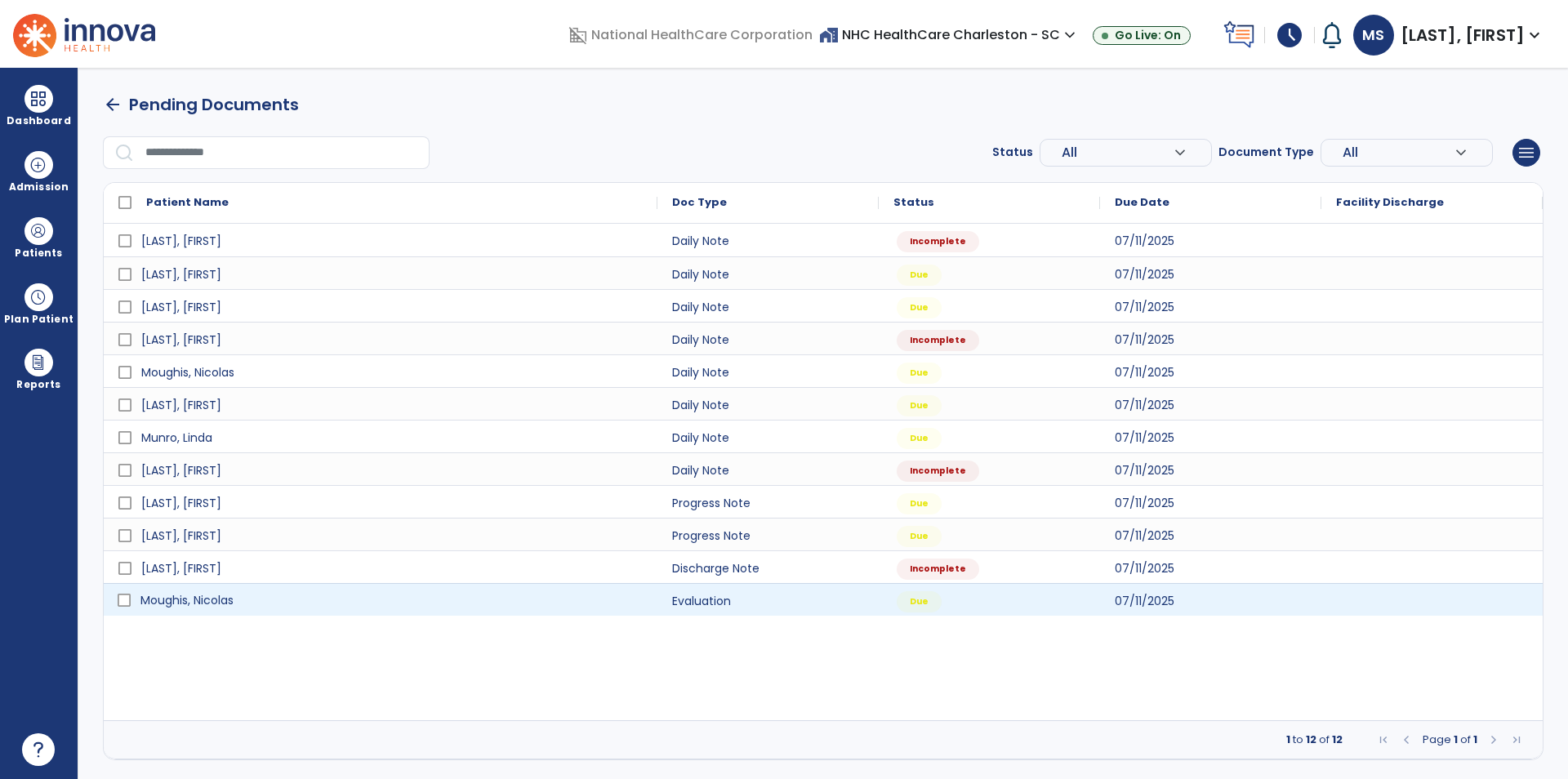 click on "Moughis, Nicolas" at bounding box center (392, 600) 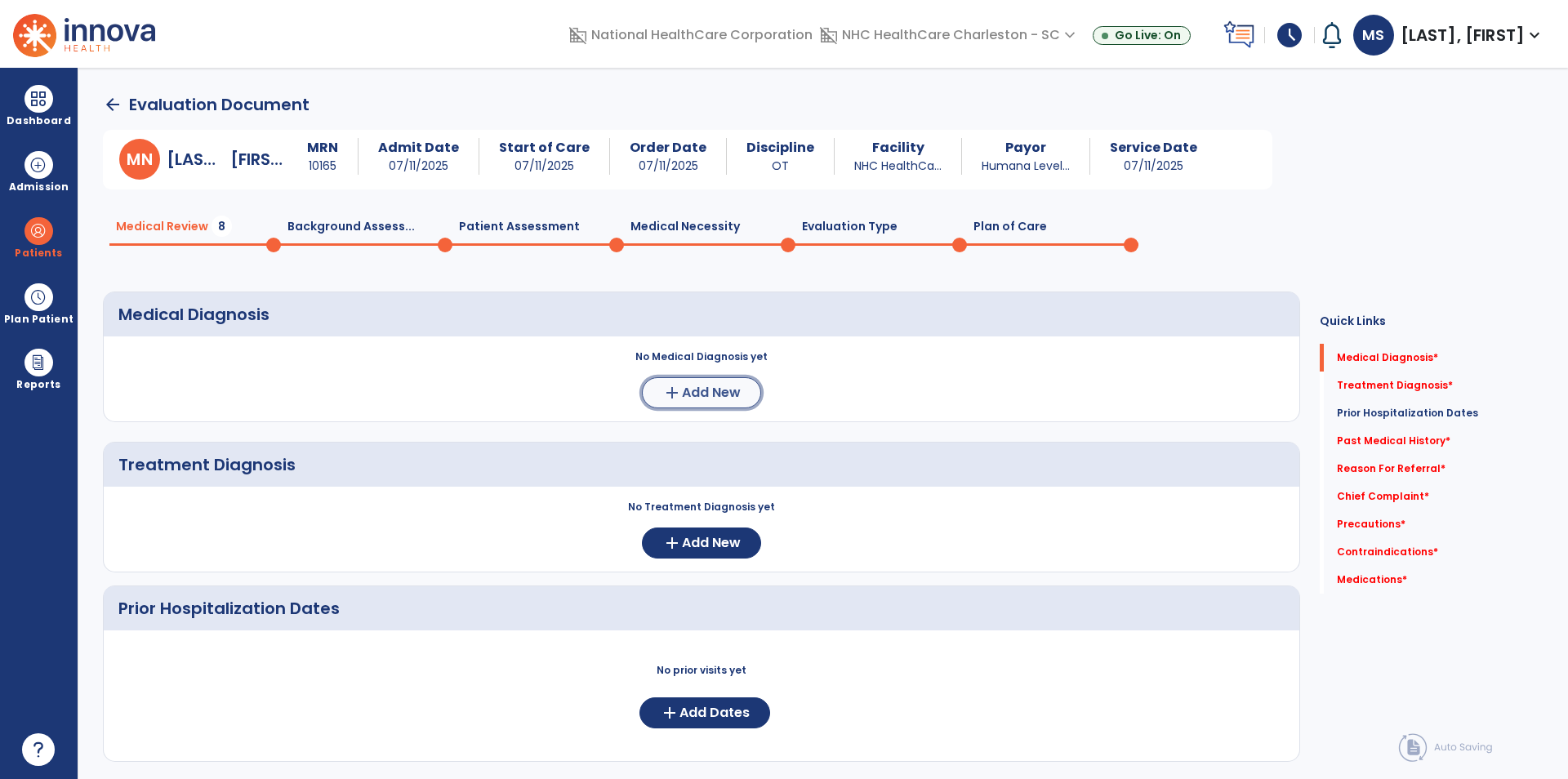 click on "add  Add New" 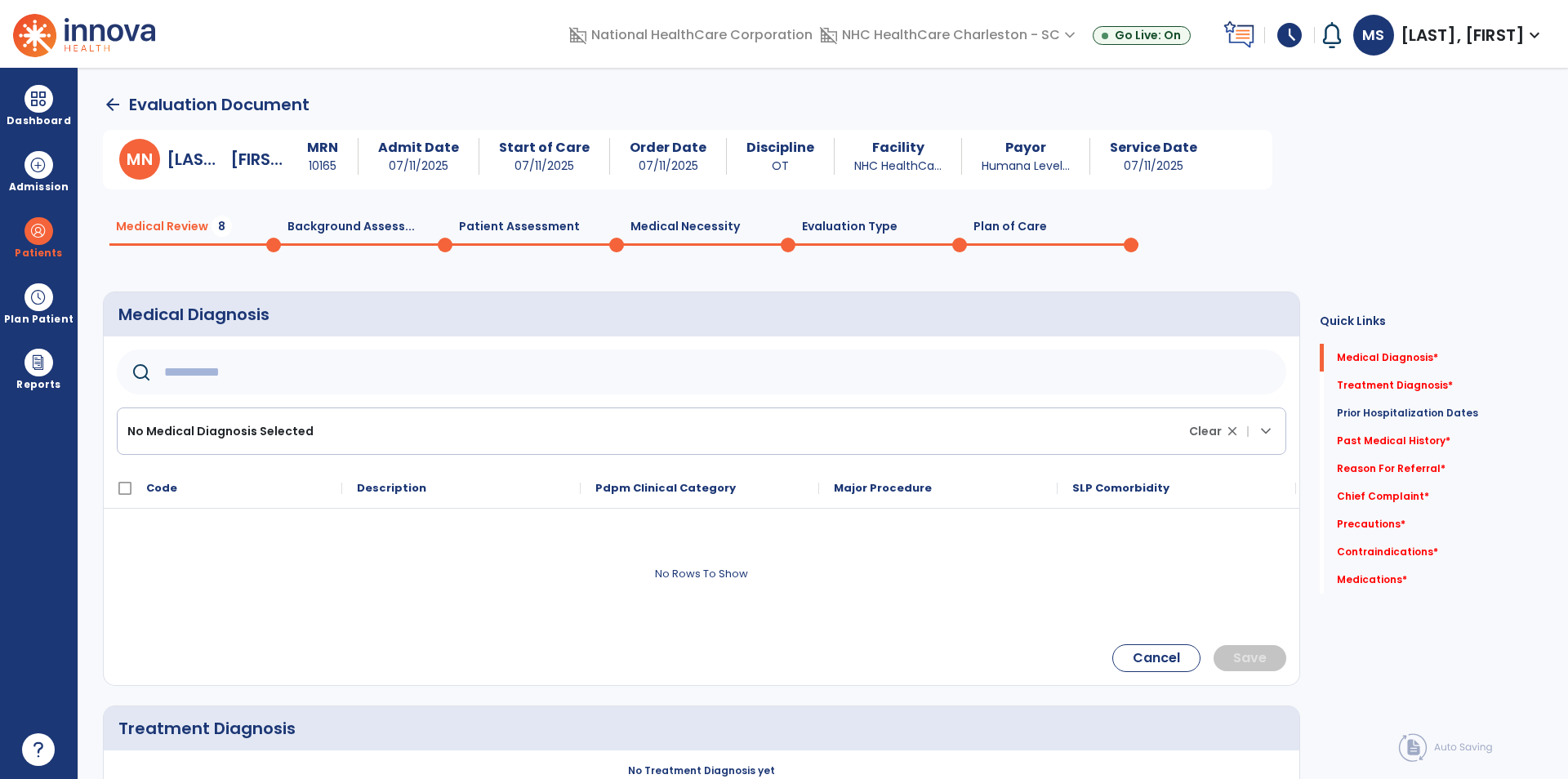 click 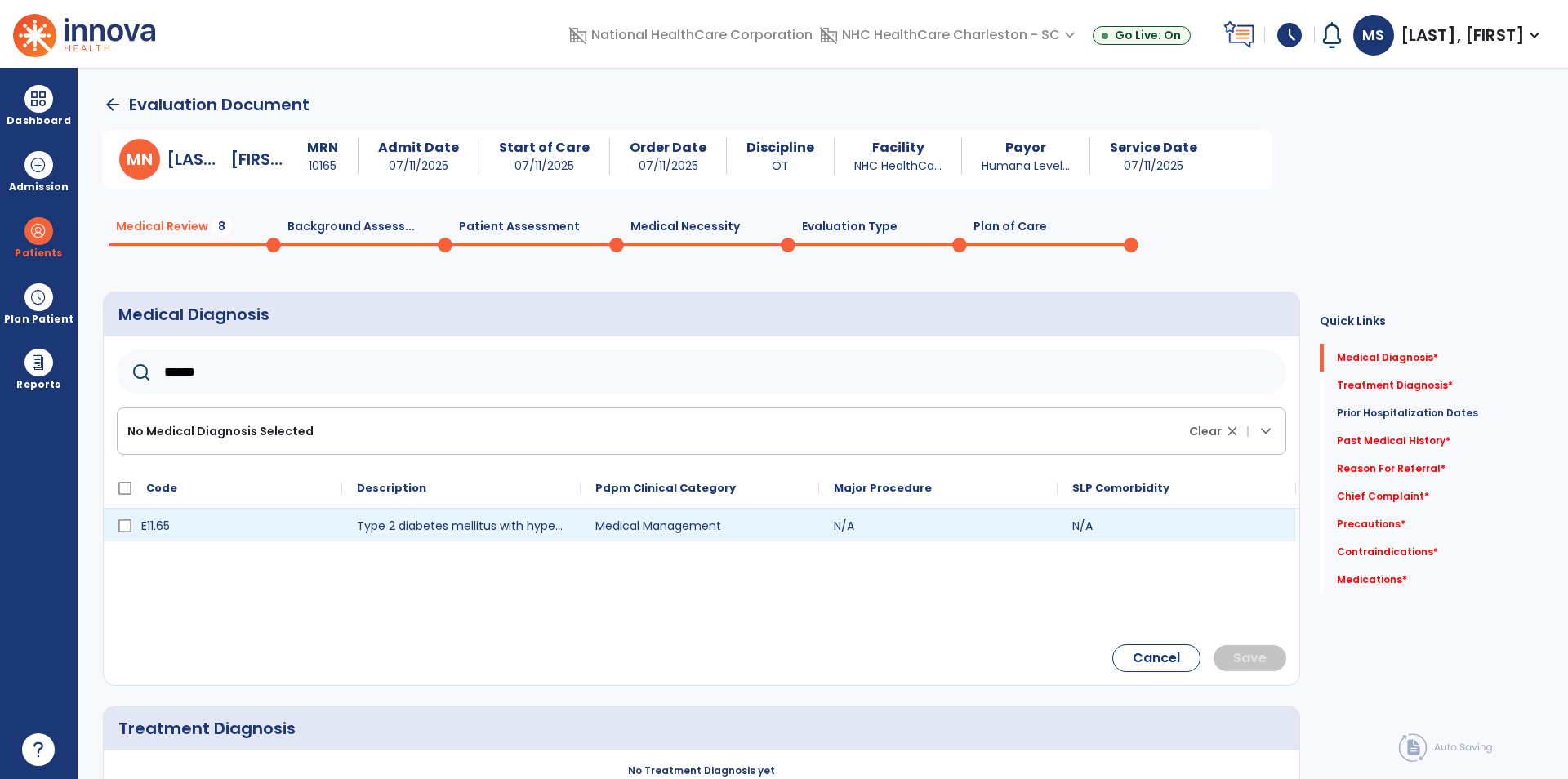 type on "******" 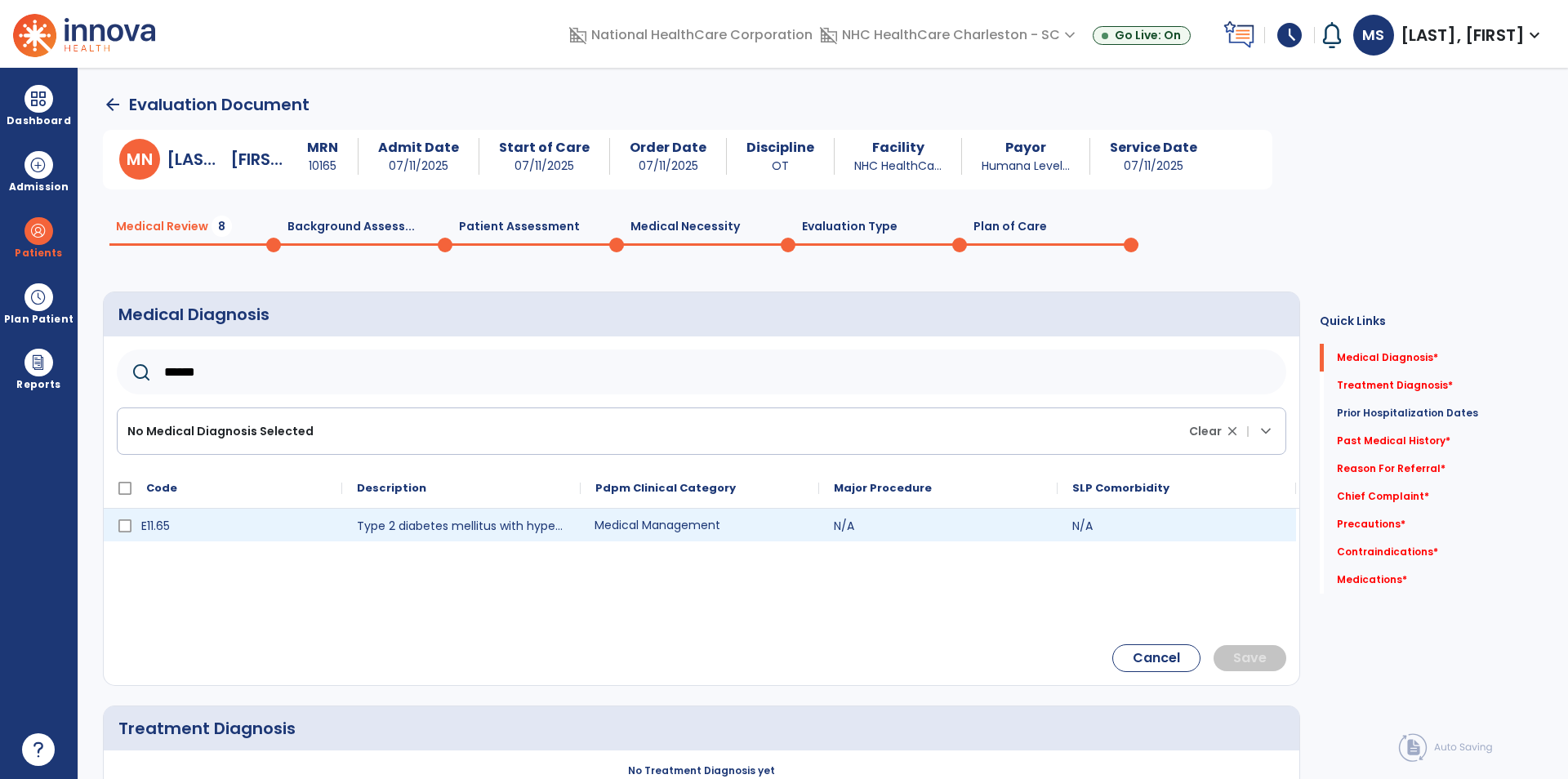 click on "Medical Management" 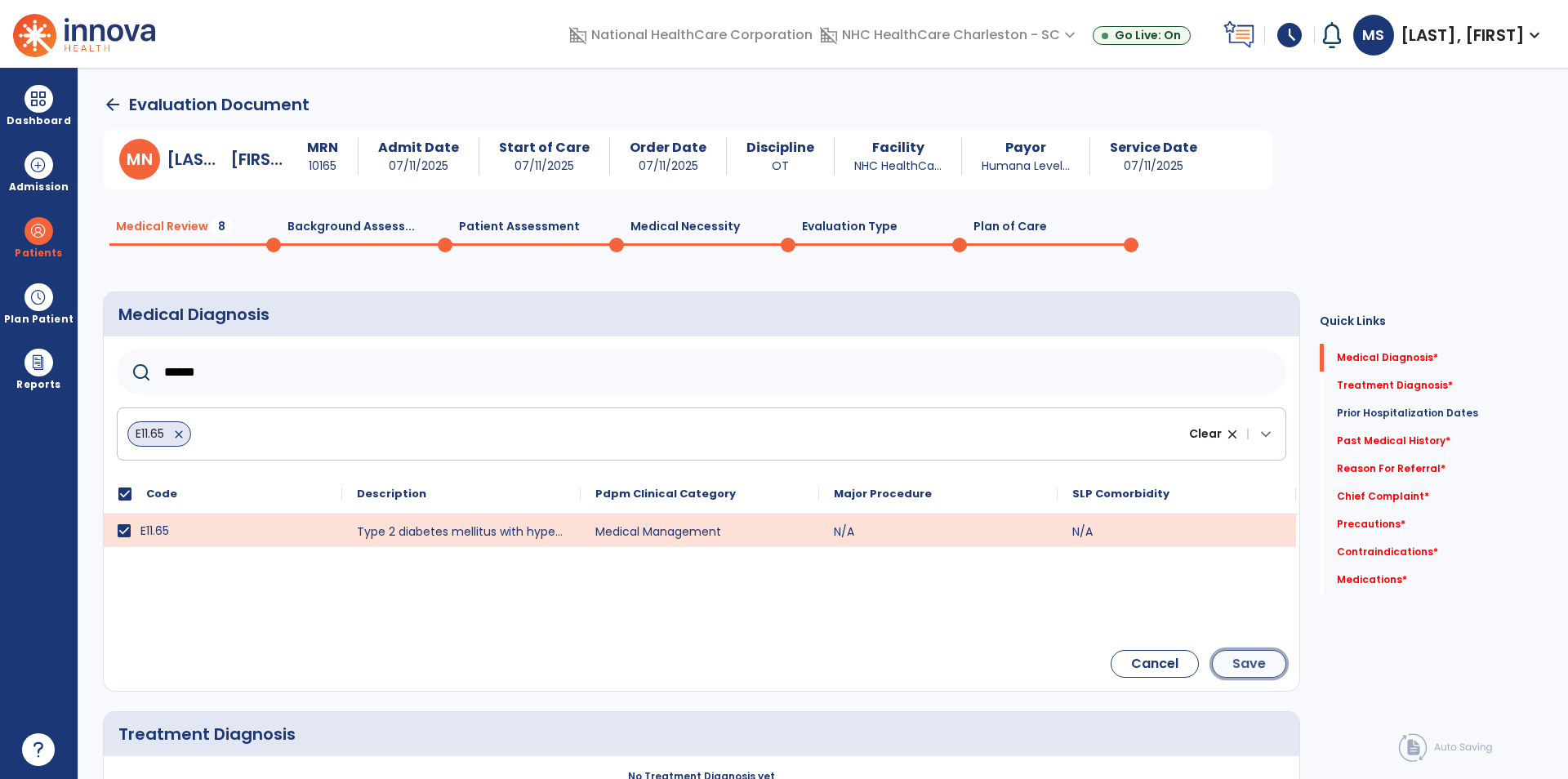 click on "Save" 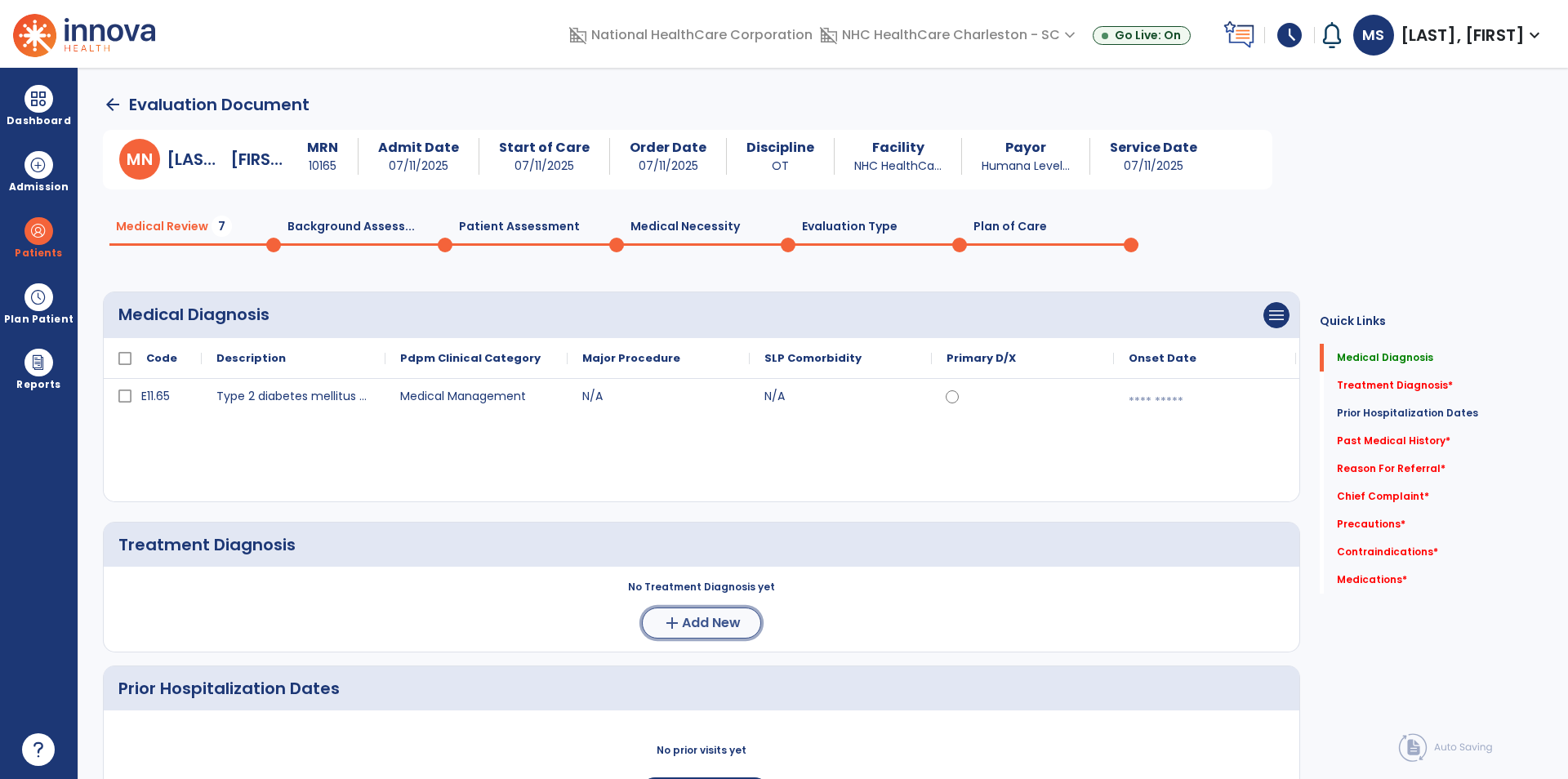 click on "Add New" 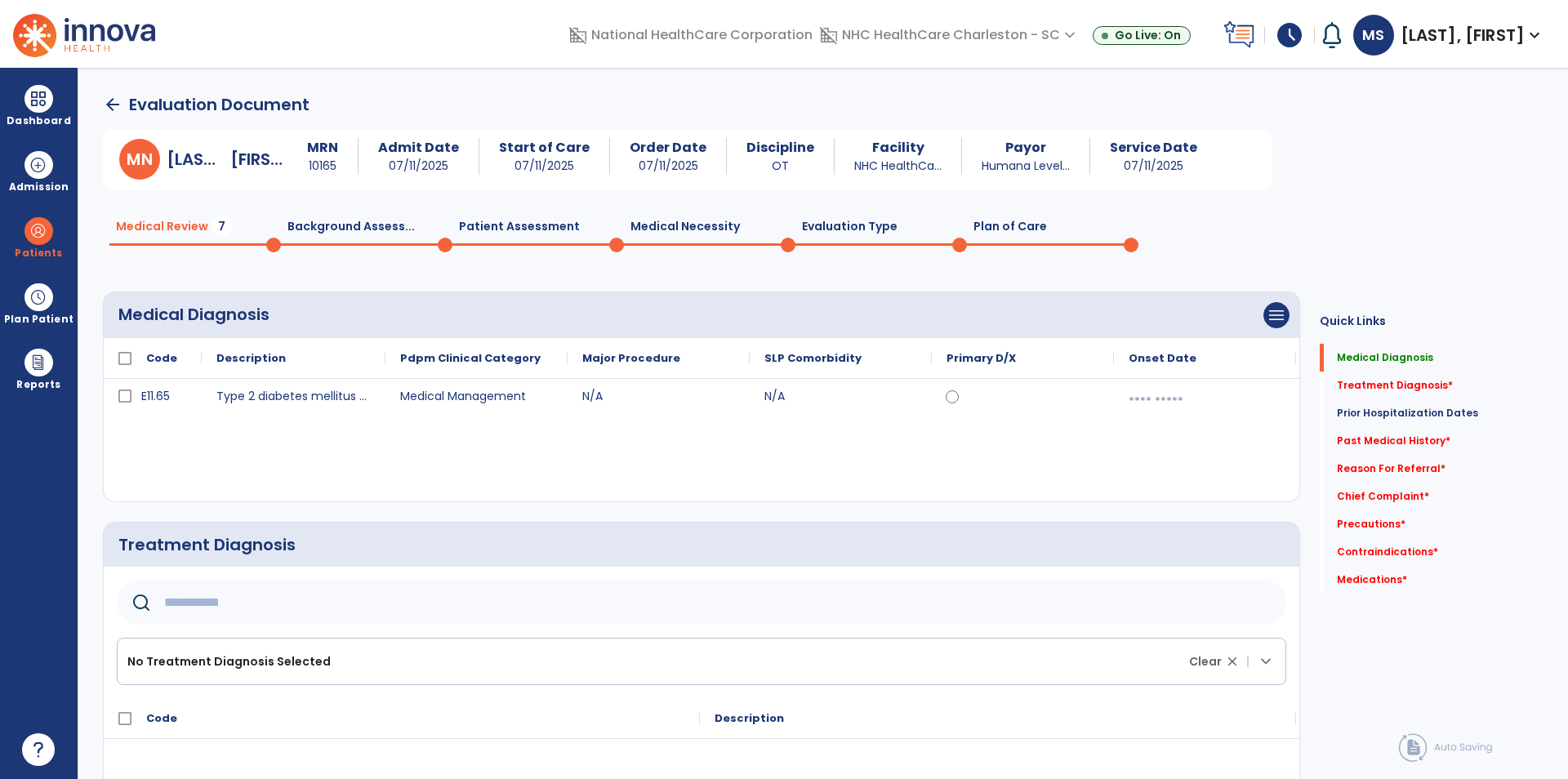 click 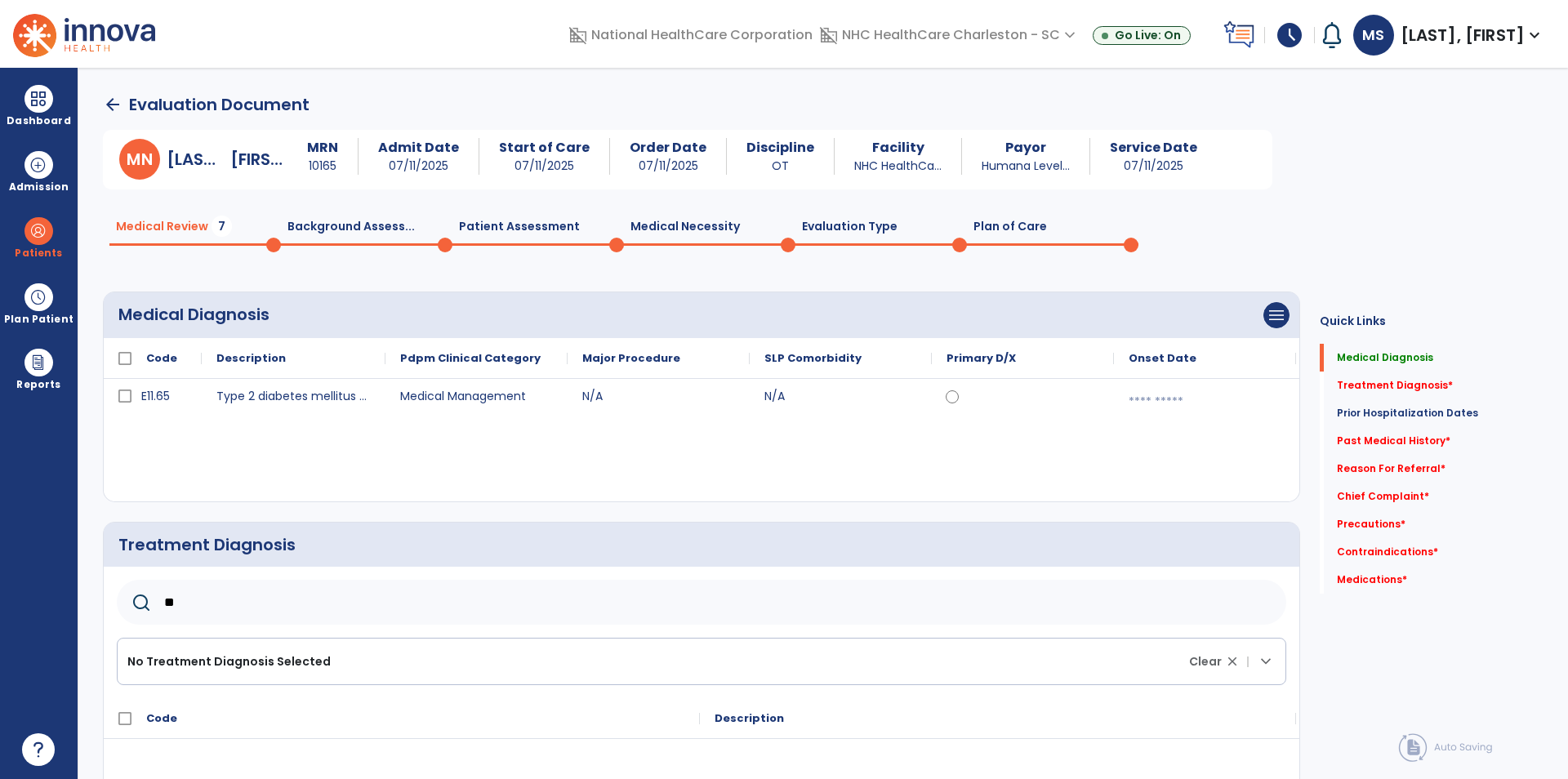 type on "*" 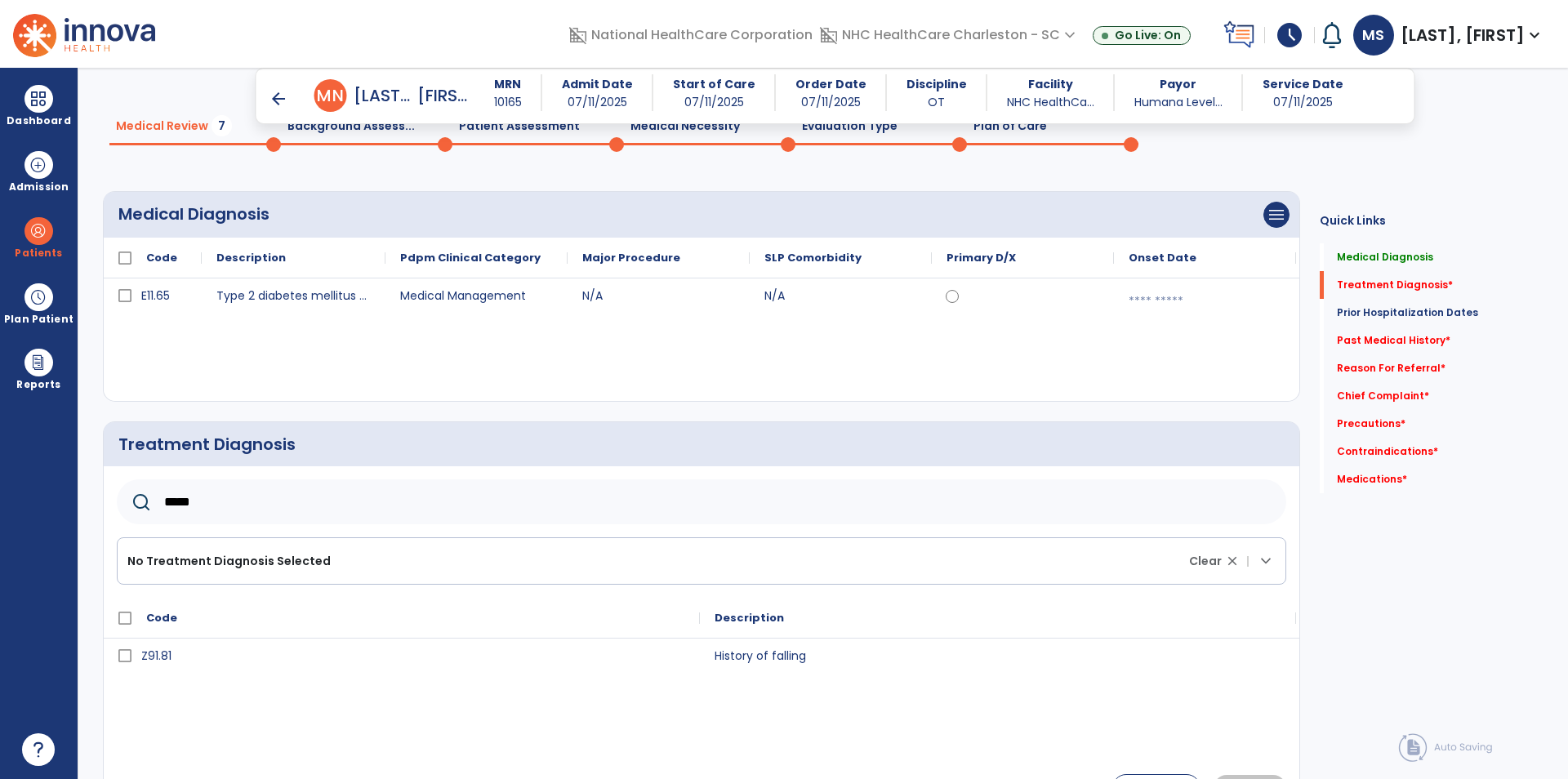 scroll, scrollTop: 163, scrollLeft: 0, axis: vertical 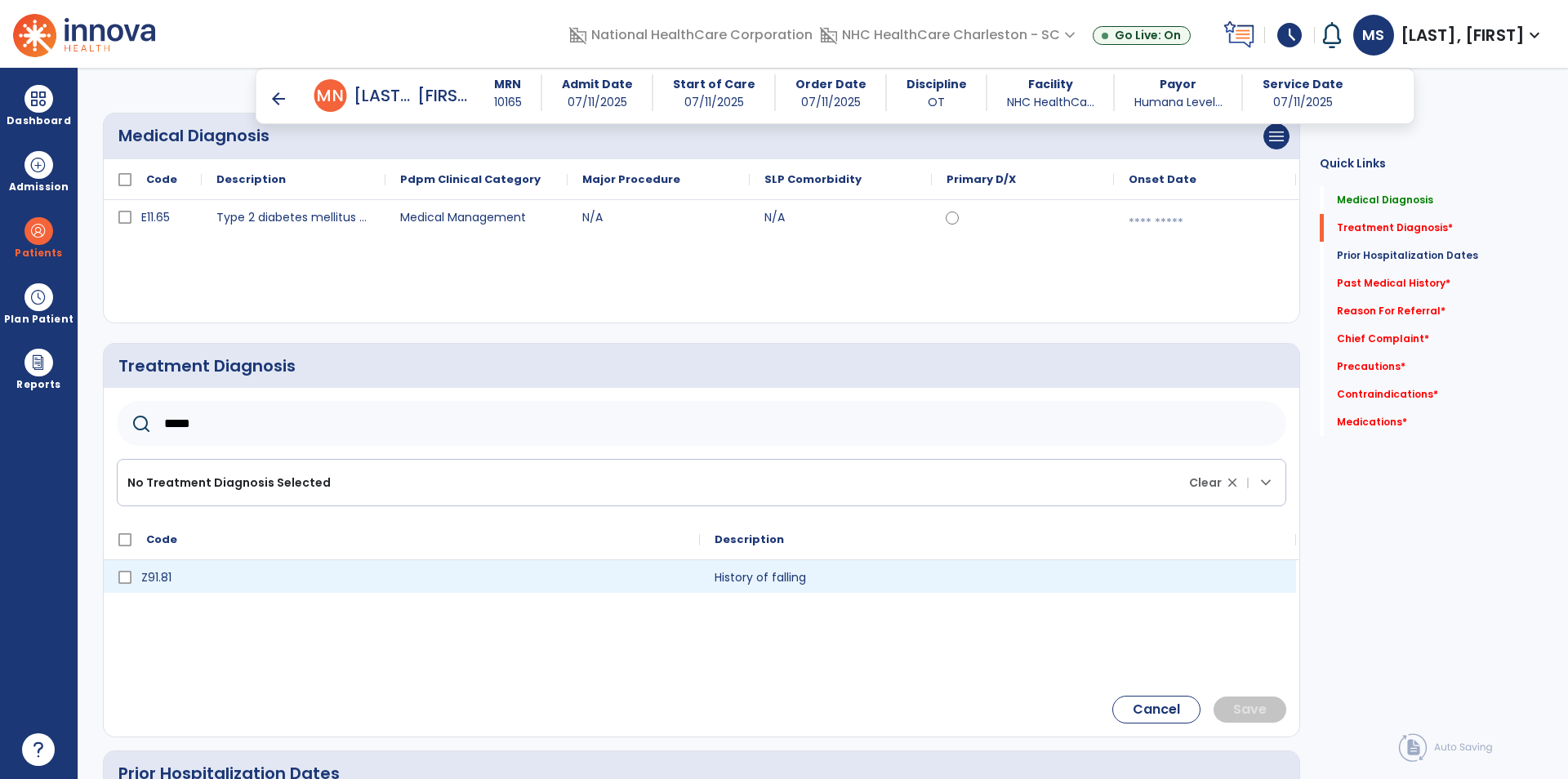 type on "*****" 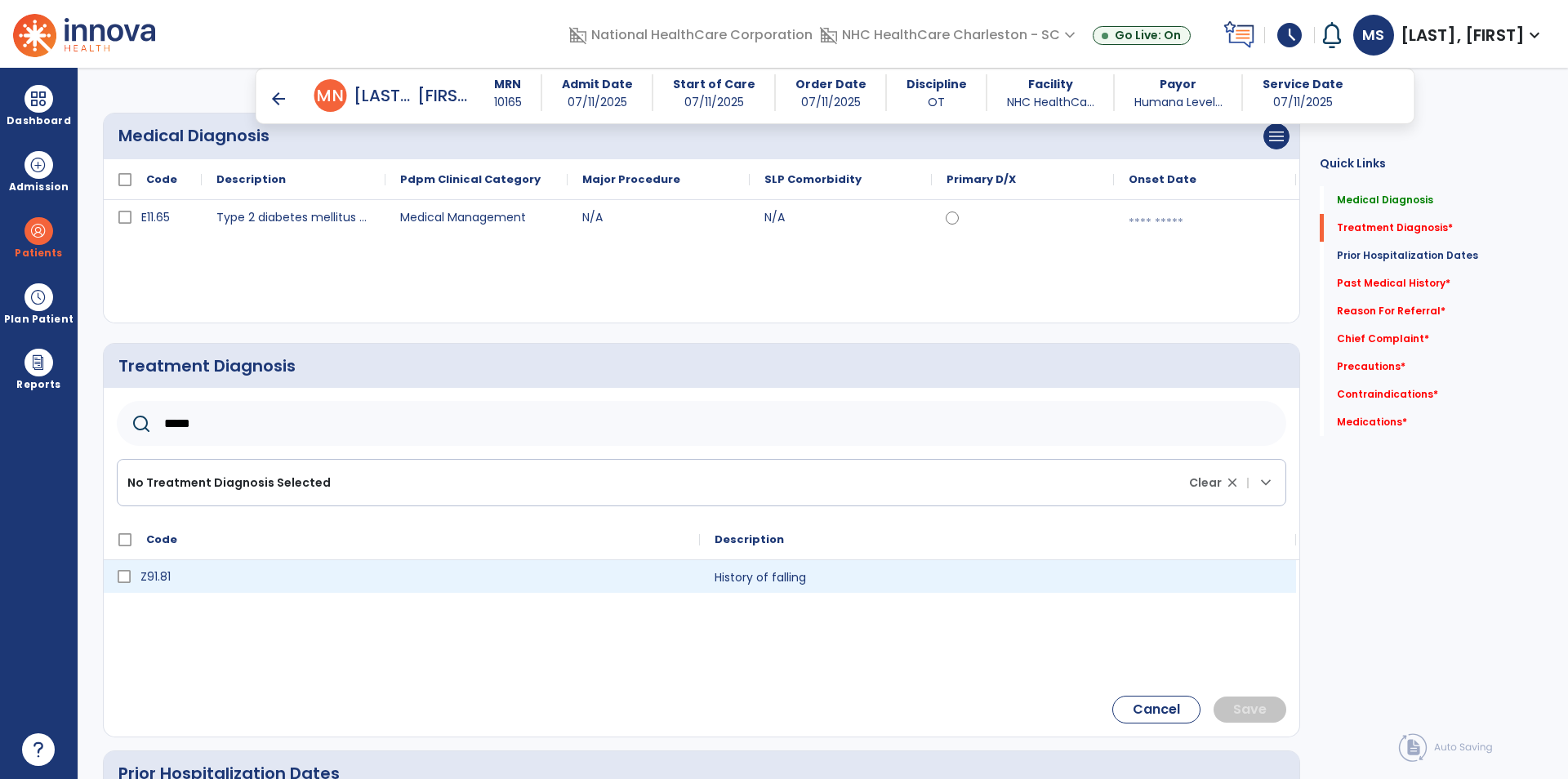 click on "Z91.81" at bounding box center (413, 576) 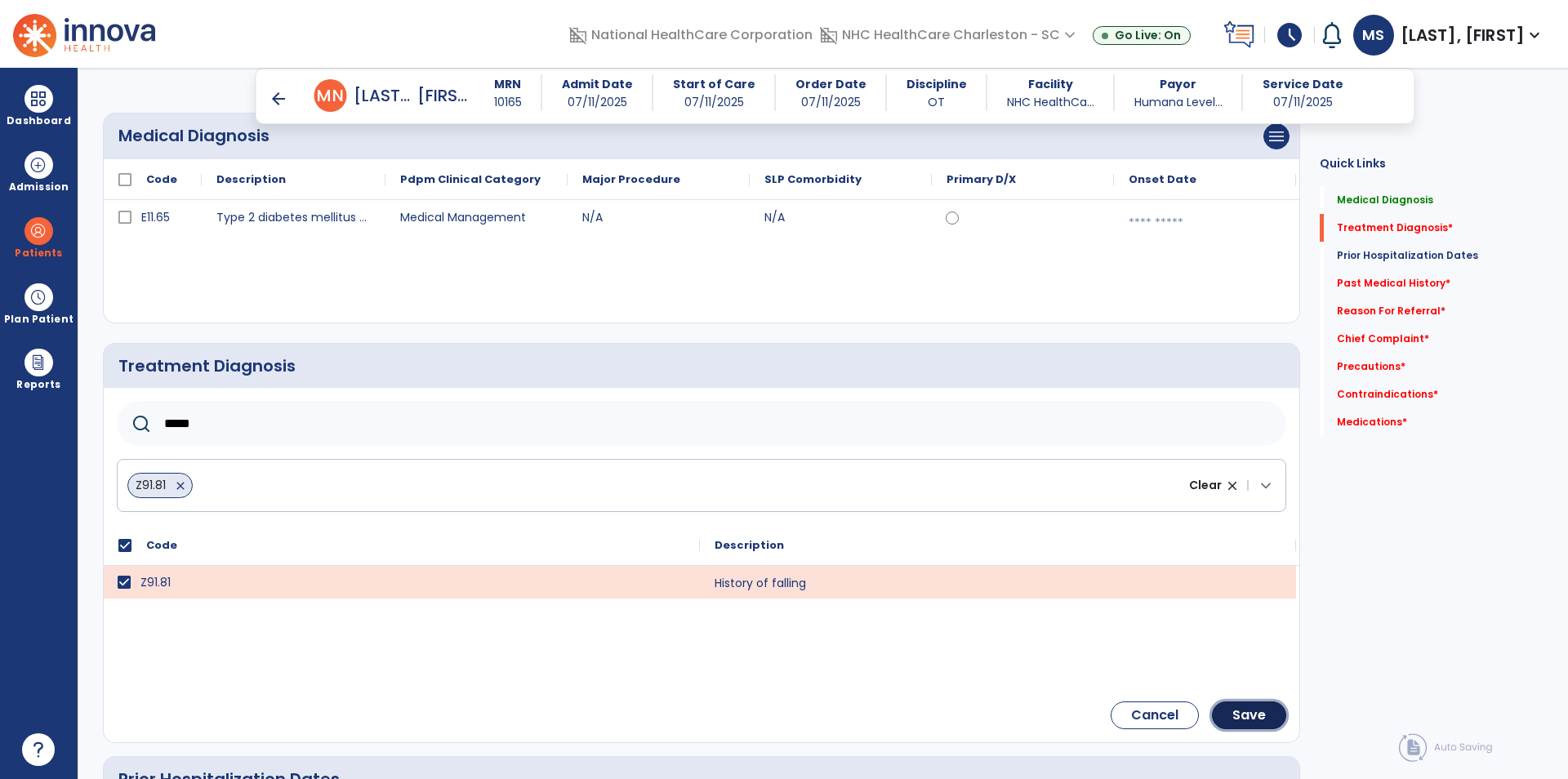 click on "Save" 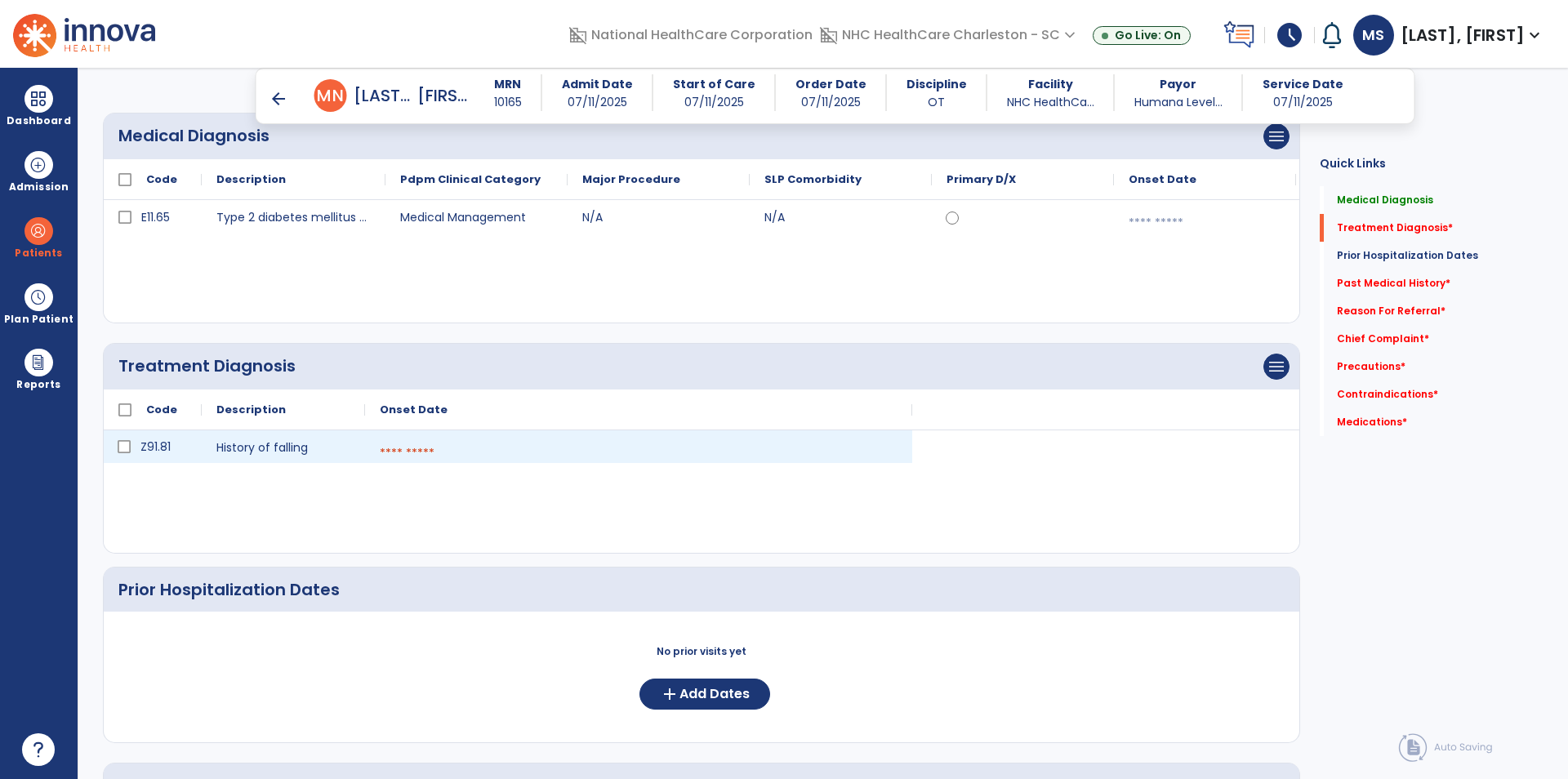 click at bounding box center (639, 453) 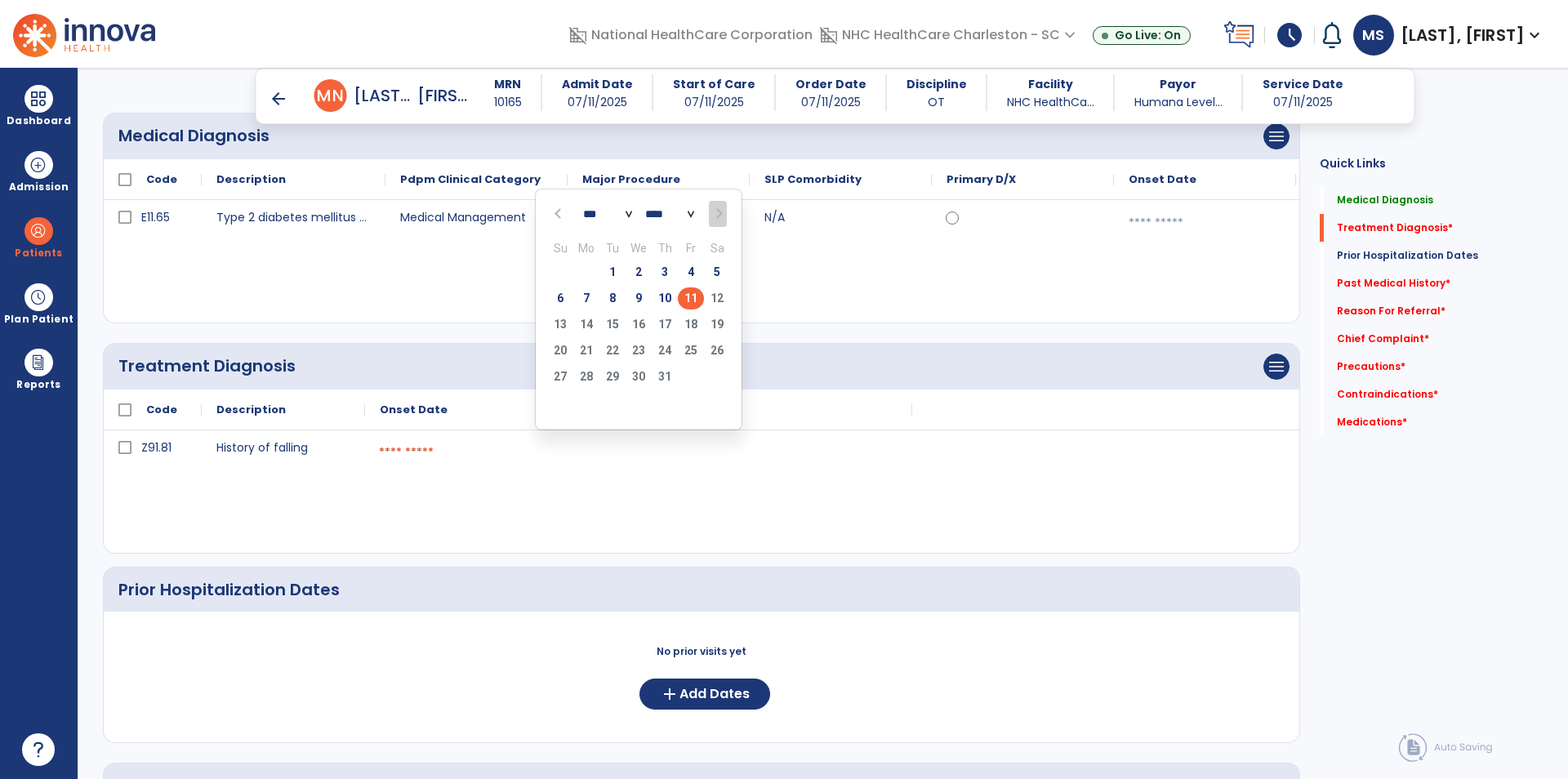 click on "11" 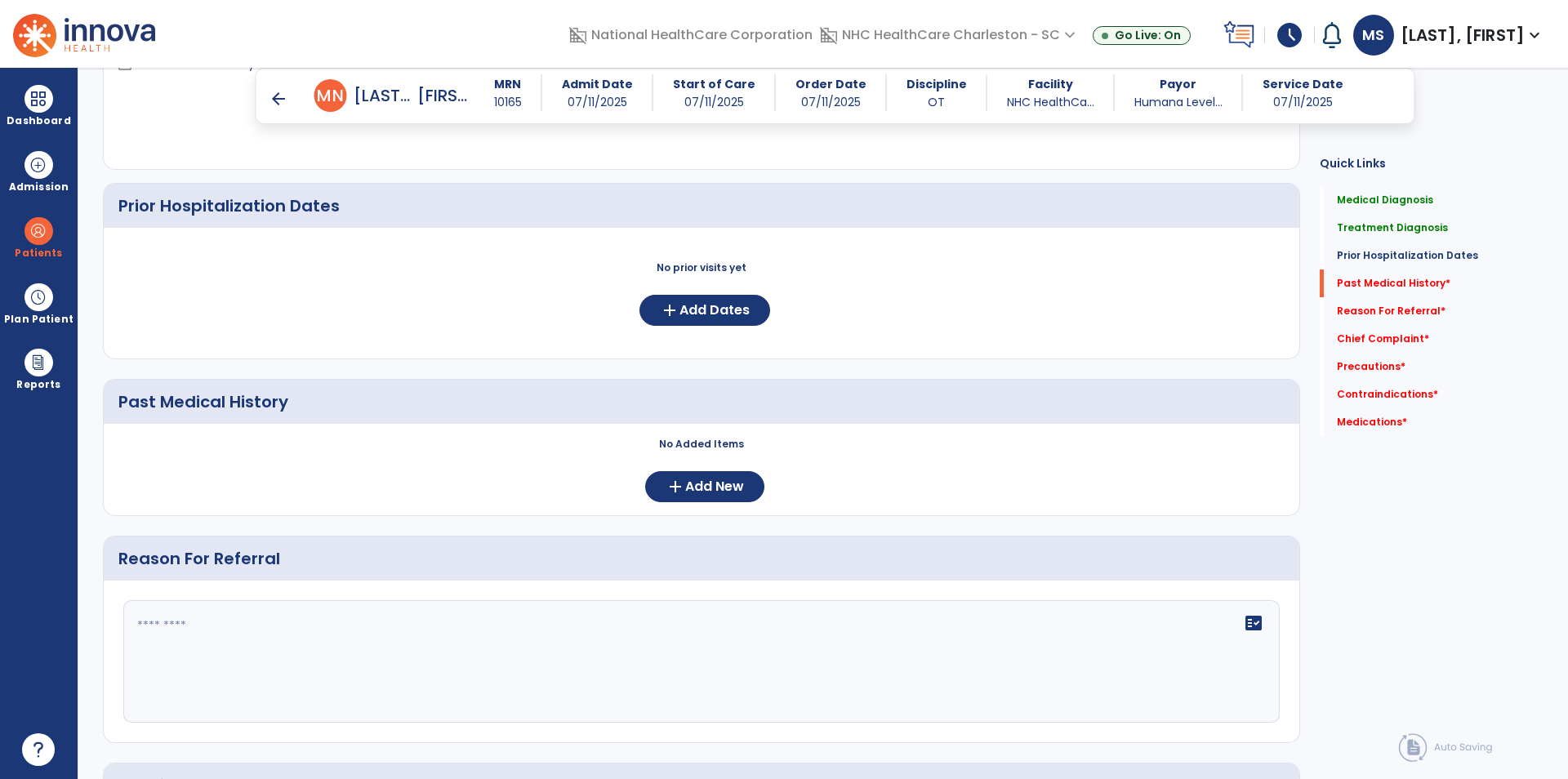 scroll, scrollTop: 653, scrollLeft: 0, axis: vertical 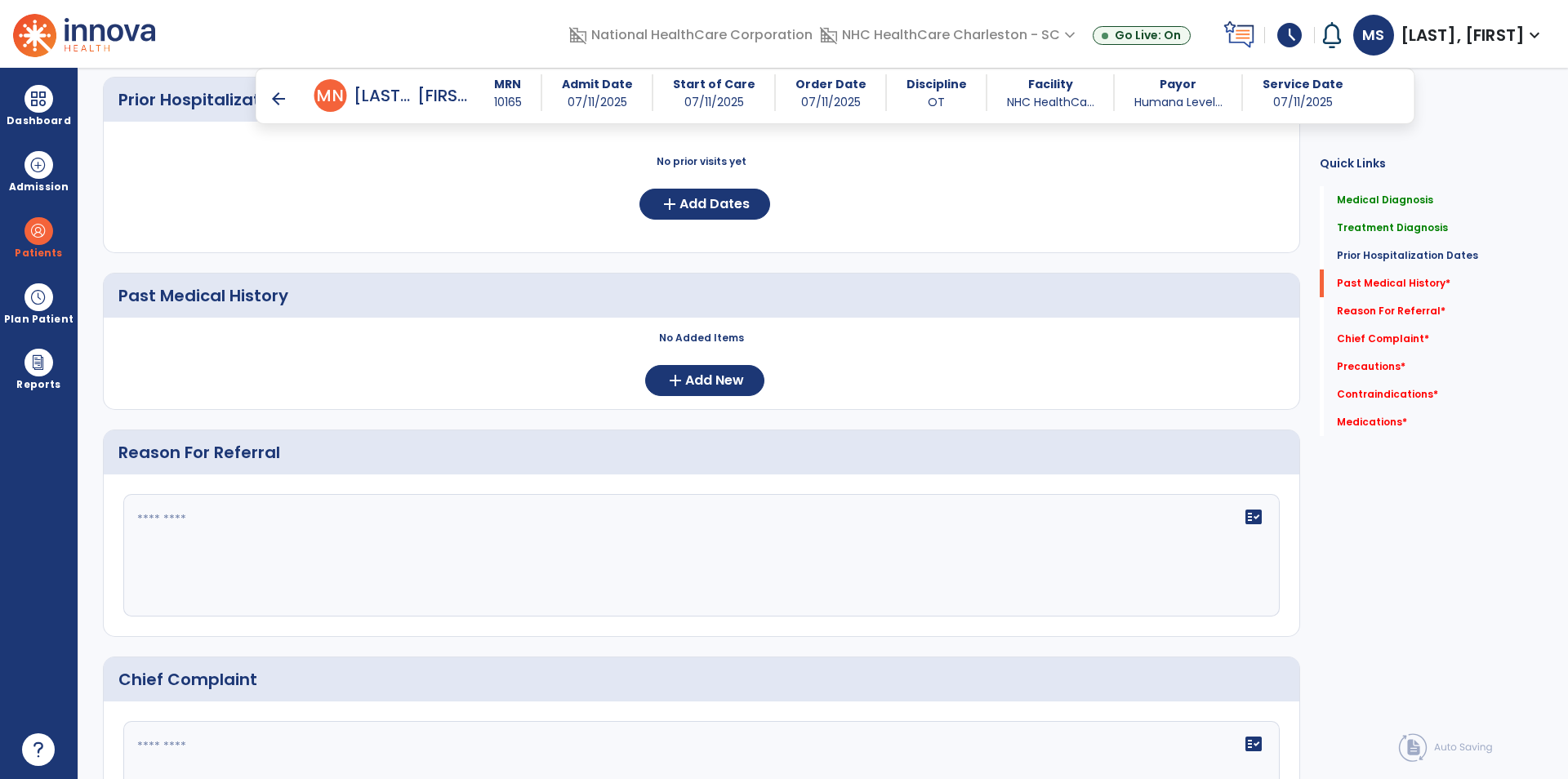 click on "No Added Items  add  Add New" 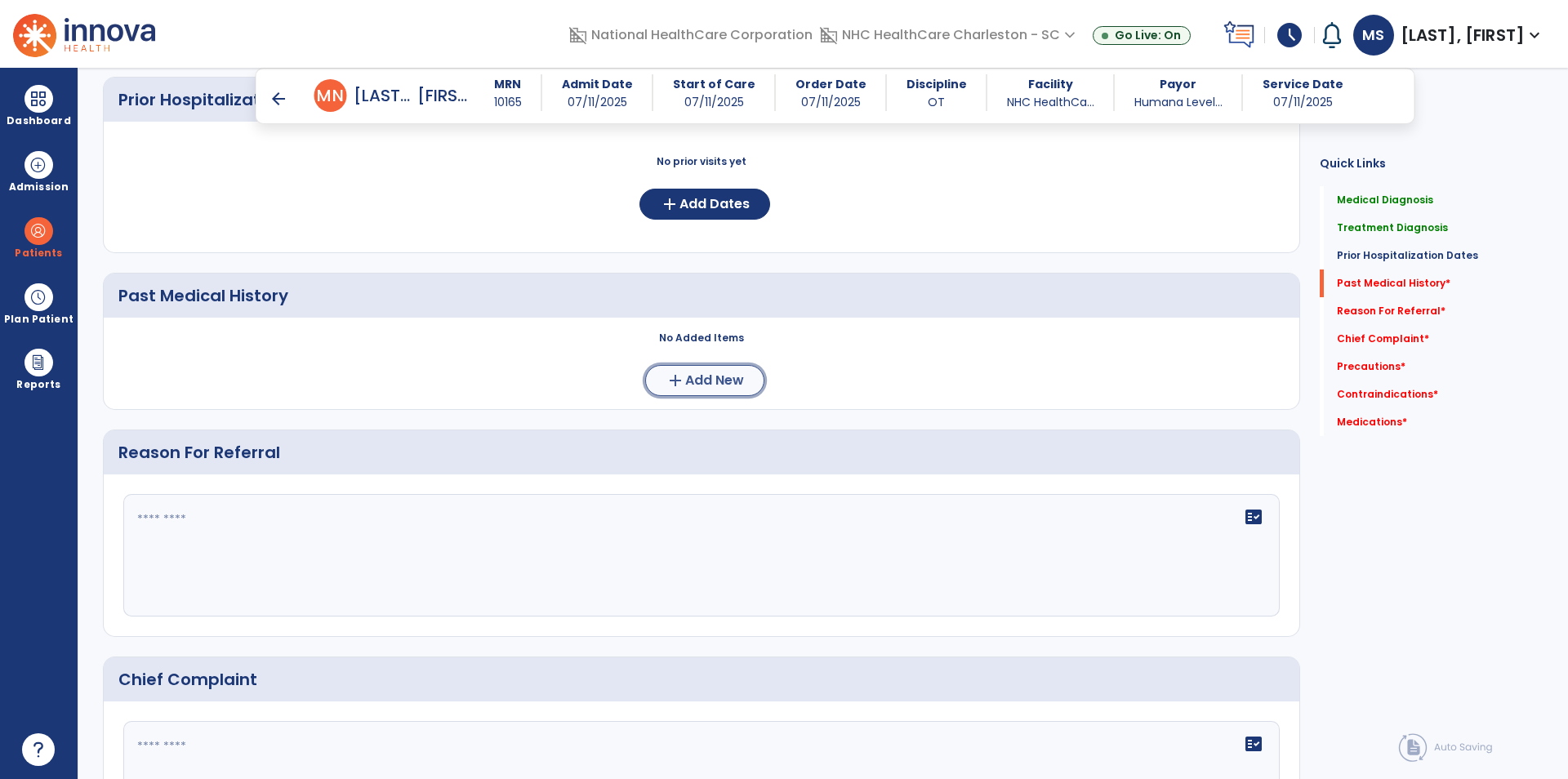 click on "Add New" 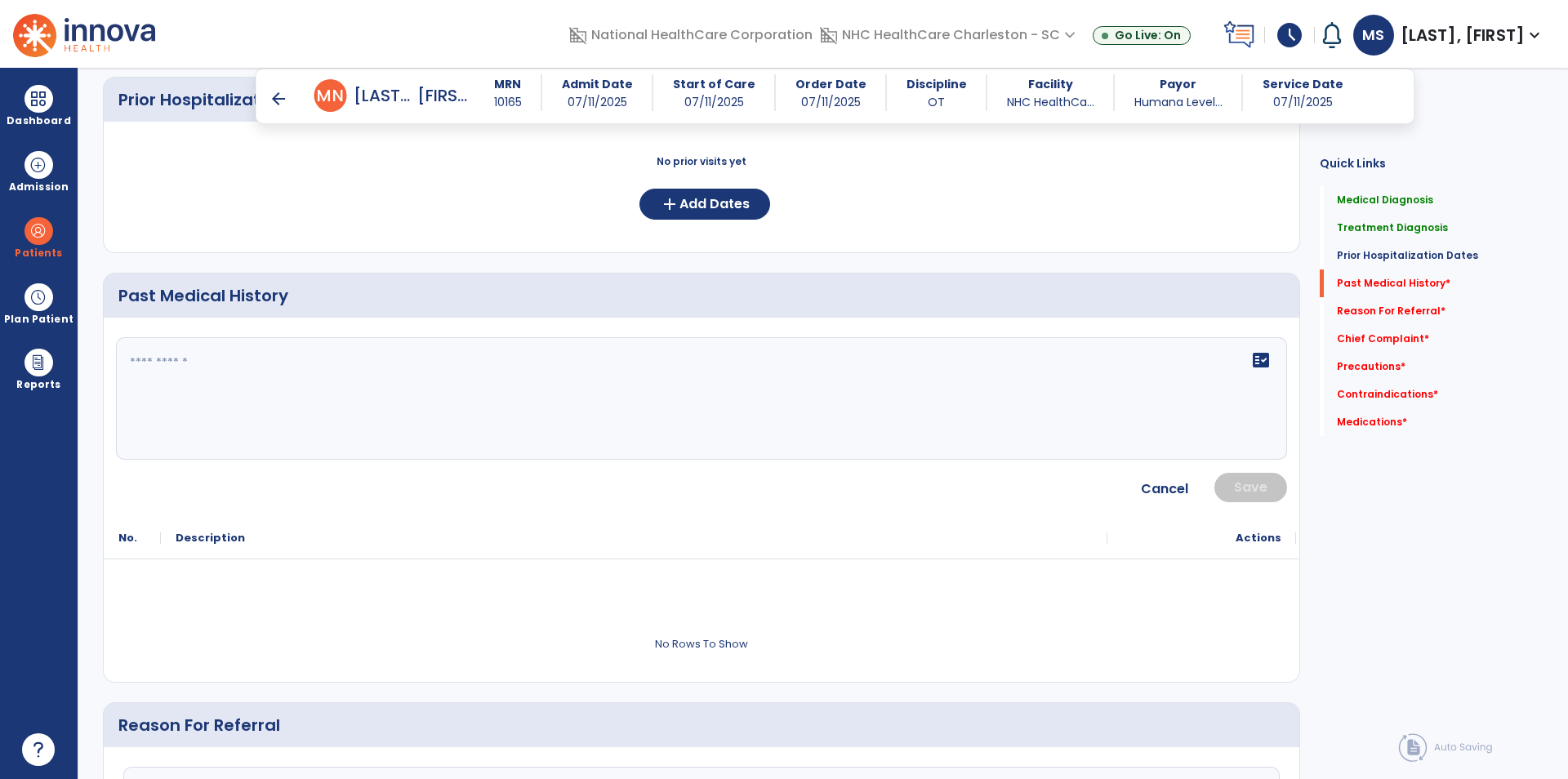 click on "fact_check" 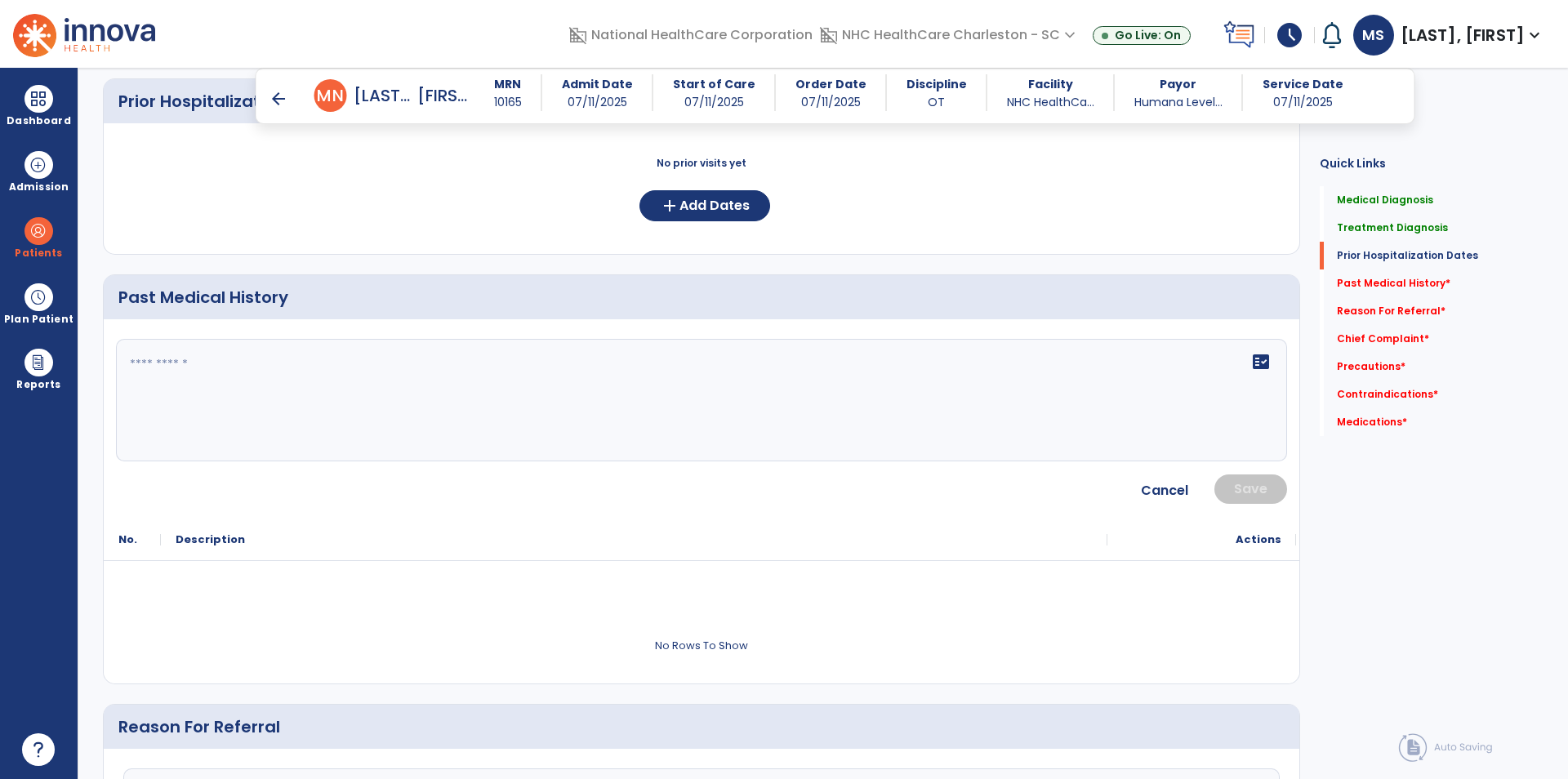 scroll, scrollTop: 653, scrollLeft: 0, axis: vertical 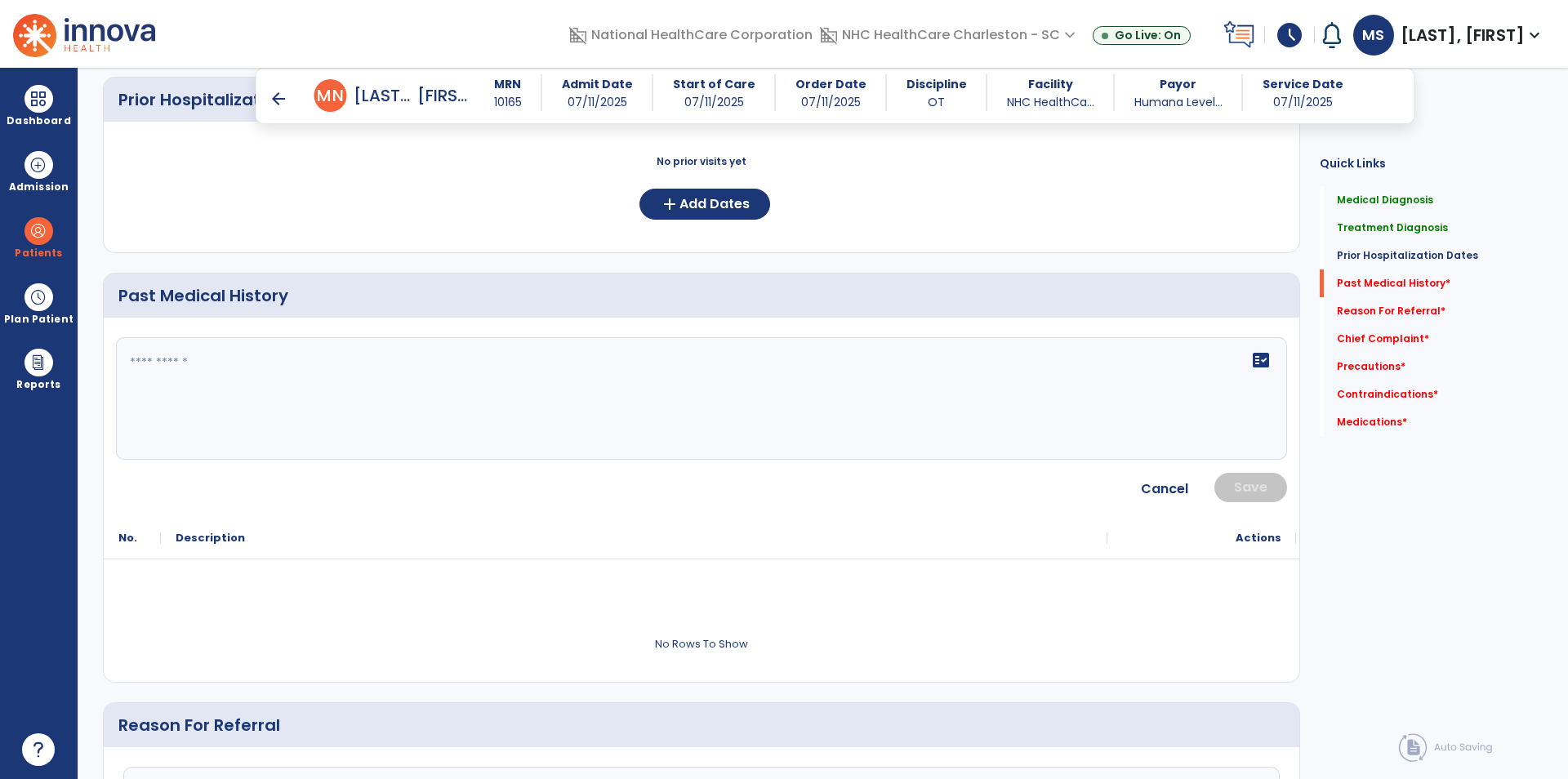click 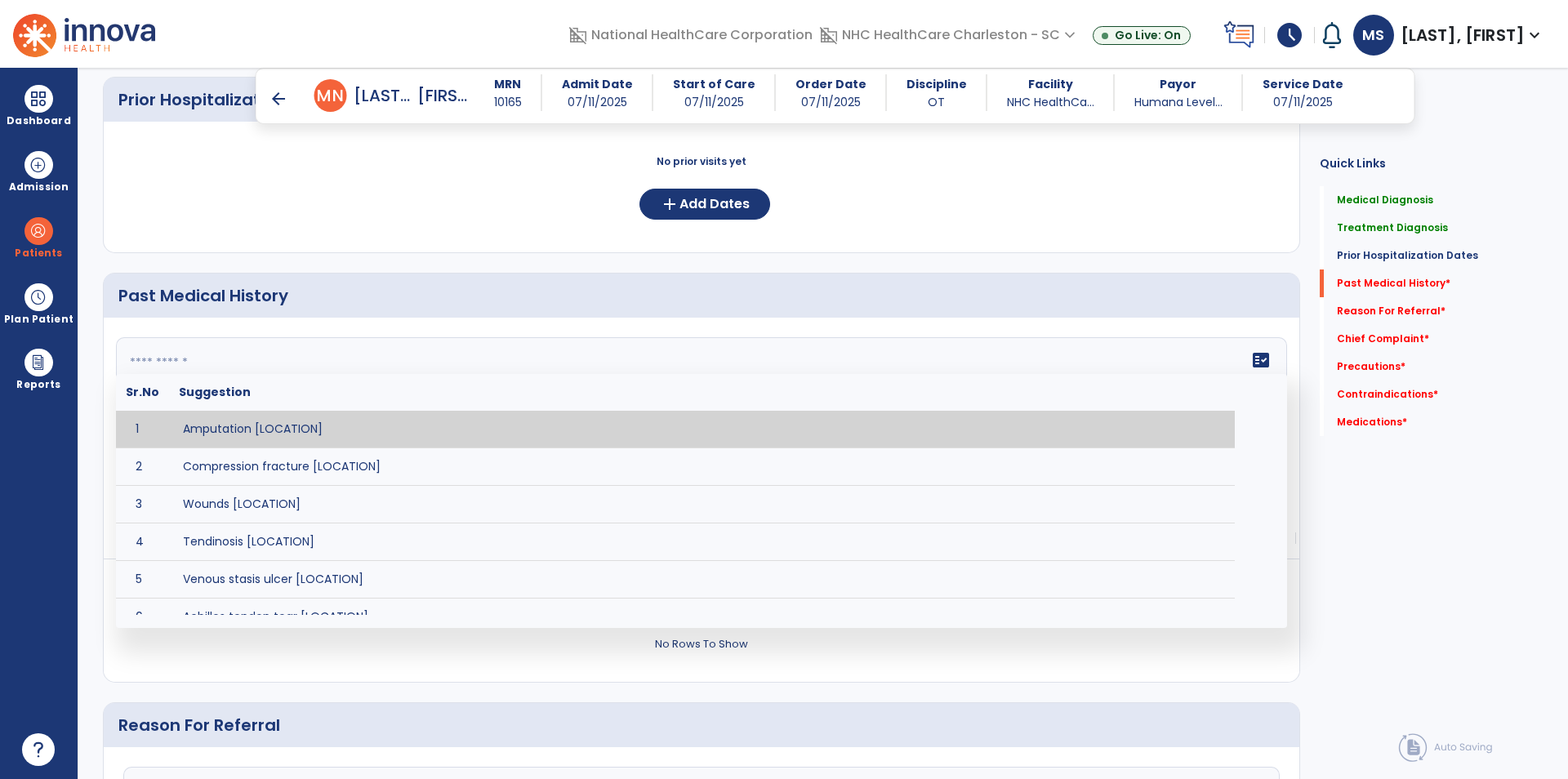 click on "fact_check  Sr.No Suggestion 1 Amputation [LOCATION] 2 Compression fracture [LOCATION] 3 Wounds [LOCATION] 4 Tendinosis [LOCATION] 5 Venous stasis ulcer [LOCATION] 6 Achilles tendon tear [LOCATION] 7 ACL tear surgically repaired [LOCATION] 8 Above knee amputation (AKA) [LOCATION] 9 Below knee amputation (BKE) [LOCATION] 10 Cancer (SITE/TYPE) 11 Surgery (TYPE) 12 AAA (Abdominal Aortic Aneurysm) 13 Achilles tendon tear [LOCATION] 14 Acute Renal Failure 15 AIDS (Acquired Immune Deficiency Syndrome) 16 Alzheimer's Disease 17 Anemia 18 Angina 19 Anxiety 20 ASHD (Arteriosclerotic Heart Disease) 21 Atrial Fibrillation 22 Bipolar Disorder 23 Bowel Obstruction 24 C-Diff 25 Coronary Artery Bypass Graft (CABG) 26 CAD (Coronary Artery Disease) 27 Carpal tunnel syndrome 28 Chronic bronchitis 29 Chronic renal failure 30 Colostomy 31 COPD (Chronic Obstructive Pulmonary Disease) 32 CRPS (Complex Regional Pain Syndrome) 33 CVA (Cerebrovascular Accident) 34 CVI (Chronic Venous Insufficiency) 35 DDD (Degenerative Disc Disease)" 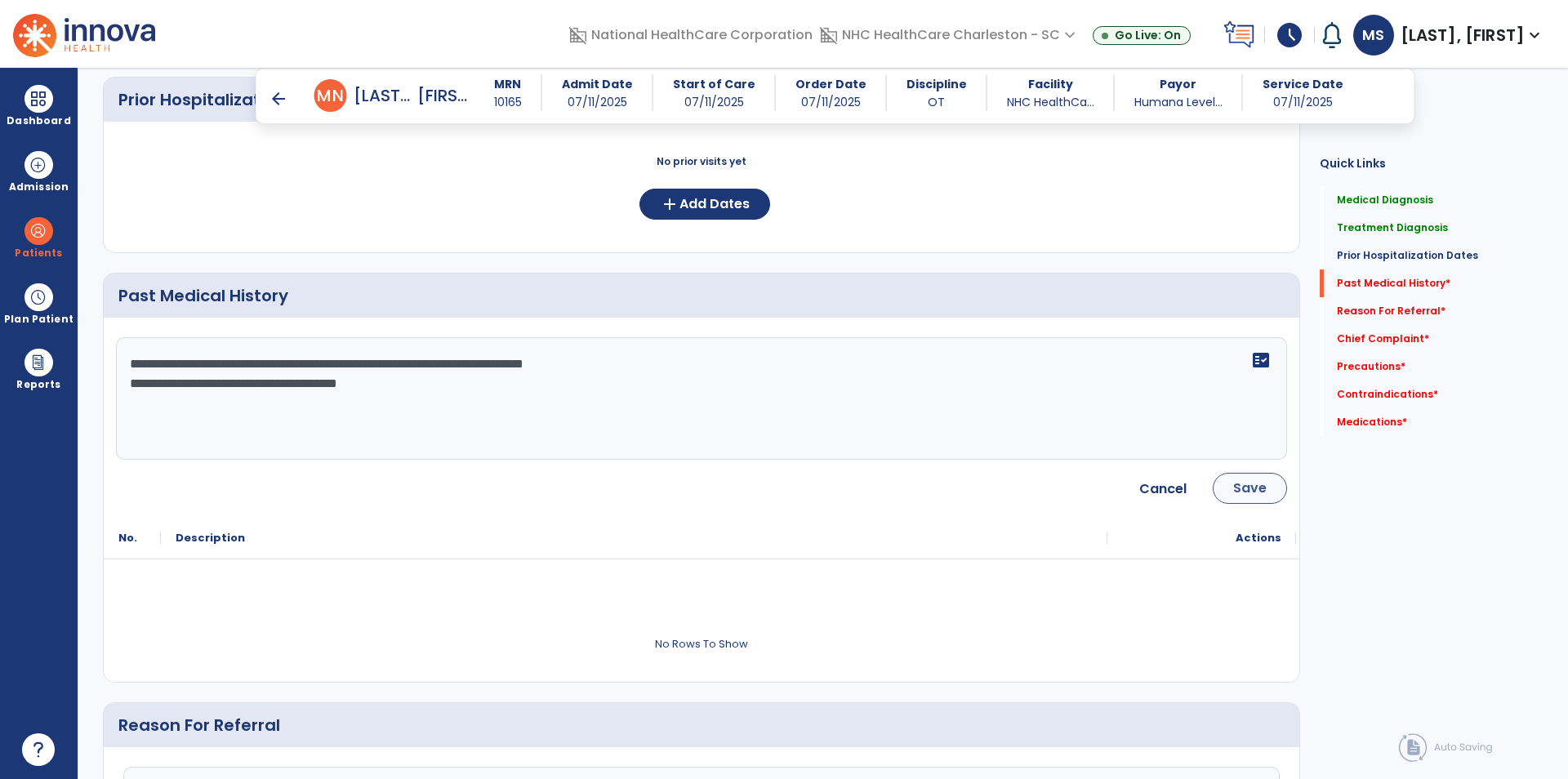 type on "**********" 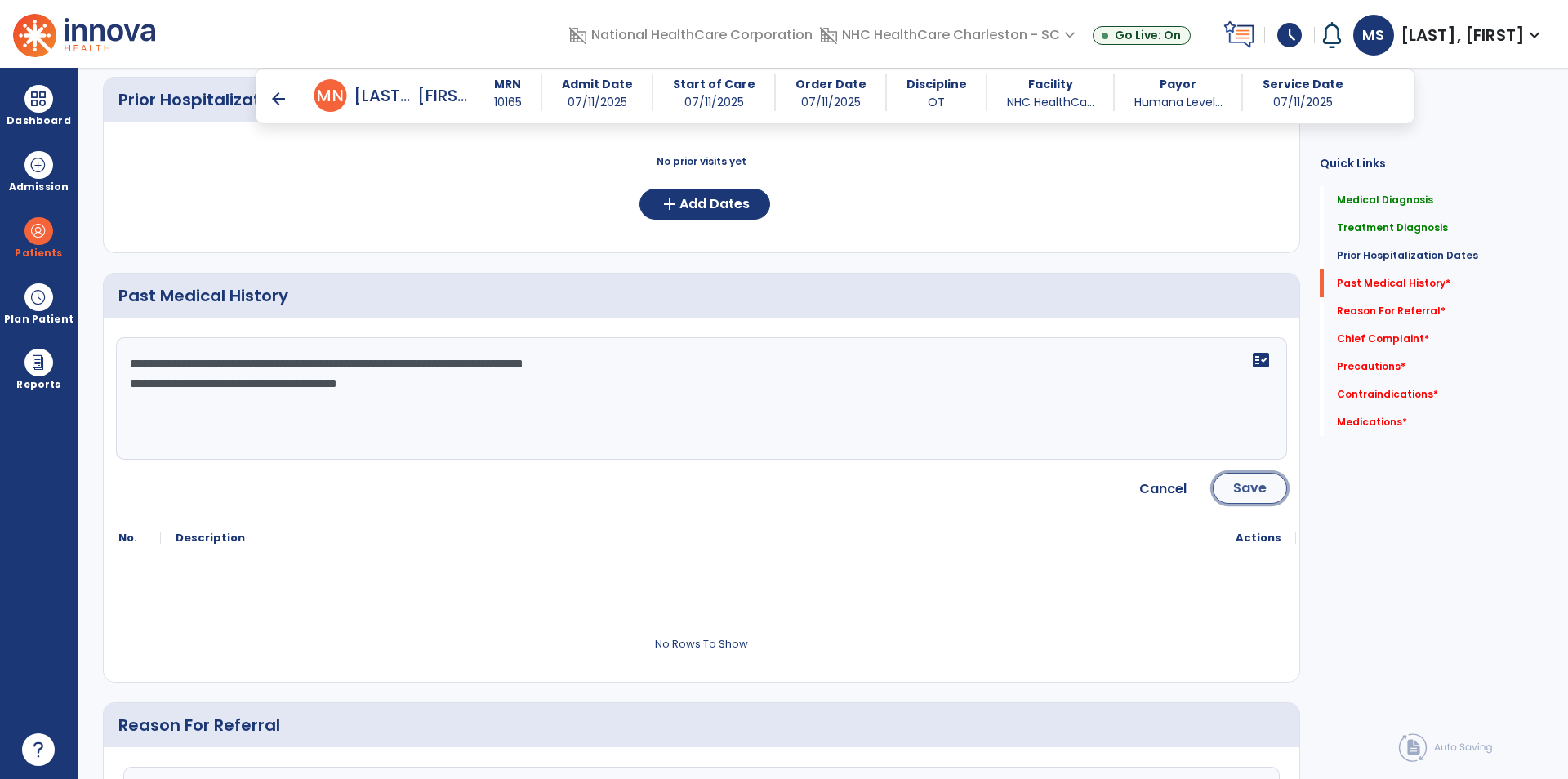 click on "Save" 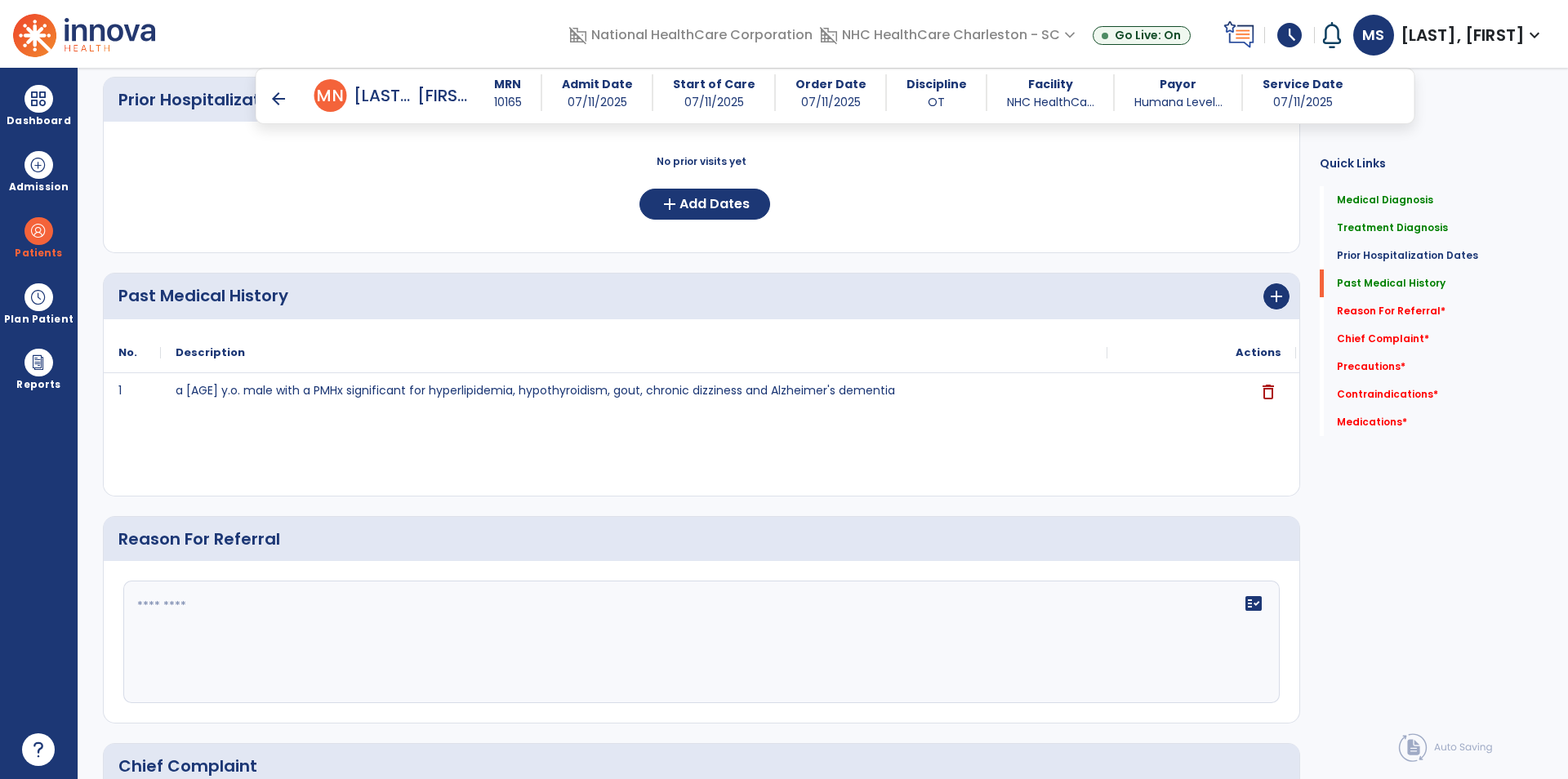 scroll, scrollTop: 980, scrollLeft: 0, axis: vertical 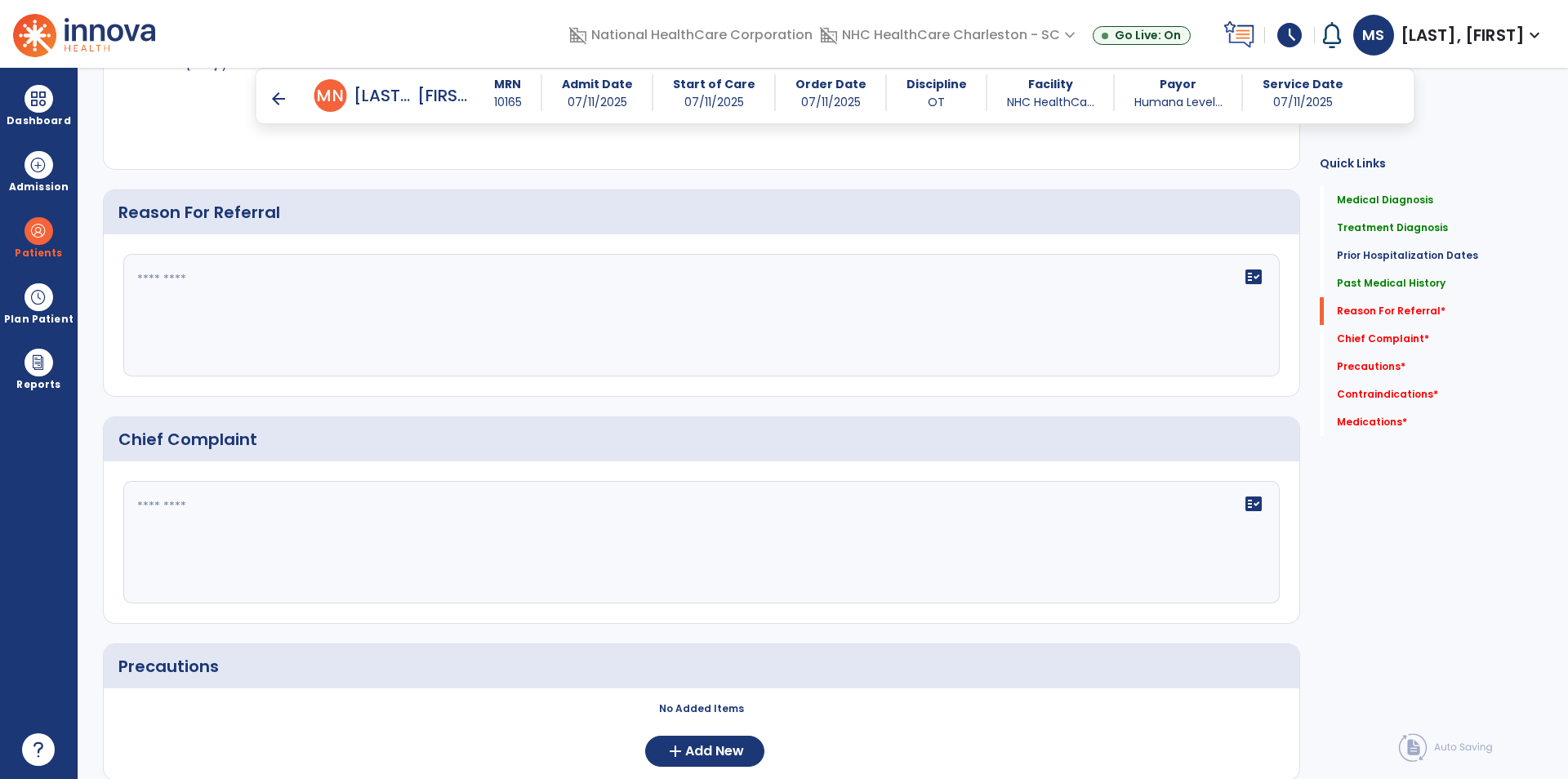 click on "fact_check" 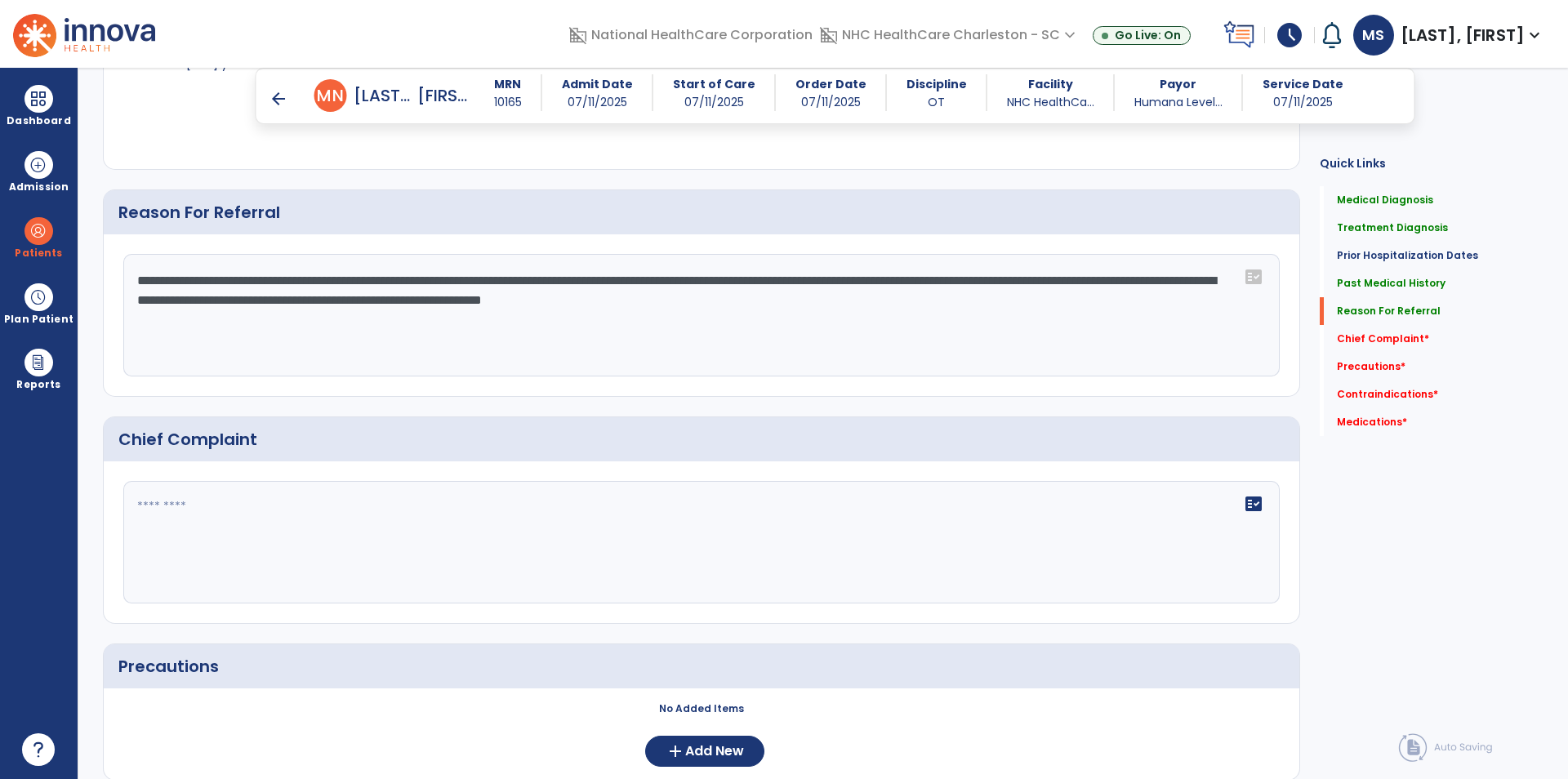 type on "**********" 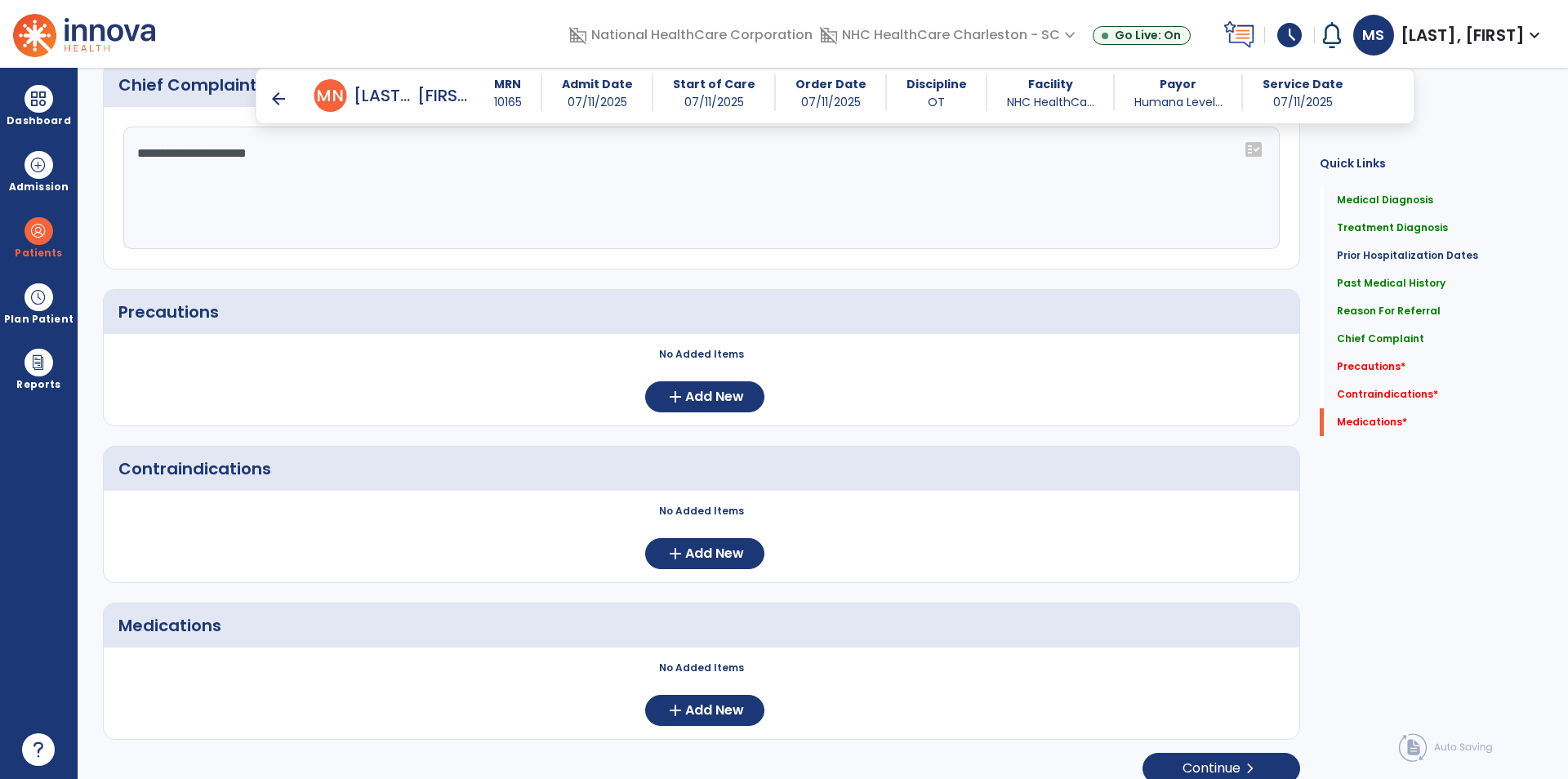 scroll, scrollTop: 1352, scrollLeft: 0, axis: vertical 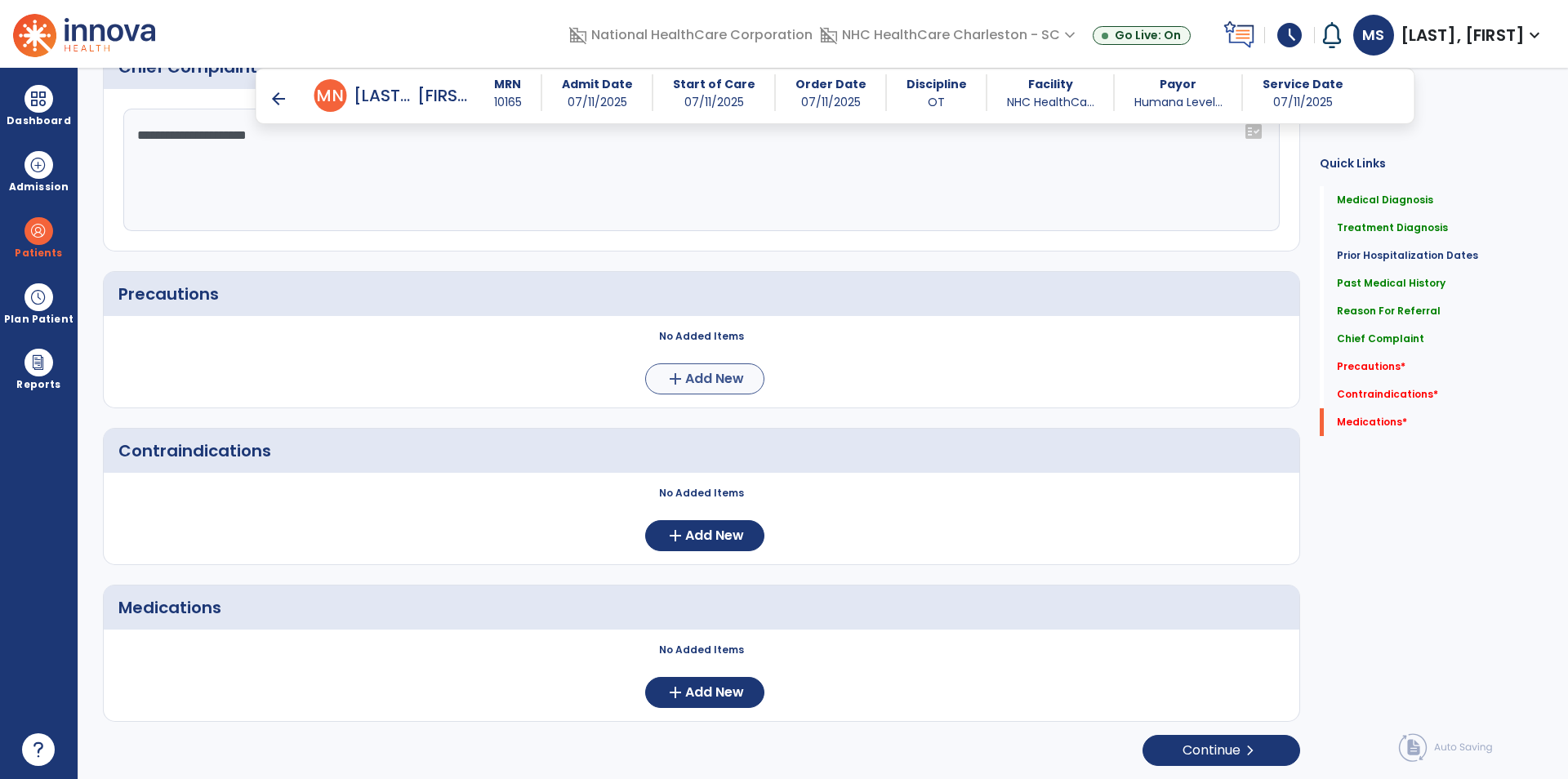 type on "**********" 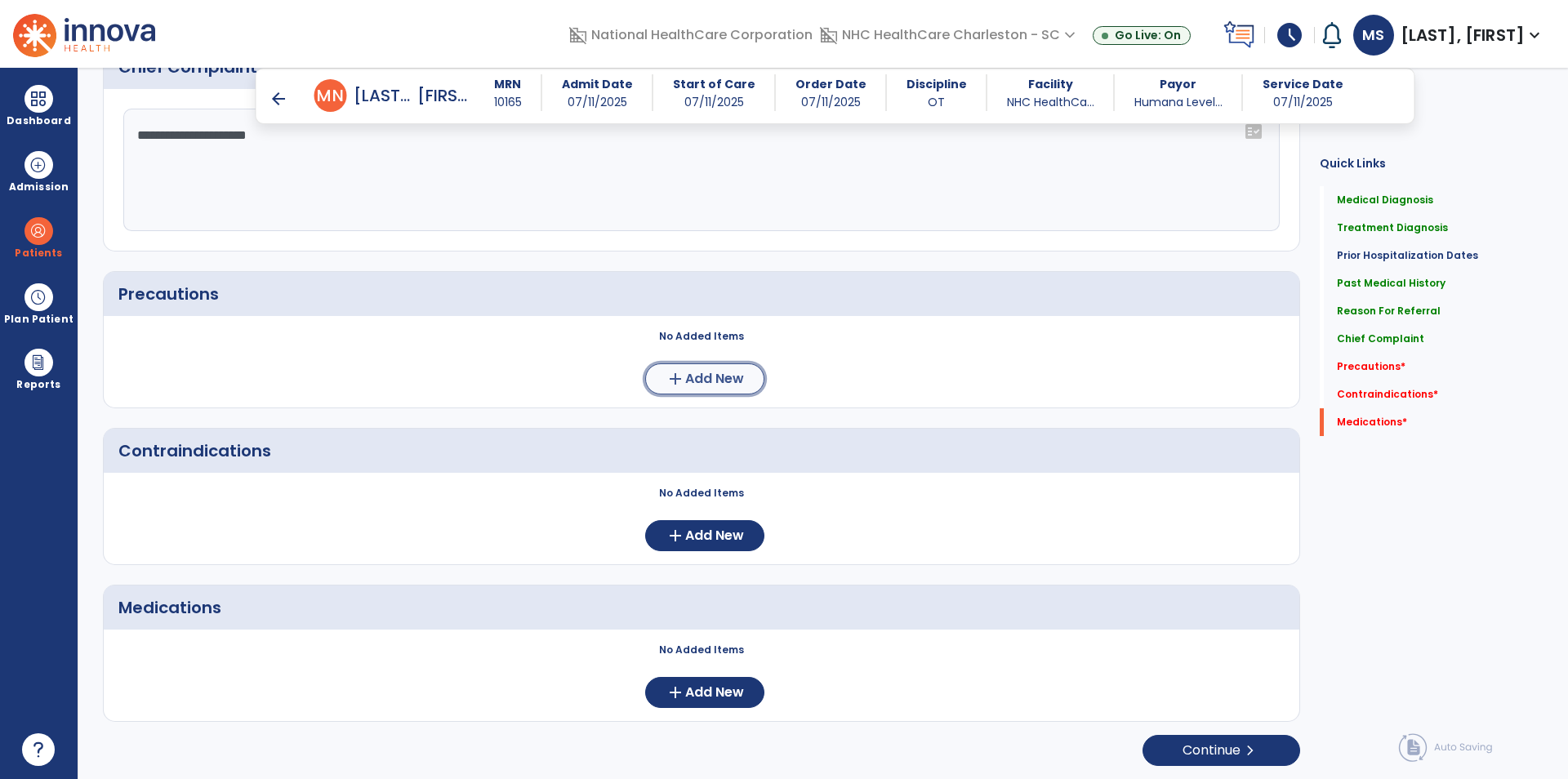 click on "Add New" 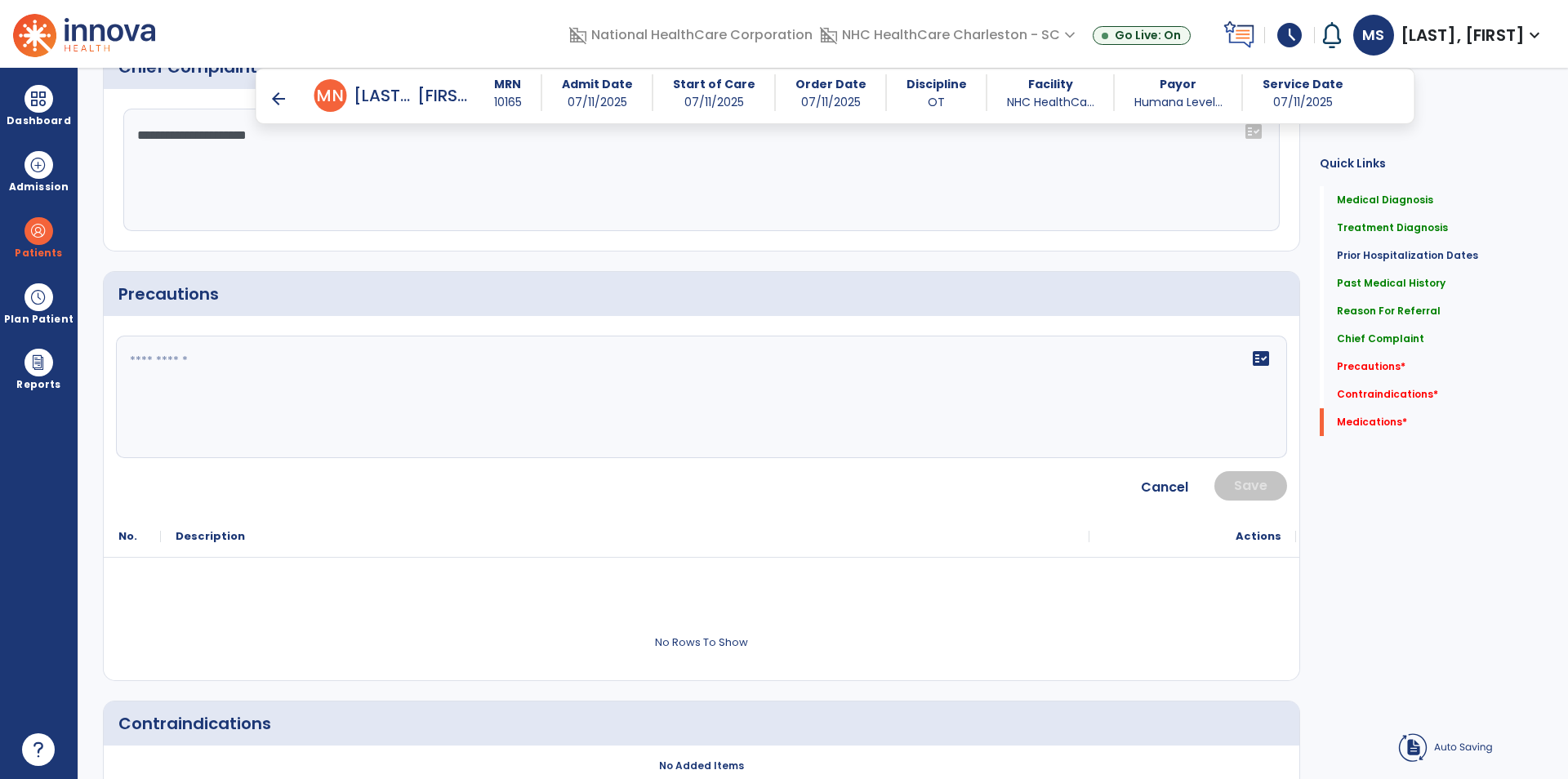 click on "fact_check" 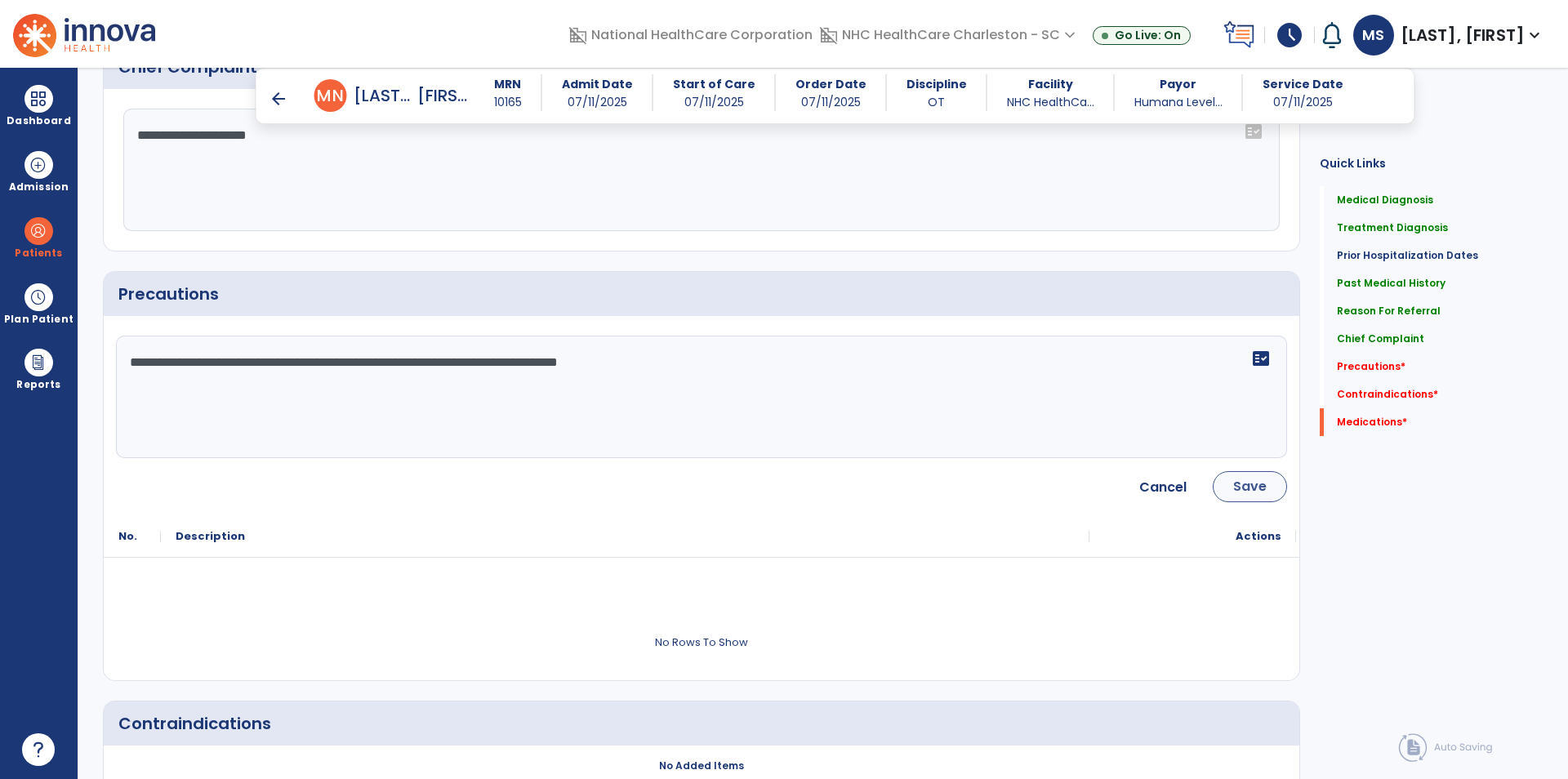 type on "**********" 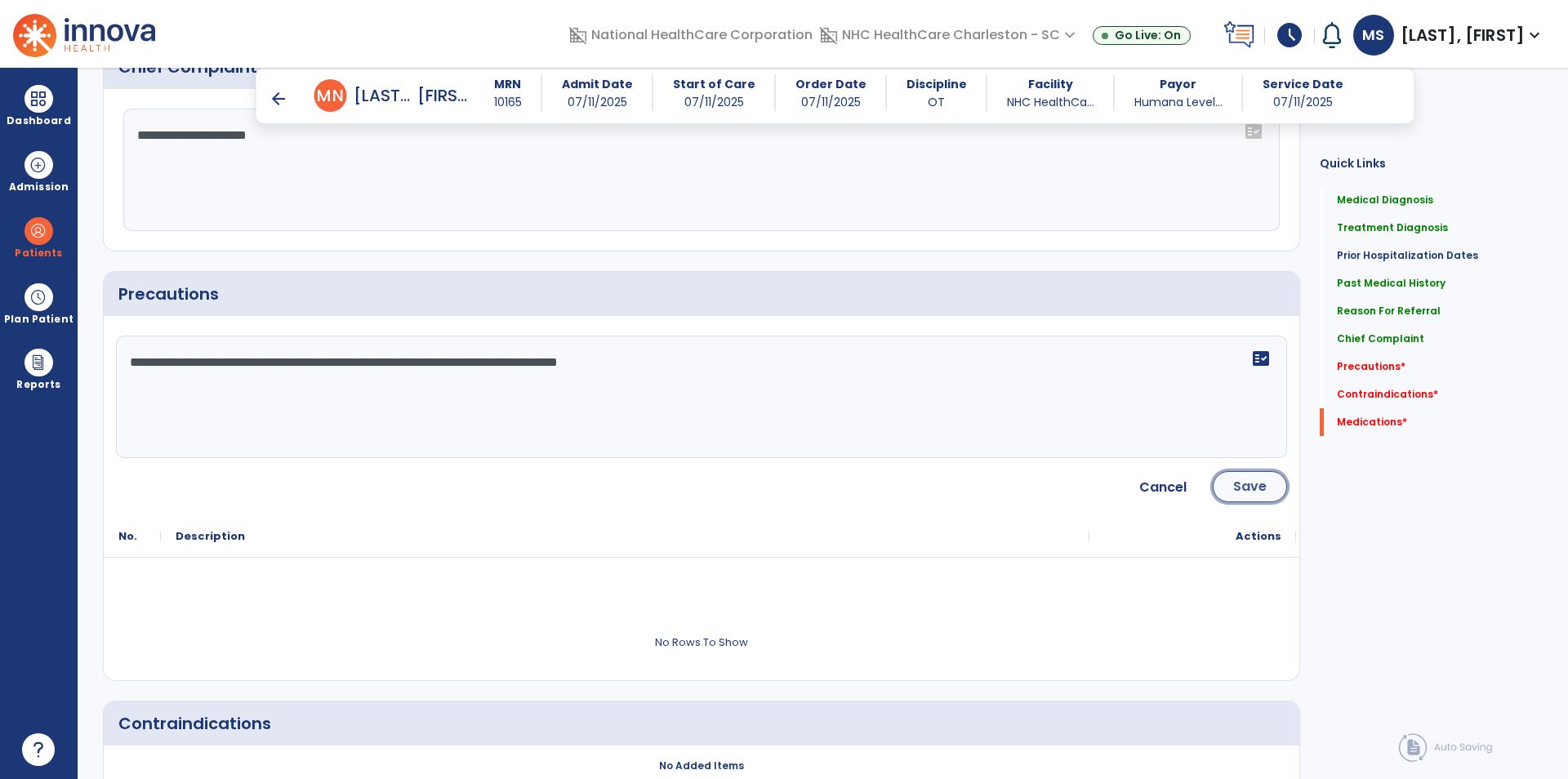 click on "Save" 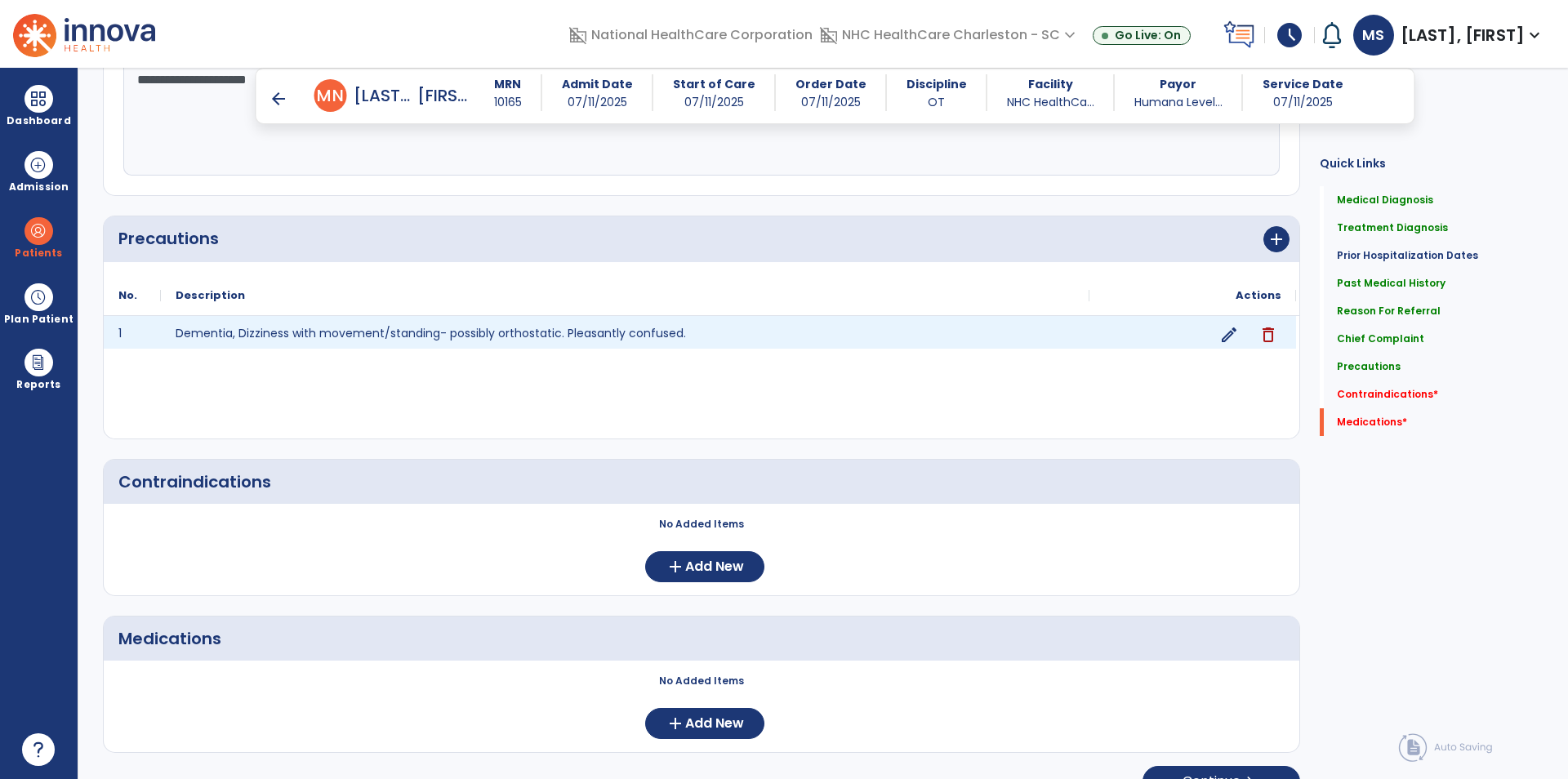scroll, scrollTop: 1439, scrollLeft: 0, axis: vertical 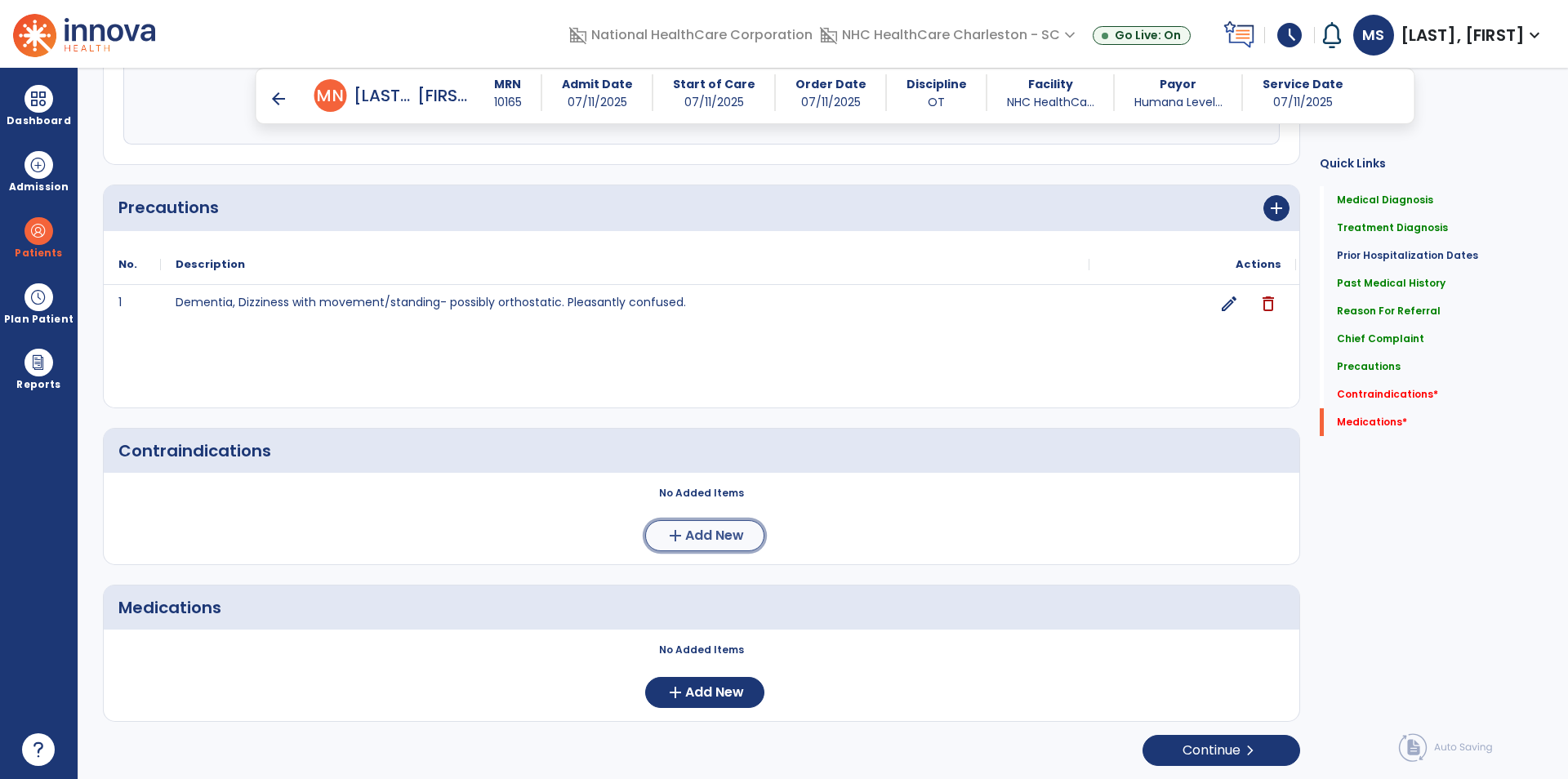 click on "Add New" 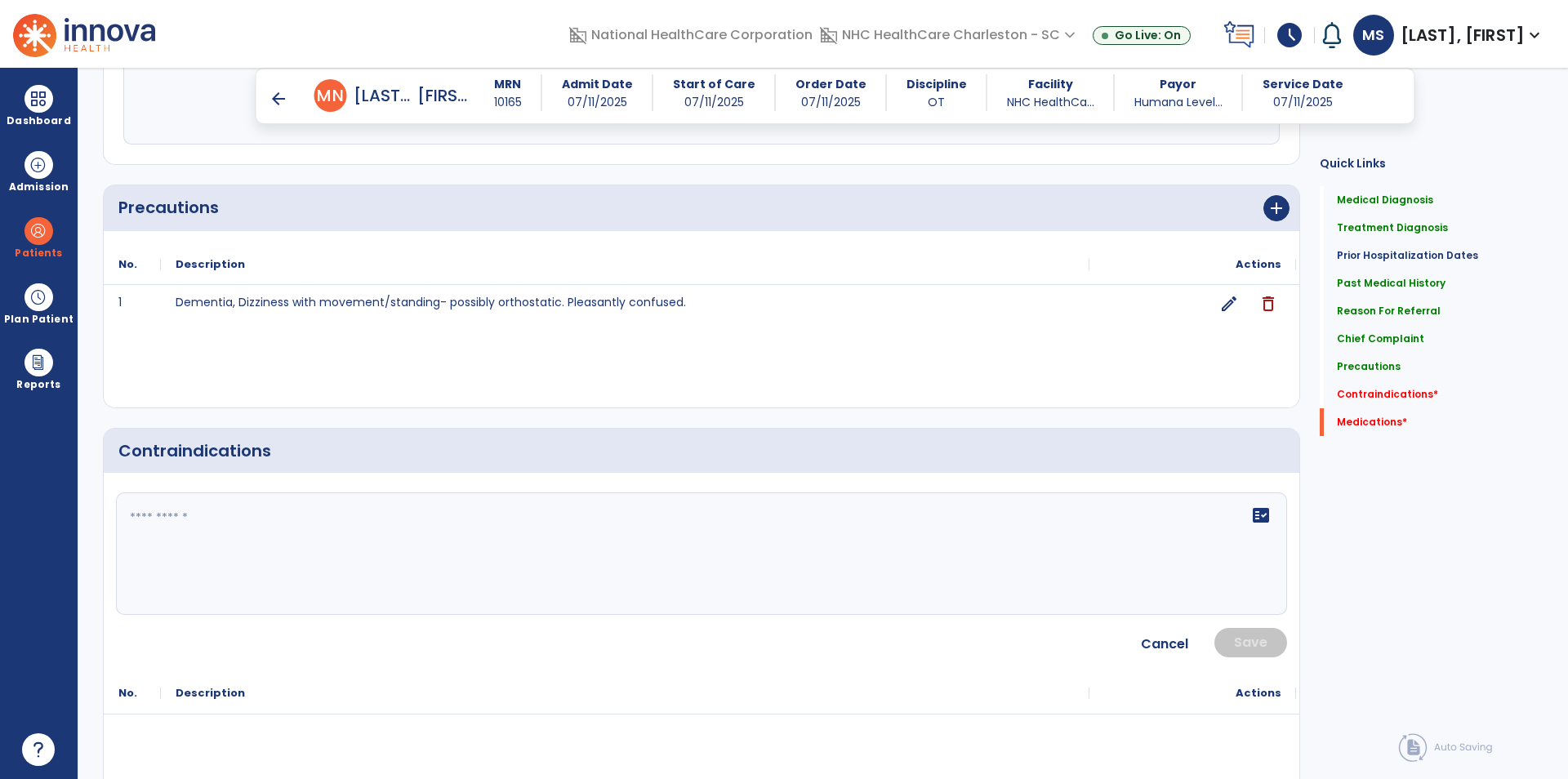 click 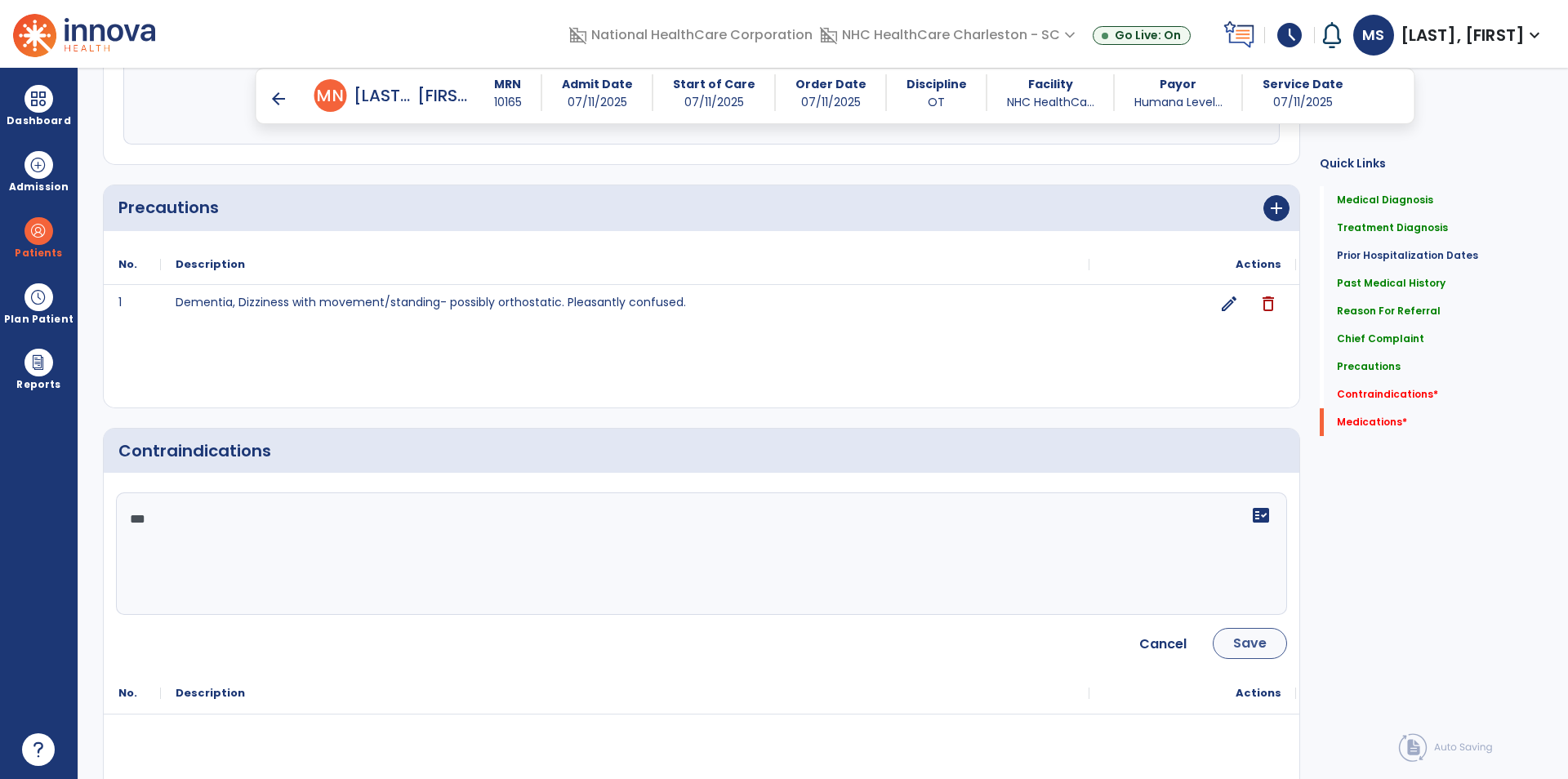 type on "***" 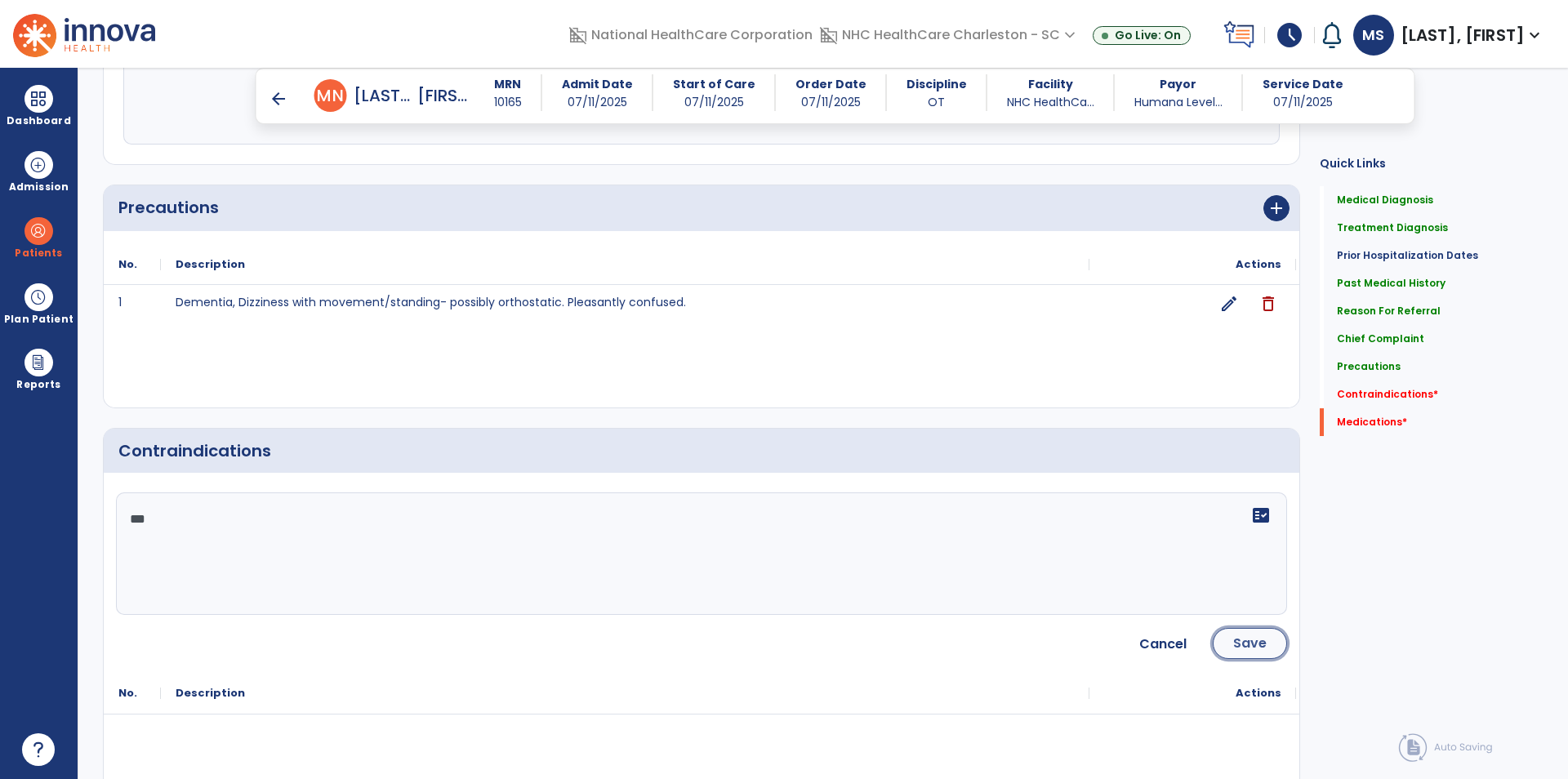 click on "Save" 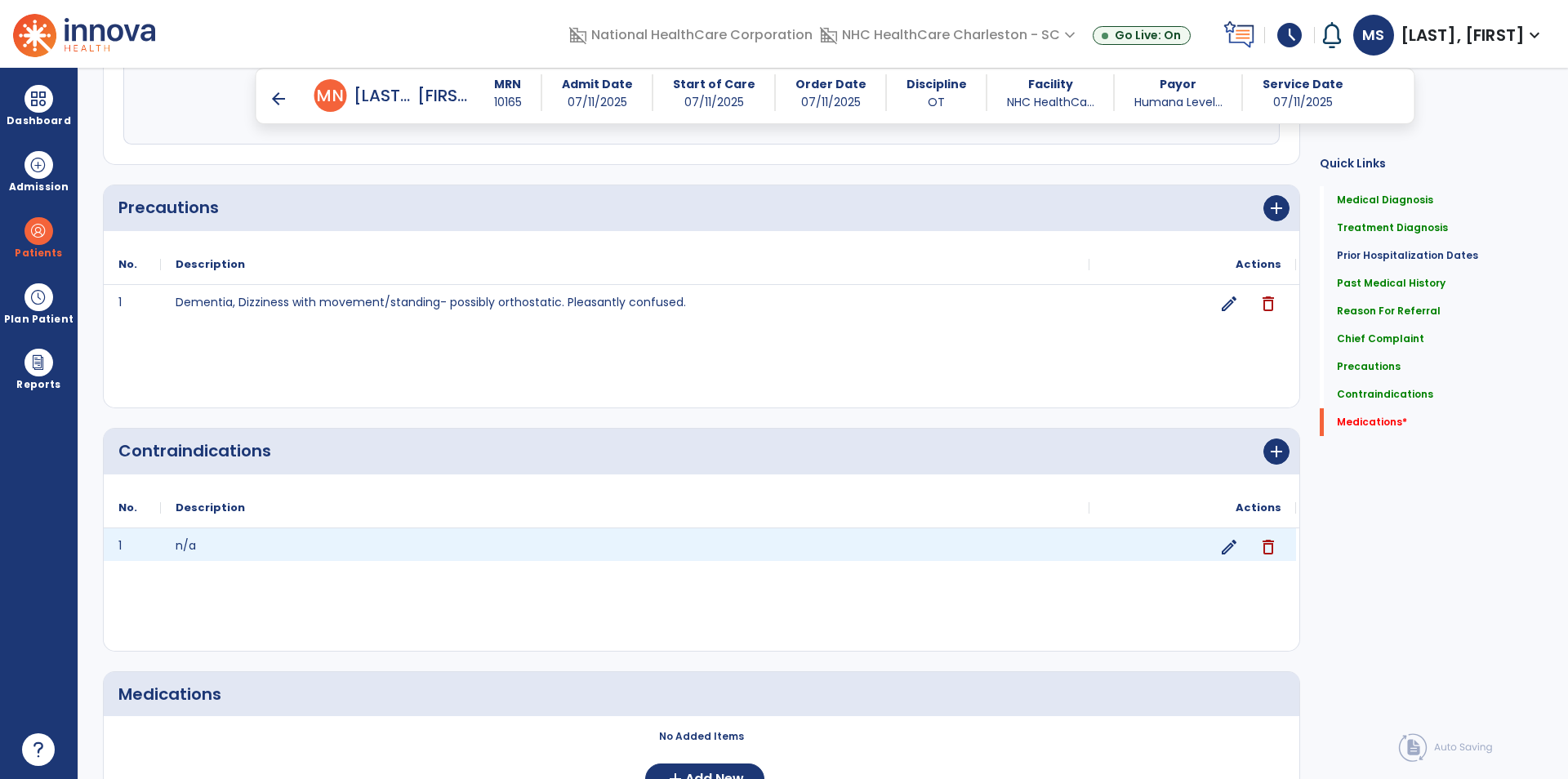 scroll, scrollTop: 1525, scrollLeft: 0, axis: vertical 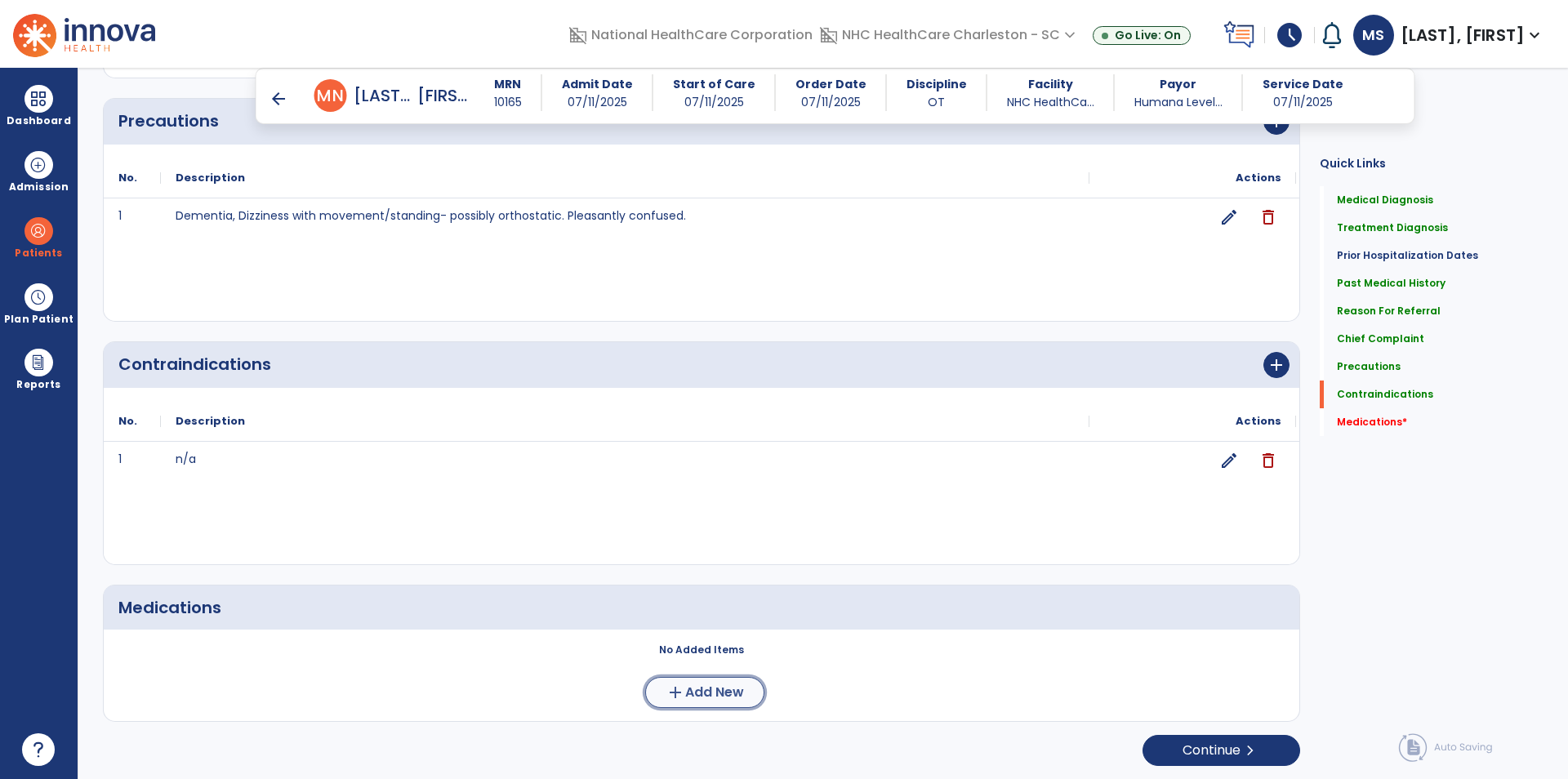 click on "add  Add New" 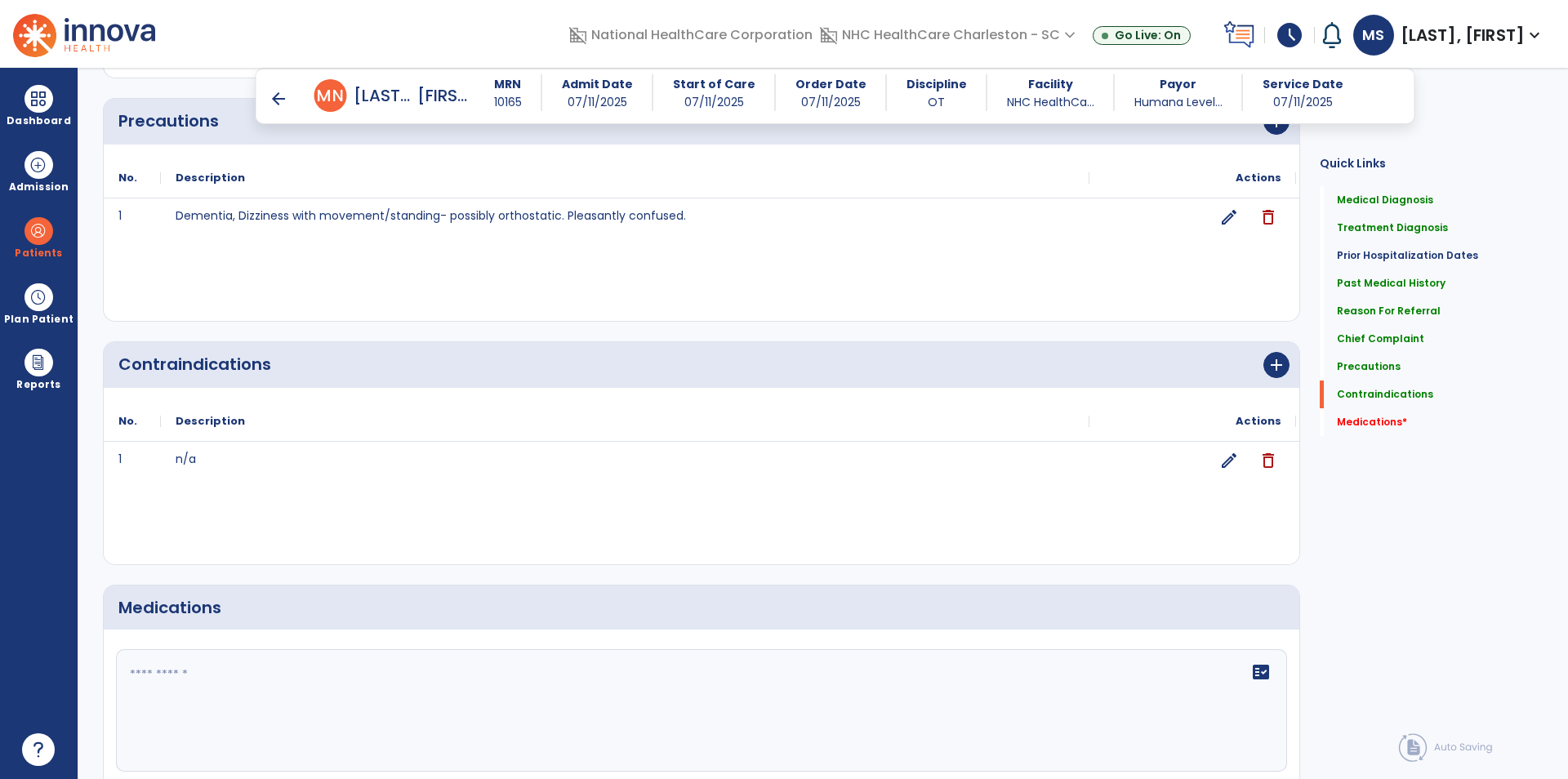 click 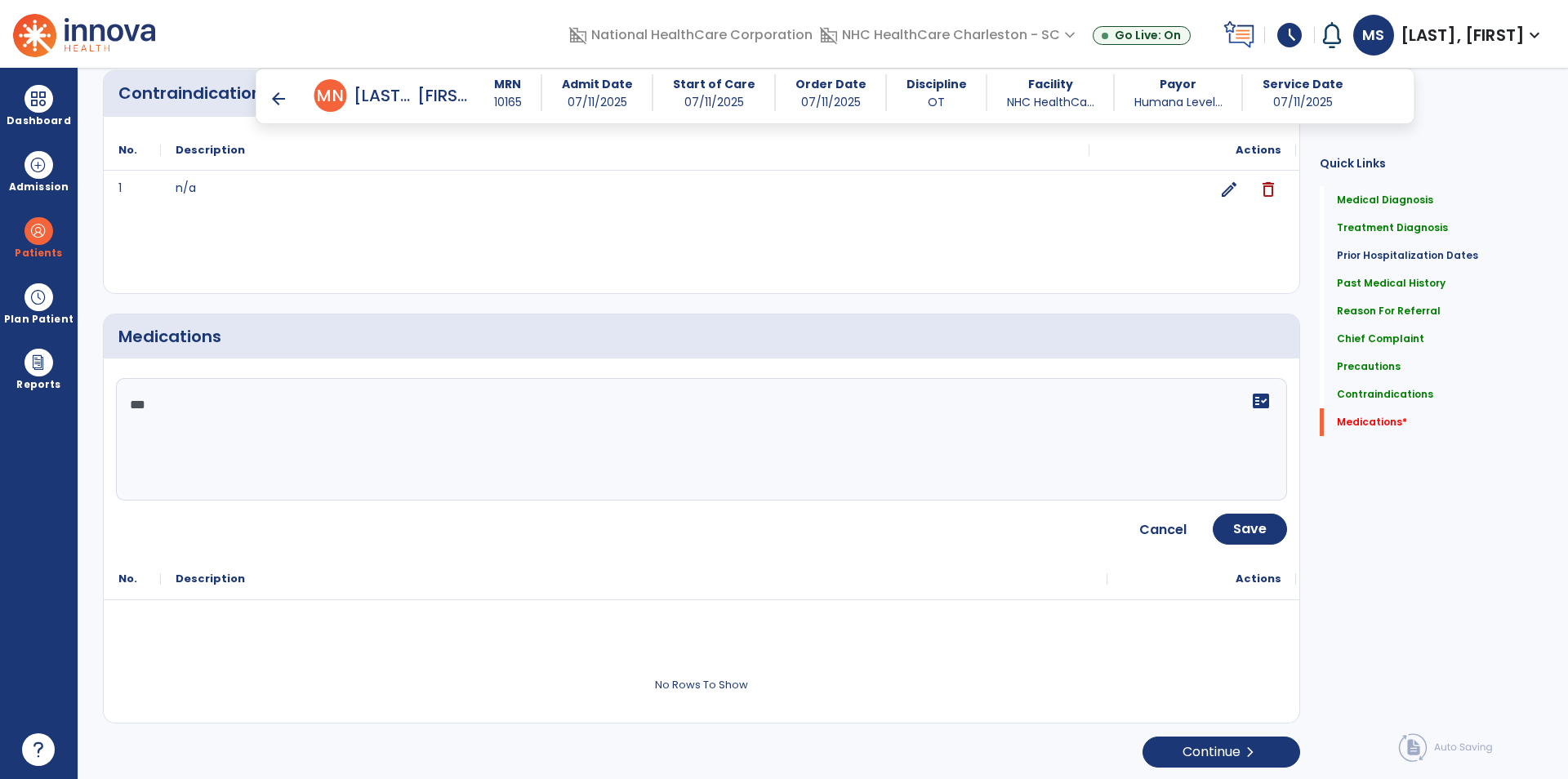scroll, scrollTop: 1798, scrollLeft: 0, axis: vertical 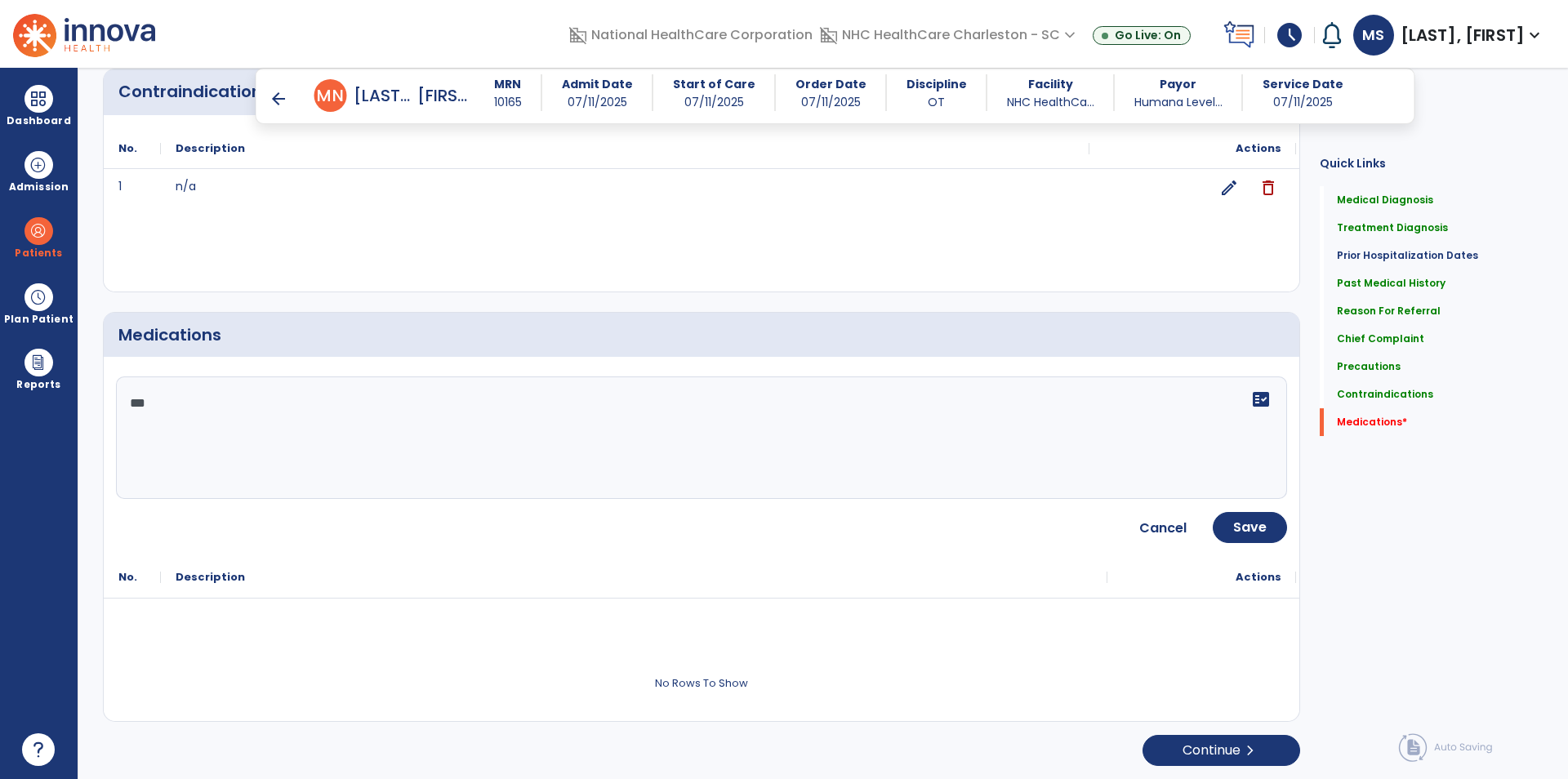 click on "***" 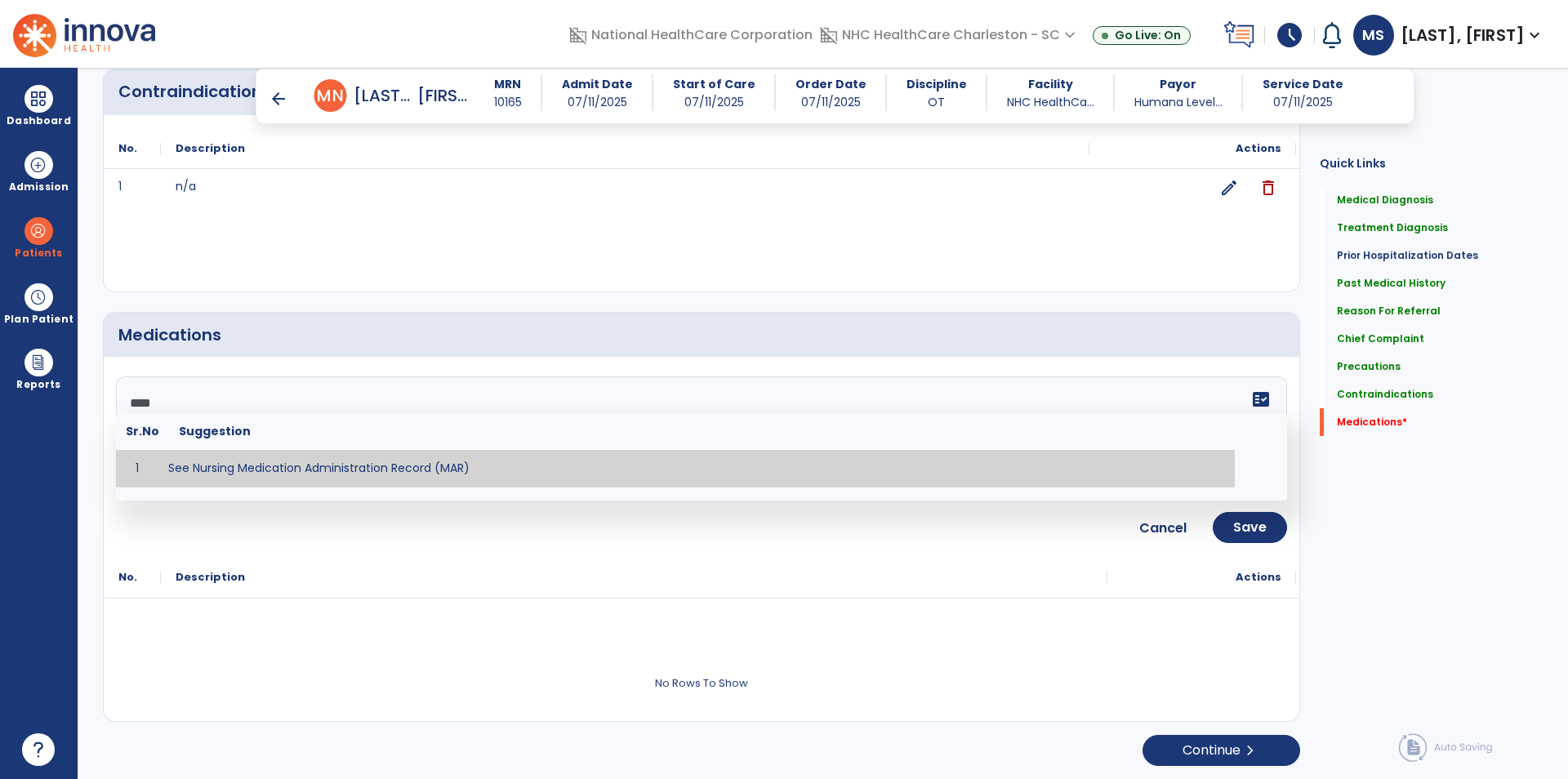 type on "**********" 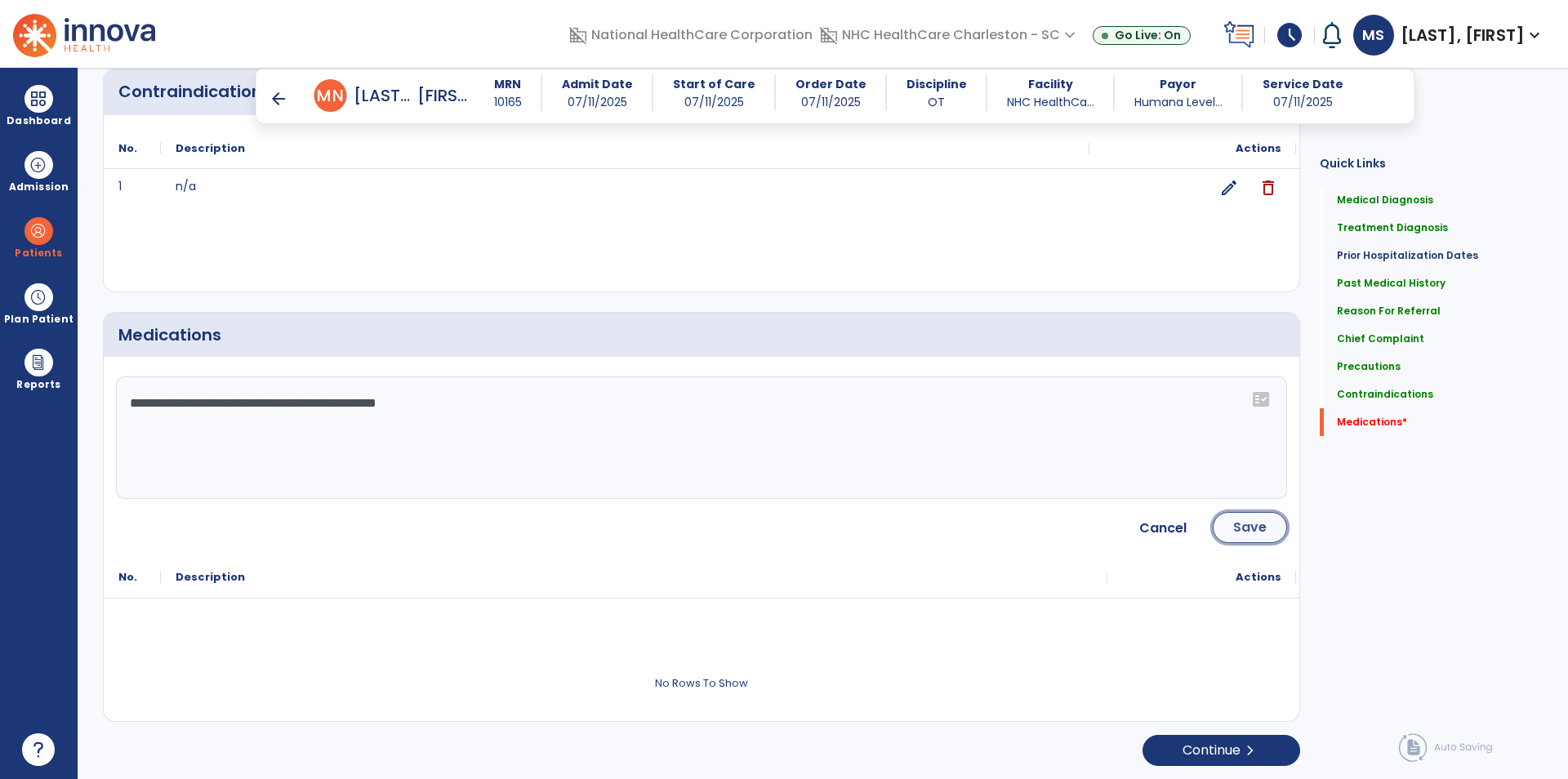 click on "Save" 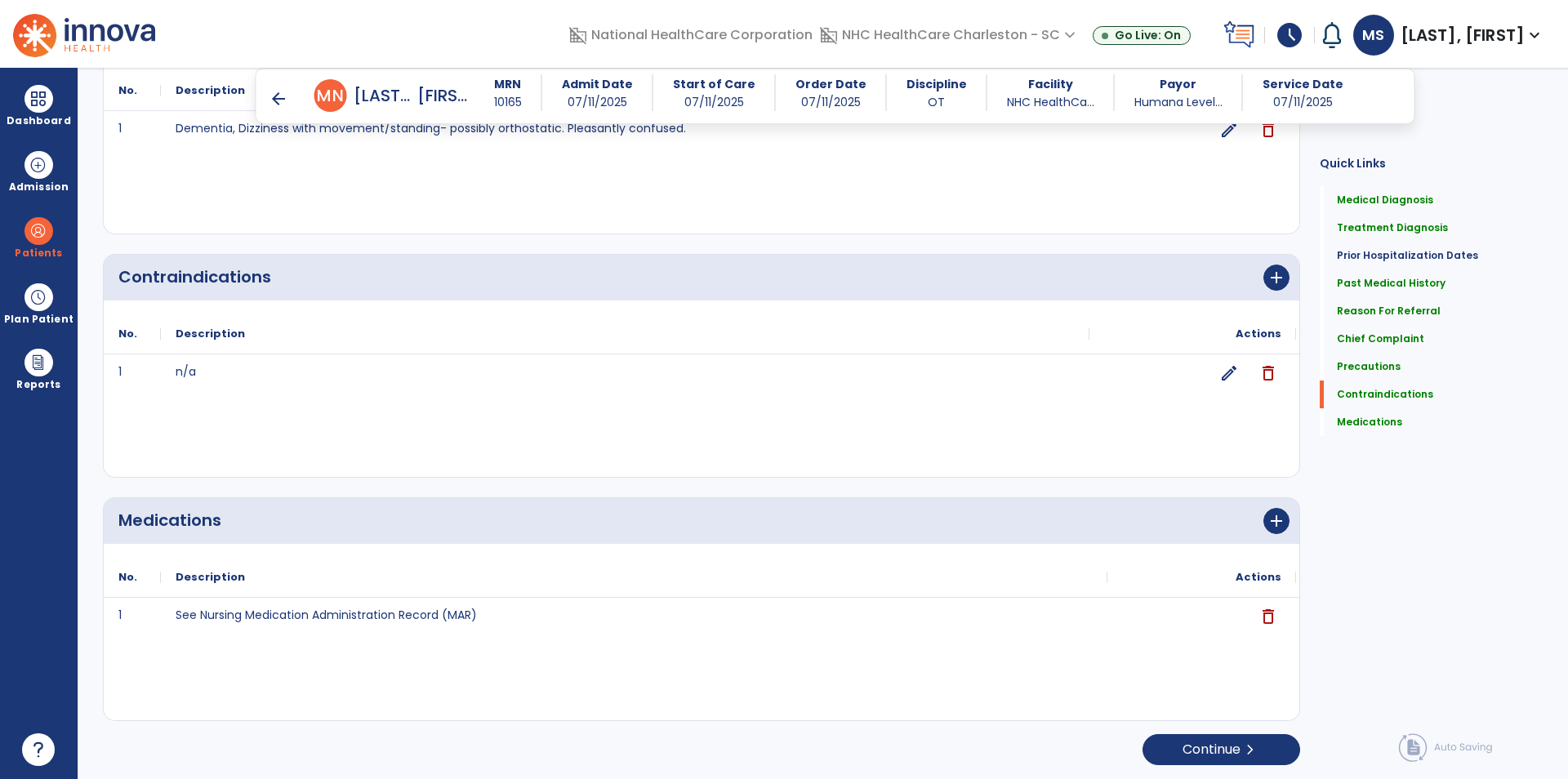 scroll, scrollTop: 1612, scrollLeft: 0, axis: vertical 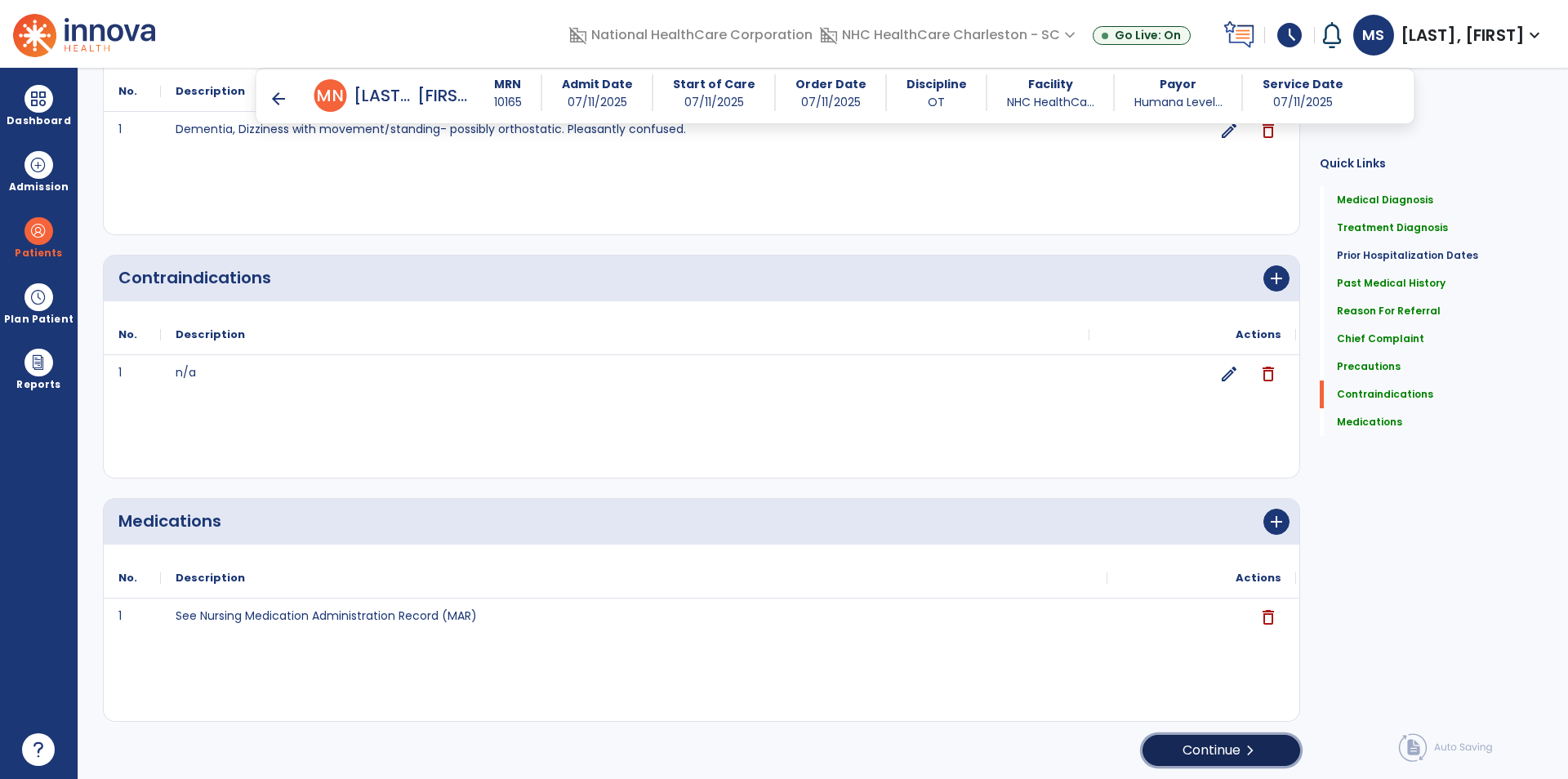 click on "chevron_right" 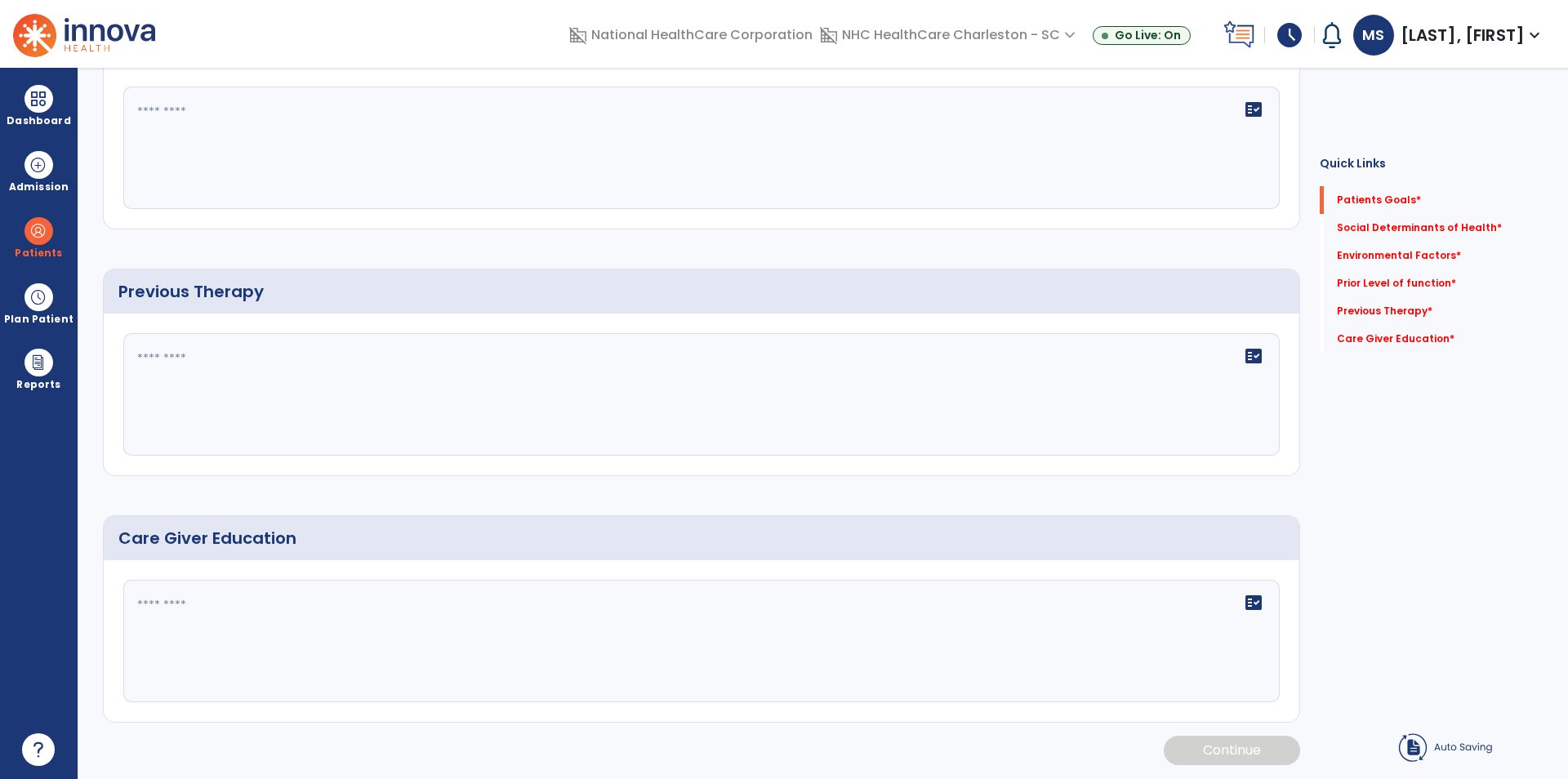 scroll, scrollTop: 0, scrollLeft: 0, axis: both 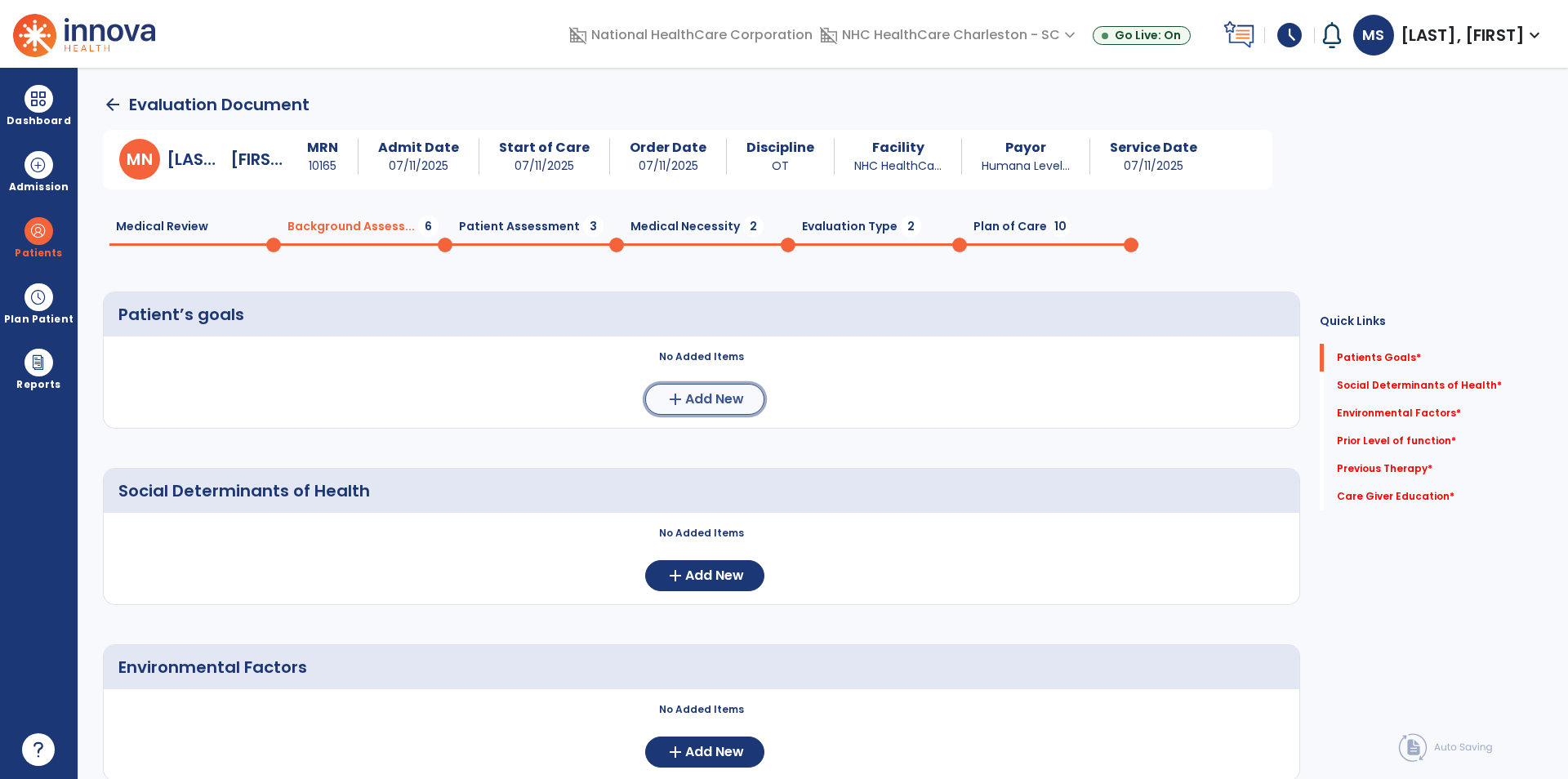 click on "Add New" 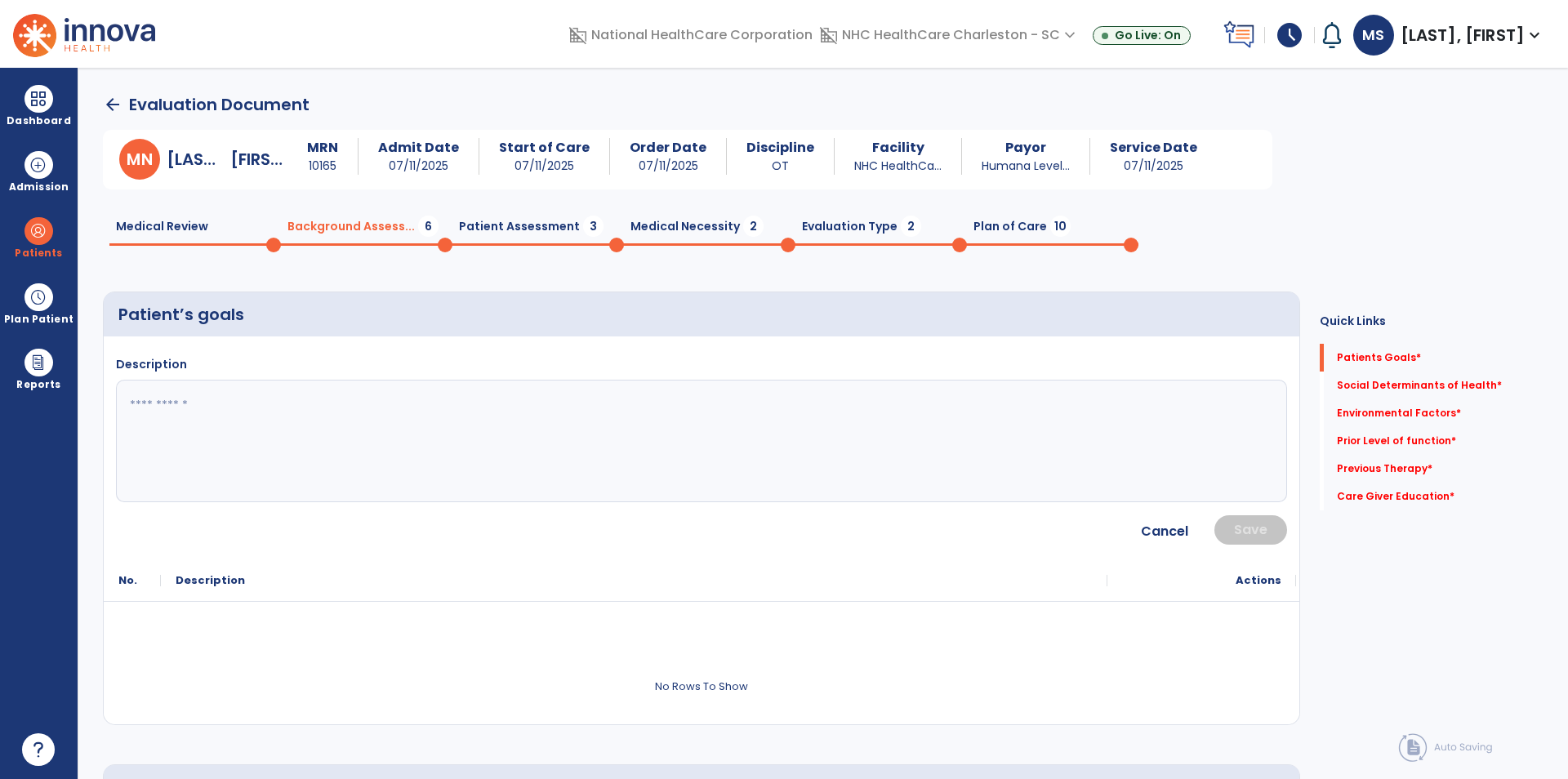 click 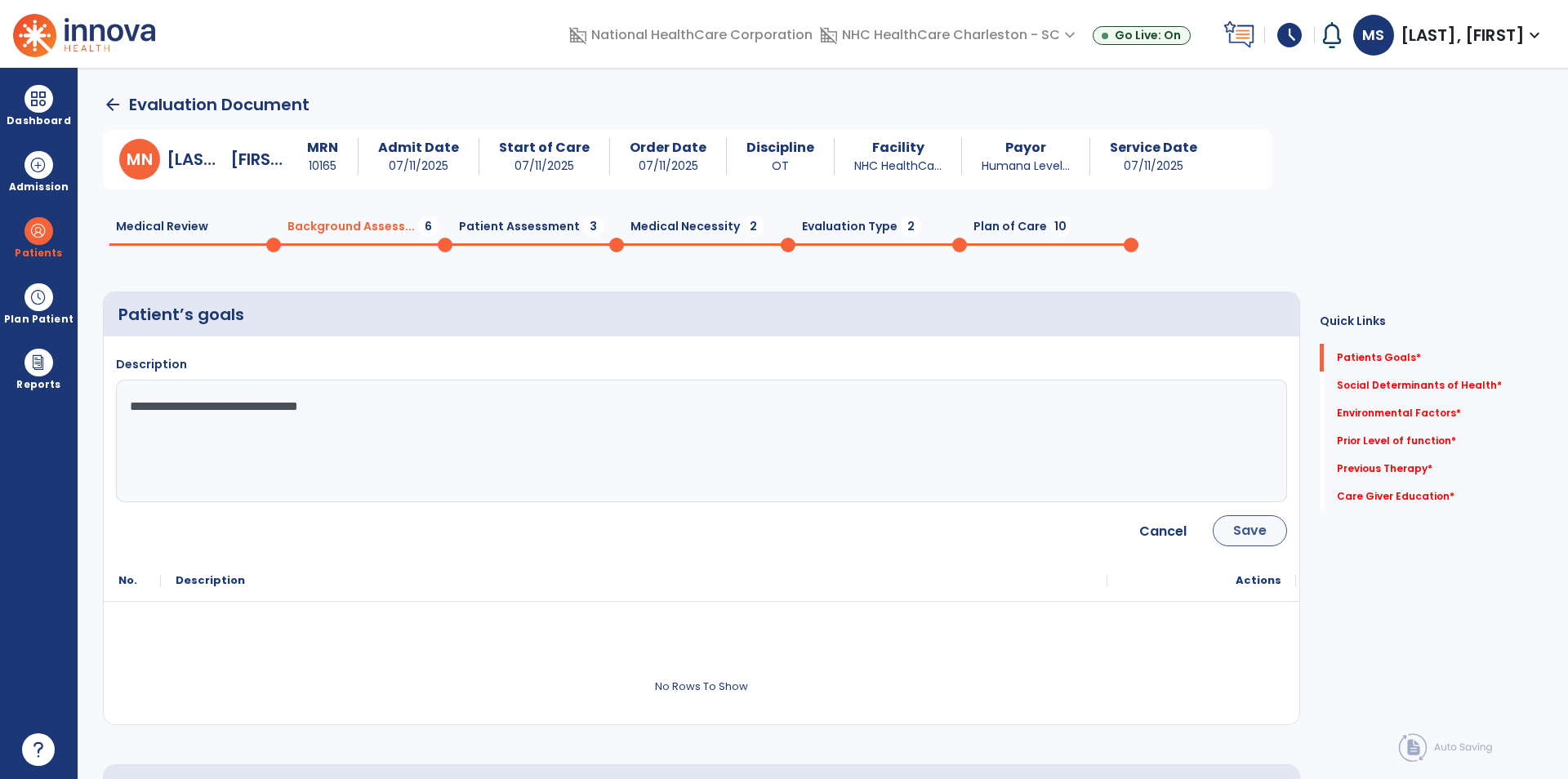 type on "**********" 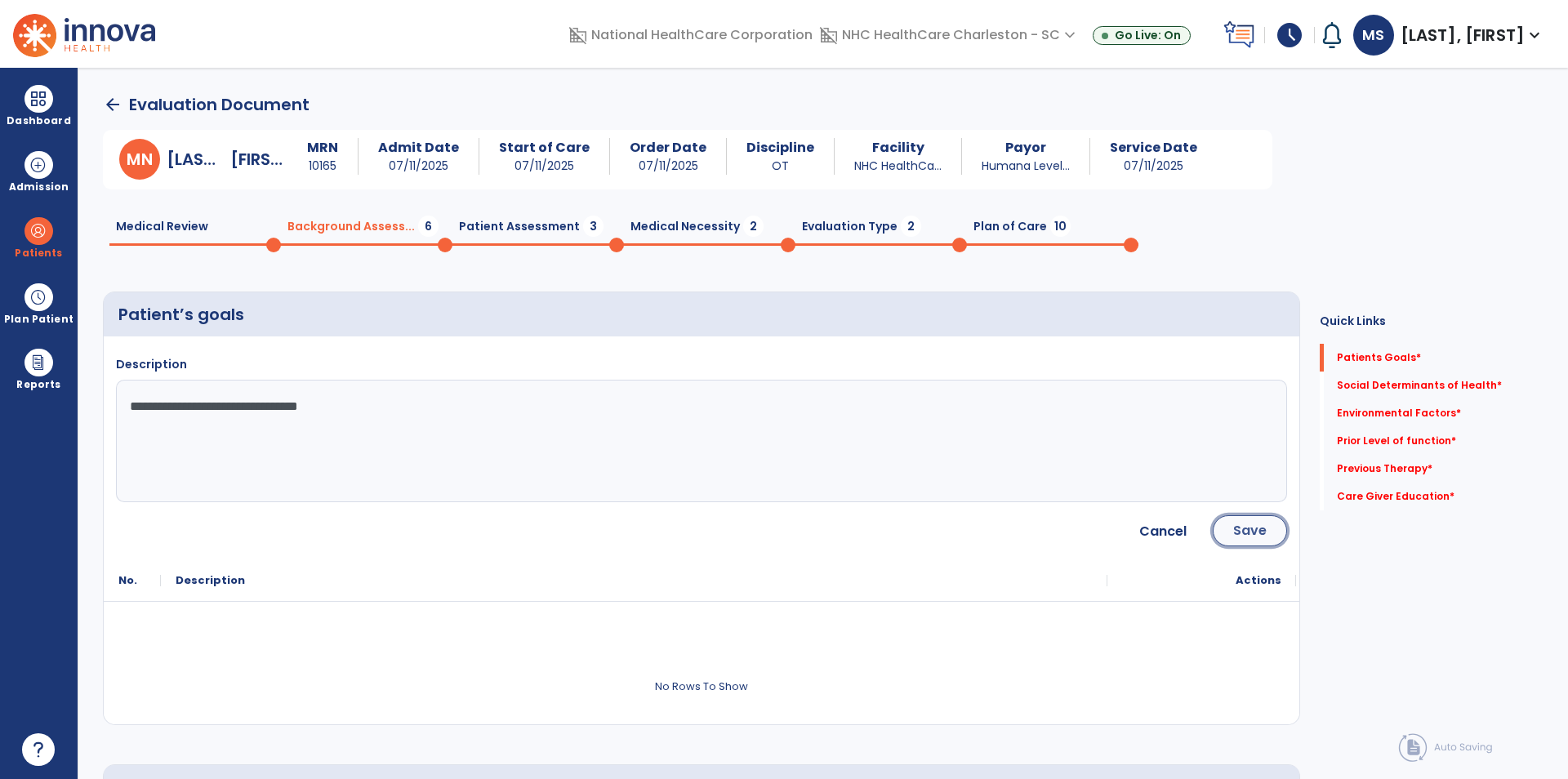 click on "Save" 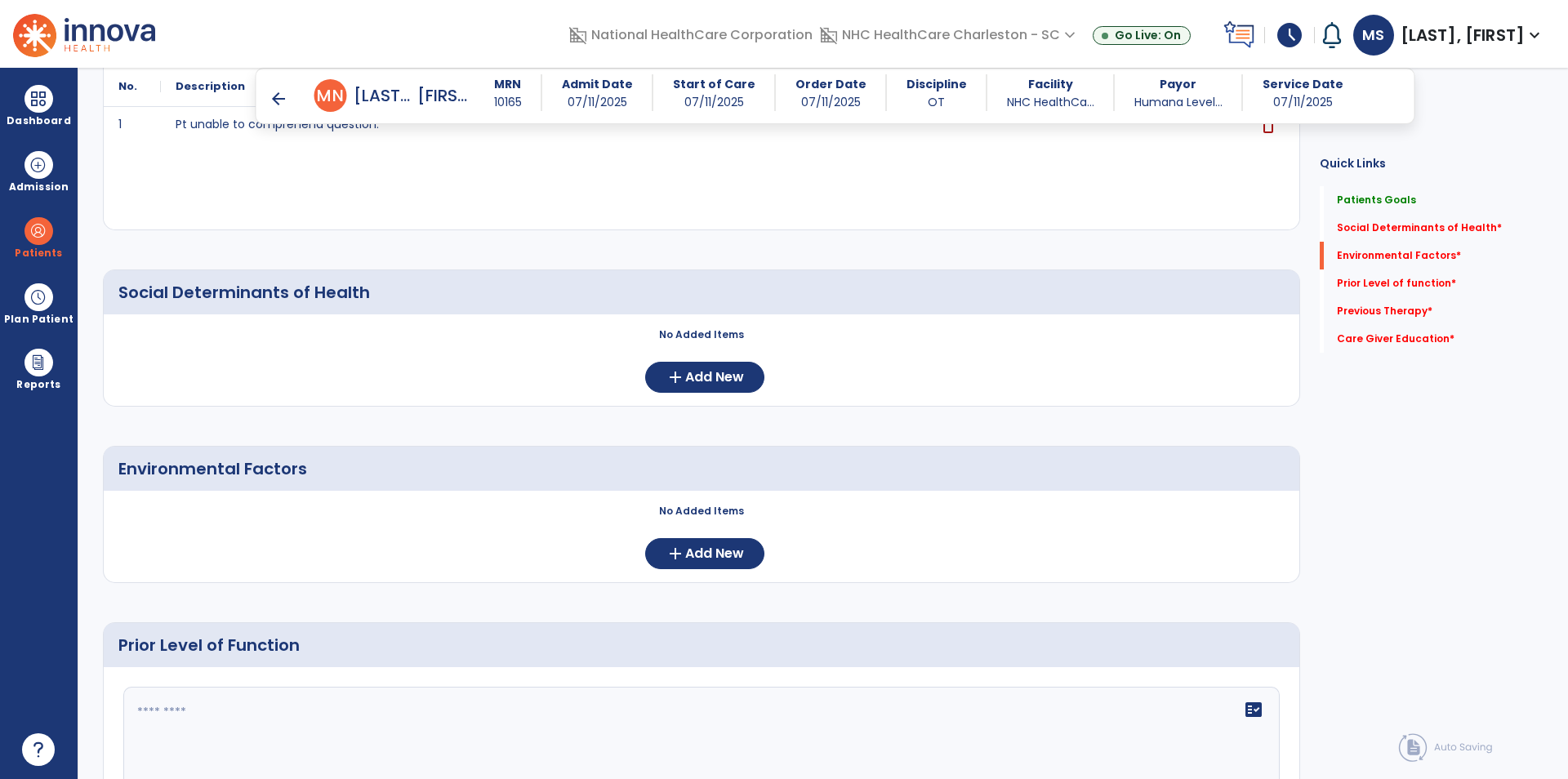 scroll, scrollTop: 408, scrollLeft: 0, axis: vertical 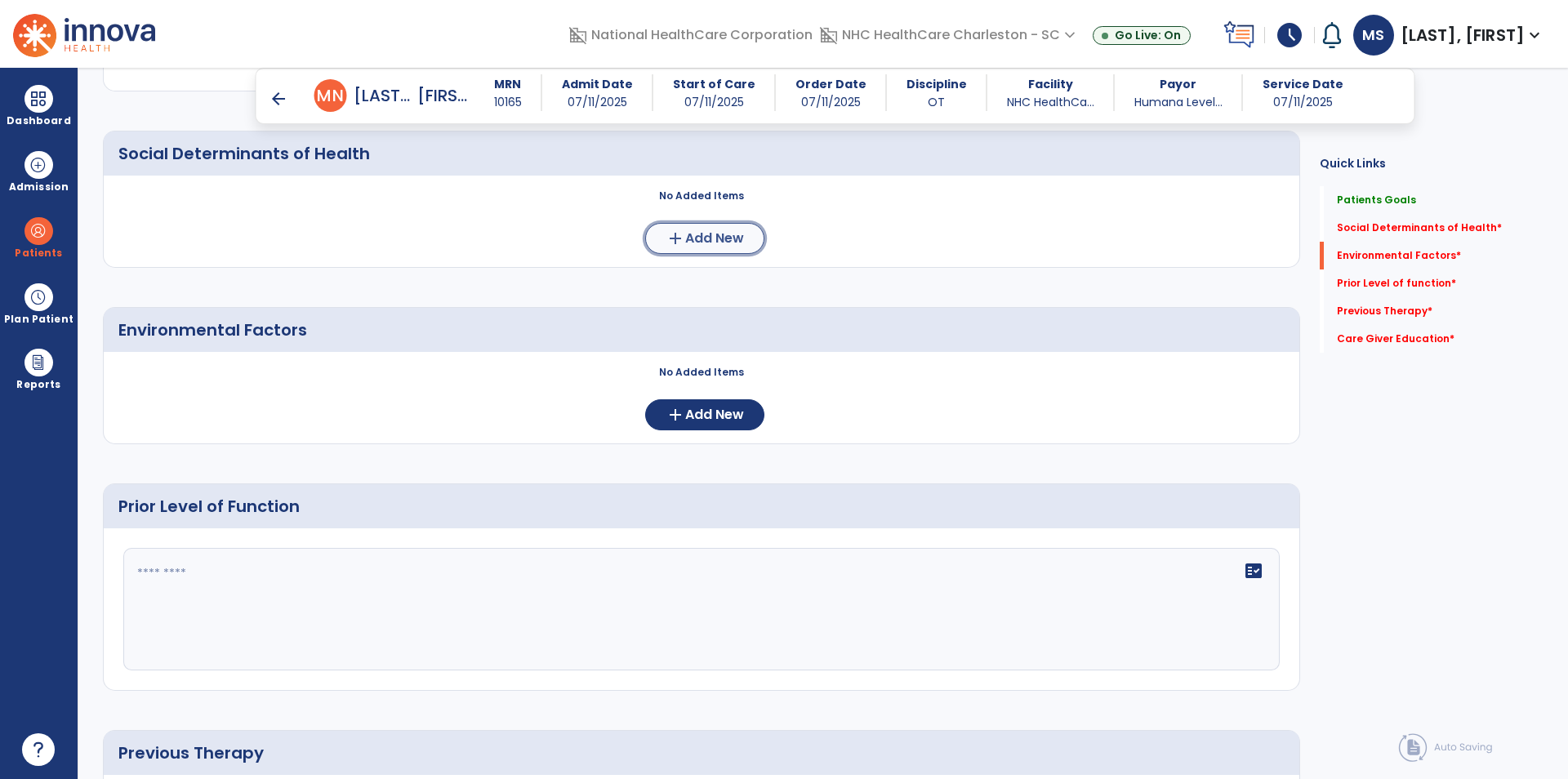click on "Add New" 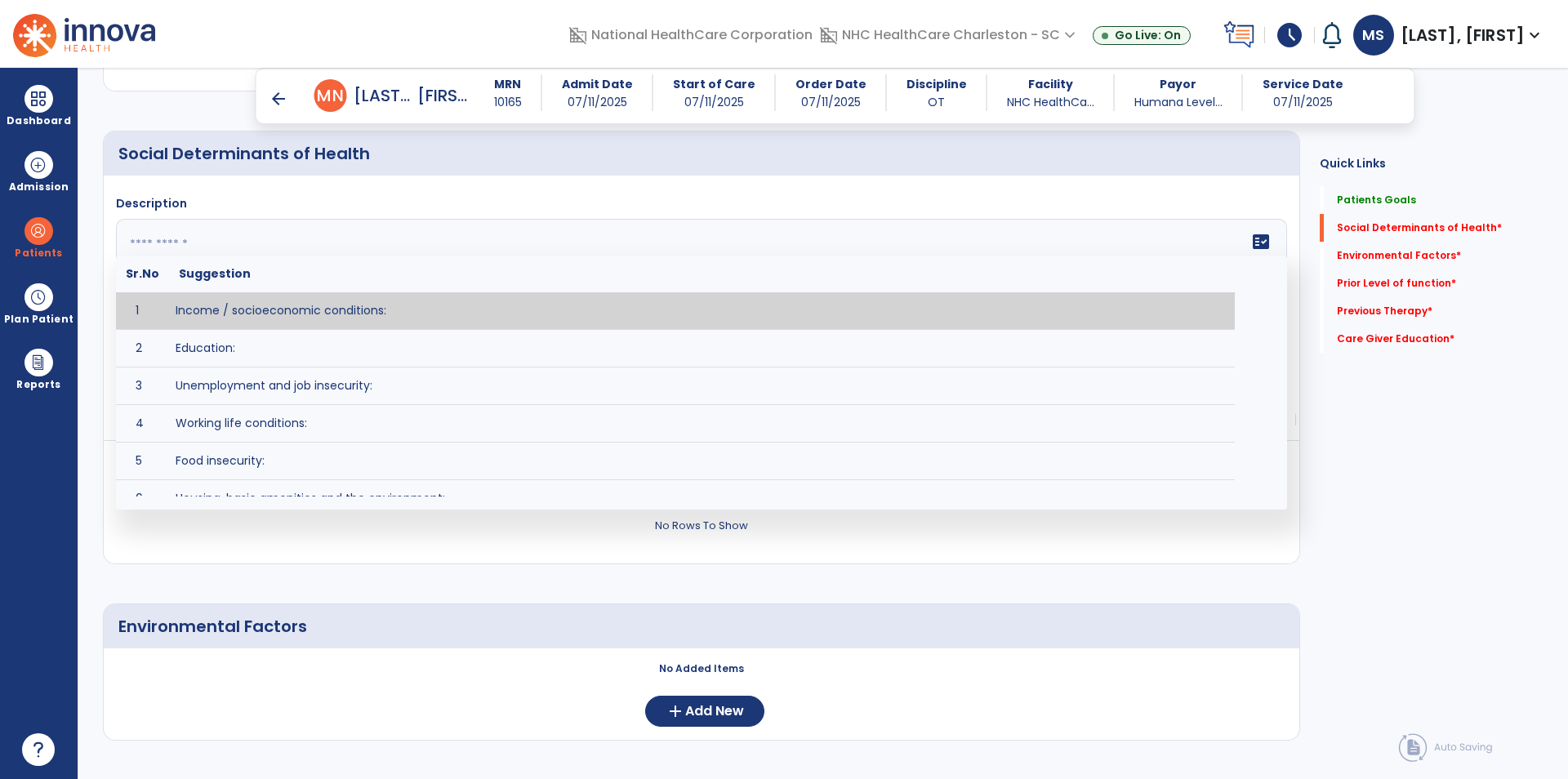click 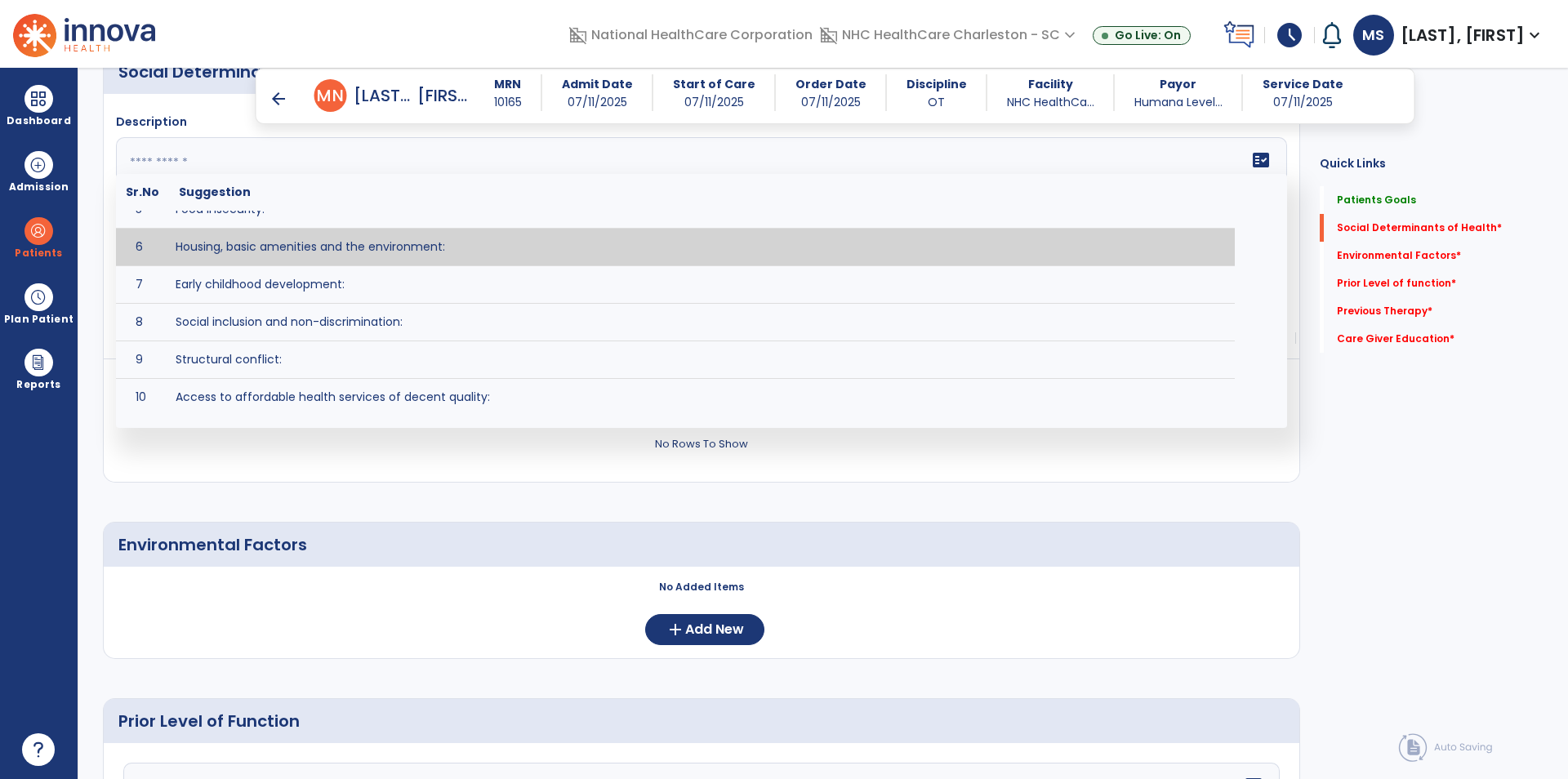 scroll, scrollTop: 171, scrollLeft: 0, axis: vertical 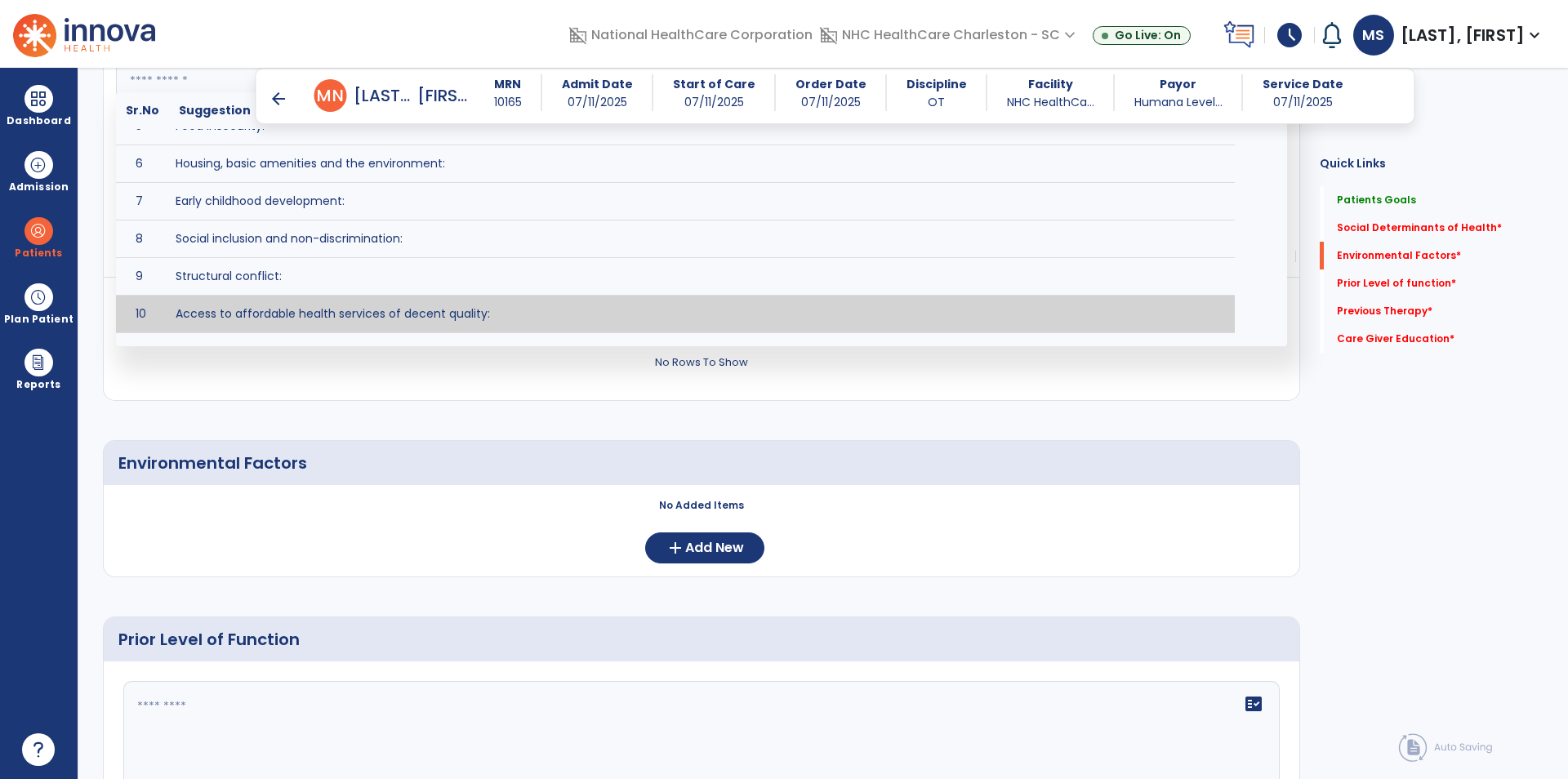 type on "**********" 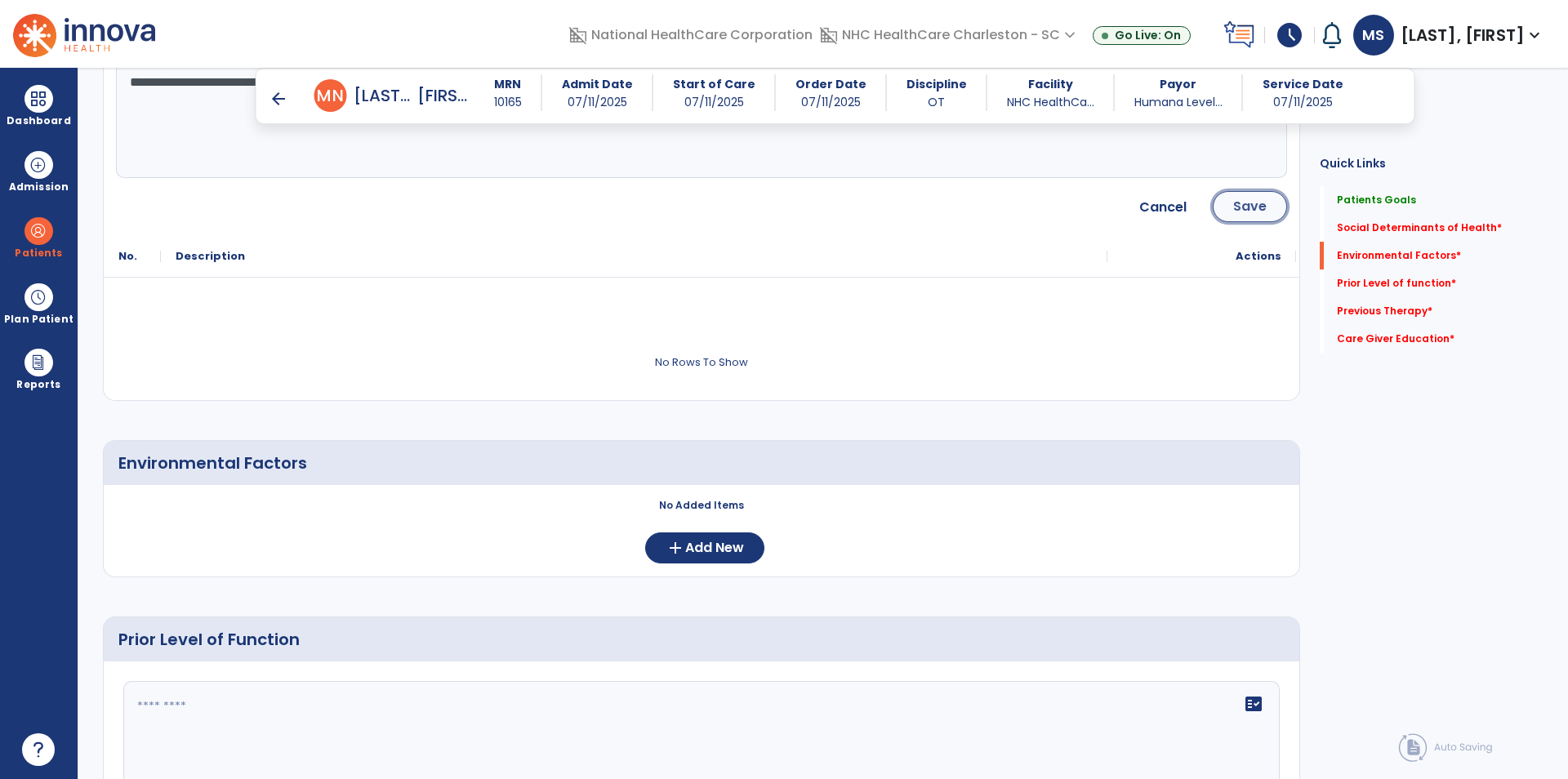 click on "Save" 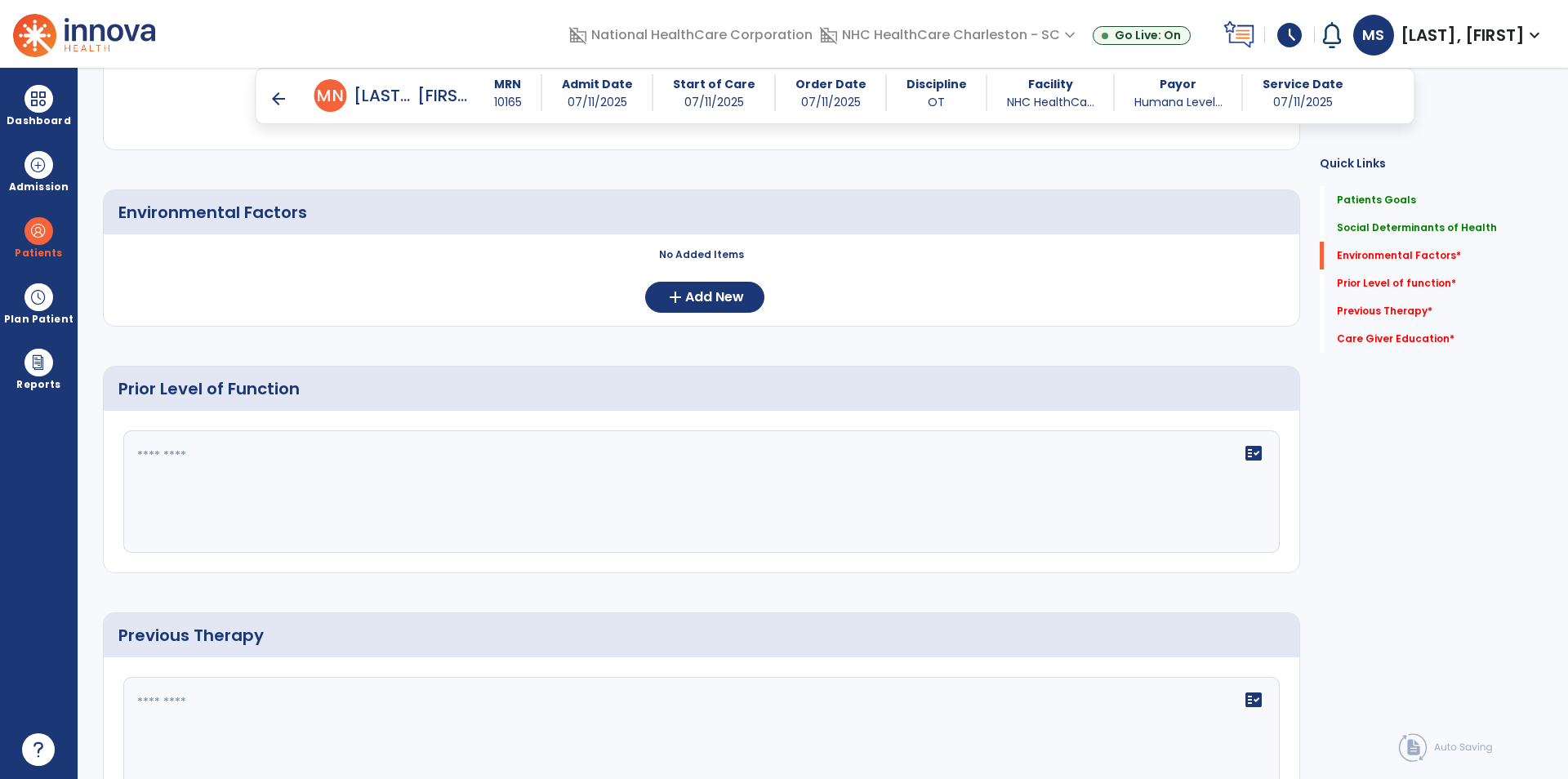 scroll, scrollTop: 646, scrollLeft: 0, axis: vertical 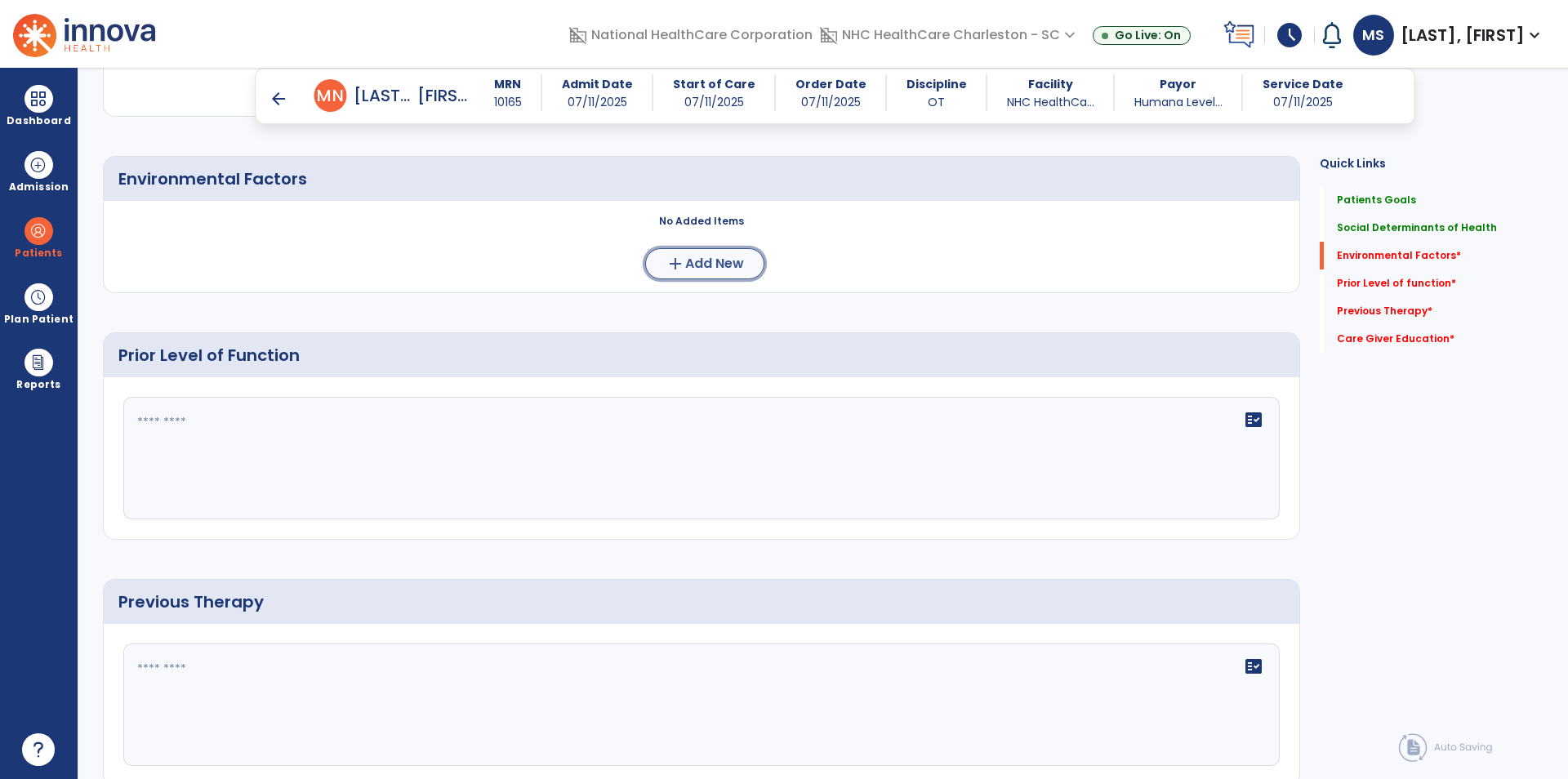 click on "Add New" 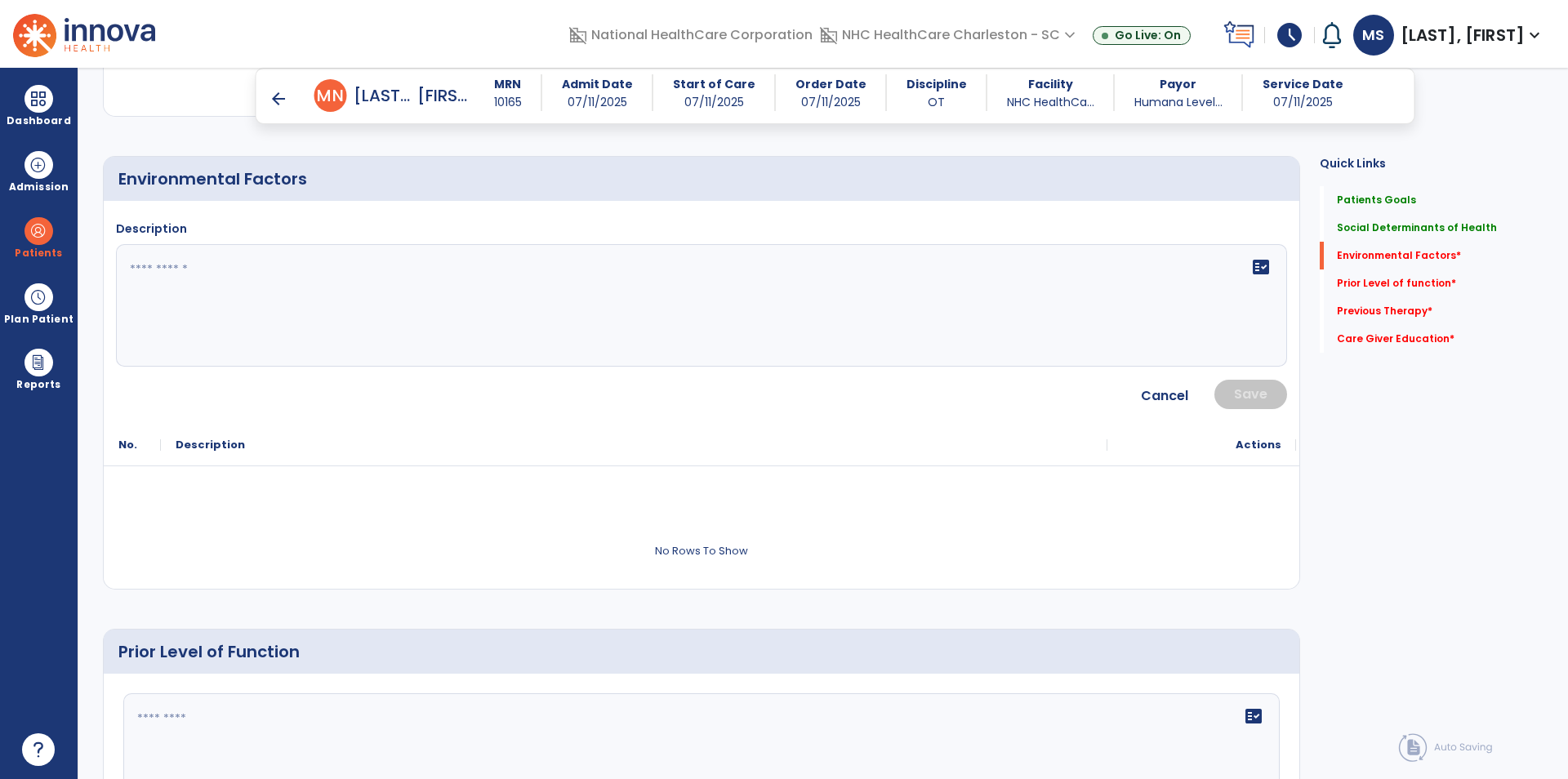 click 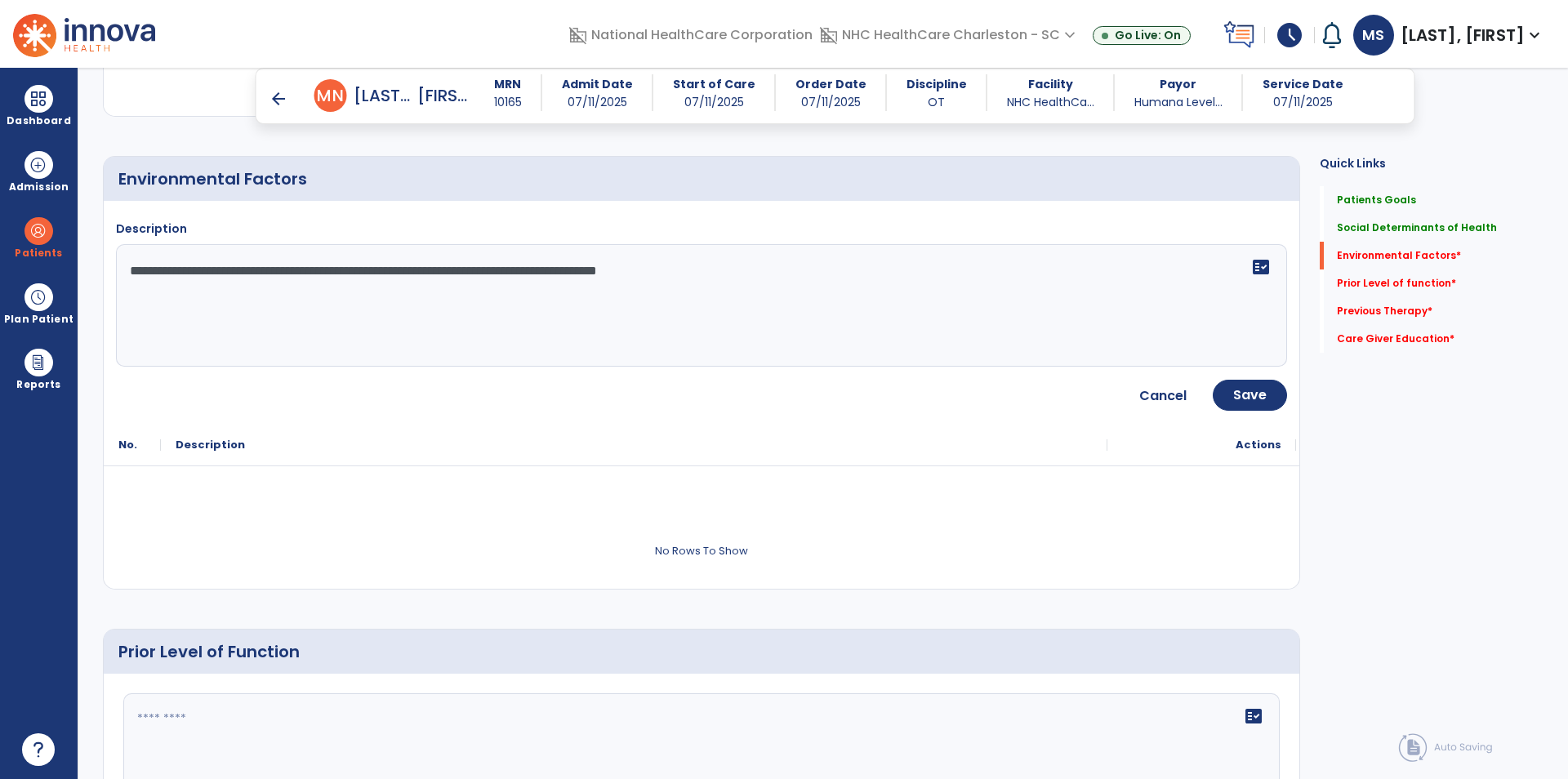 click on "**********" 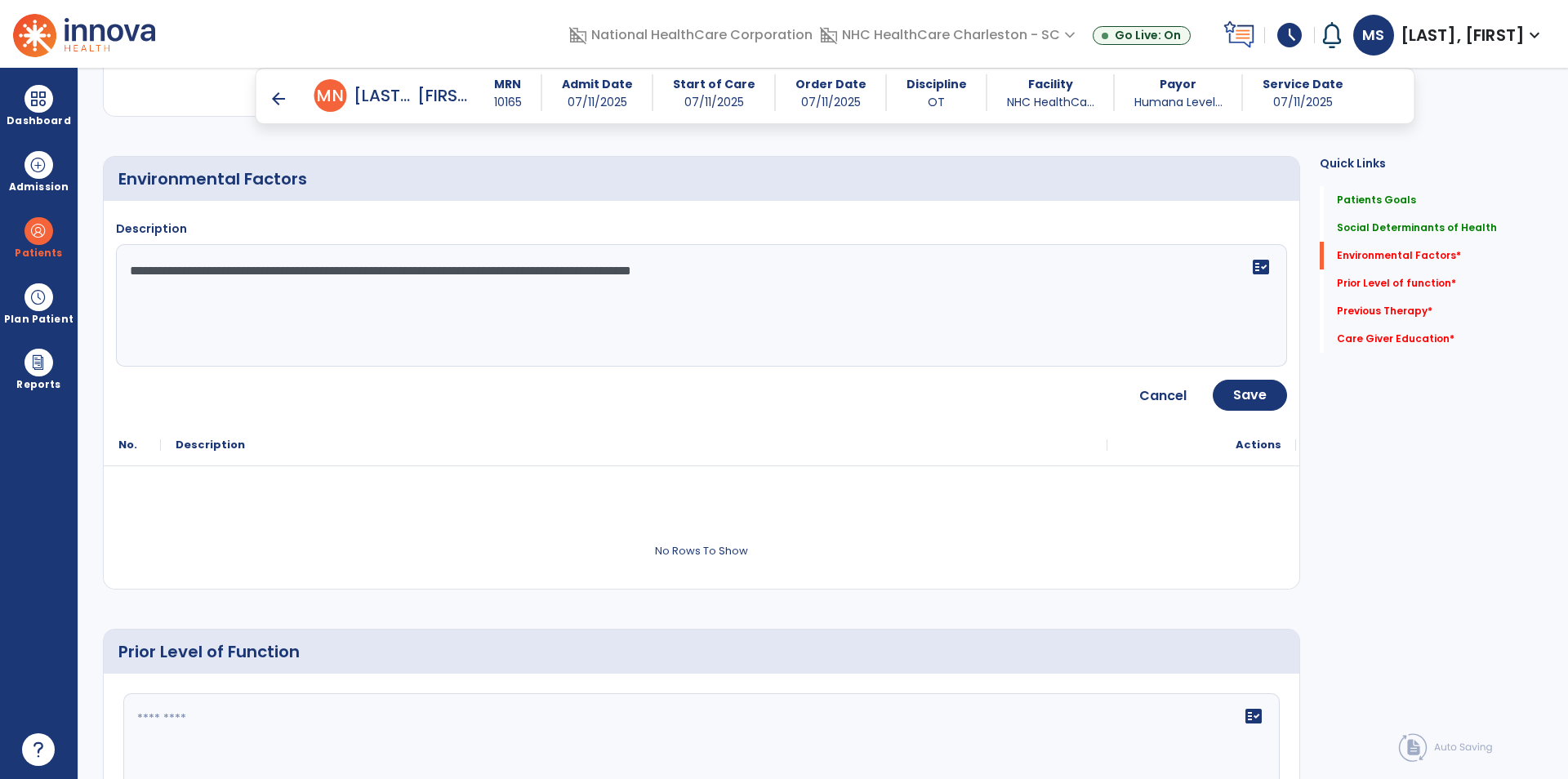 click on "**********" 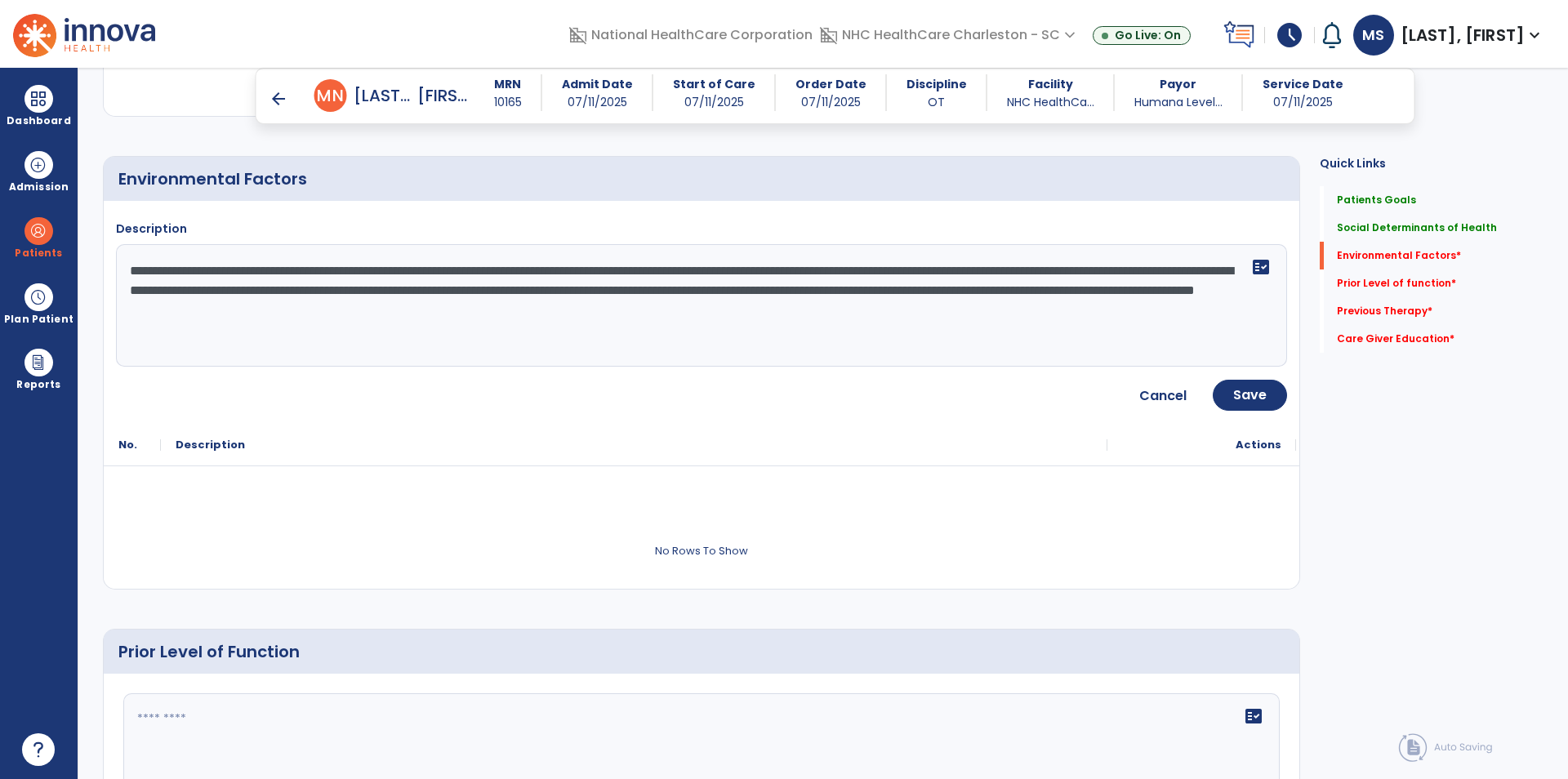 click on "**********" 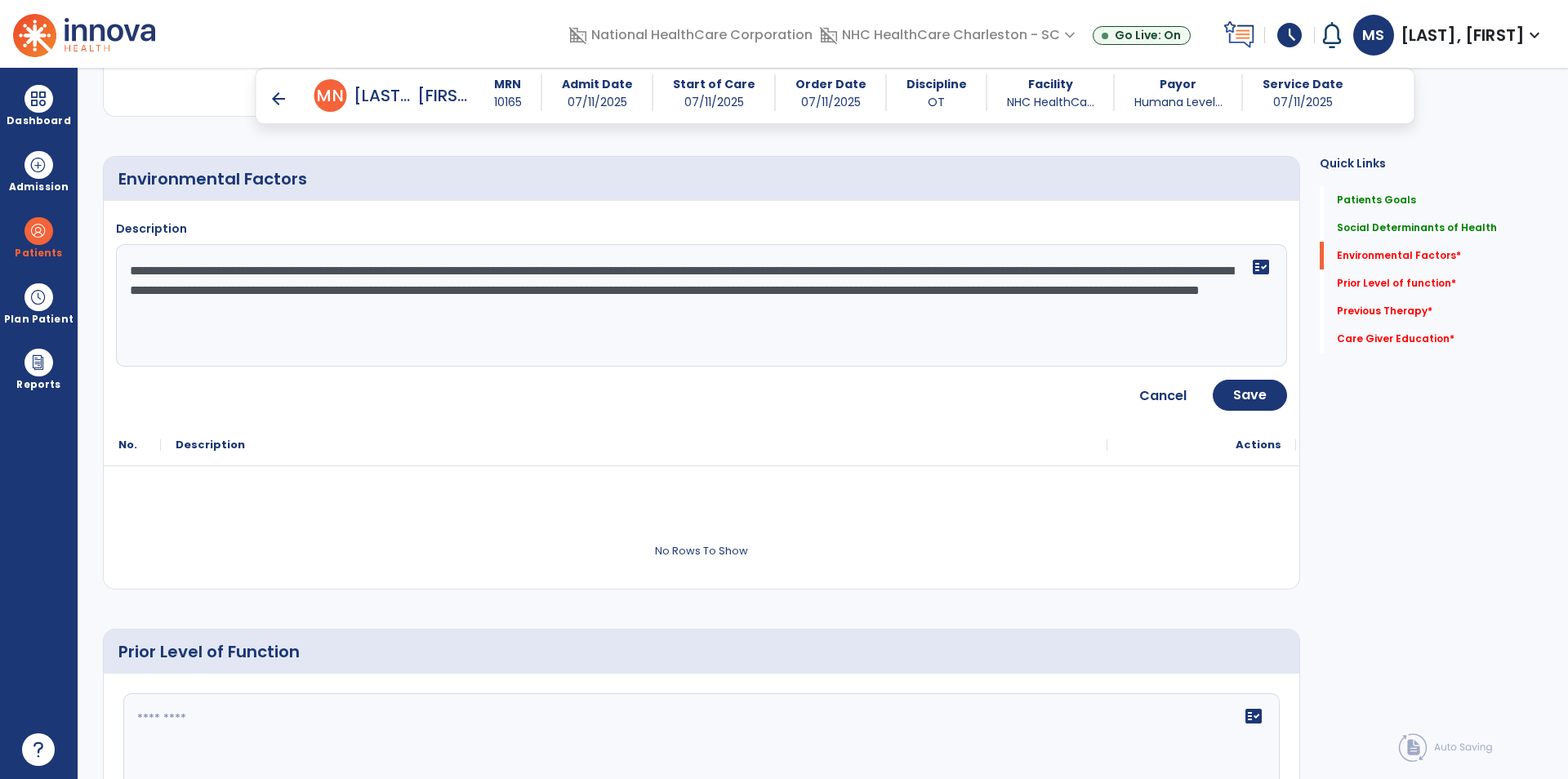 click on "**********" 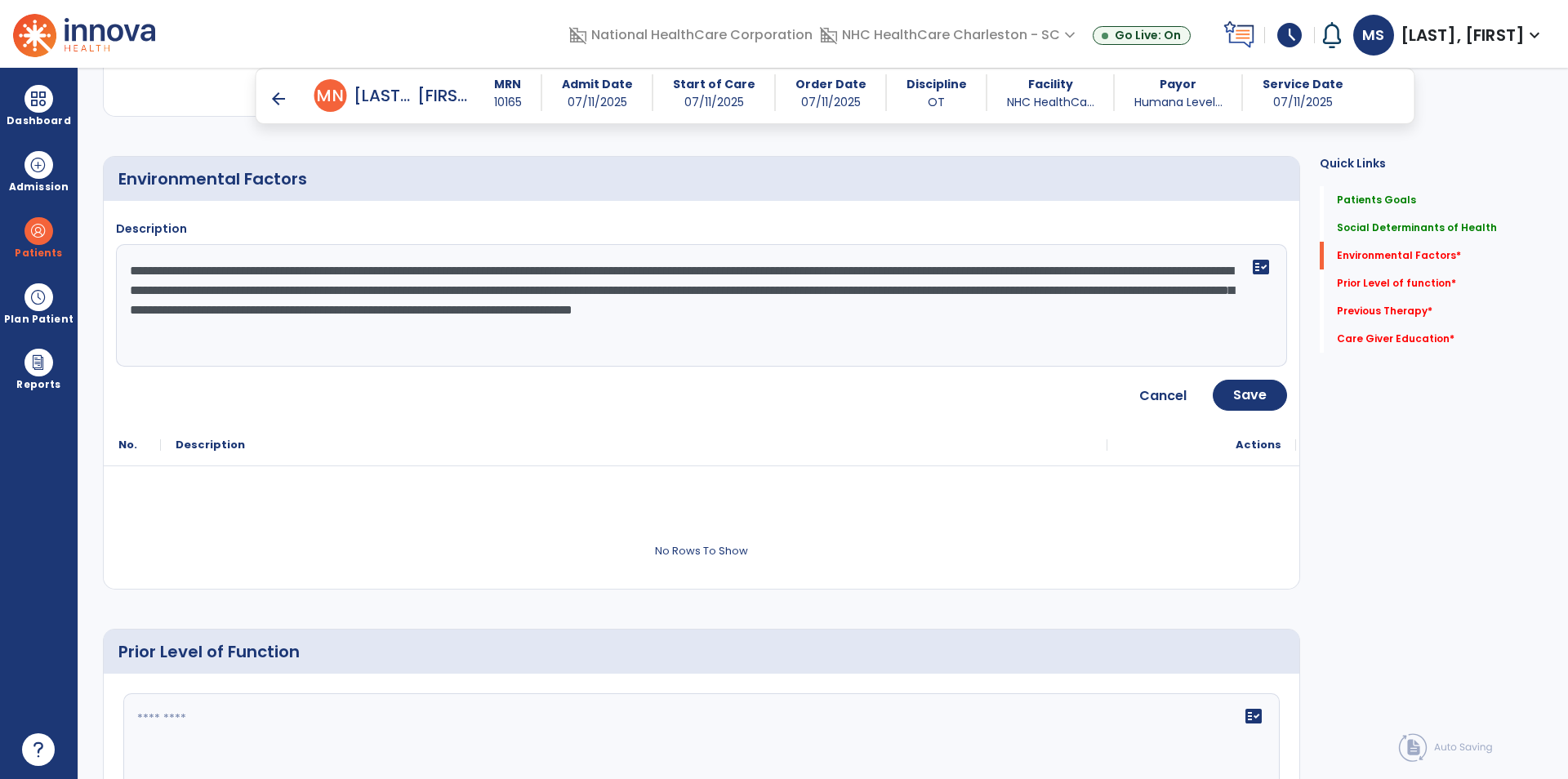click on "**********" 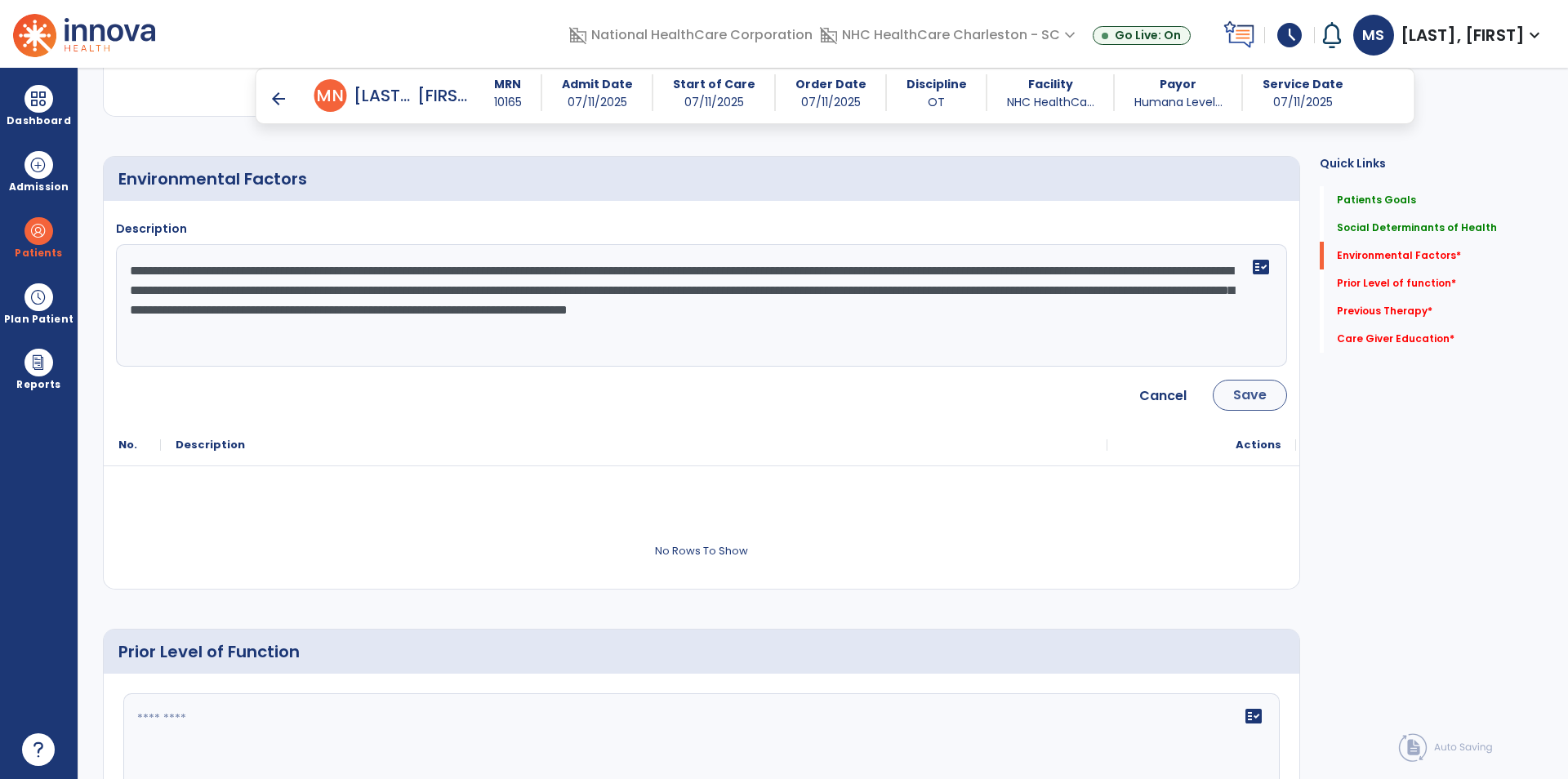 type on "**********" 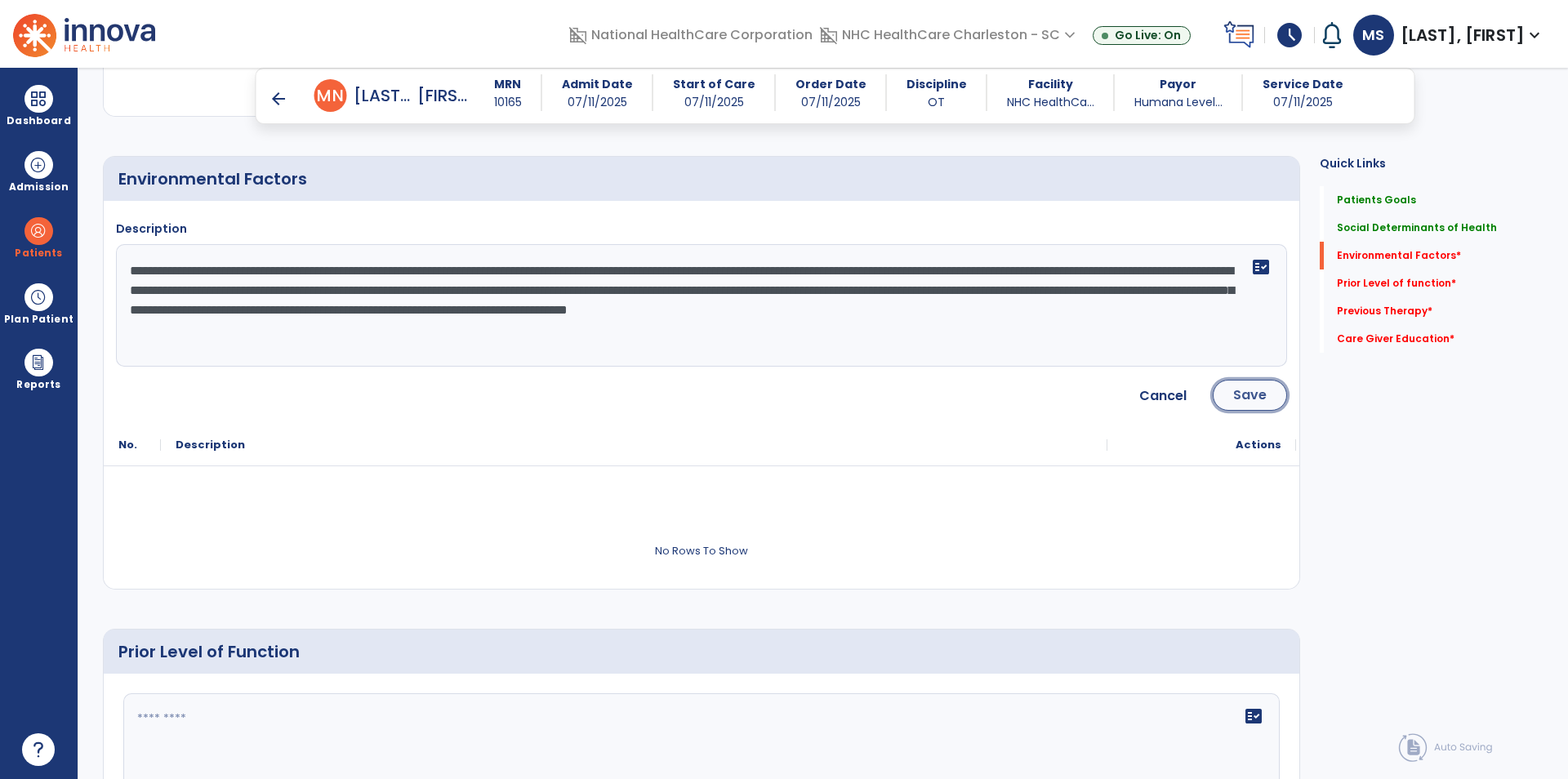 click on "Save" 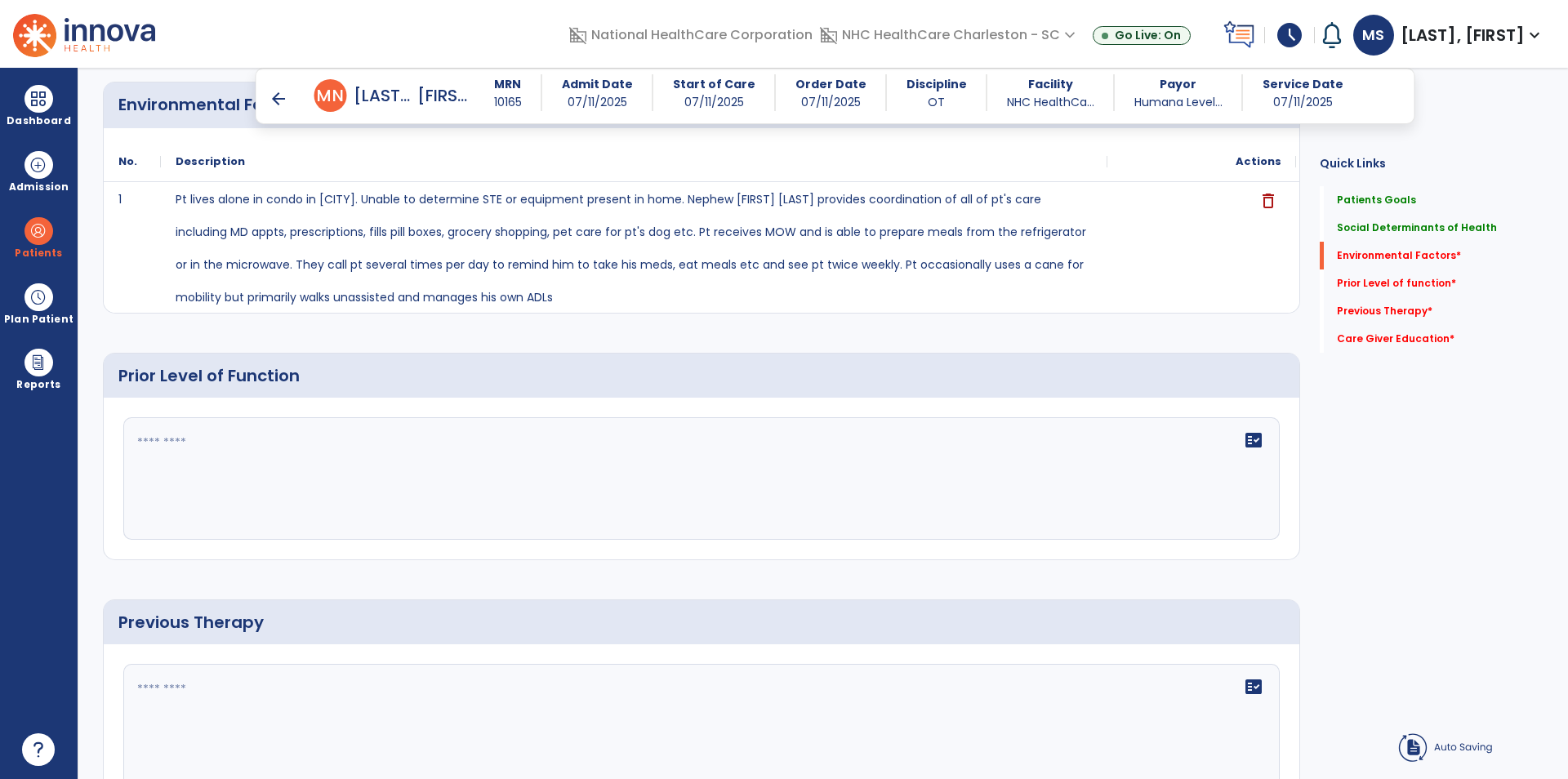 scroll, scrollTop: 891, scrollLeft: 0, axis: vertical 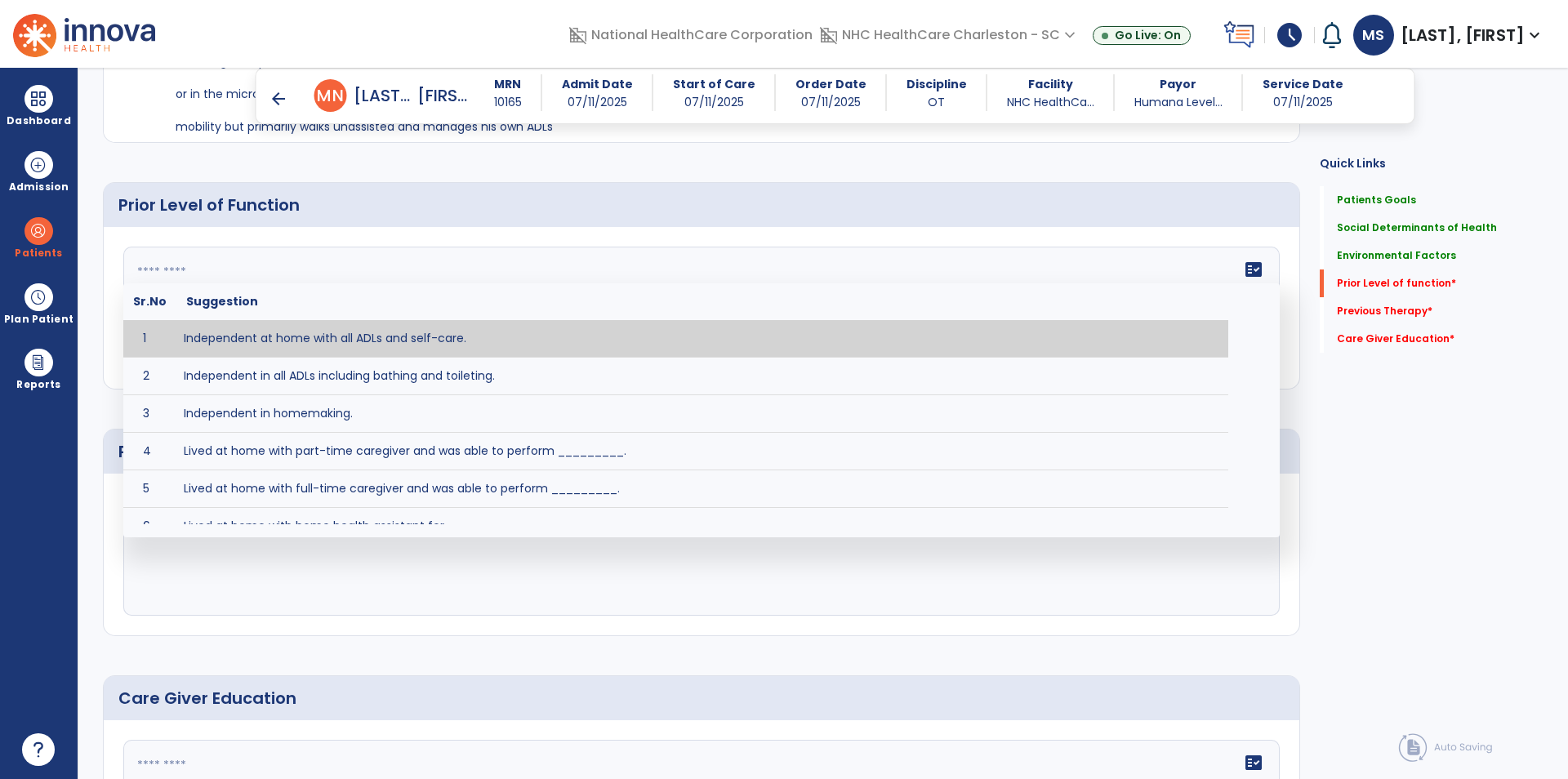 click on "fact_check  Sr.No Suggestion 1 Independent at home with all ADLs and self-care. 2 Independent in all ADLs including bathing and toileting. 3 Independent in homemaking. 4 Lived at home with part-time caregiver and was able to perform _________. 5 Lived at home with full-time caregiver and was able to perform _________. 6 Lived at home with home health assistant for ________. 7 Lived at SNF and able to _______. 8 Lived at SNF and required ______ assist for ________. 9 Lived in assisted living facility and able to _______. 10 Lived in home with ______ stairs and able to navigate with_________ assistance and _______ device. 11 Lived in single story home and did not have to navigate stairs or steps. 12 Lived in SNF and began to develop increase in risk for ______. 13 Lived in SNF and skin was intact without pressure sores or wounds 14 Lived in SNF and was independent with the following ADL's ________. 15 Lived independently at home with _________ and able to __________. 16 17 Worked as a __________." 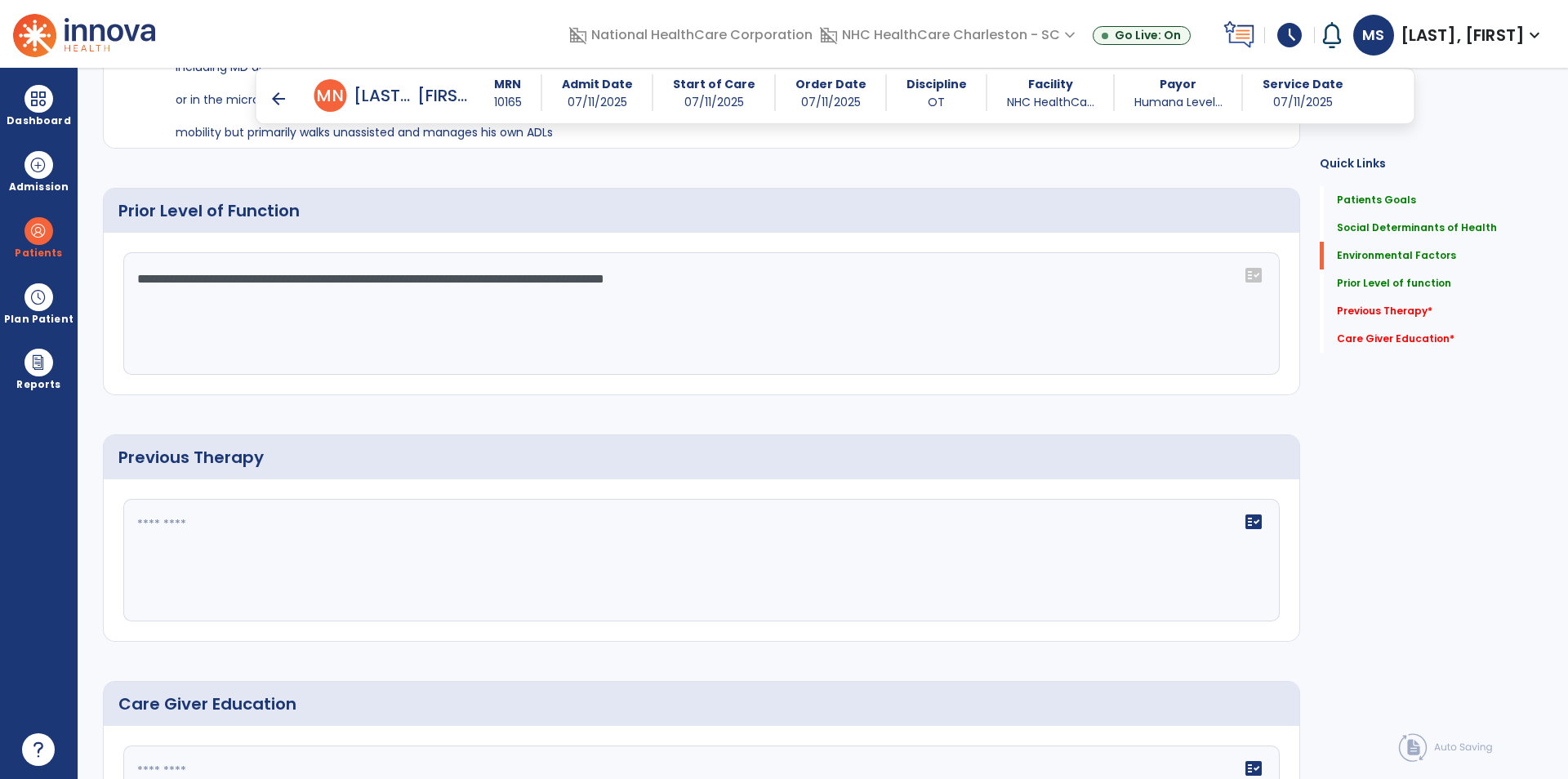 scroll, scrollTop: 1052, scrollLeft: 0, axis: vertical 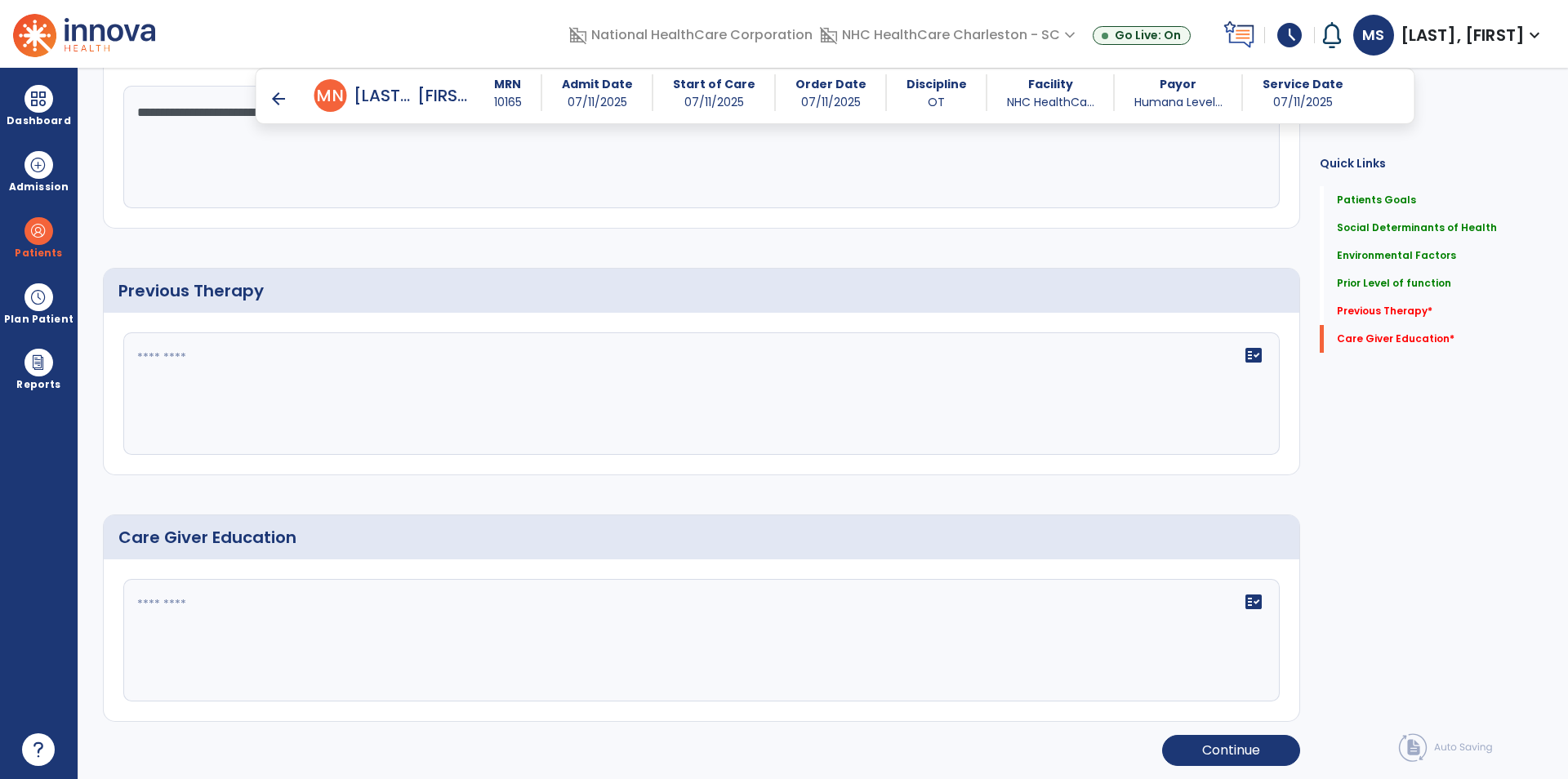 type on "**********" 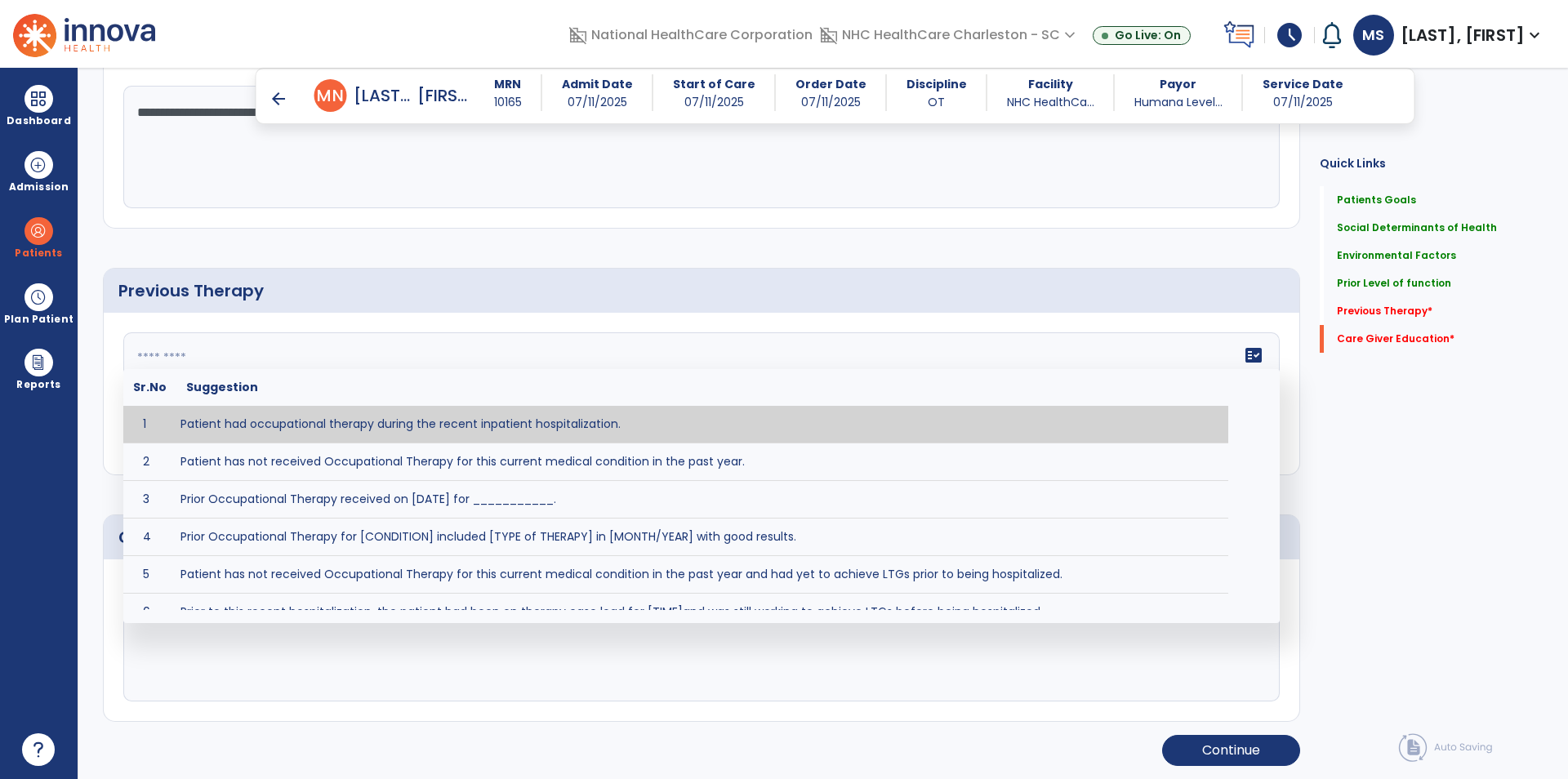 type on "**********" 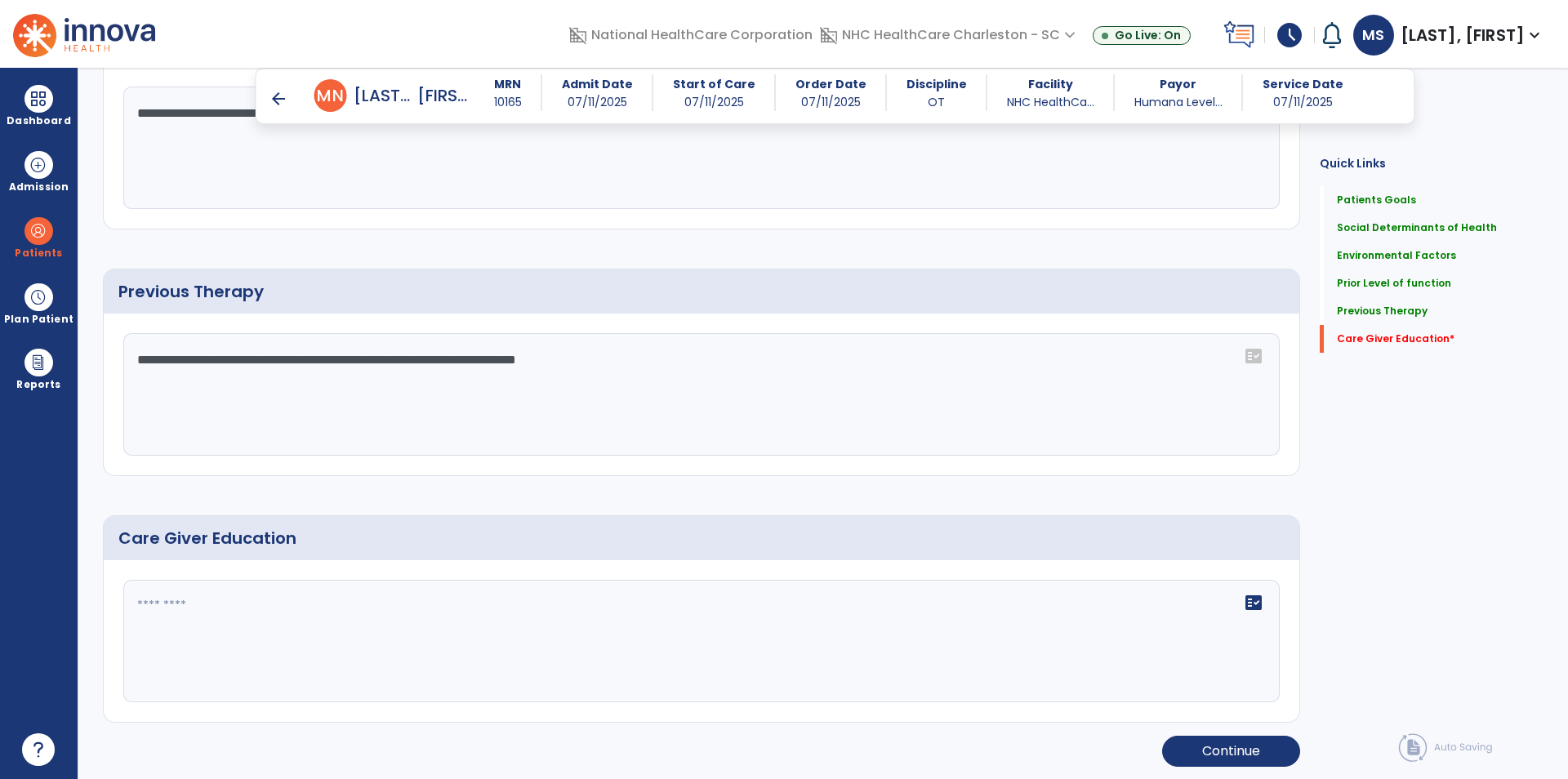 scroll, scrollTop: 1052, scrollLeft: 0, axis: vertical 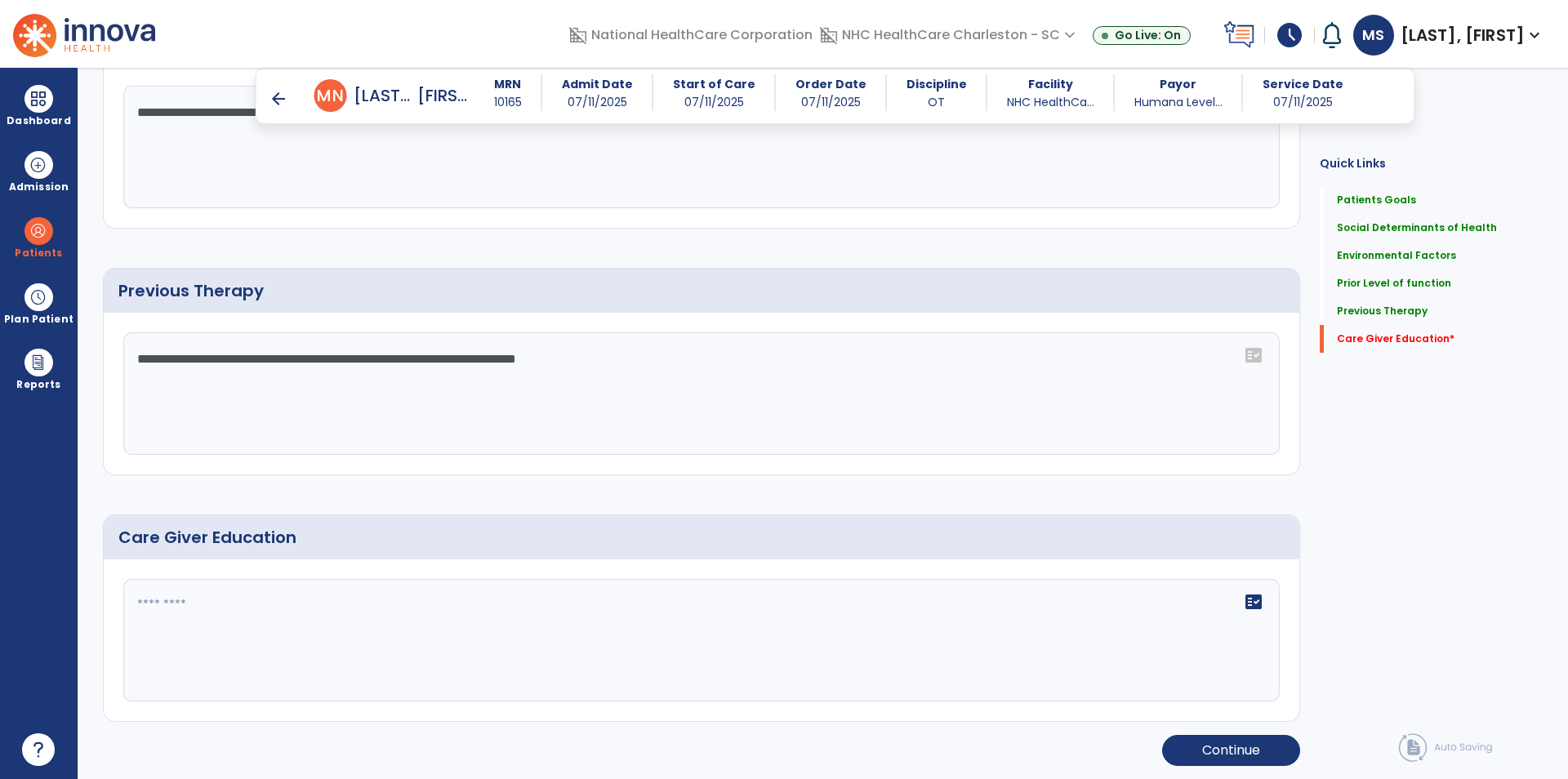 click on "fact_check" 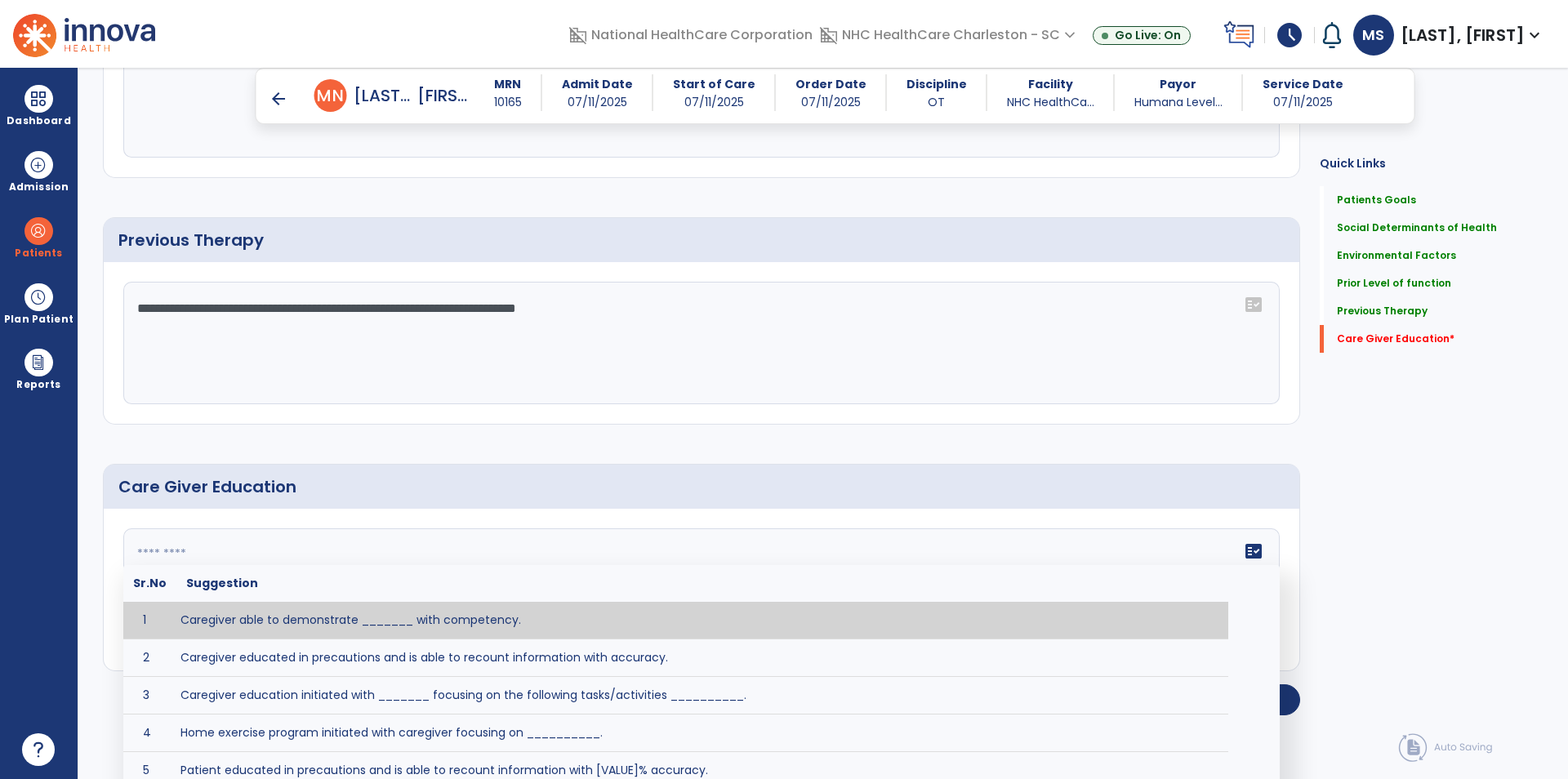 scroll, scrollTop: 1126, scrollLeft: 0, axis: vertical 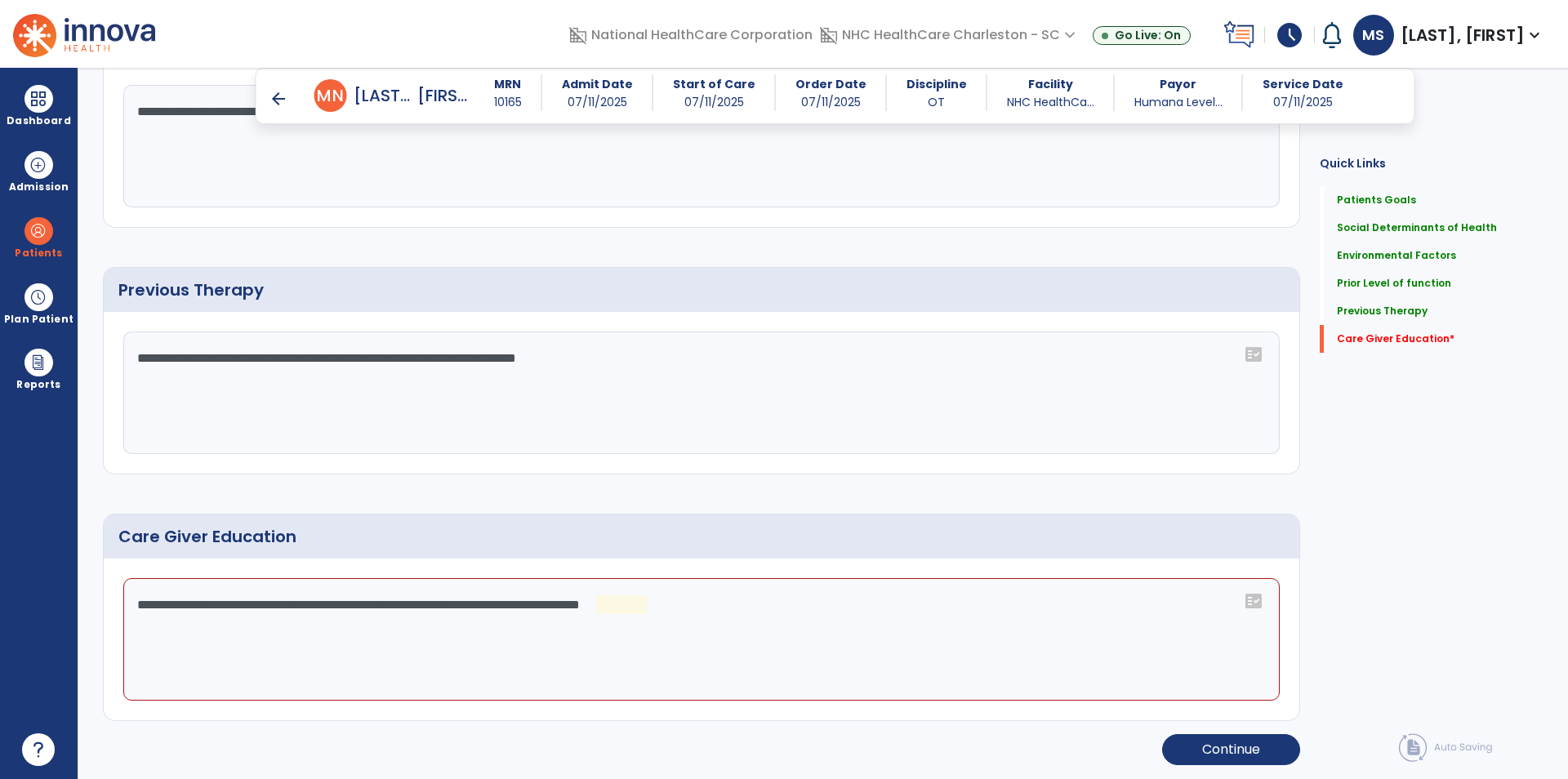 click on "**********" 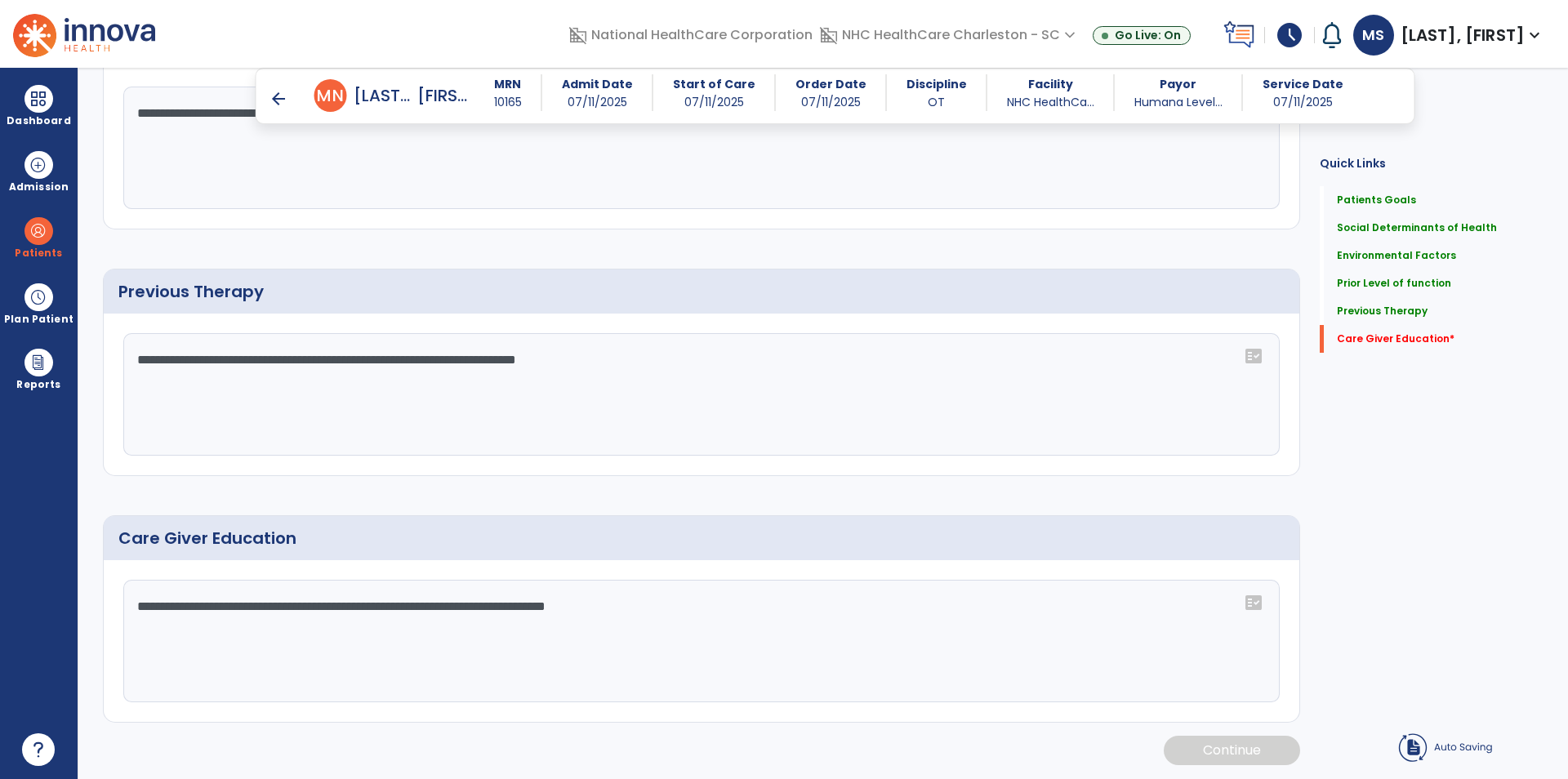 drag, startPoint x: 719, startPoint y: 605, endPoint x: 7, endPoint y: 640, distance: 712.8597 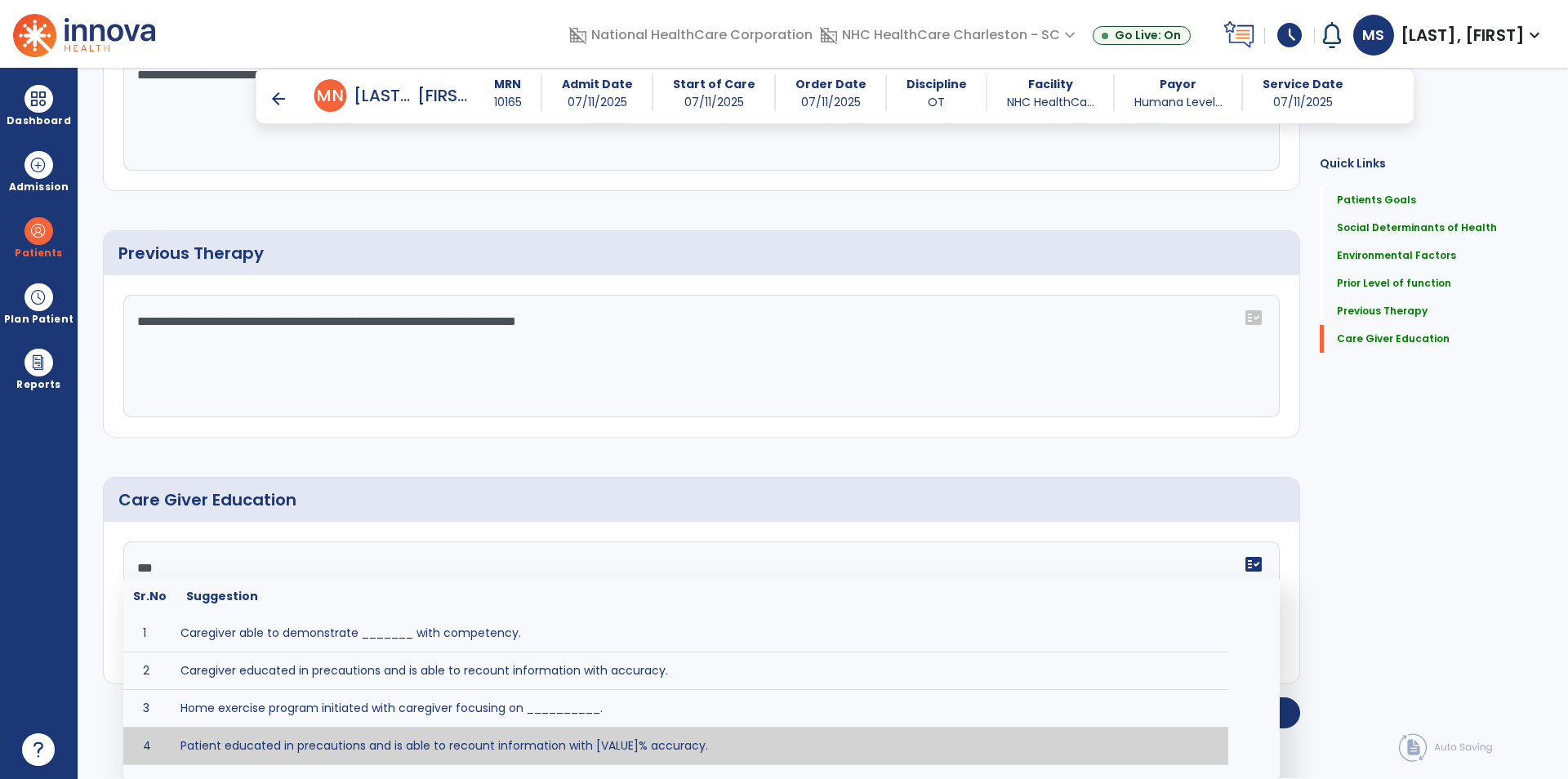 scroll, scrollTop: 1053, scrollLeft: 0, axis: vertical 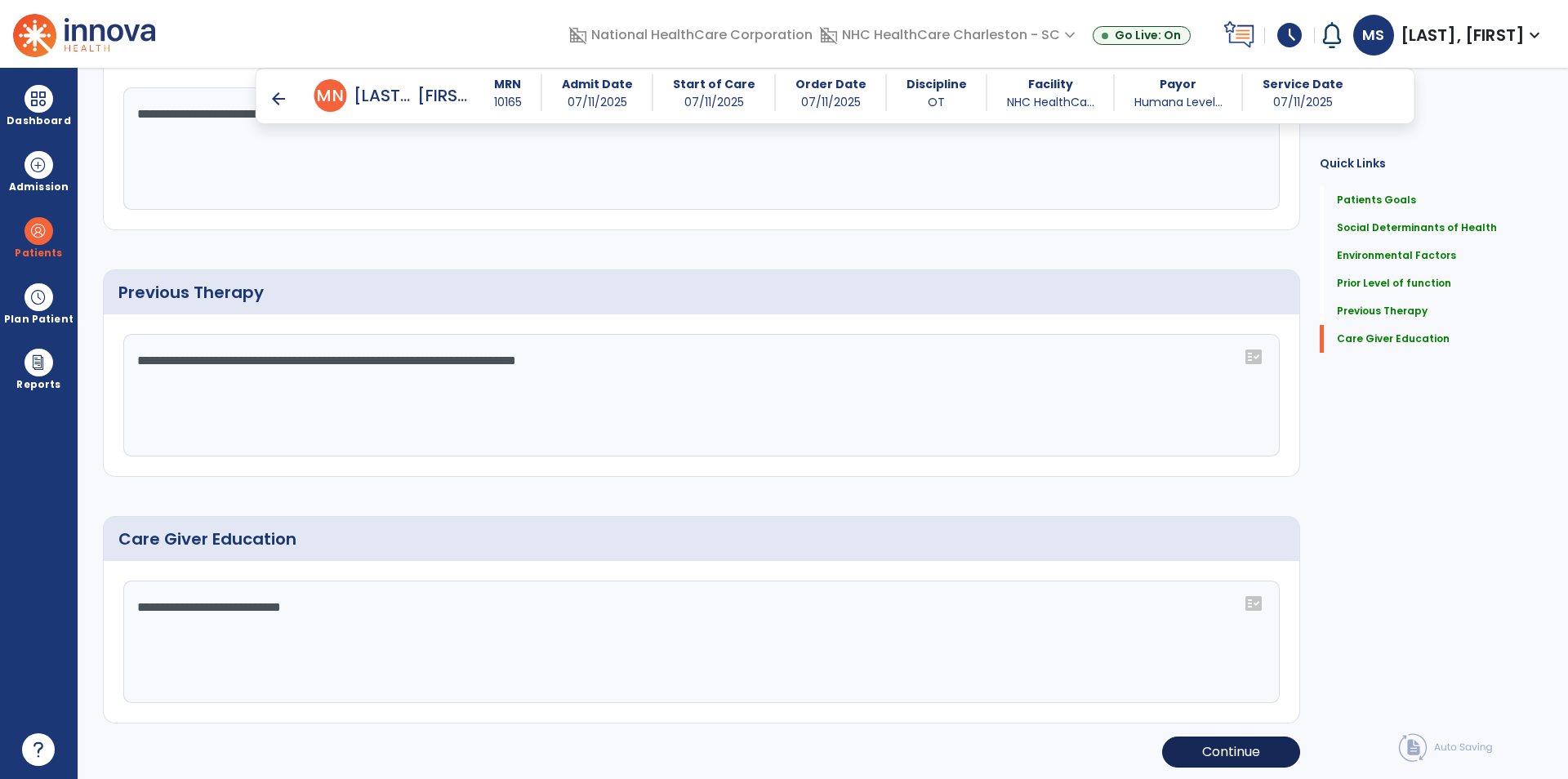 type on "**********" 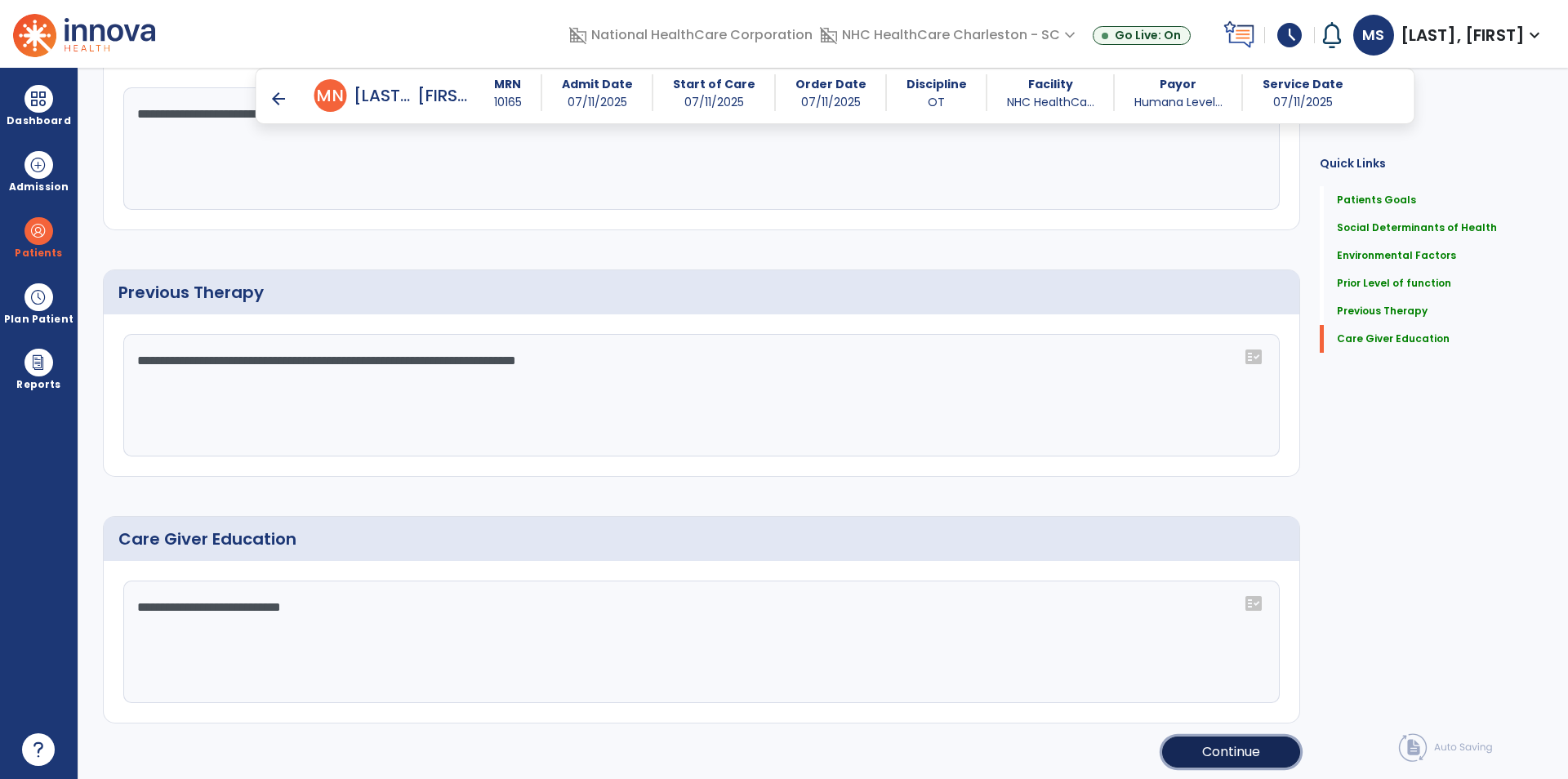 click on "Continue" 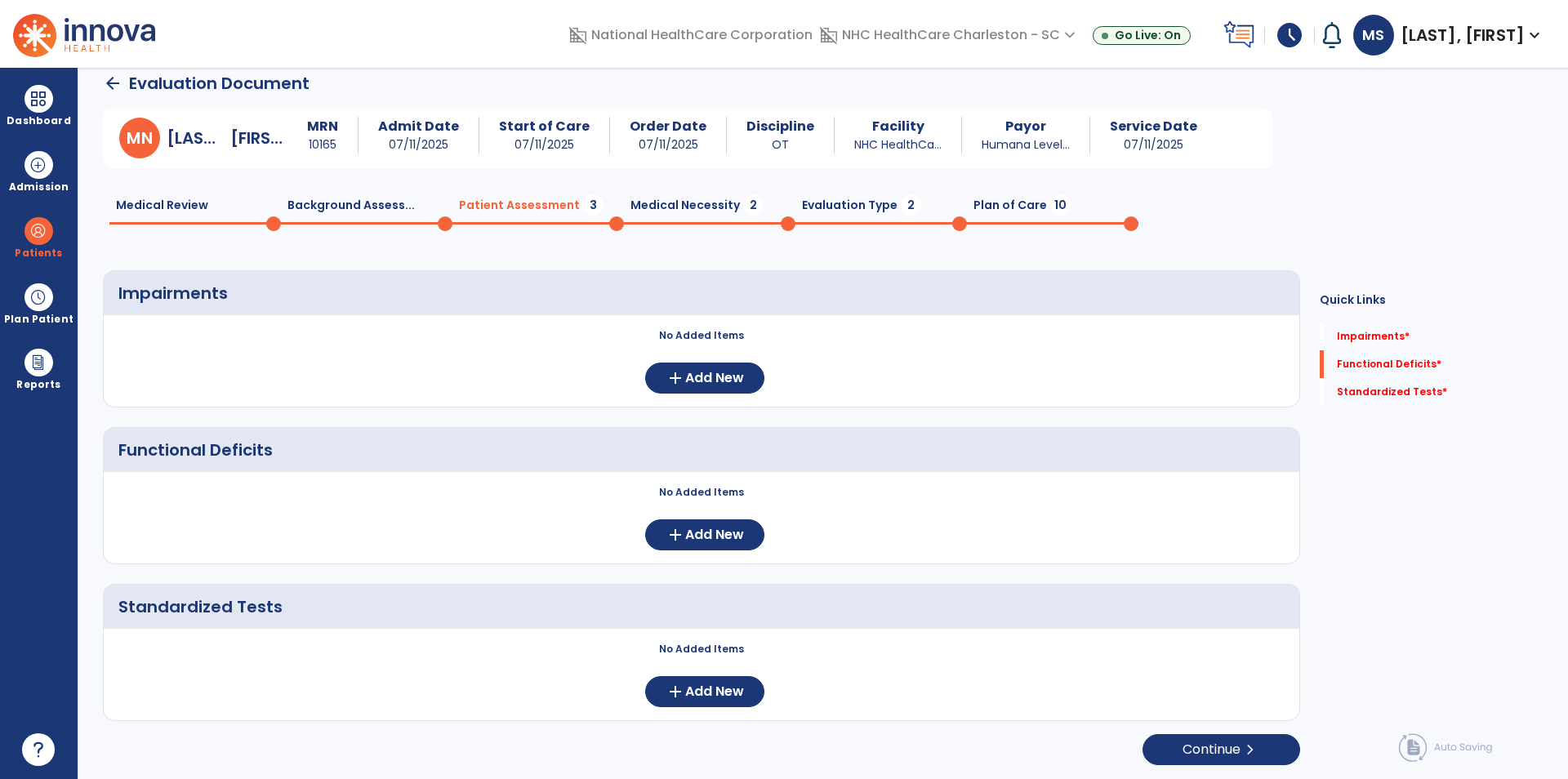 scroll, scrollTop: 6, scrollLeft: 0, axis: vertical 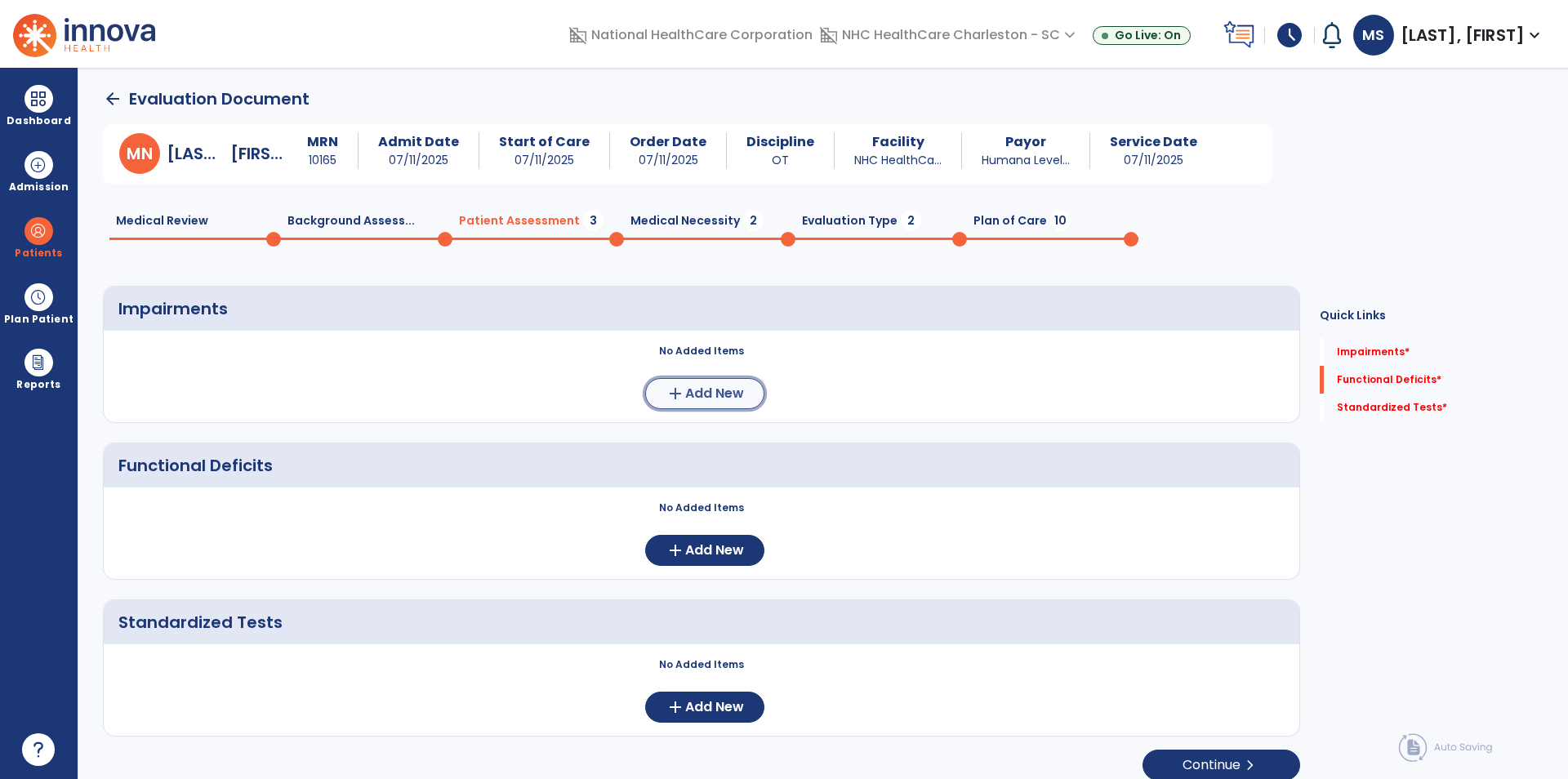 click on "add  Add New" 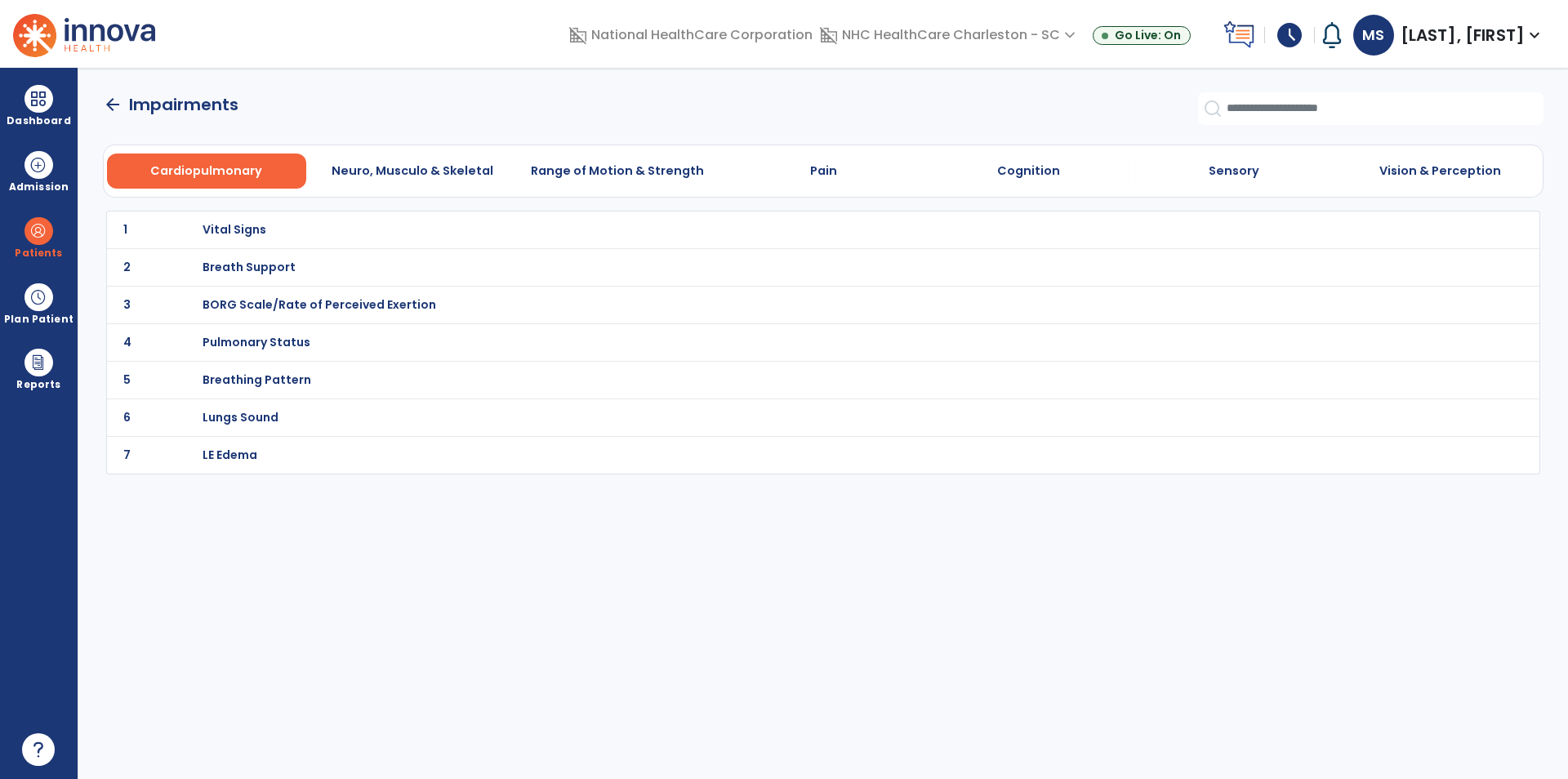 scroll, scrollTop: 0, scrollLeft: 0, axis: both 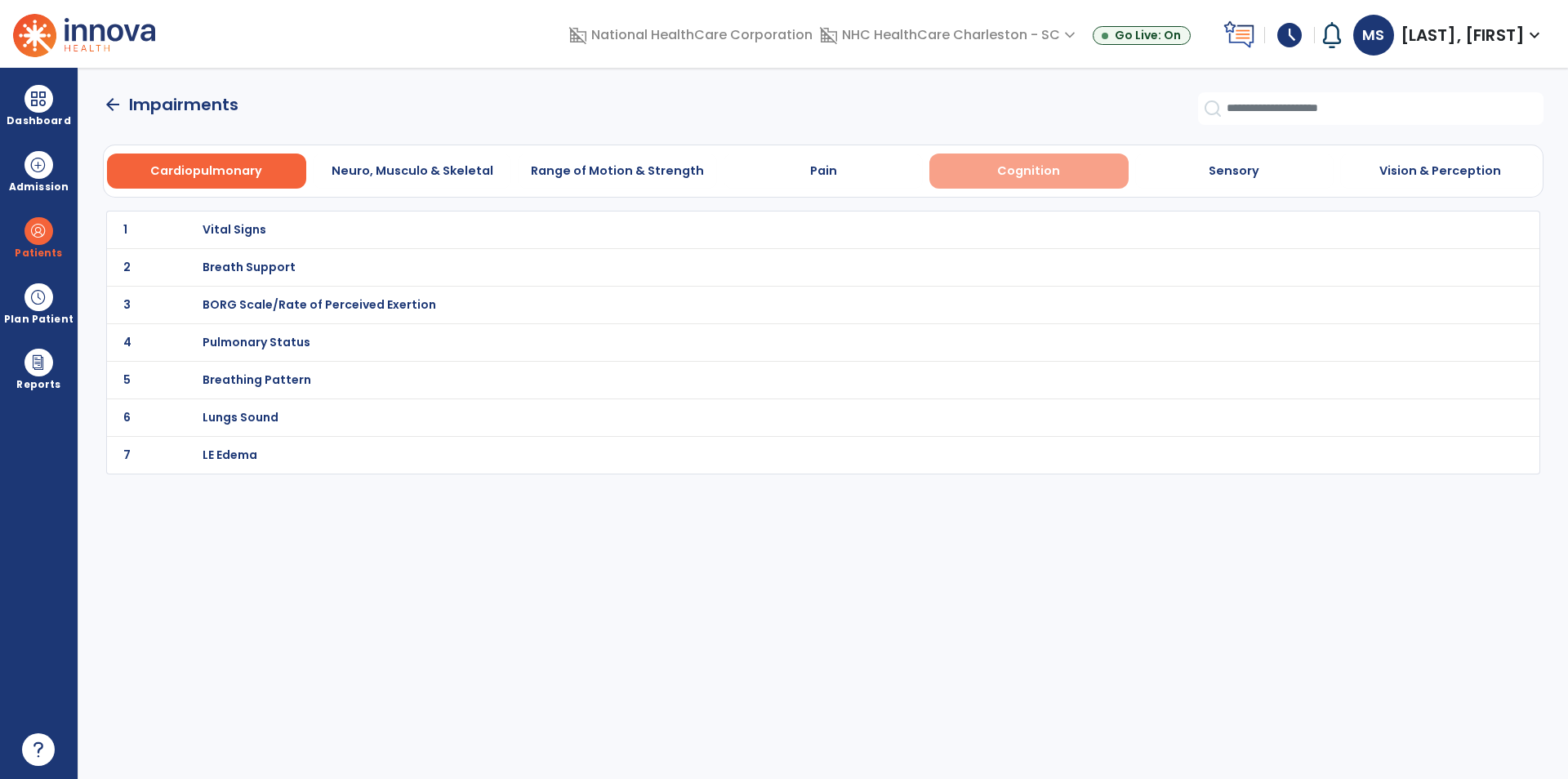 click on "Cognition" at bounding box center [1028, 171] 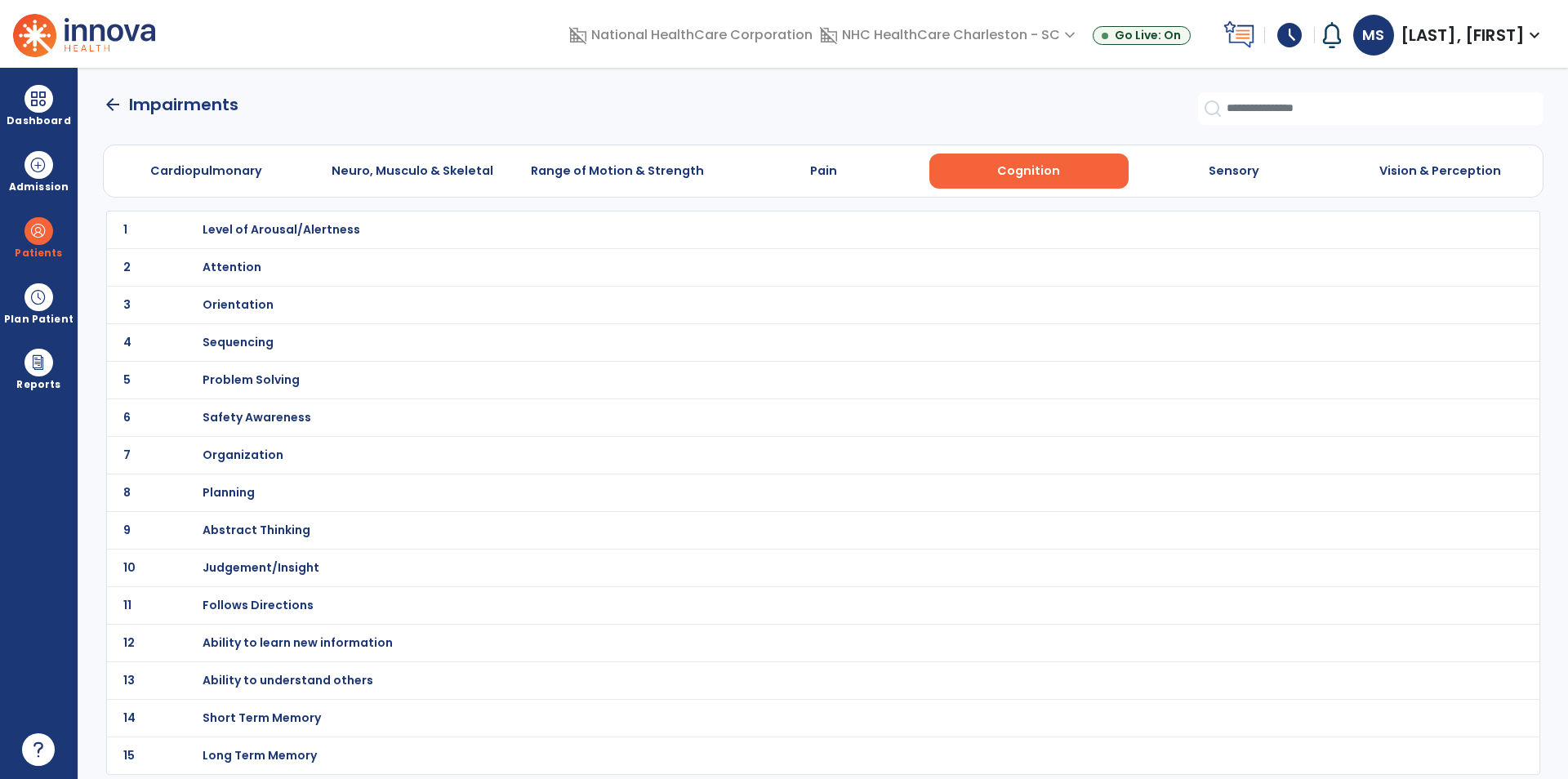 click on "Orientation" at bounding box center [786, 229] 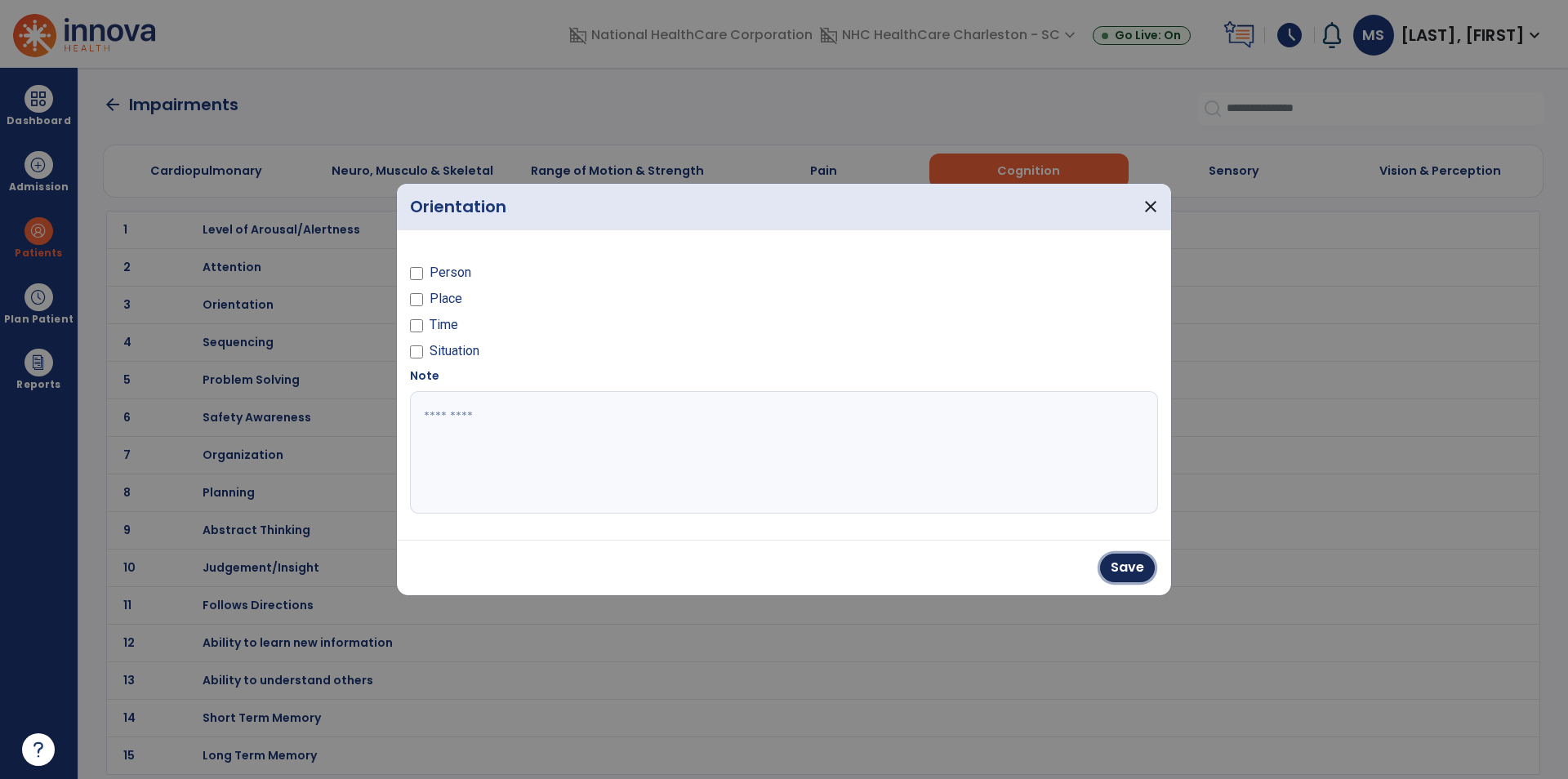 click on "Save" at bounding box center [1127, 568] 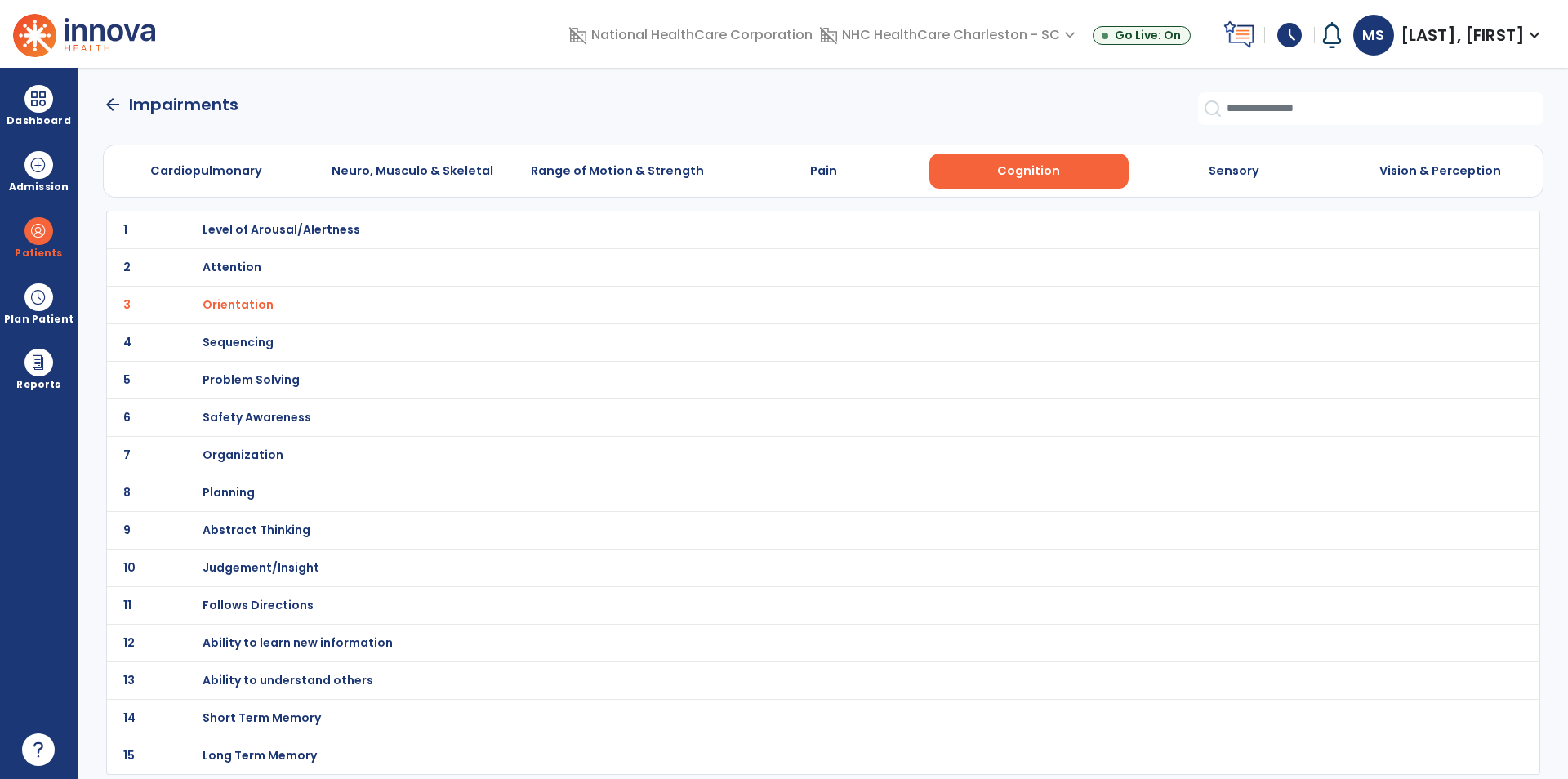 click on "arrow_back" 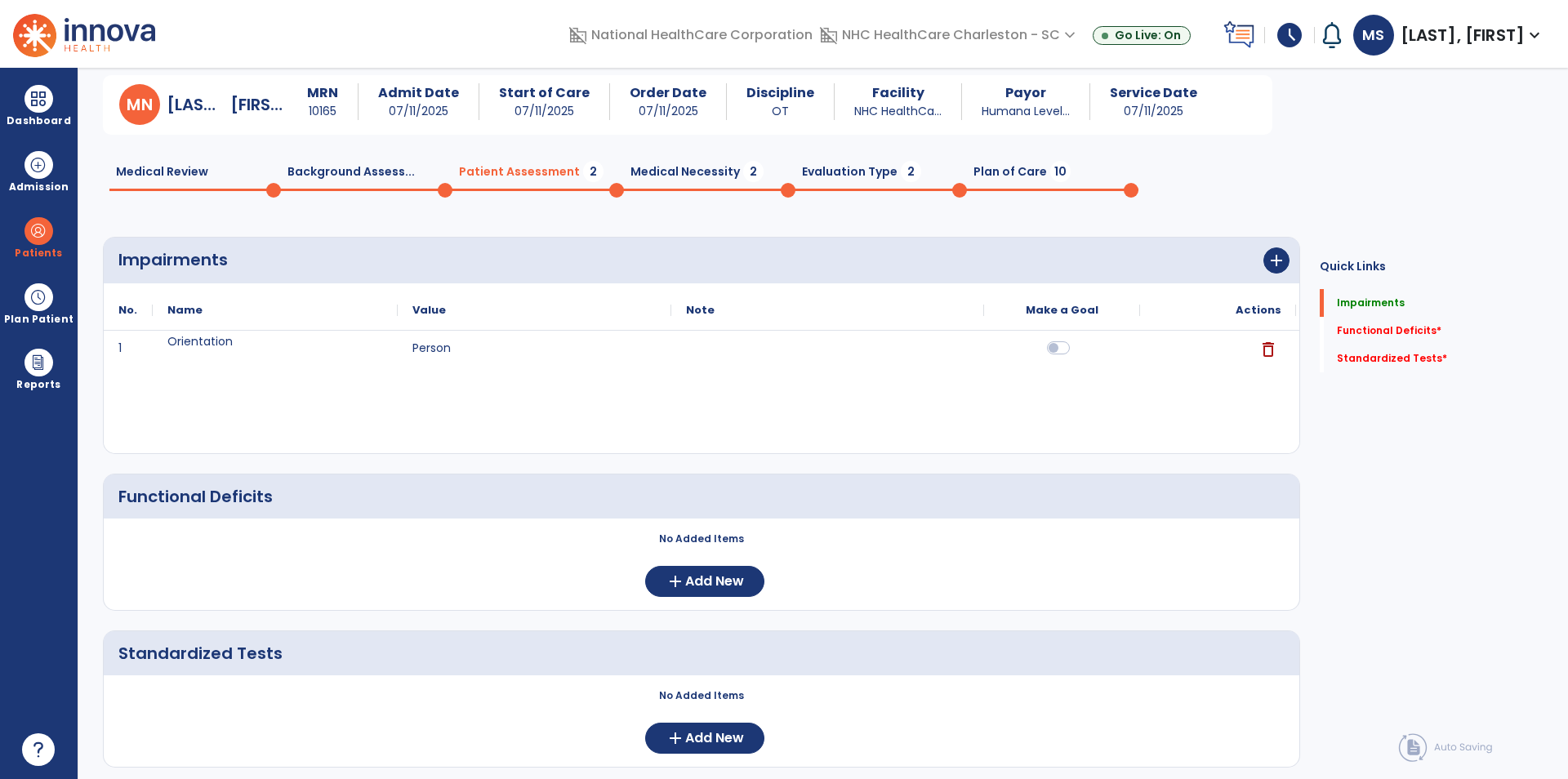 scroll, scrollTop: 85, scrollLeft: 0, axis: vertical 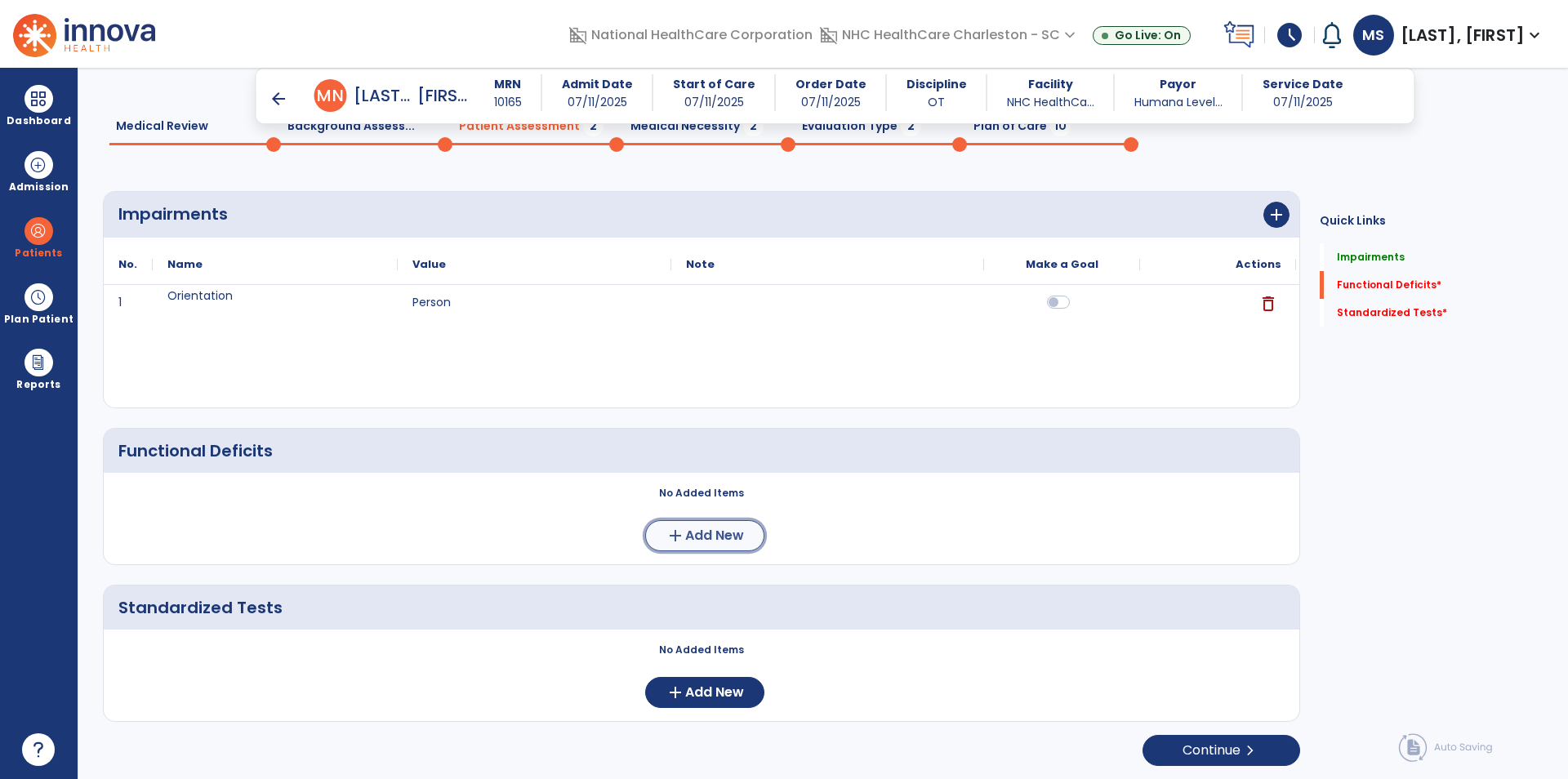 click on "Add New" 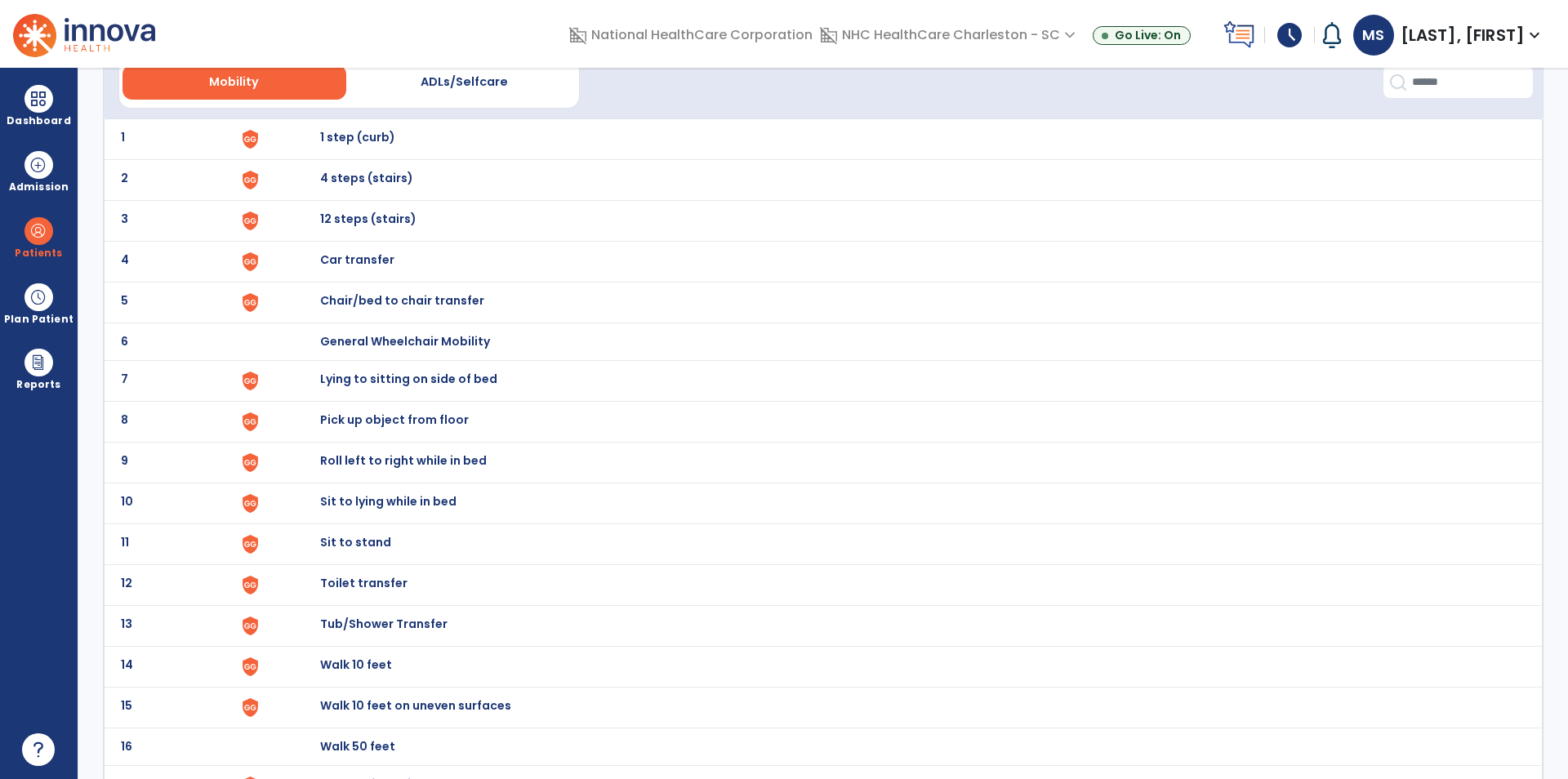 scroll, scrollTop: 0, scrollLeft: 0, axis: both 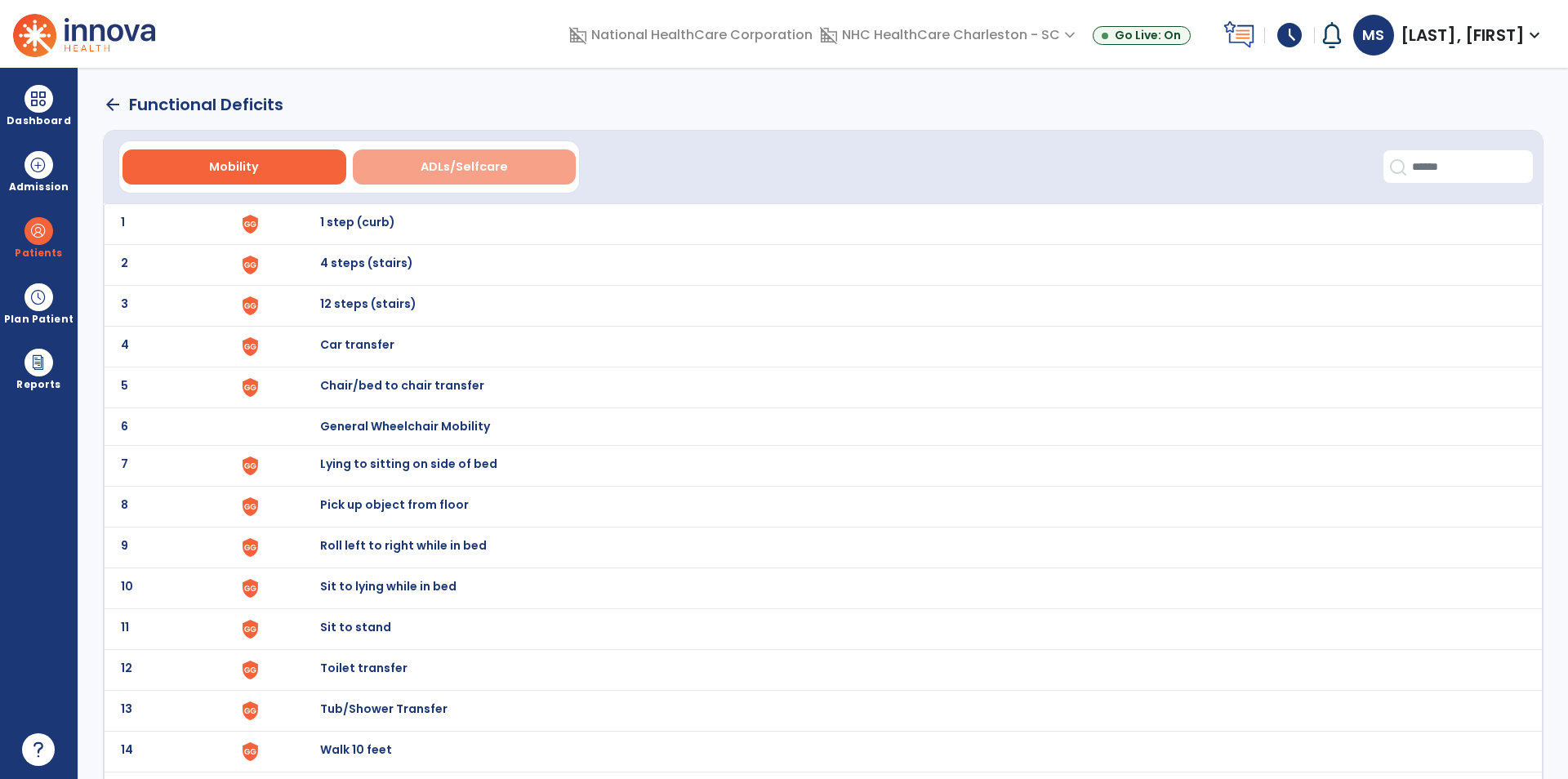 click on "ADLs/Selfcare" at bounding box center (464, 167) 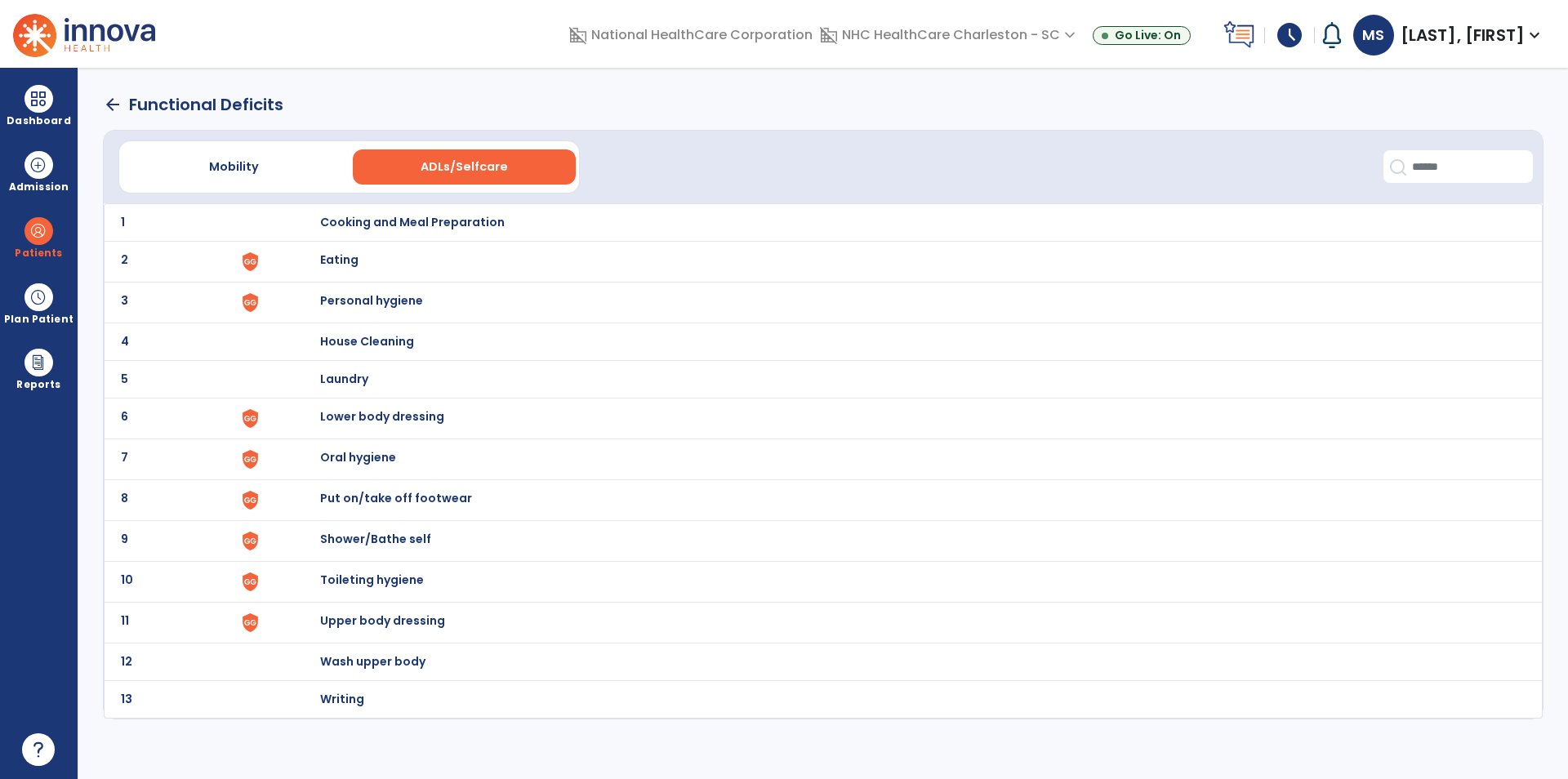 click on "6 Lower body dressing" 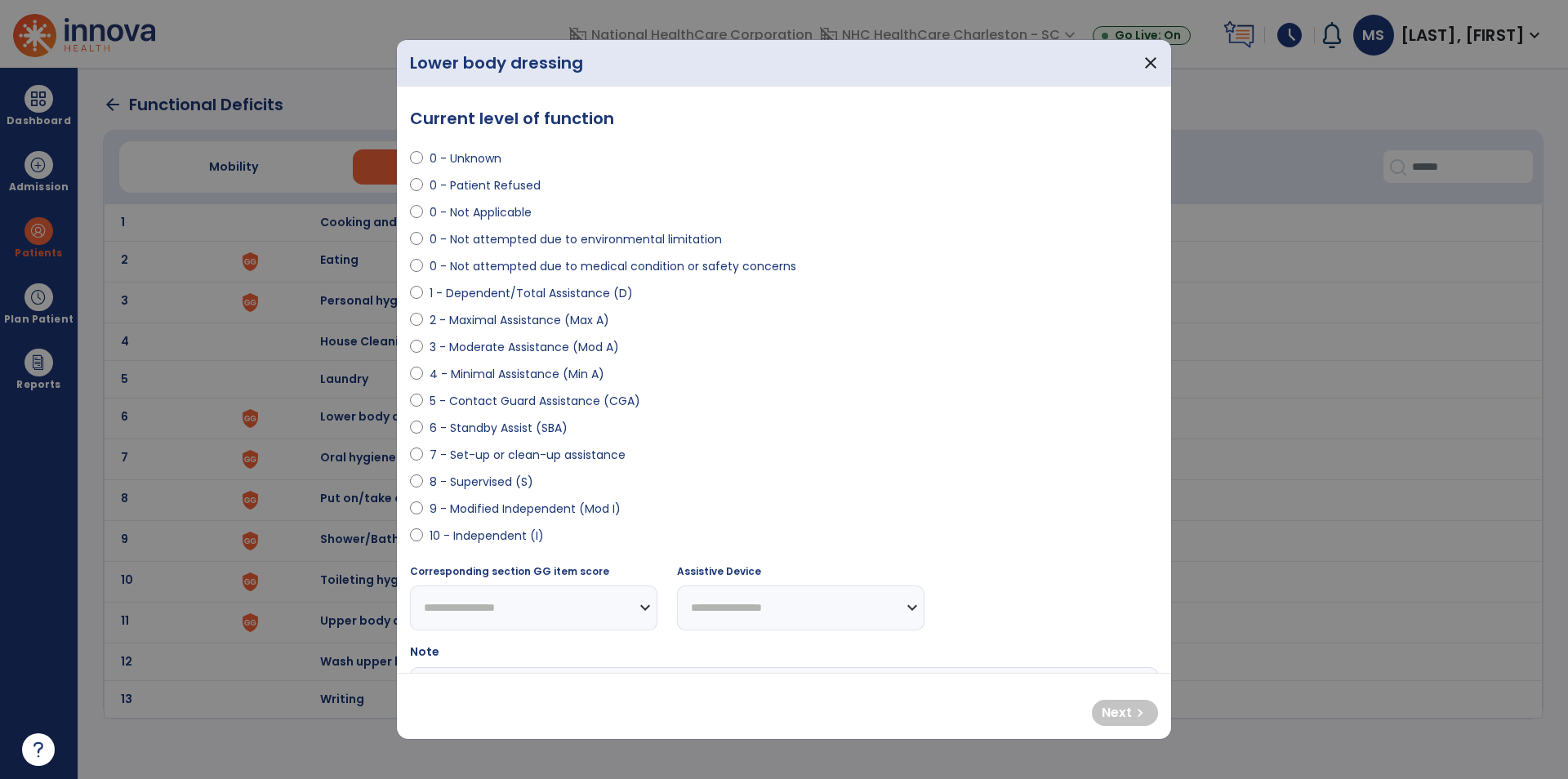 click on "3 - Moderate Assistance (Mod A)" at bounding box center [524, 347] 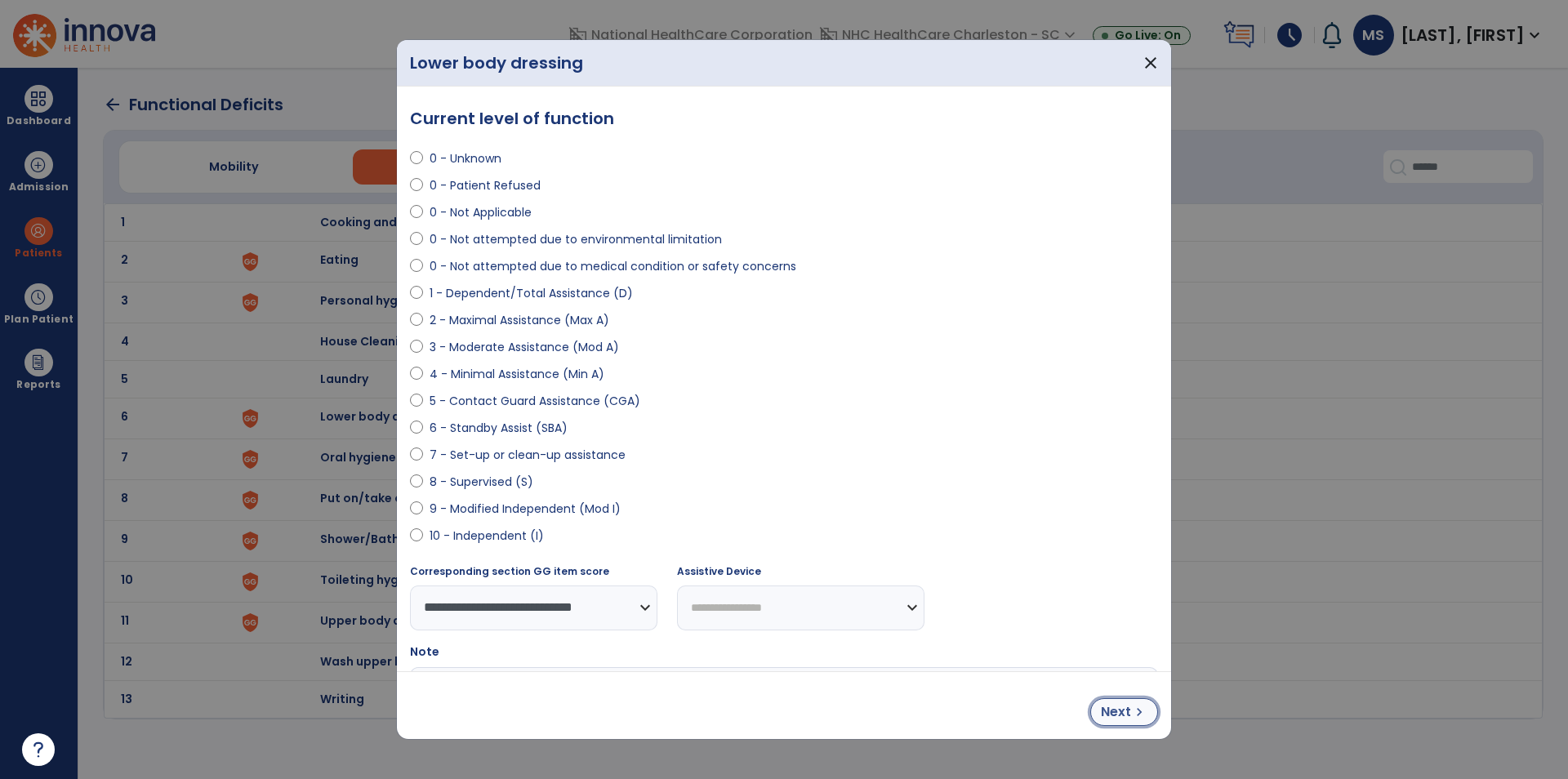 click on "Next" at bounding box center (1116, 712) 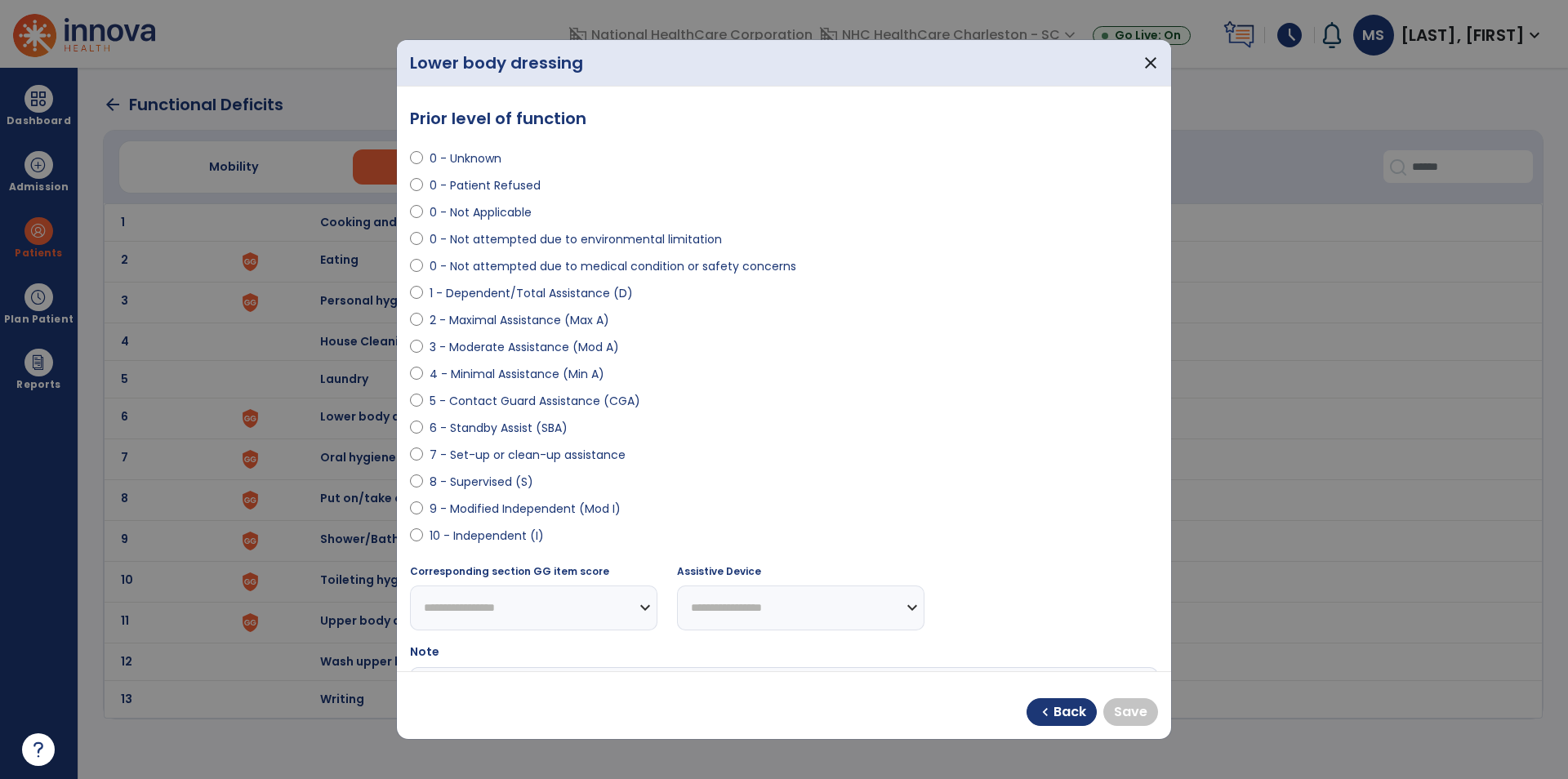 click on "9 - Modified Independent (Mod I)" at bounding box center (525, 509) 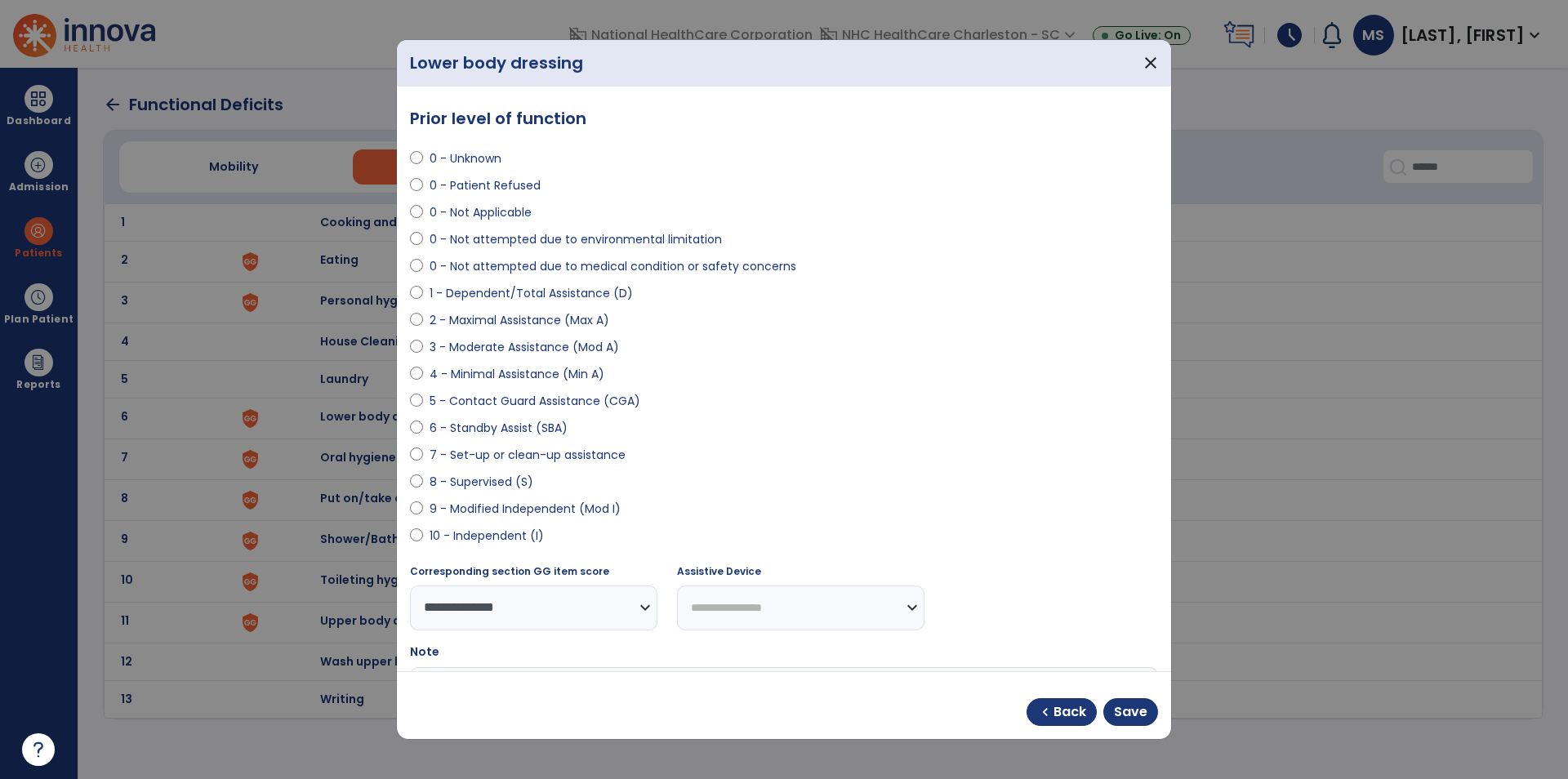 click on "10 - Independent (I)" at bounding box center (487, 536) 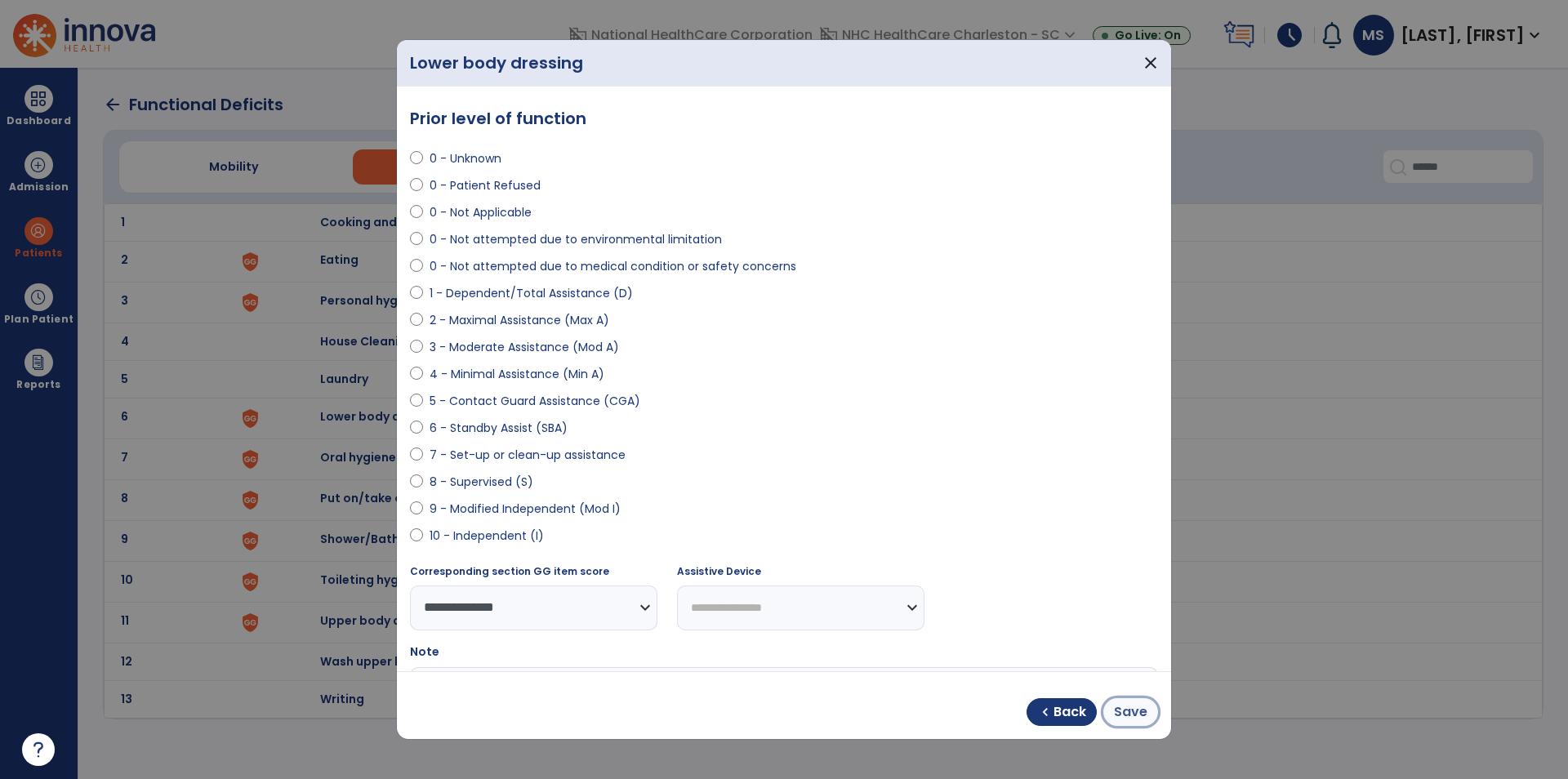 click on "Save" at bounding box center [1130, 712] 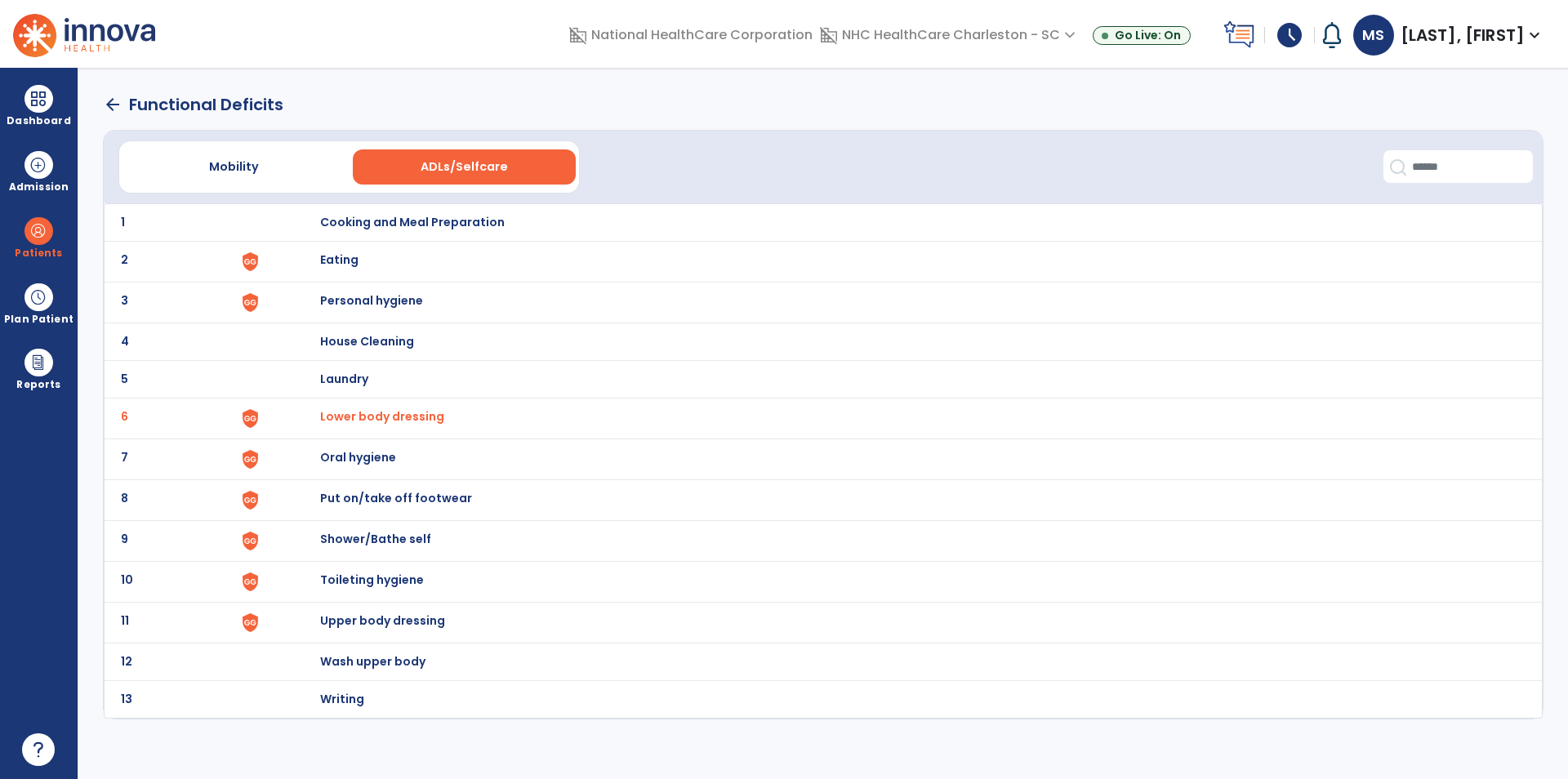 click on "arrow_back" 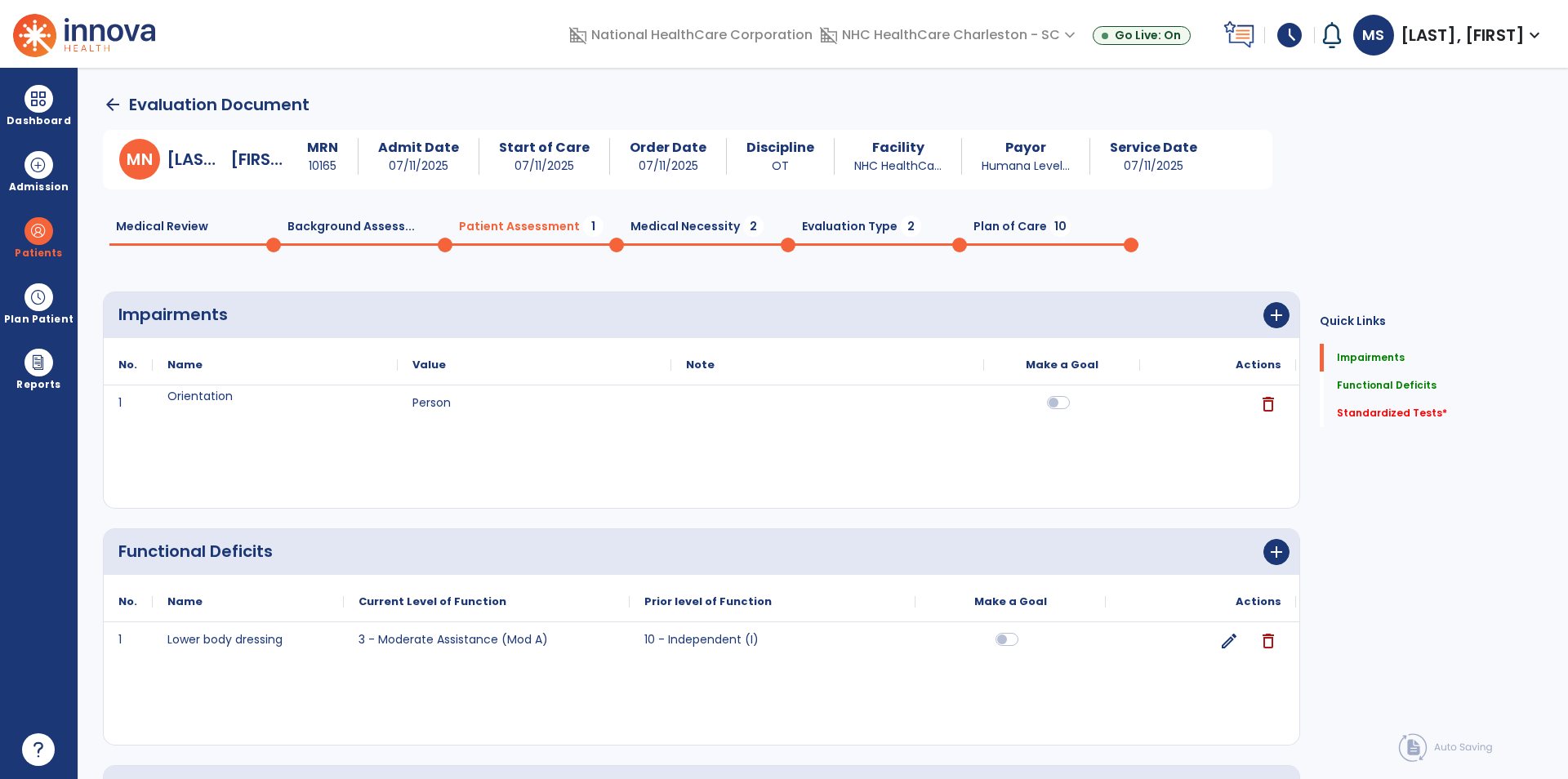 scroll, scrollTop: 165, scrollLeft: 0, axis: vertical 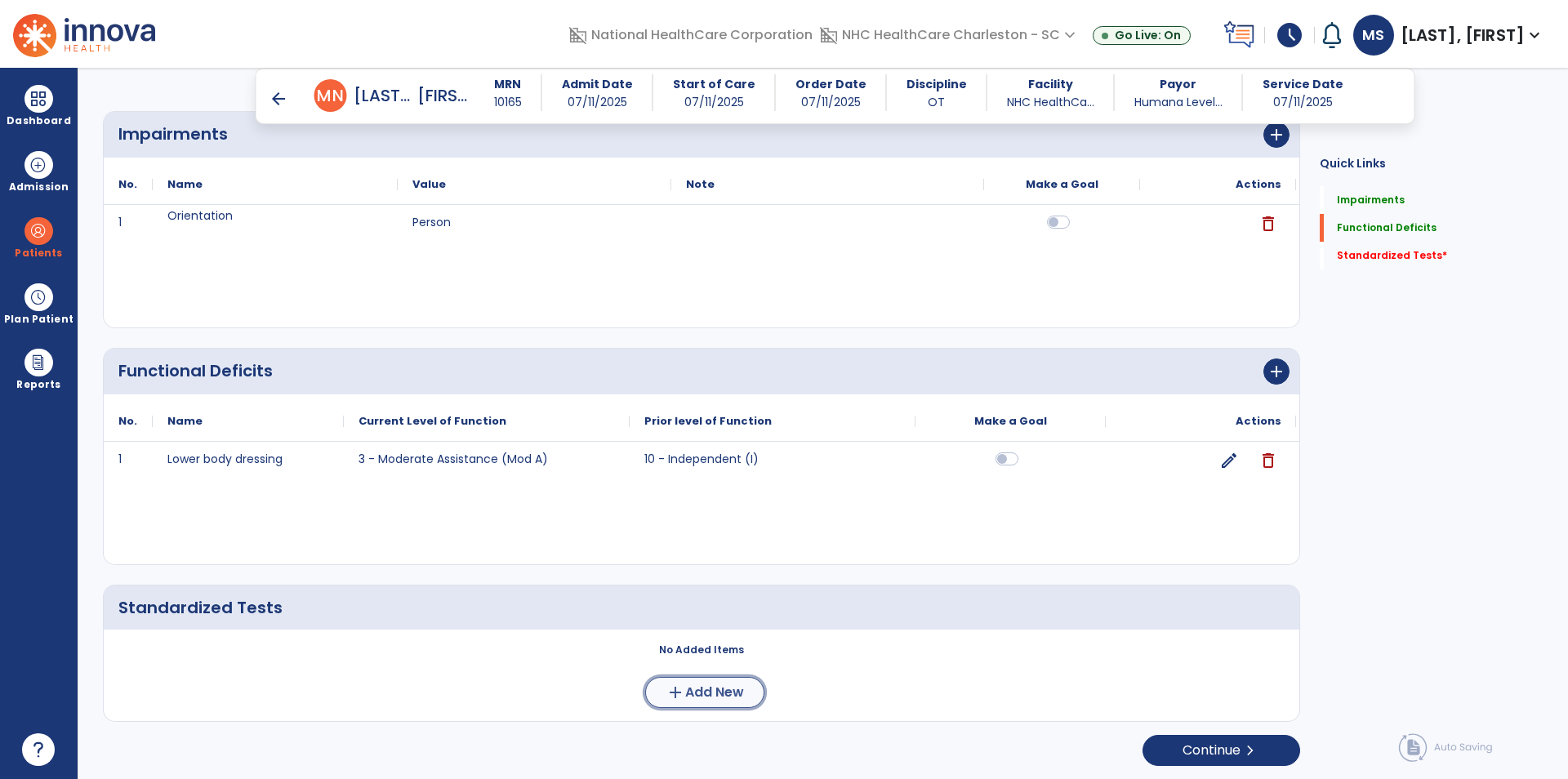click on "Add New" 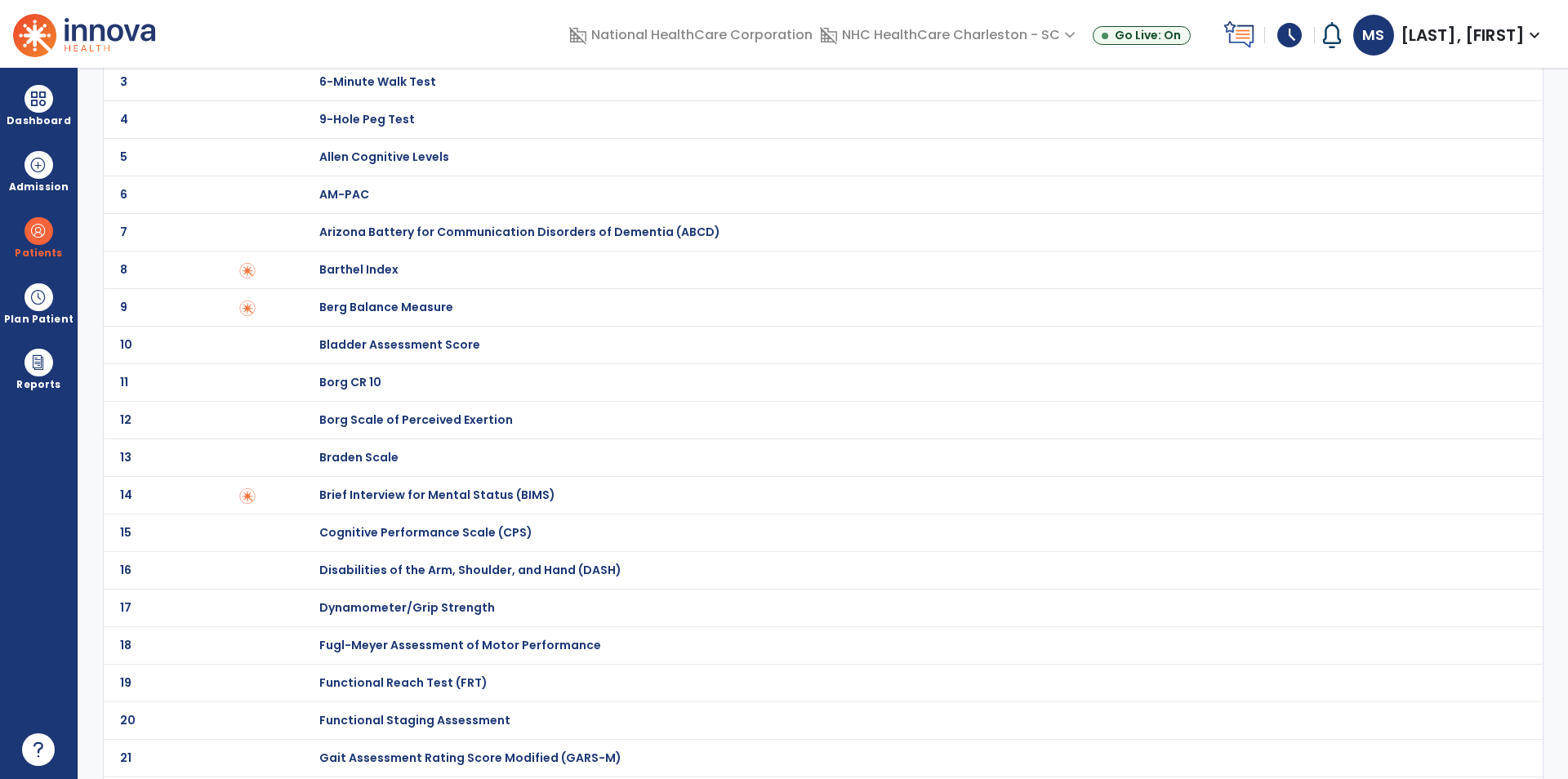 scroll, scrollTop: 0, scrollLeft: 0, axis: both 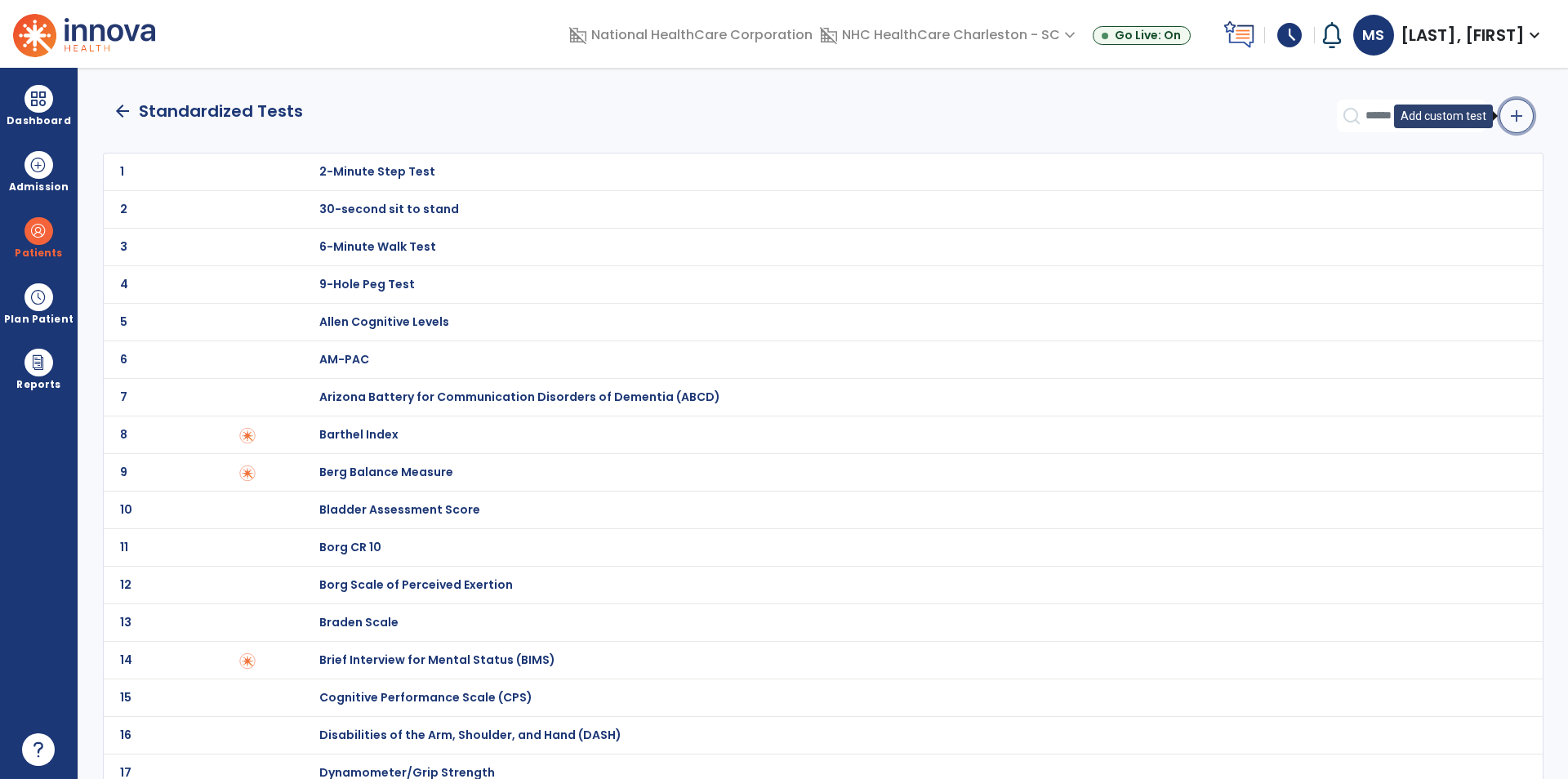 click on "add" 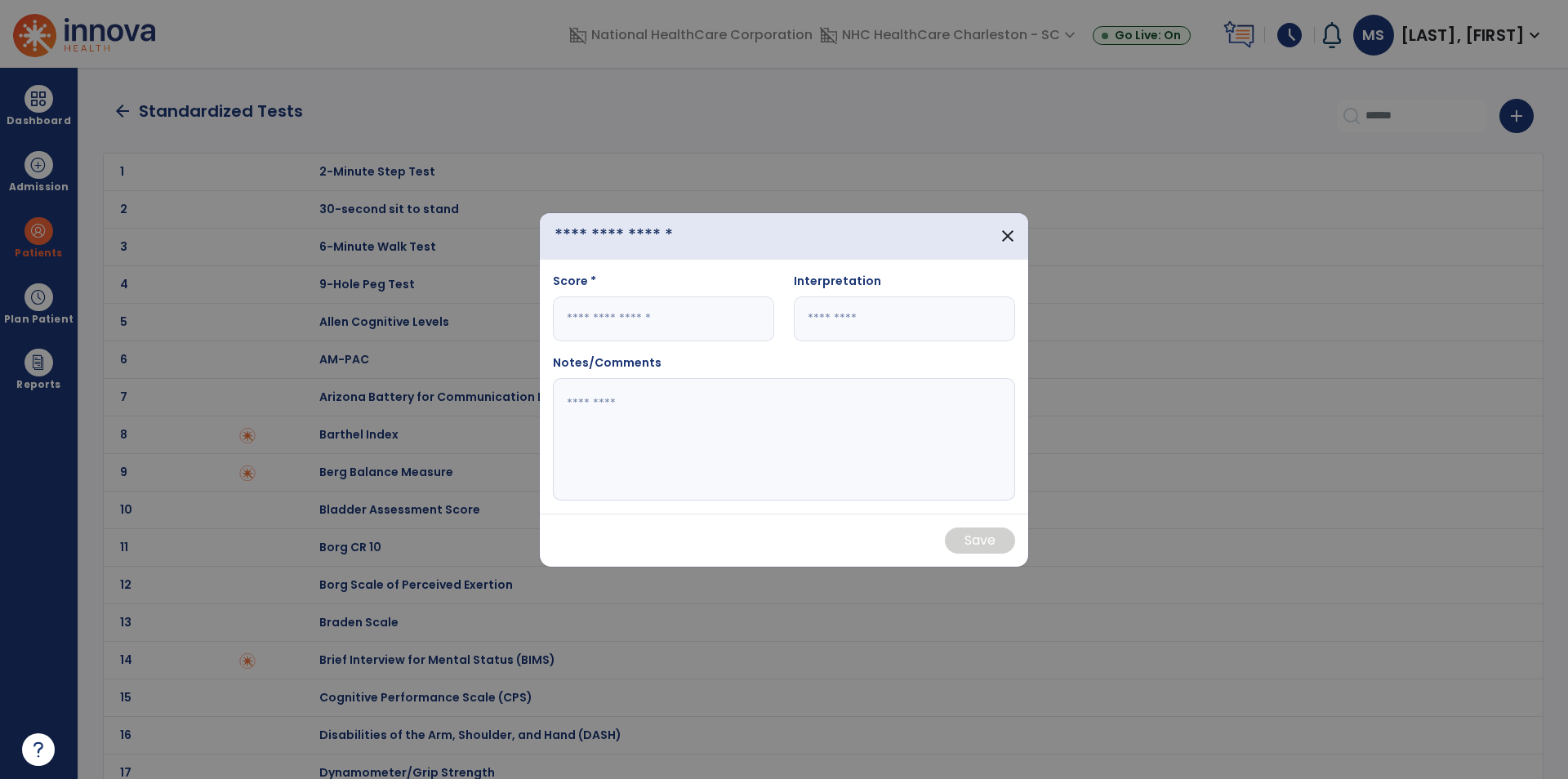 click at bounding box center (670, 236) 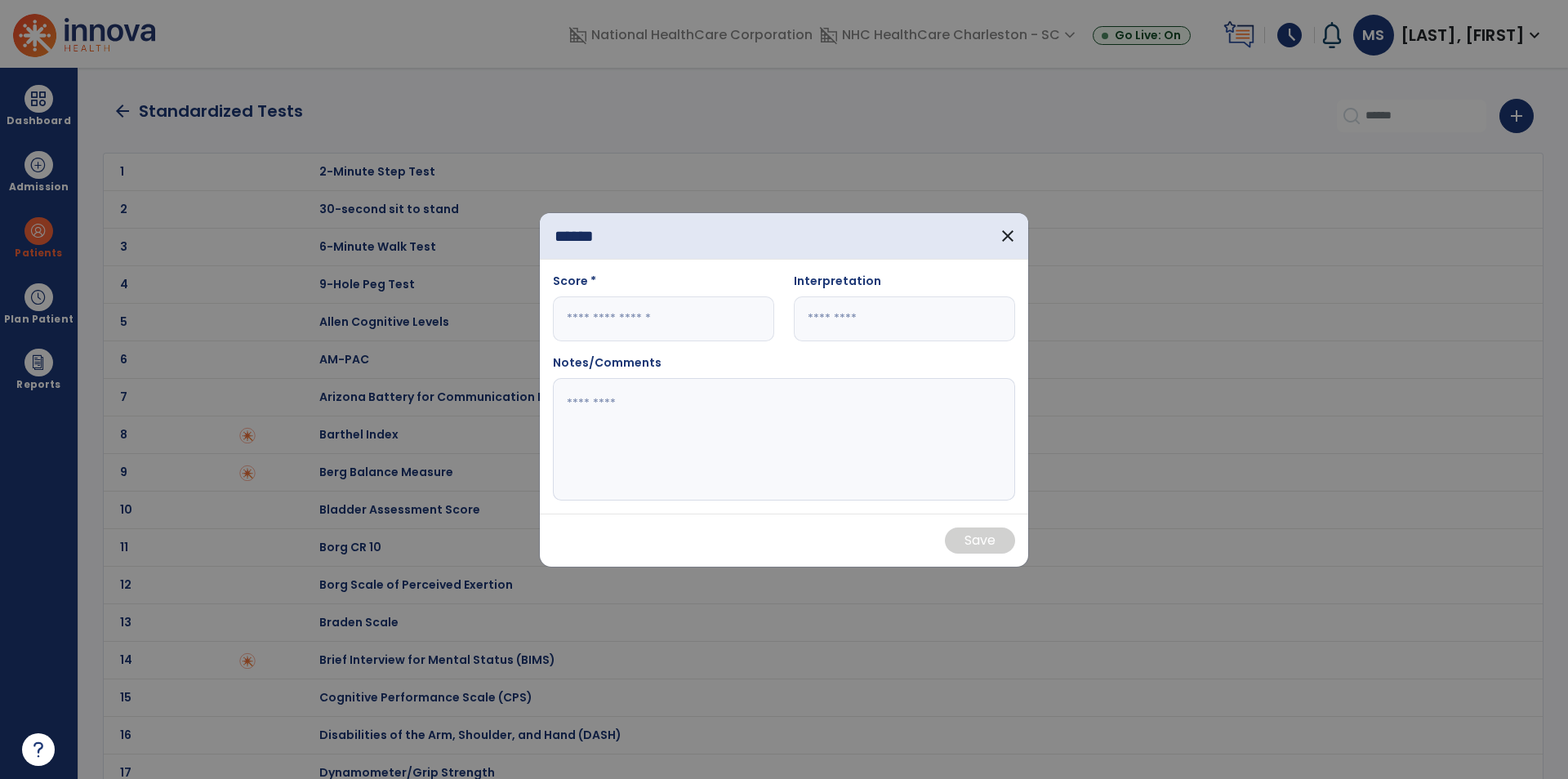 type on "*****" 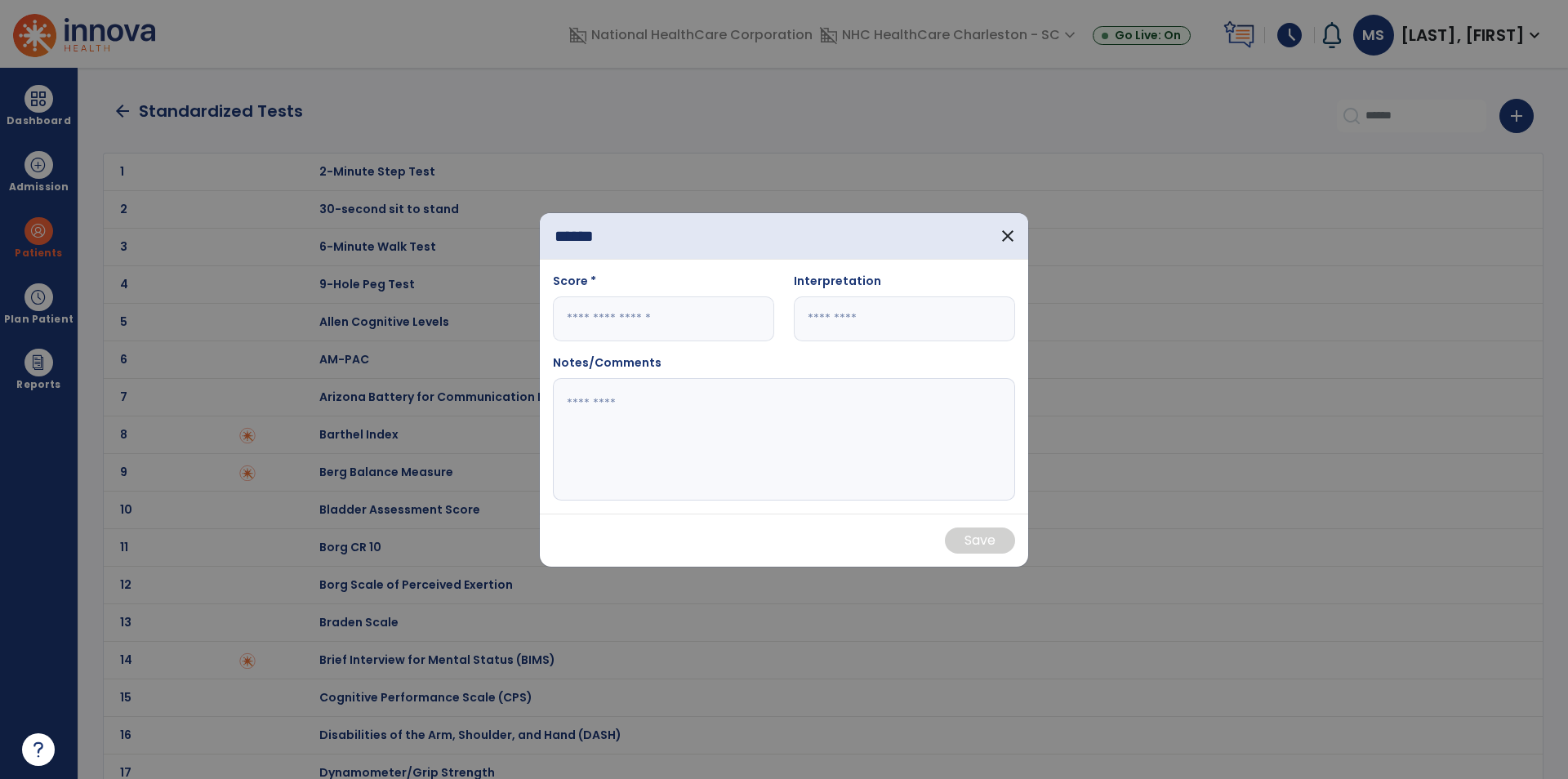 click at bounding box center [663, 318] 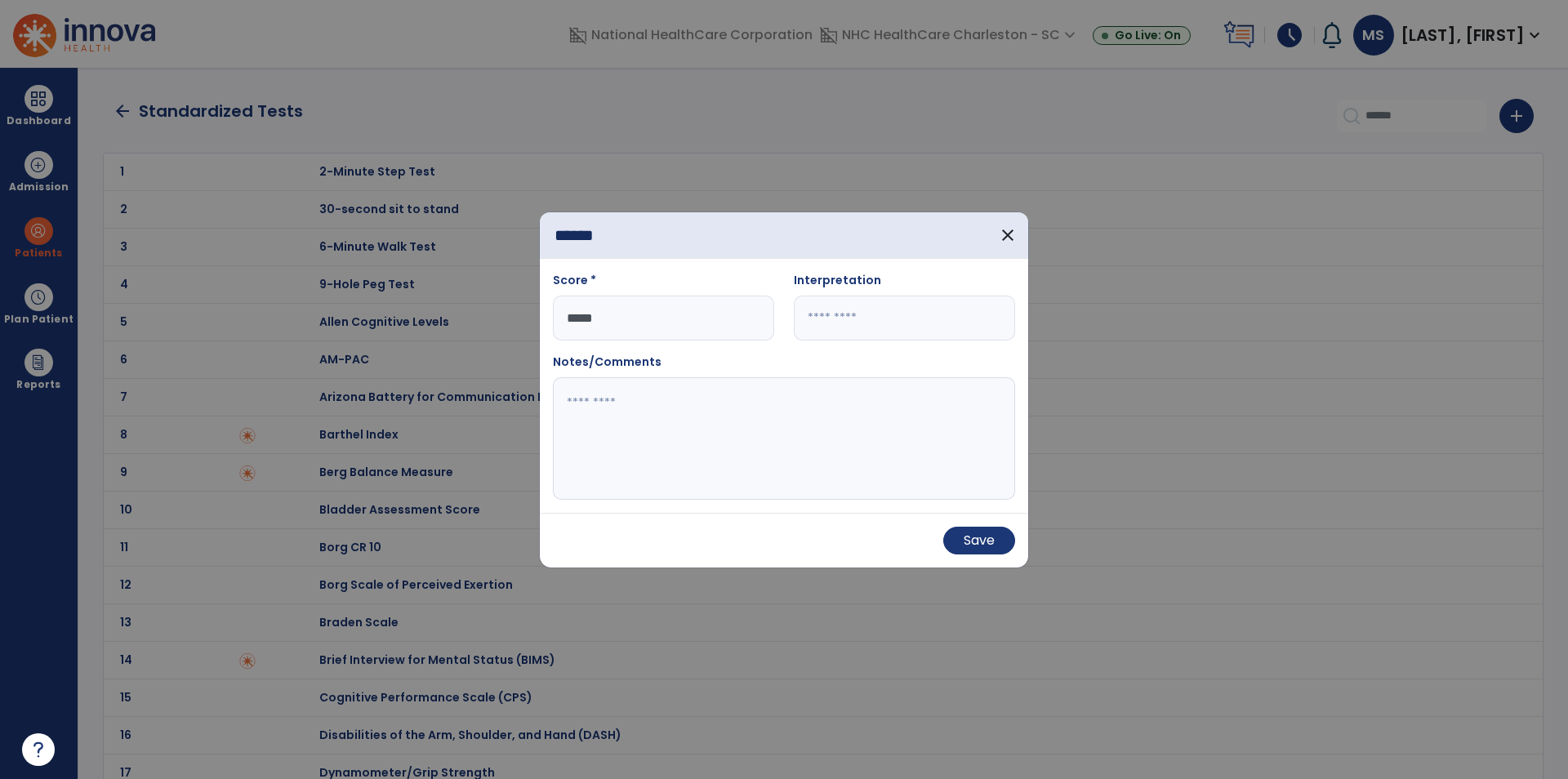 type on "*****" 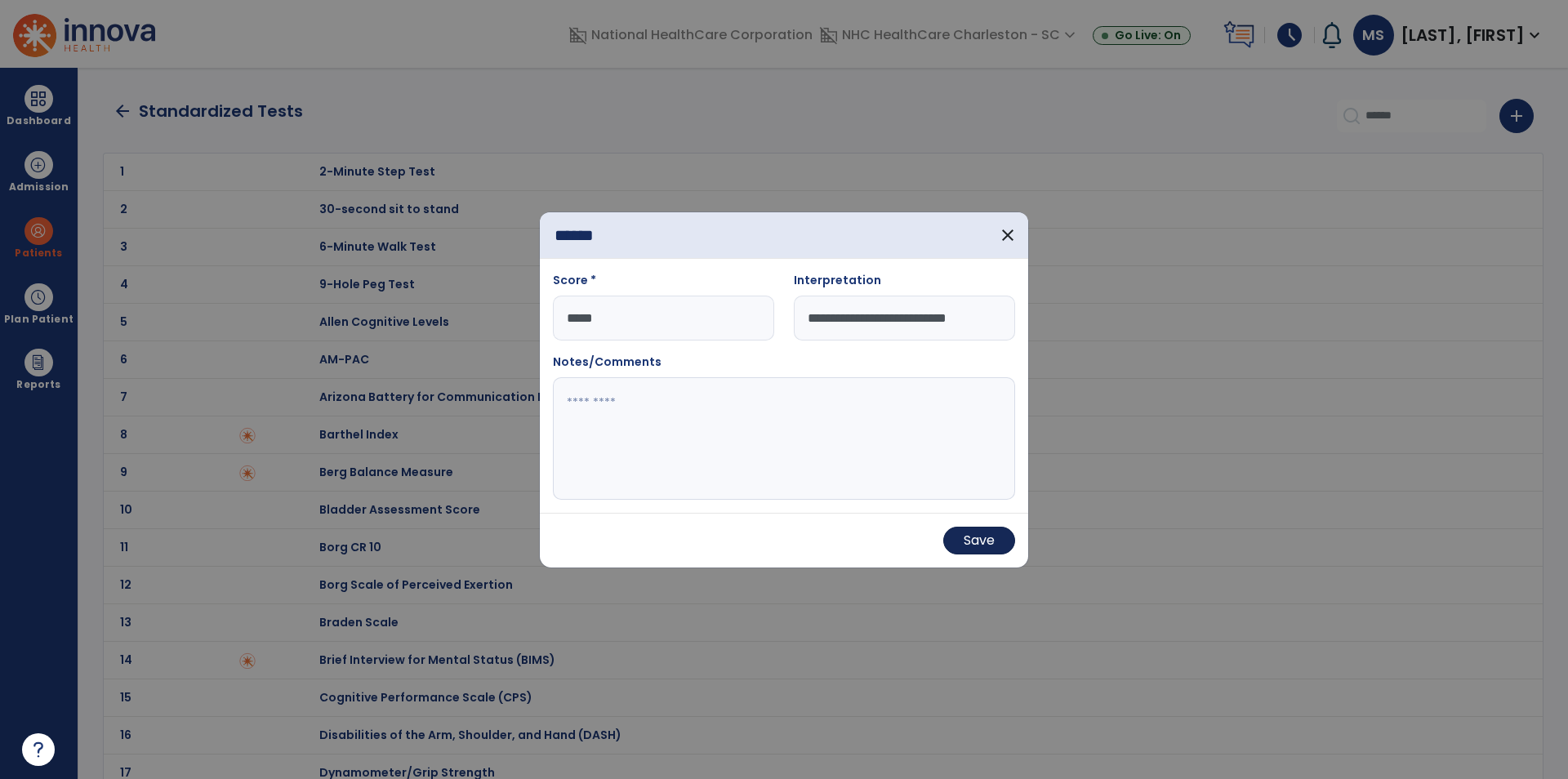 type on "**********" 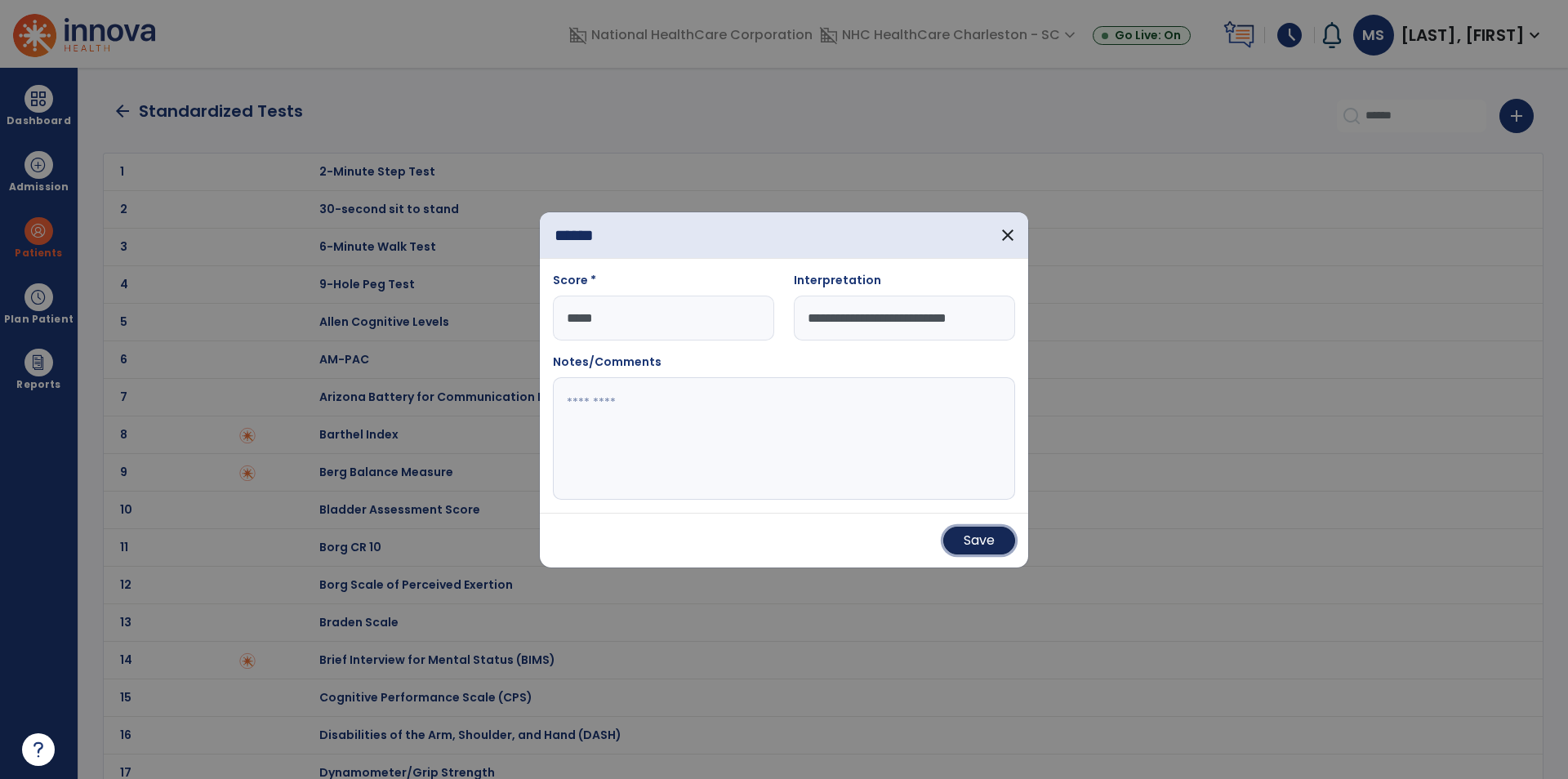 click on "Save" at bounding box center [979, 541] 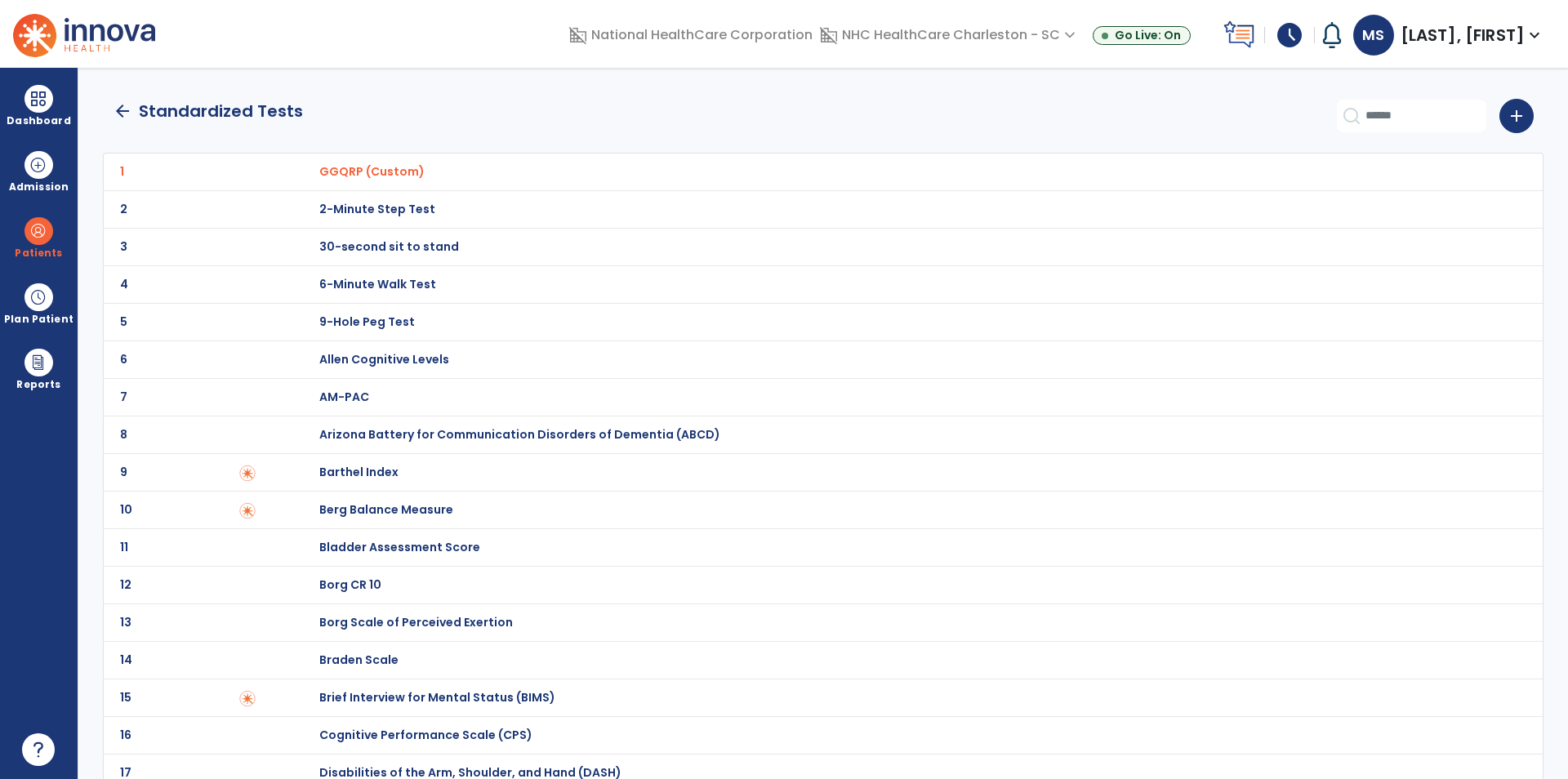 click on "arrow_back" 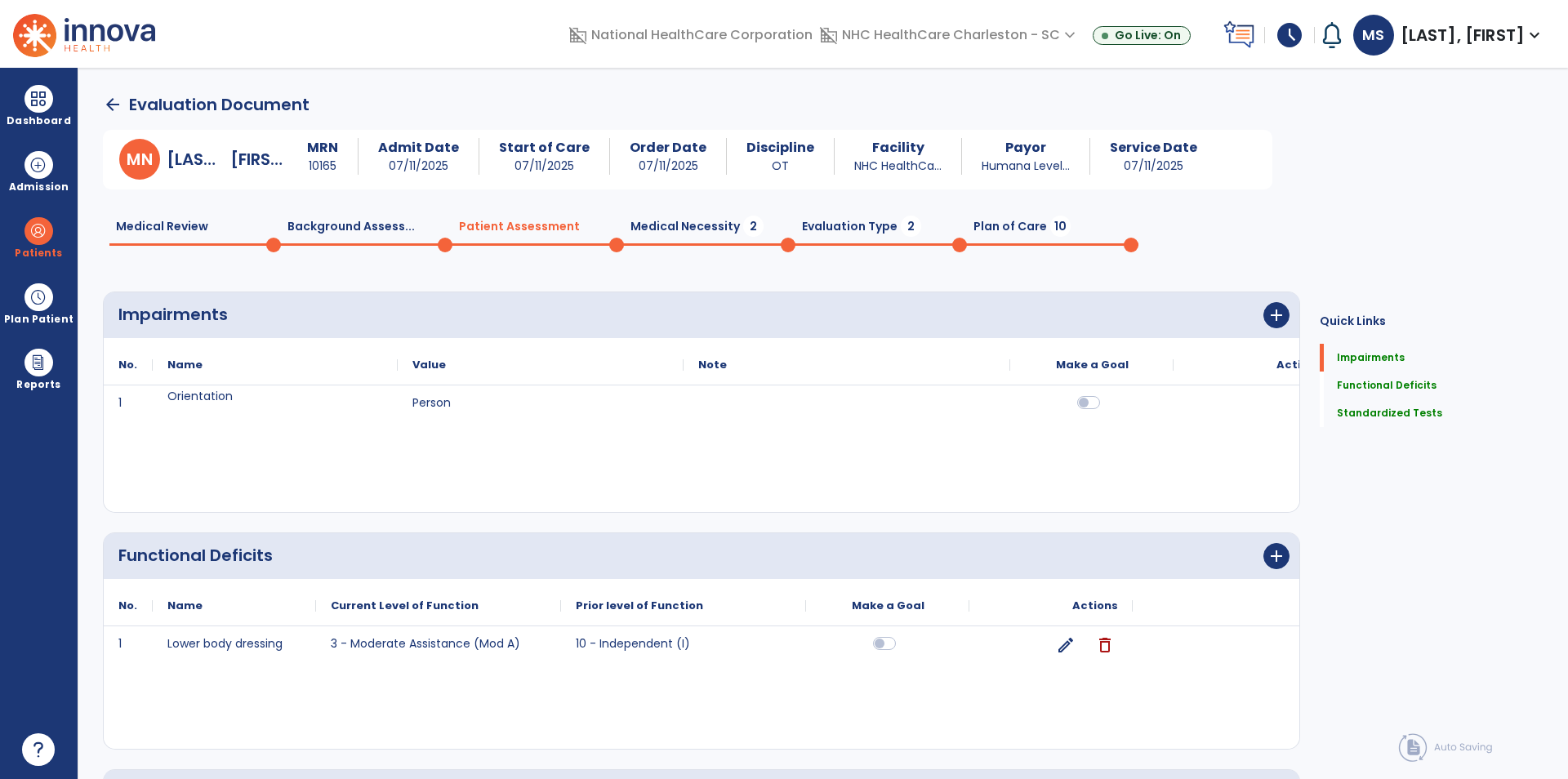 scroll, scrollTop: 10, scrollLeft: 0, axis: vertical 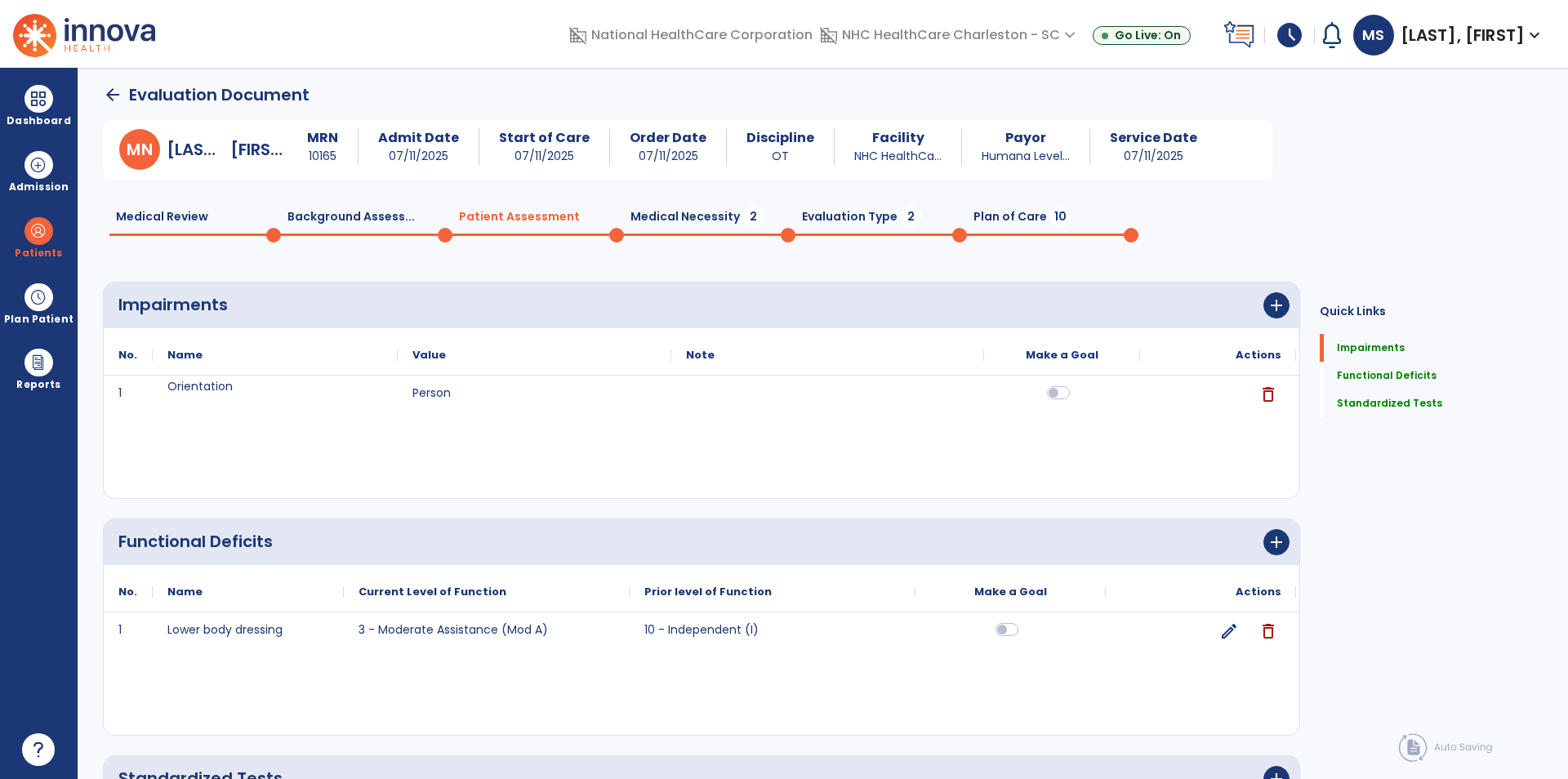 click on "M  N  [LAST],   [FIRST]" at bounding box center [203, 149] 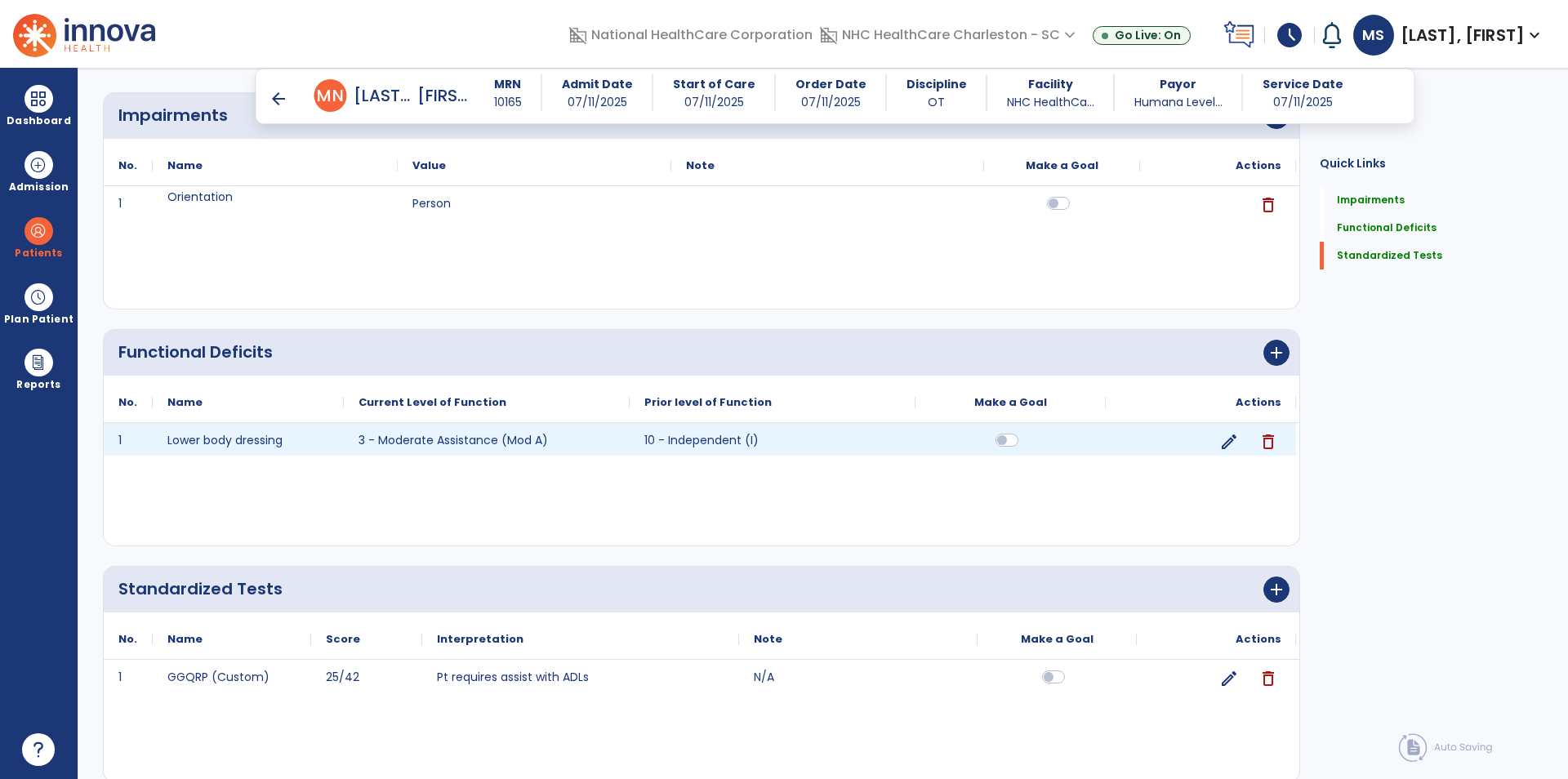 scroll, scrollTop: 245, scrollLeft: 0, axis: vertical 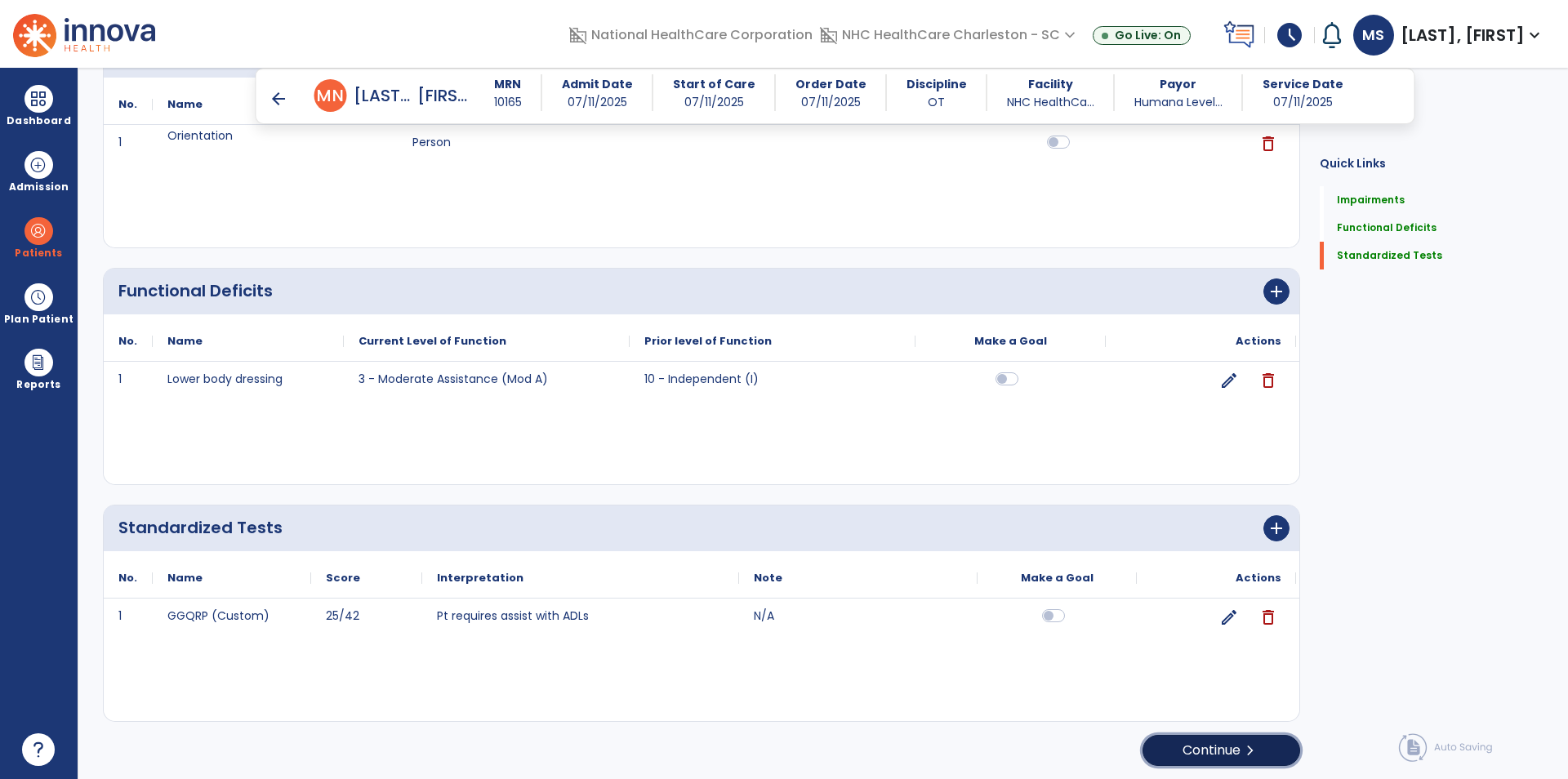 click on "Continue  chevron_right" 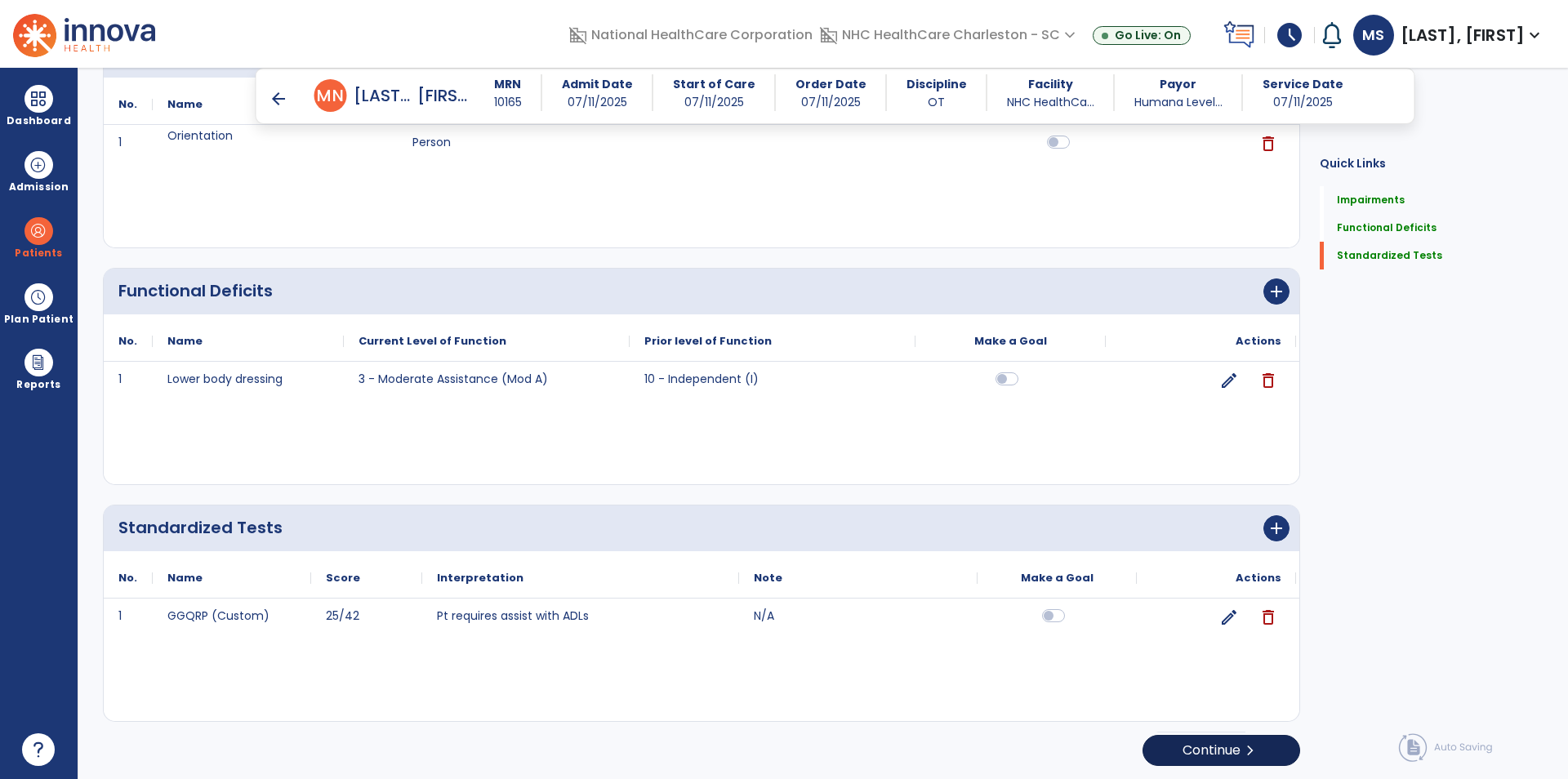 scroll, scrollTop: 0, scrollLeft: 0, axis: both 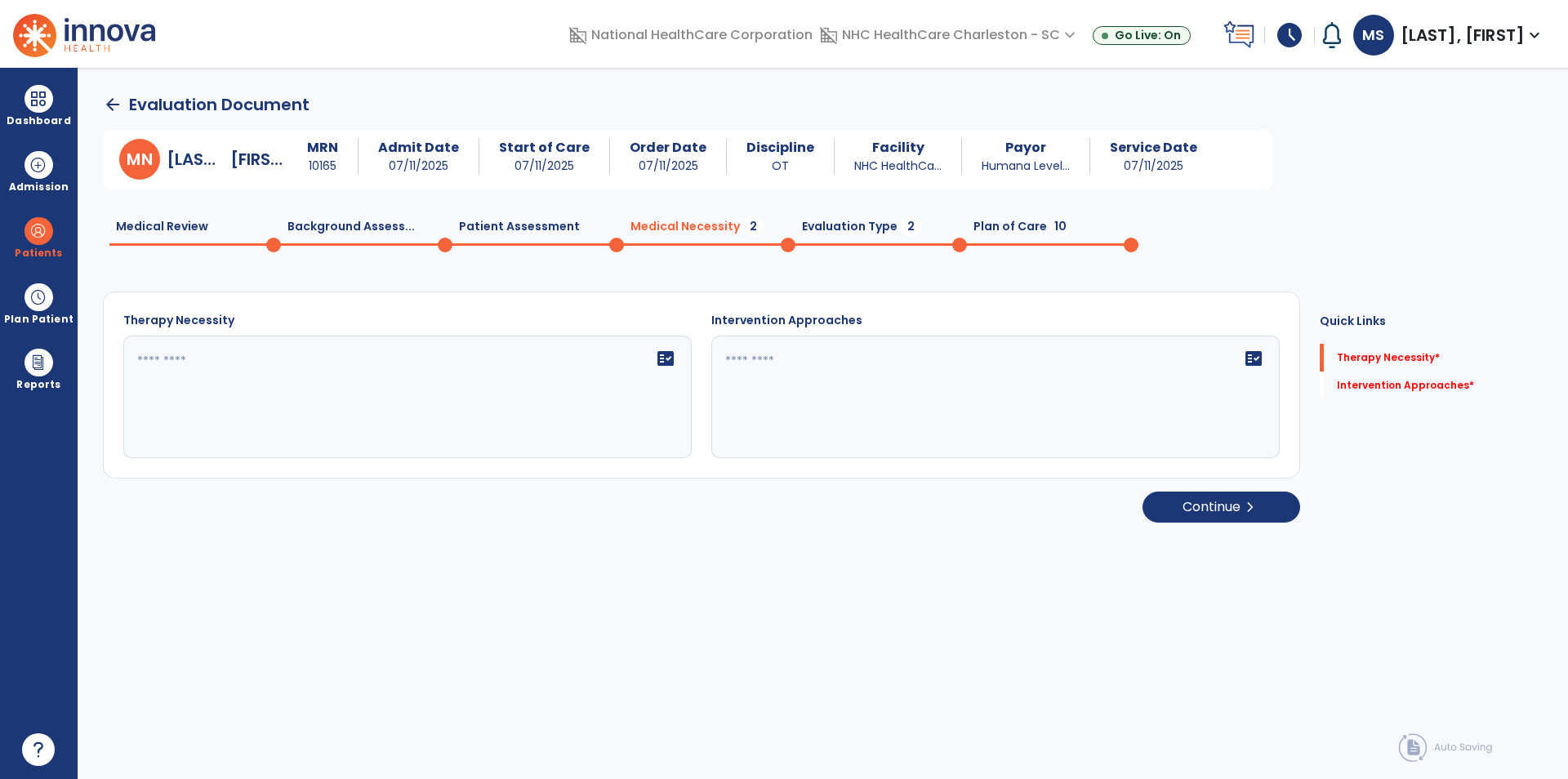 click 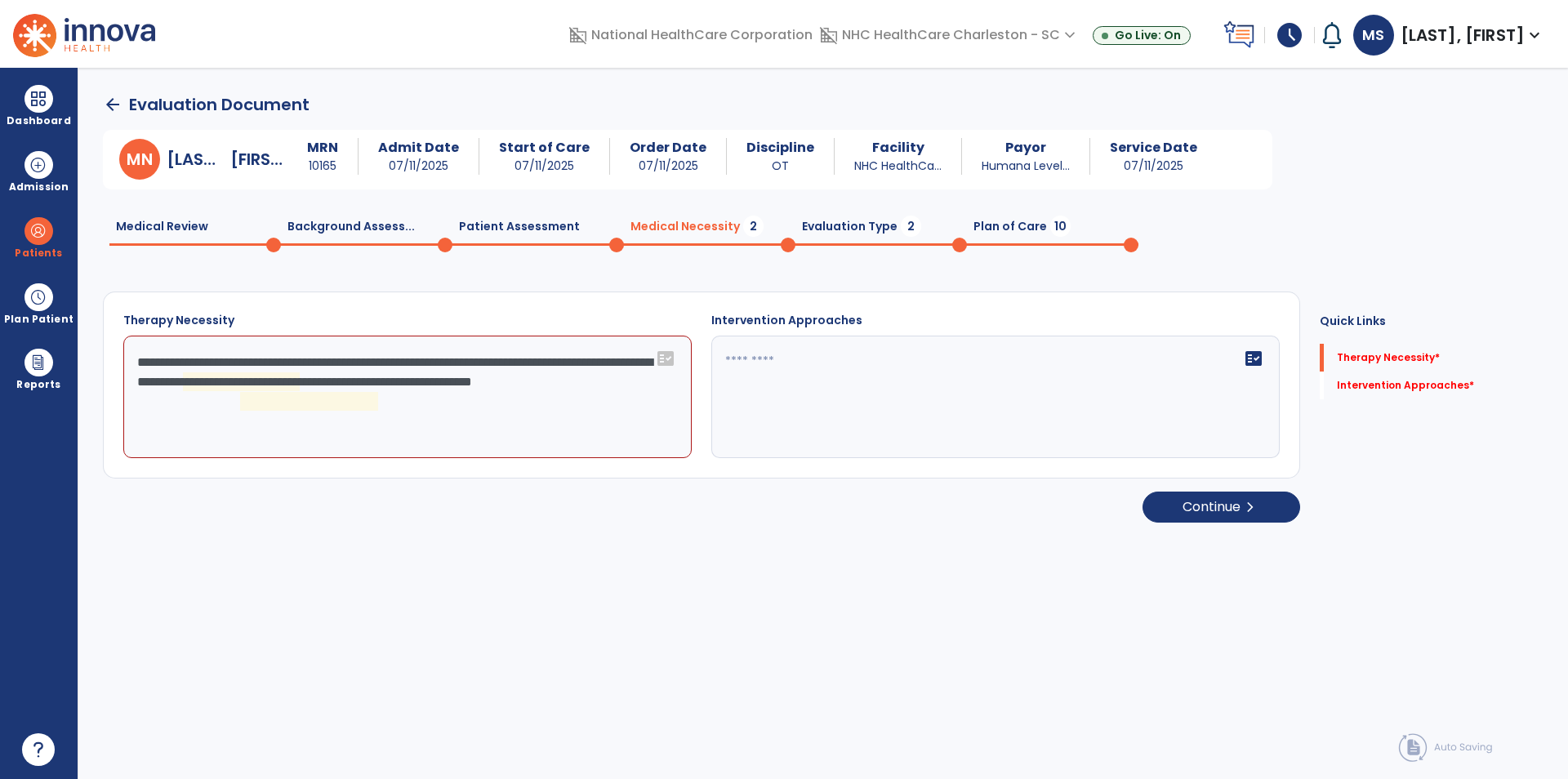 drag, startPoint x: 522, startPoint y: 414, endPoint x: 125, endPoint y: 339, distance: 404.02228 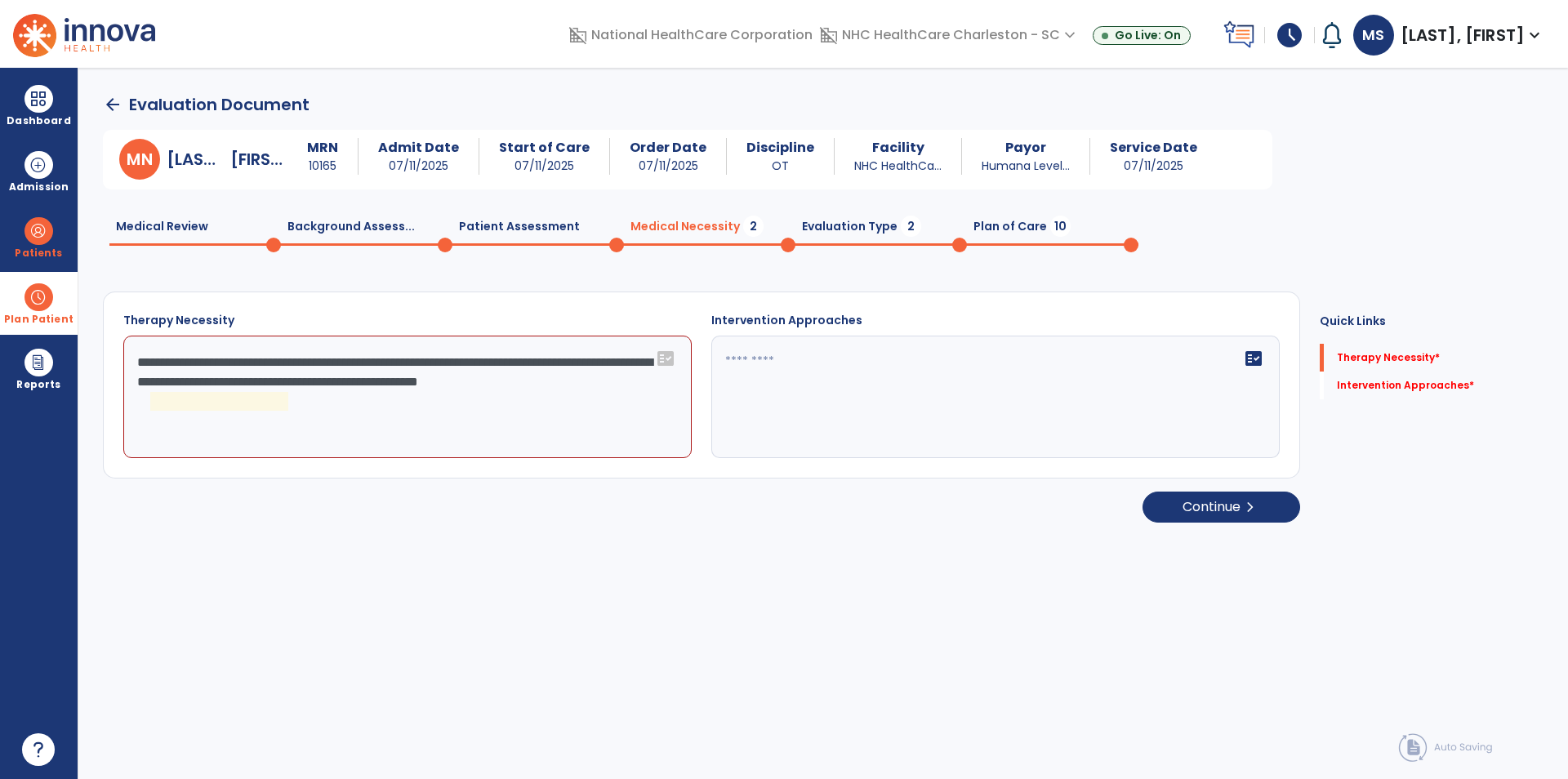 drag, startPoint x: 465, startPoint y: 415, endPoint x: 0, endPoint y: 305, distance: 477.8337 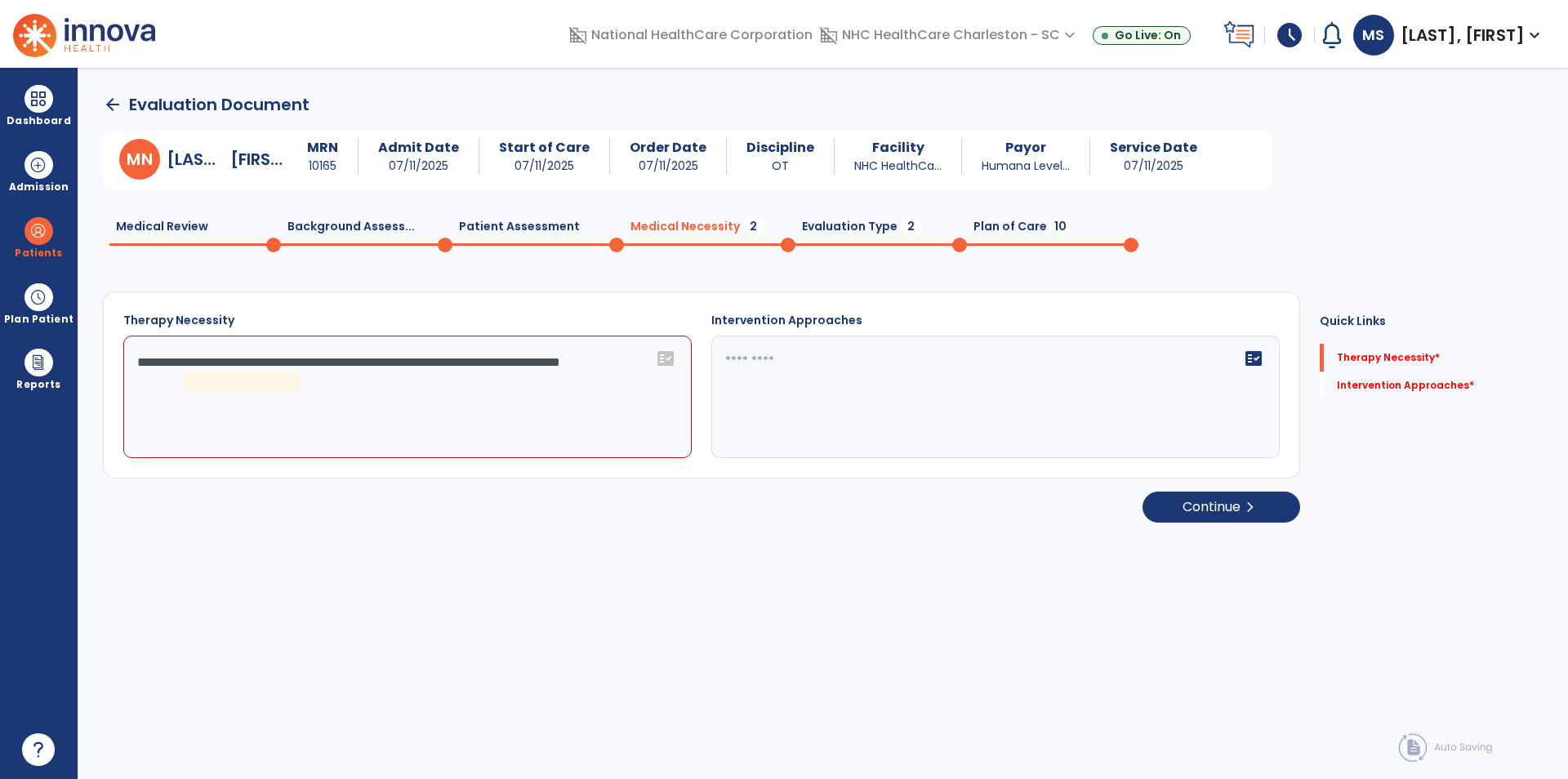 click on "**********" 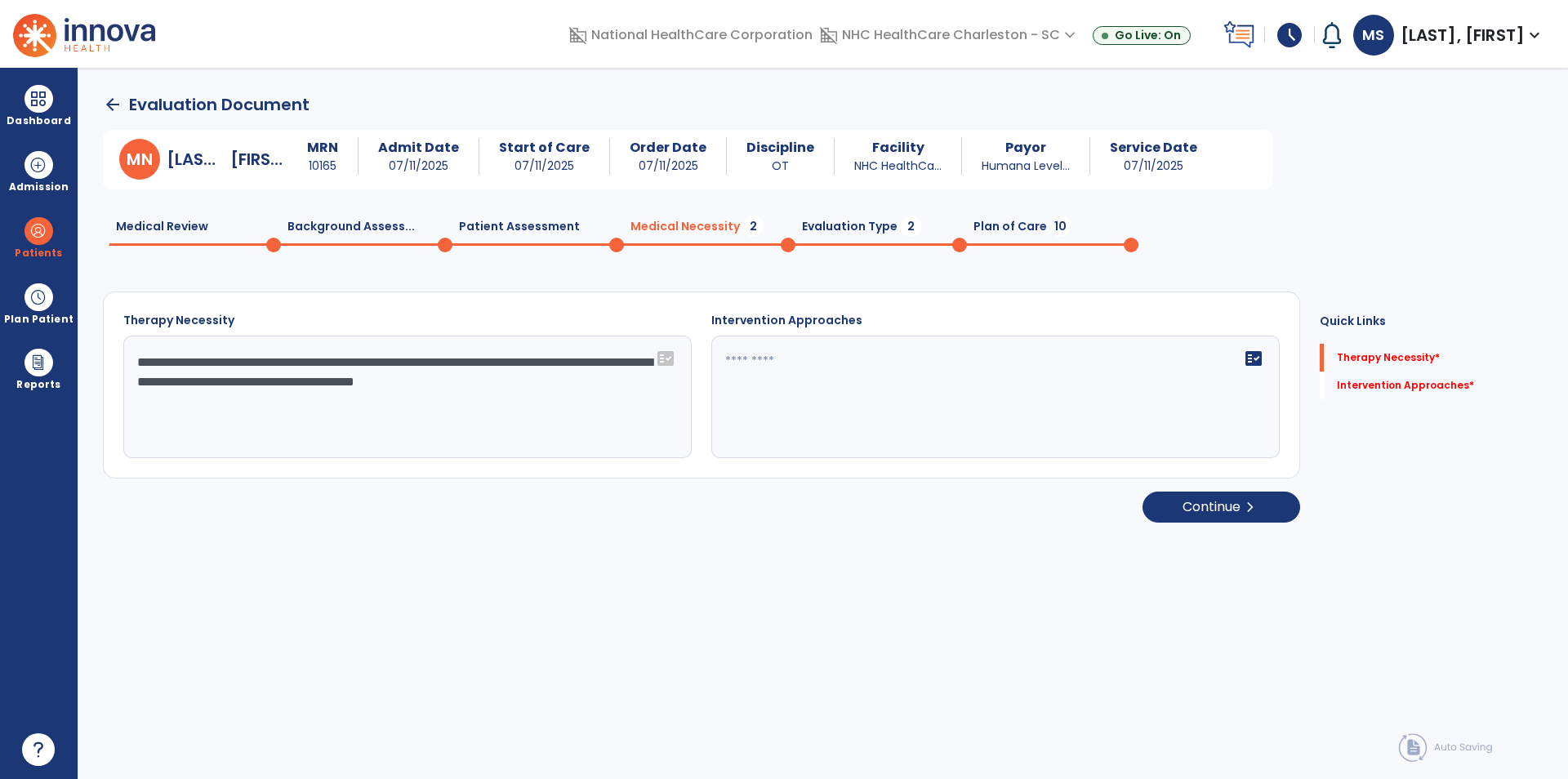 click on "**********" 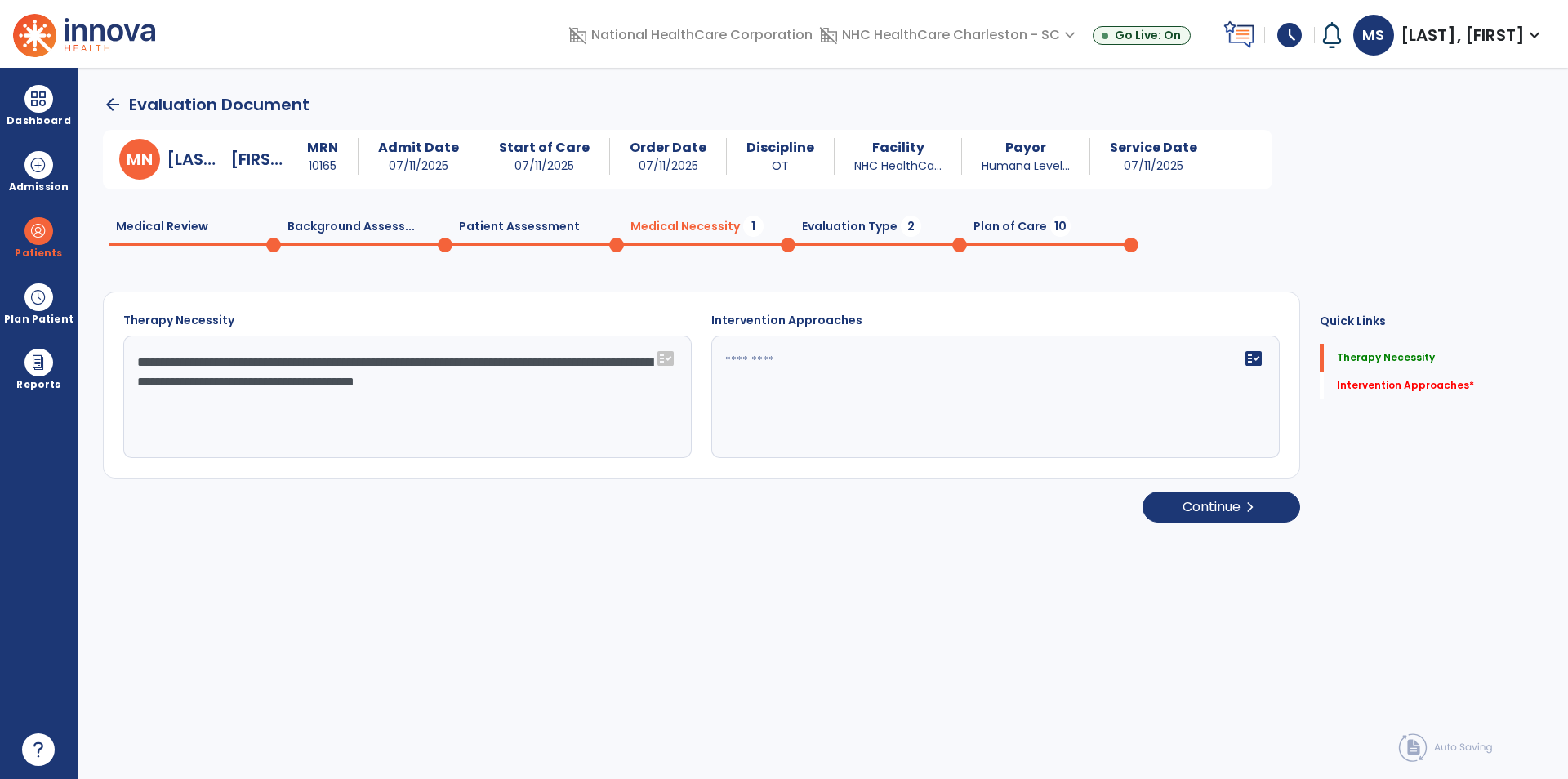 type on "**********" 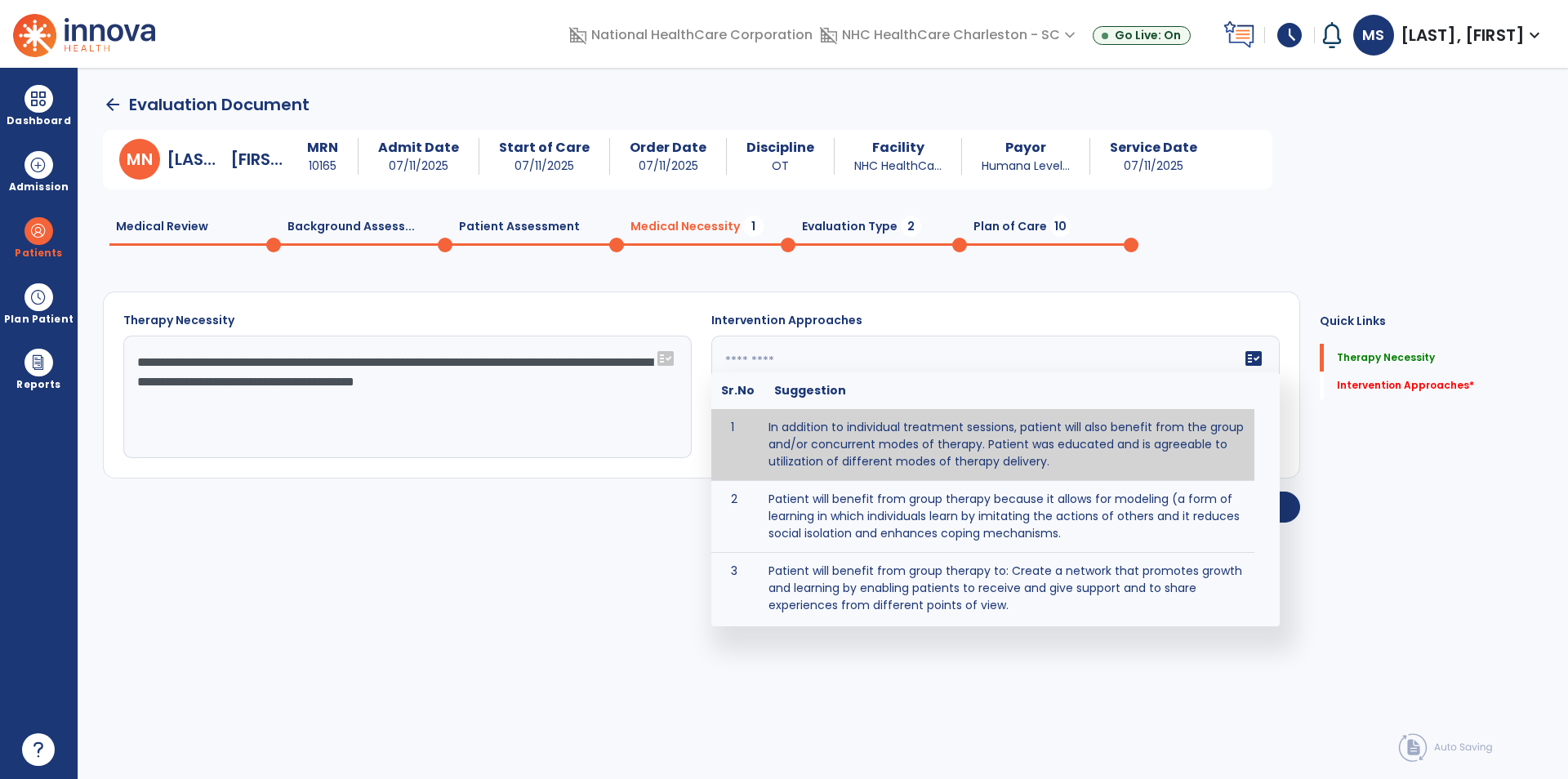 type on "**********" 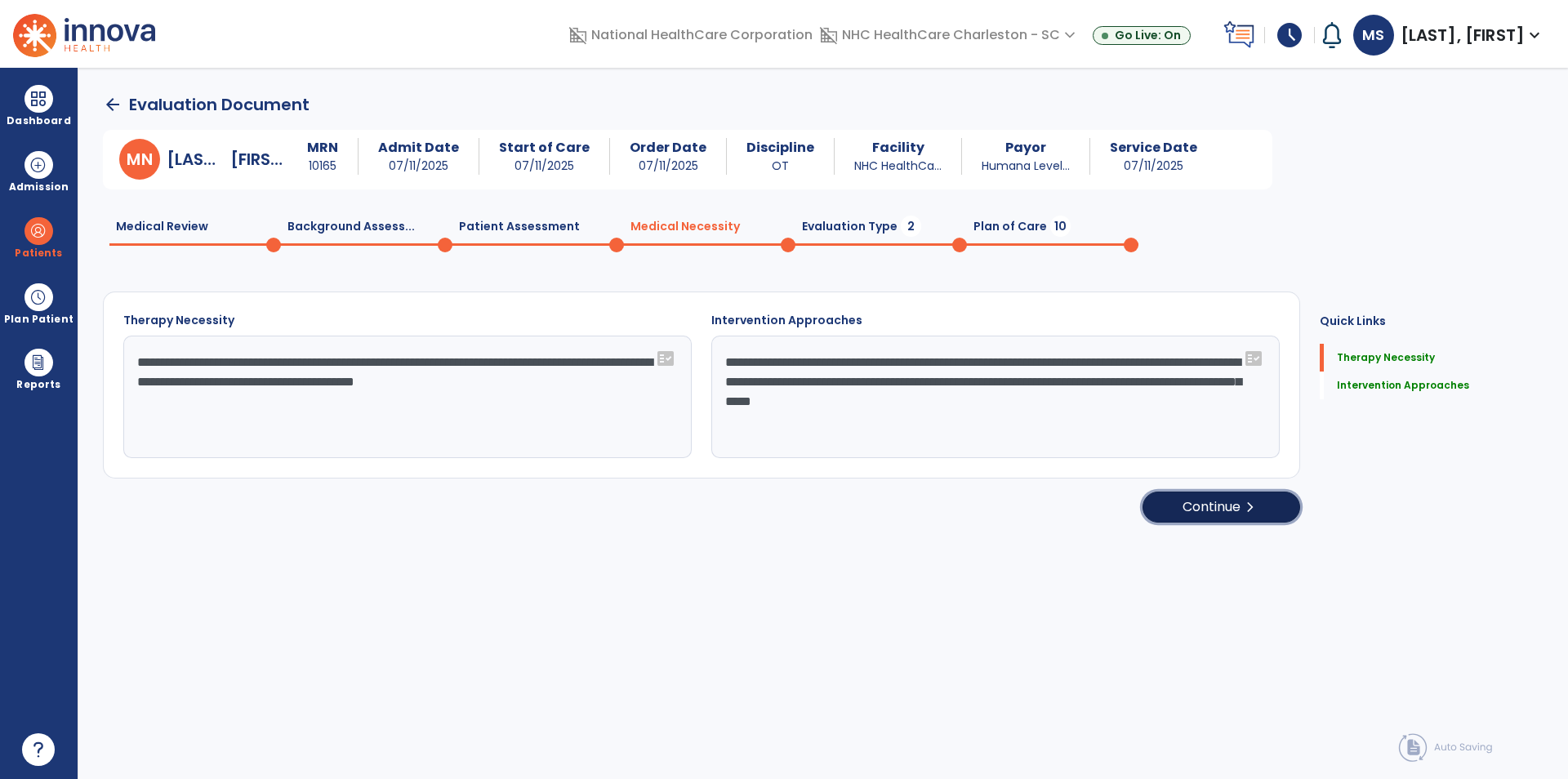 click on "Continue  chevron_right" 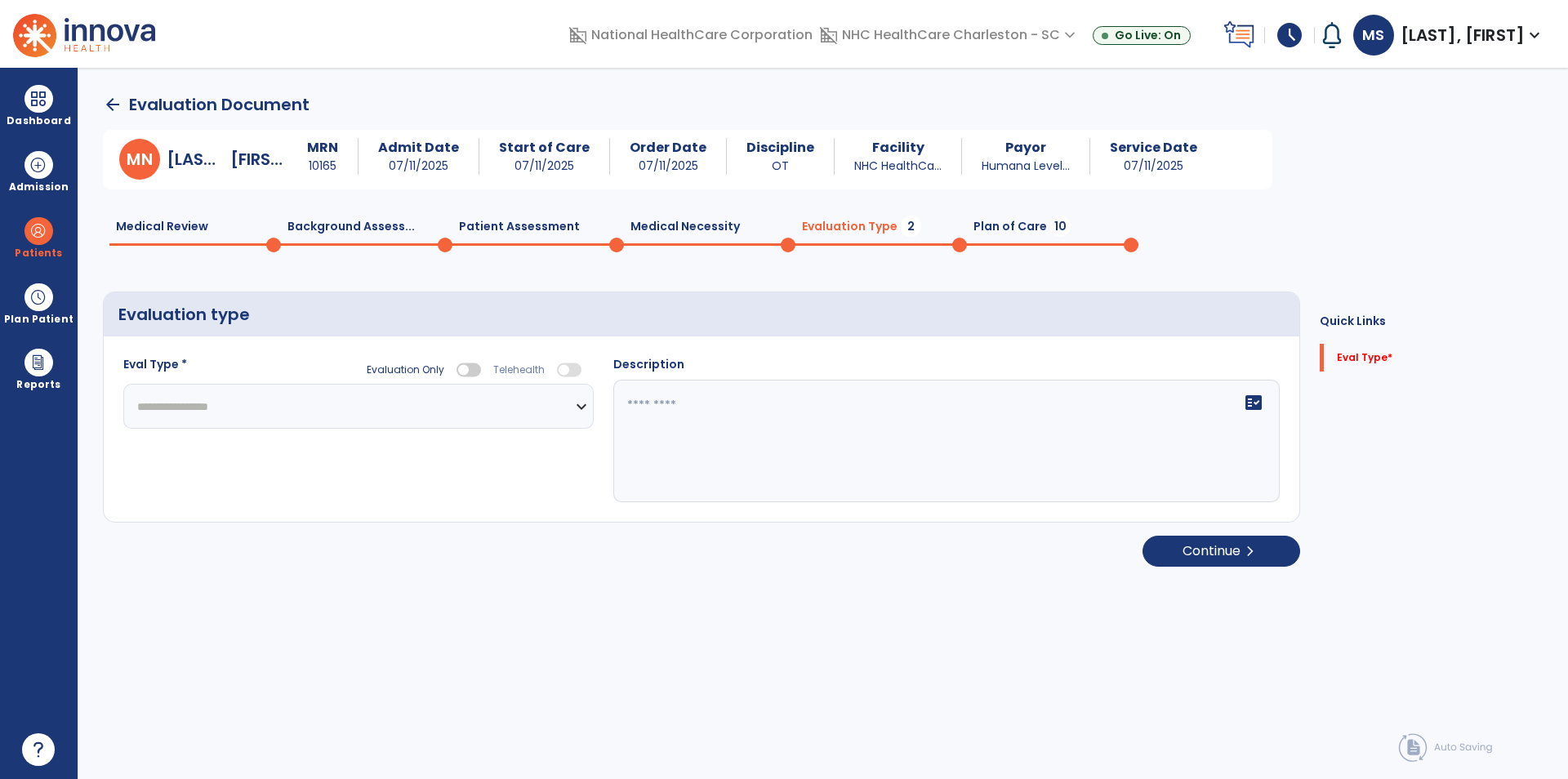 click on "**********" 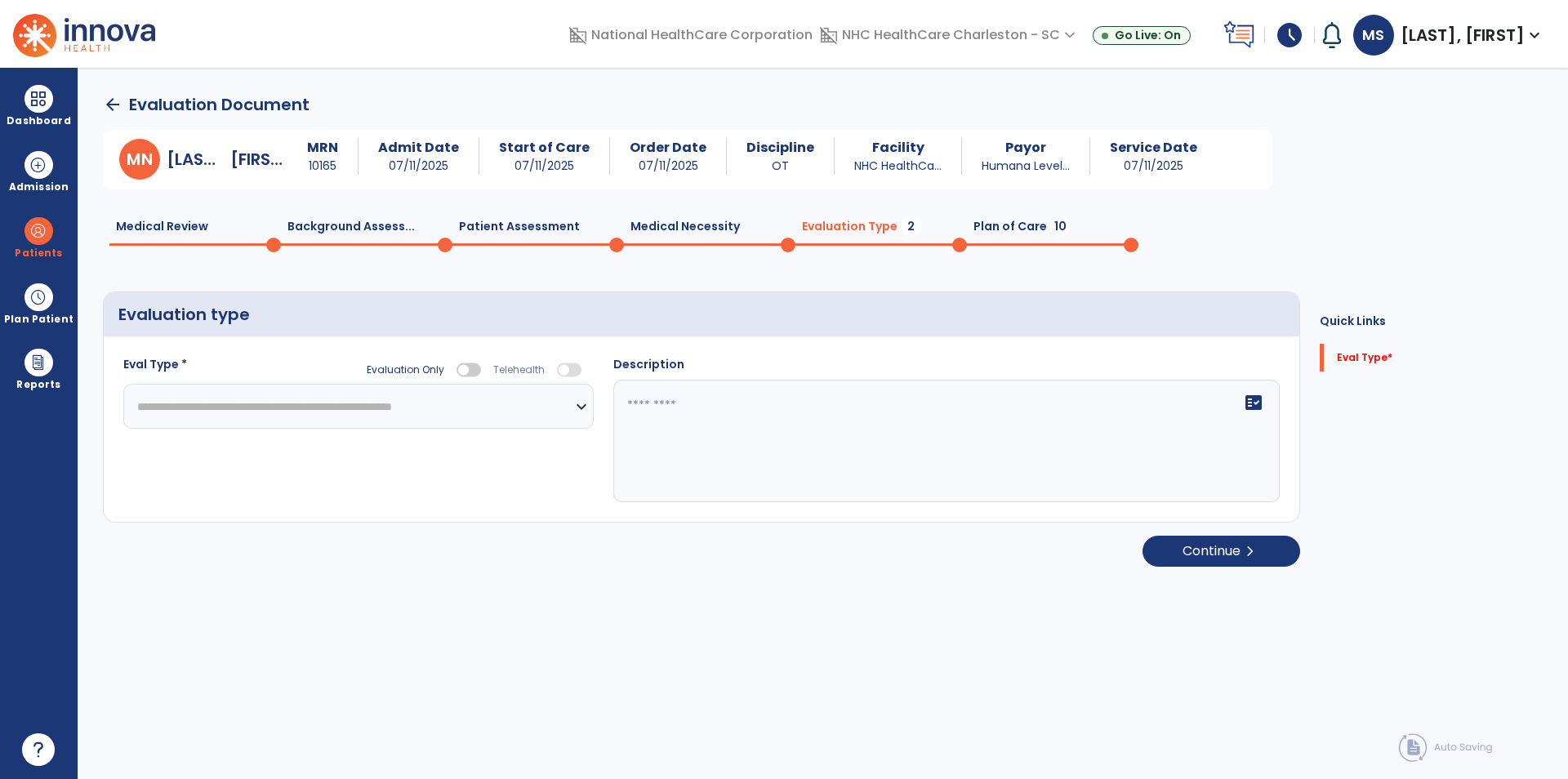 click on "**********" 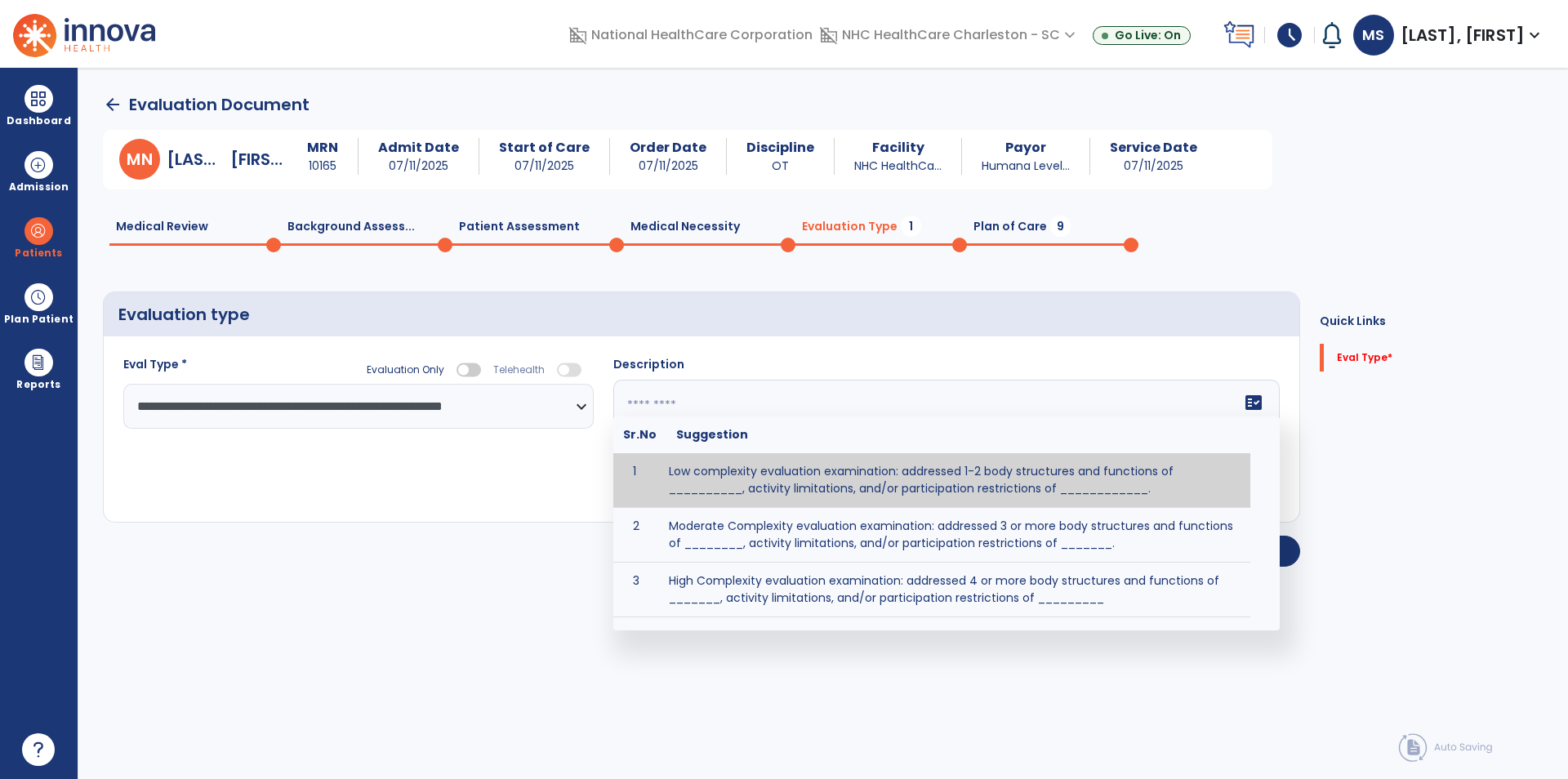 click 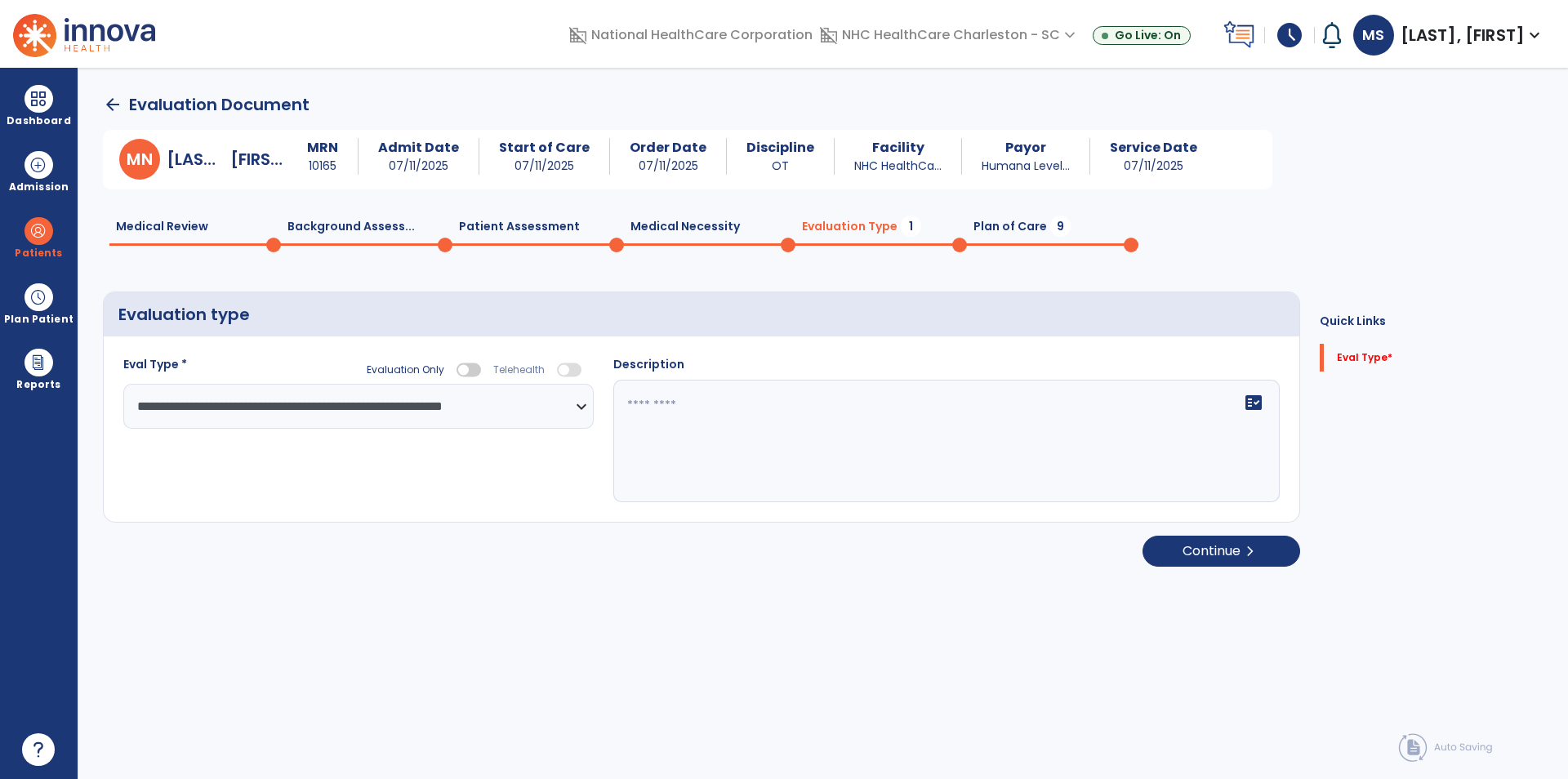 drag, startPoint x: 496, startPoint y: 561, endPoint x: 520, endPoint y: 553, distance: 25.298221 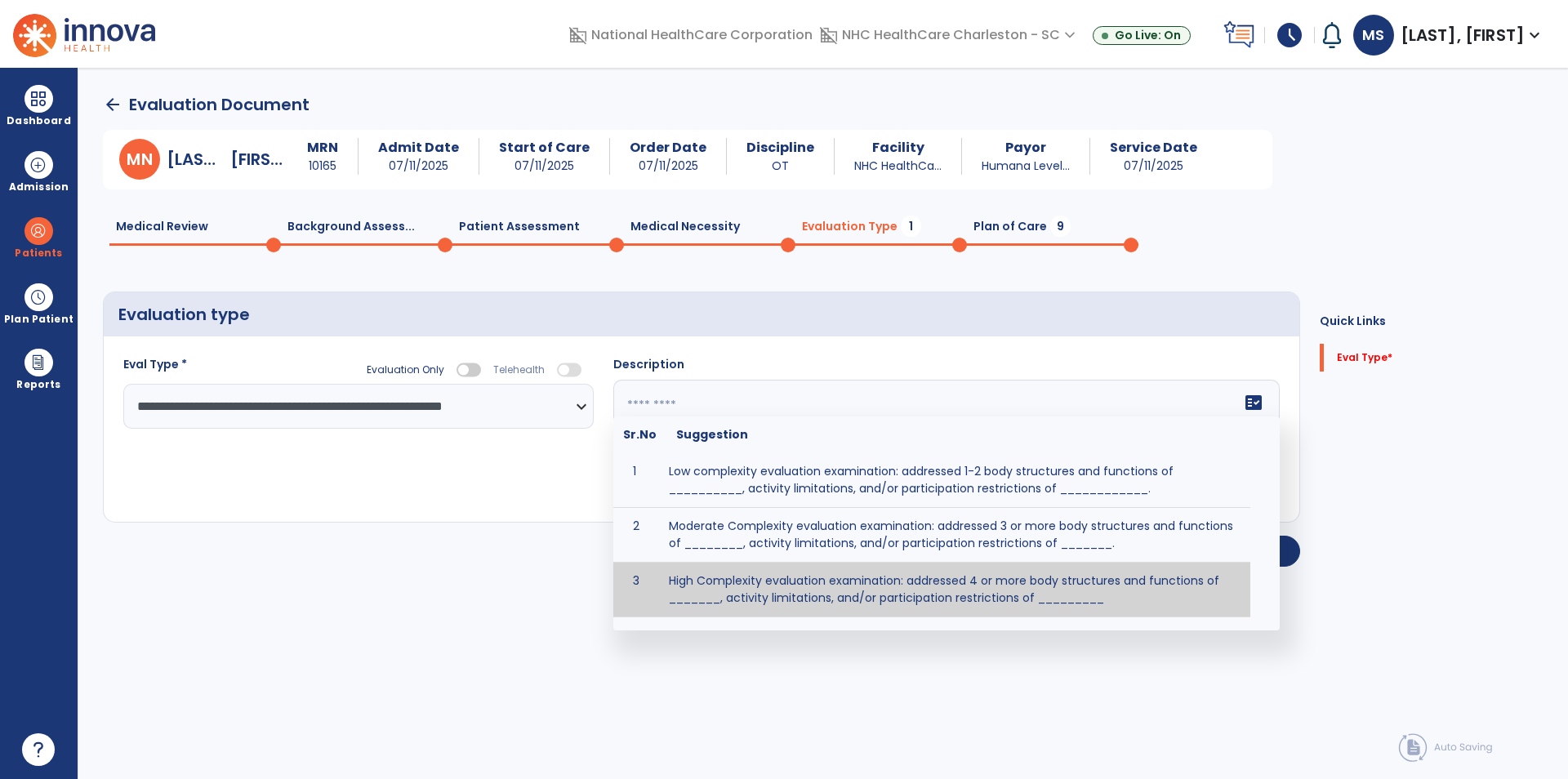 paste on "**********" 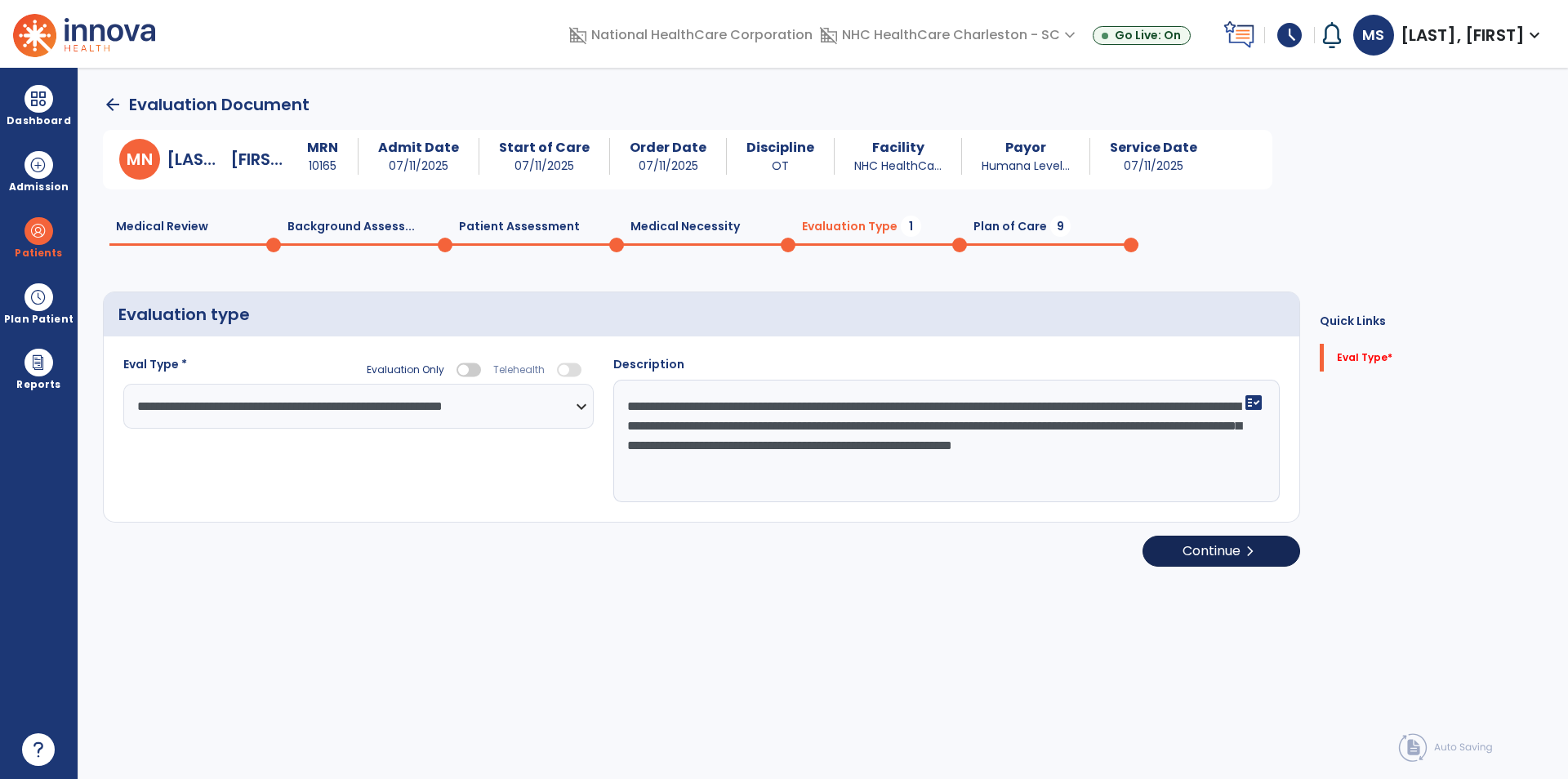 type on "**********" 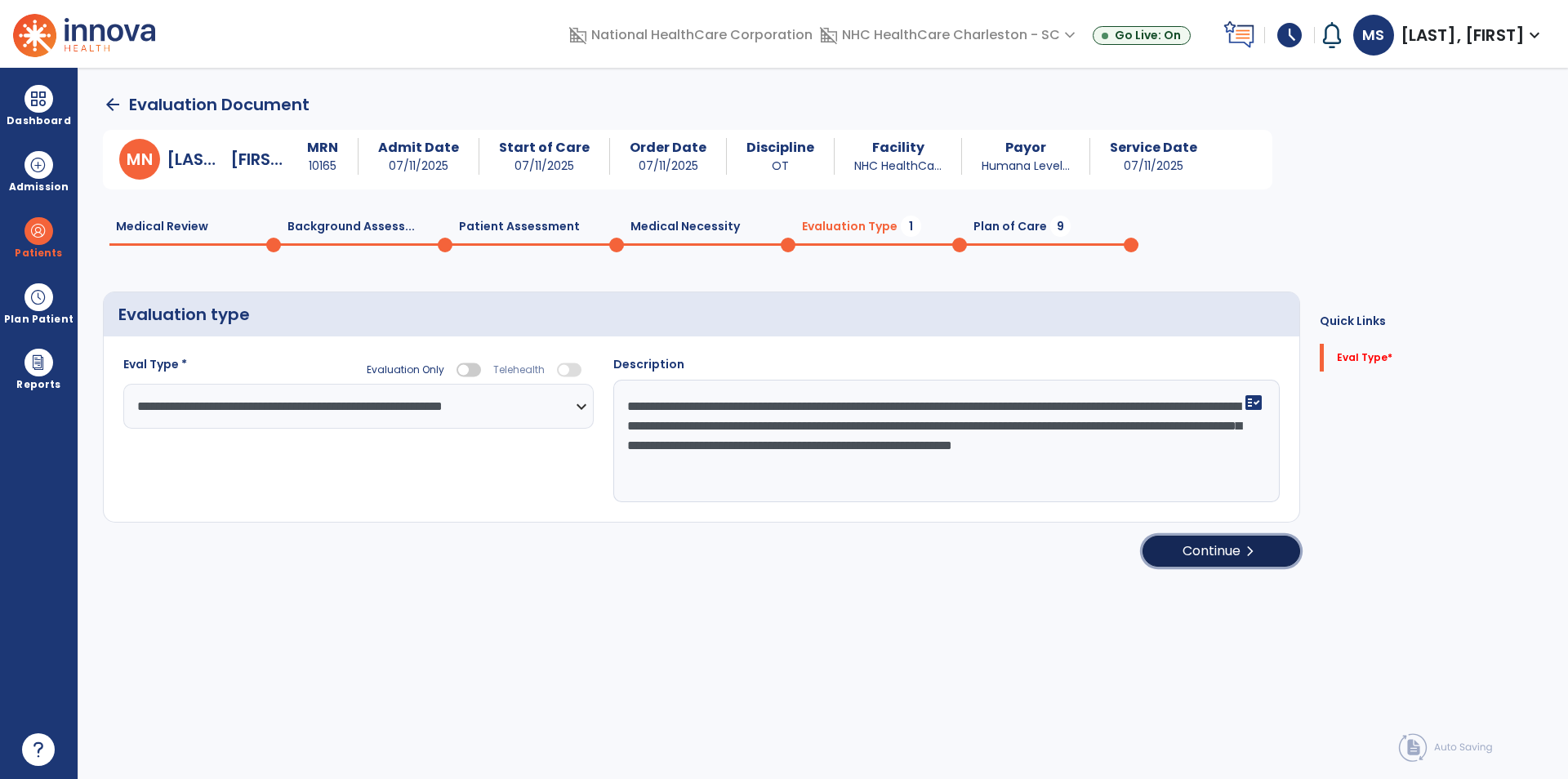 drag, startPoint x: 1248, startPoint y: 541, endPoint x: 1237, endPoint y: 537, distance: 11.7047 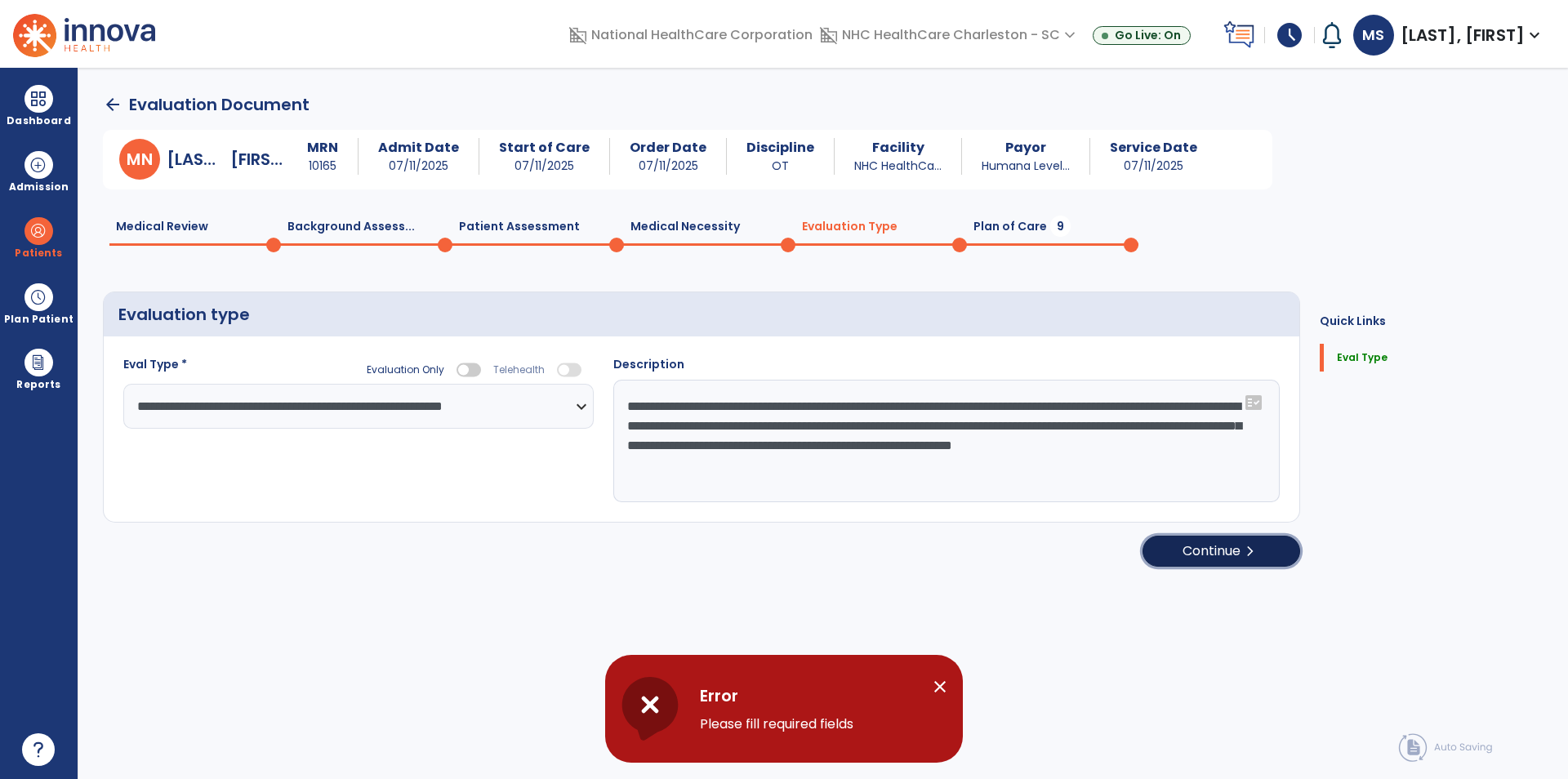 click on "Continue  chevron_right" 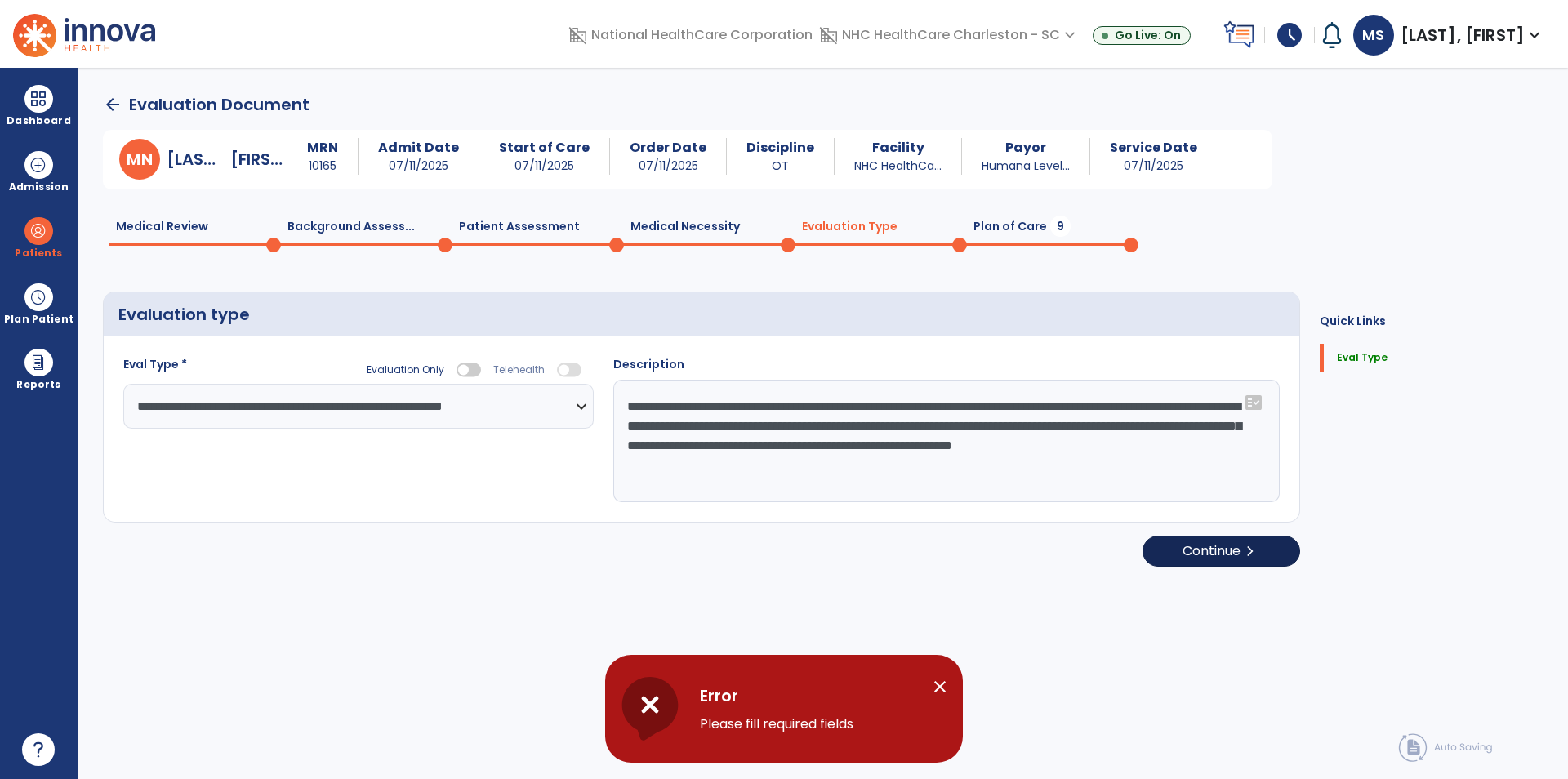 select on "*****" 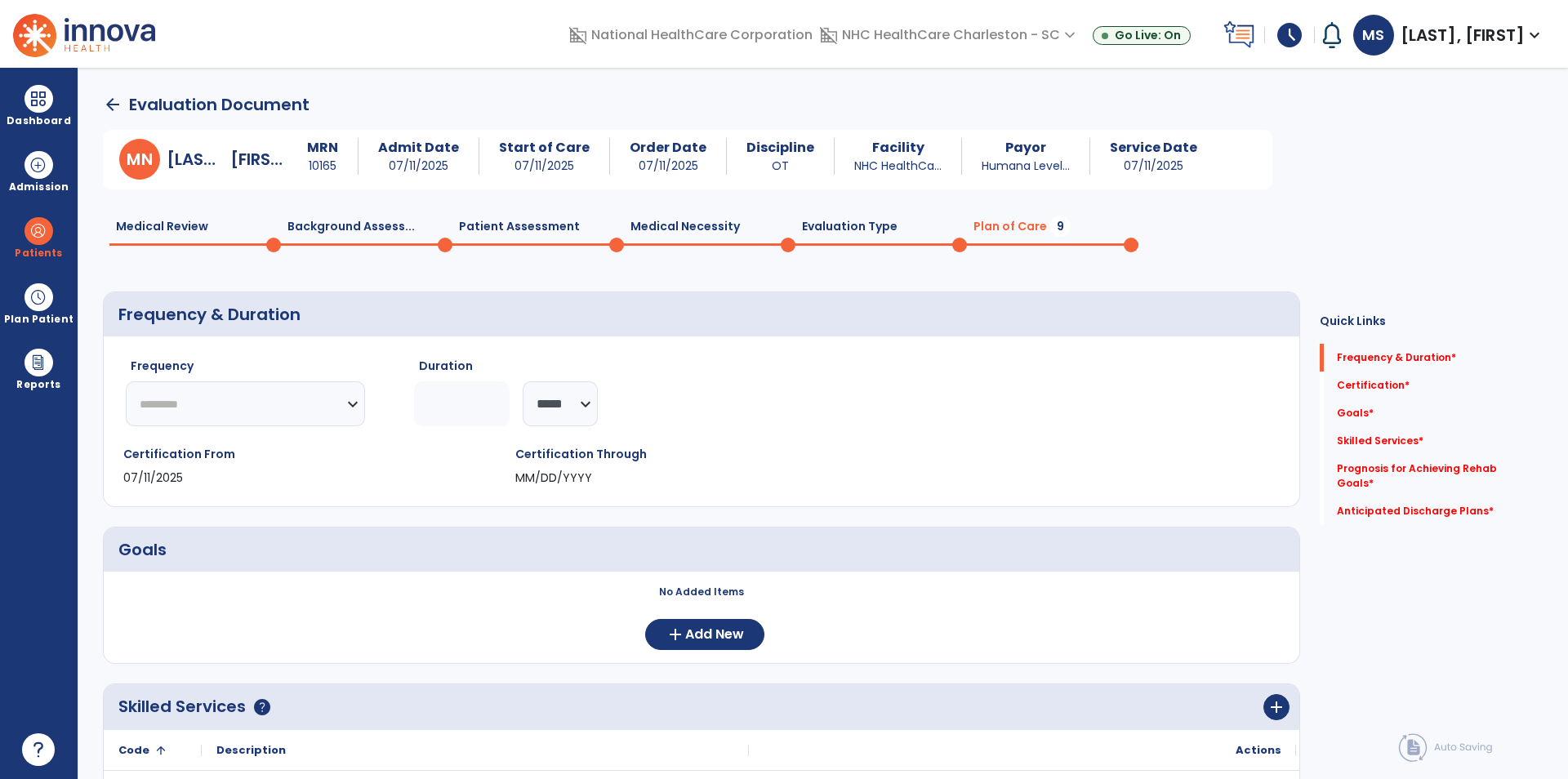 click on "********* ** ** ** ** ** ** **" 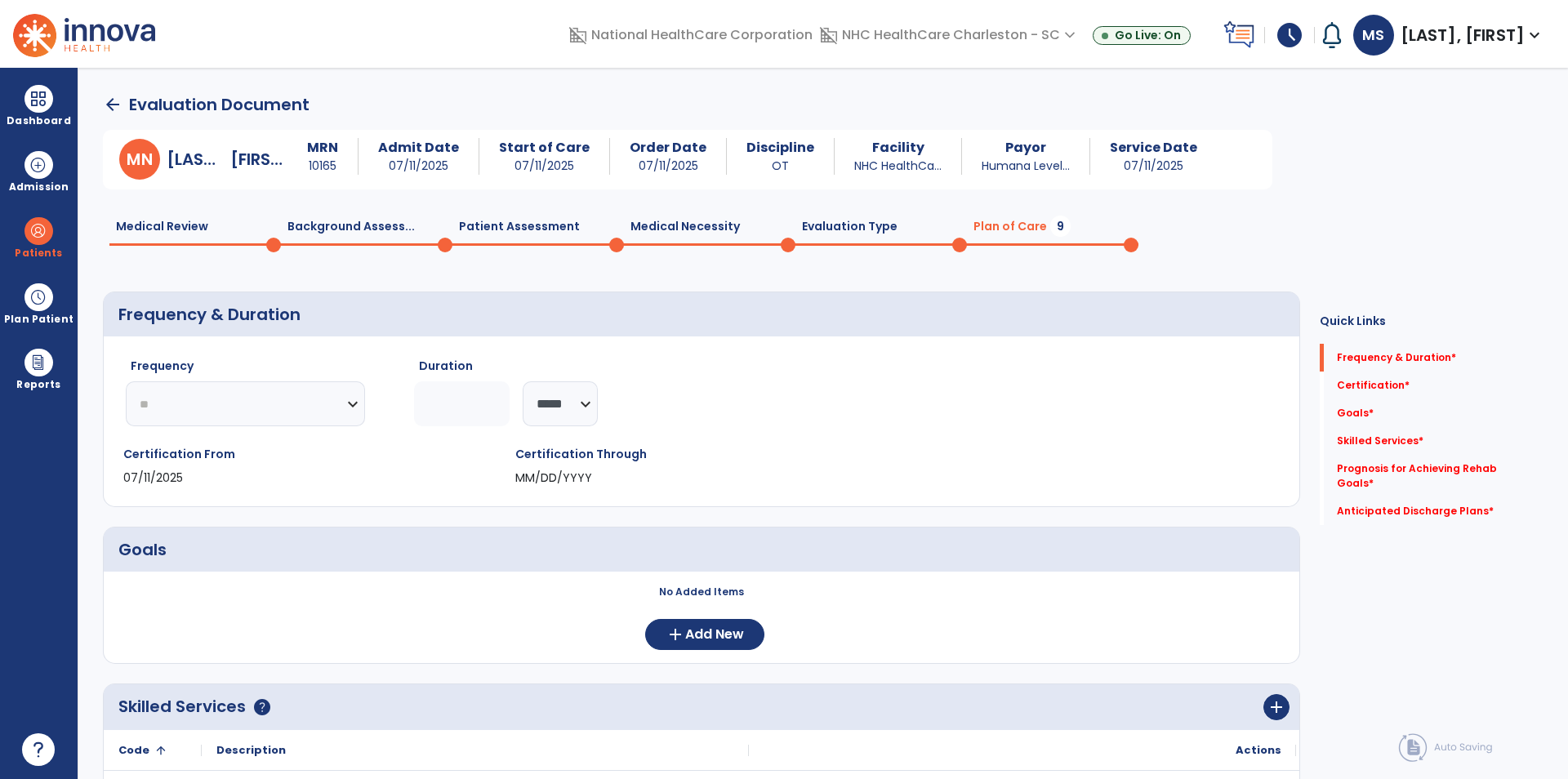 click on "********* ** ** ** ** ** ** **" 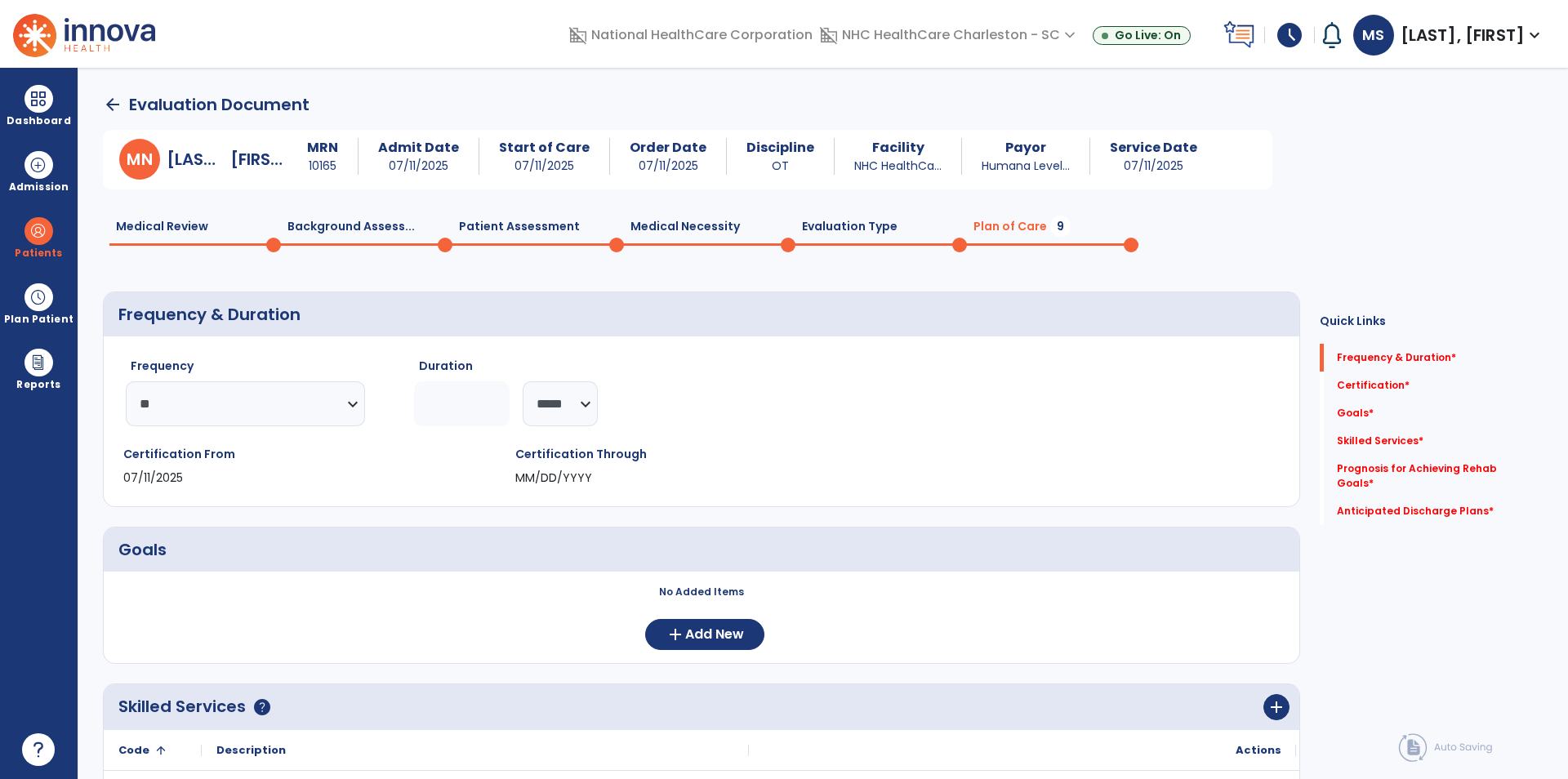 click 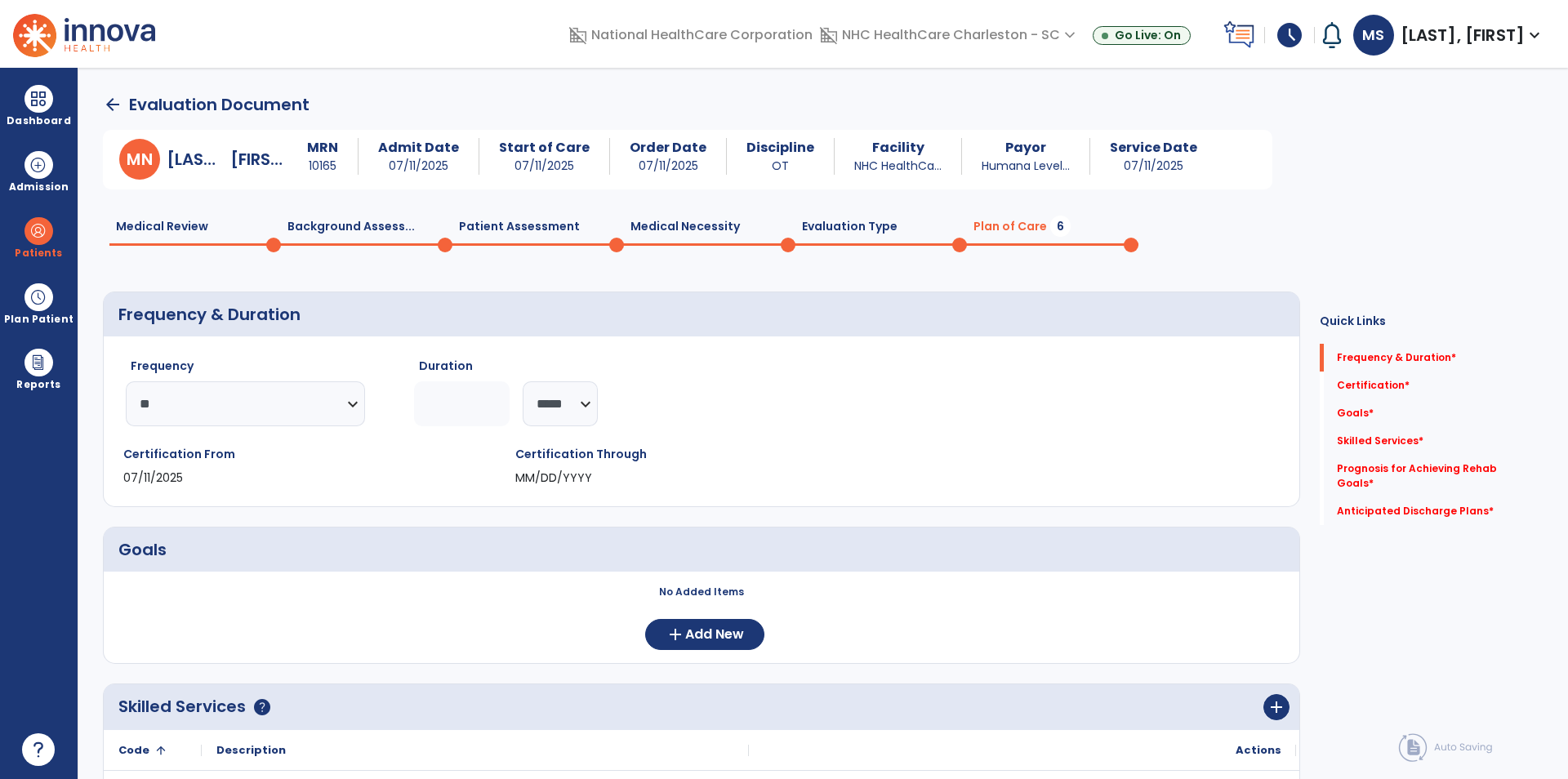 type on "**" 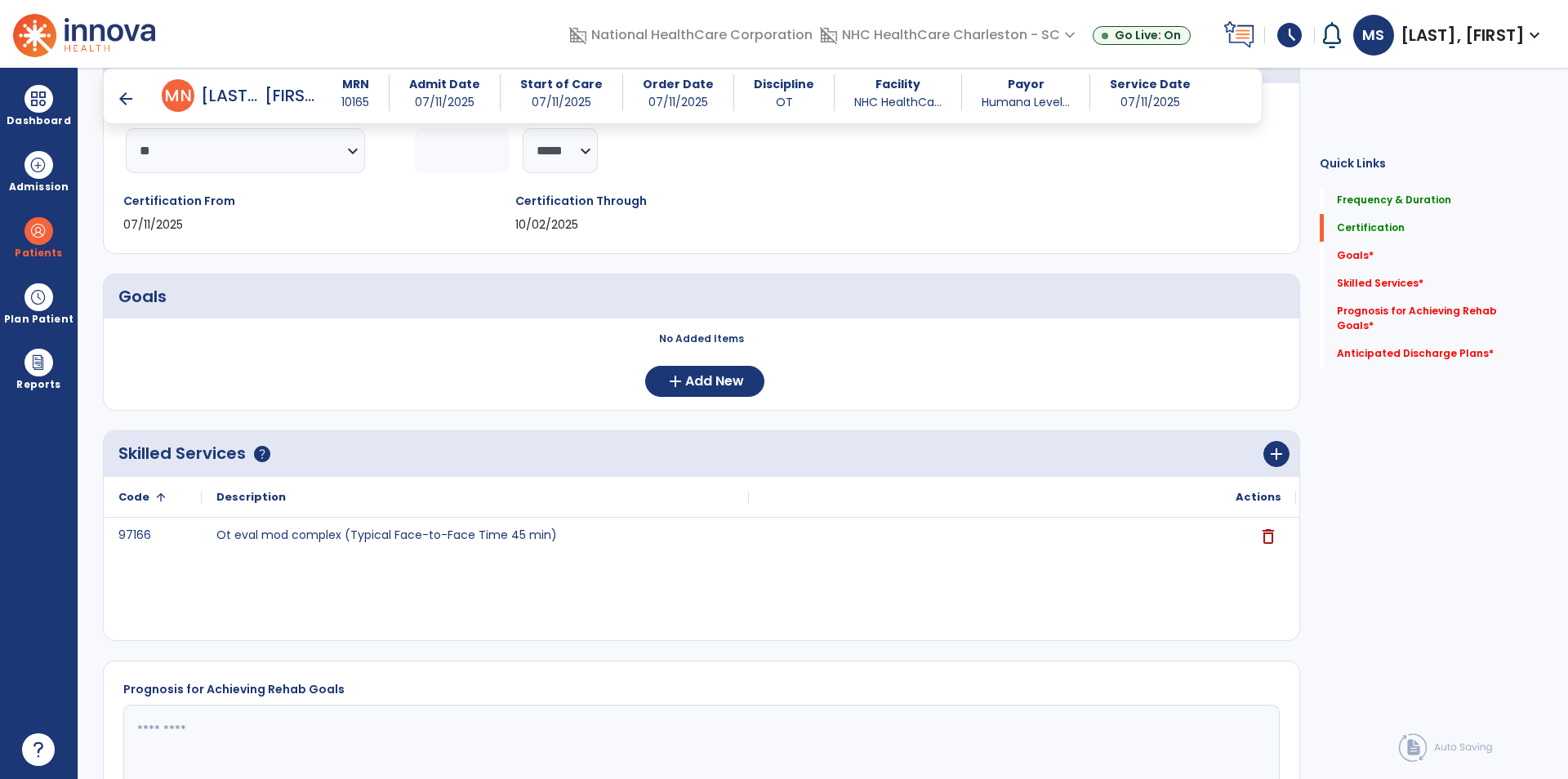 scroll, scrollTop: 245, scrollLeft: 0, axis: vertical 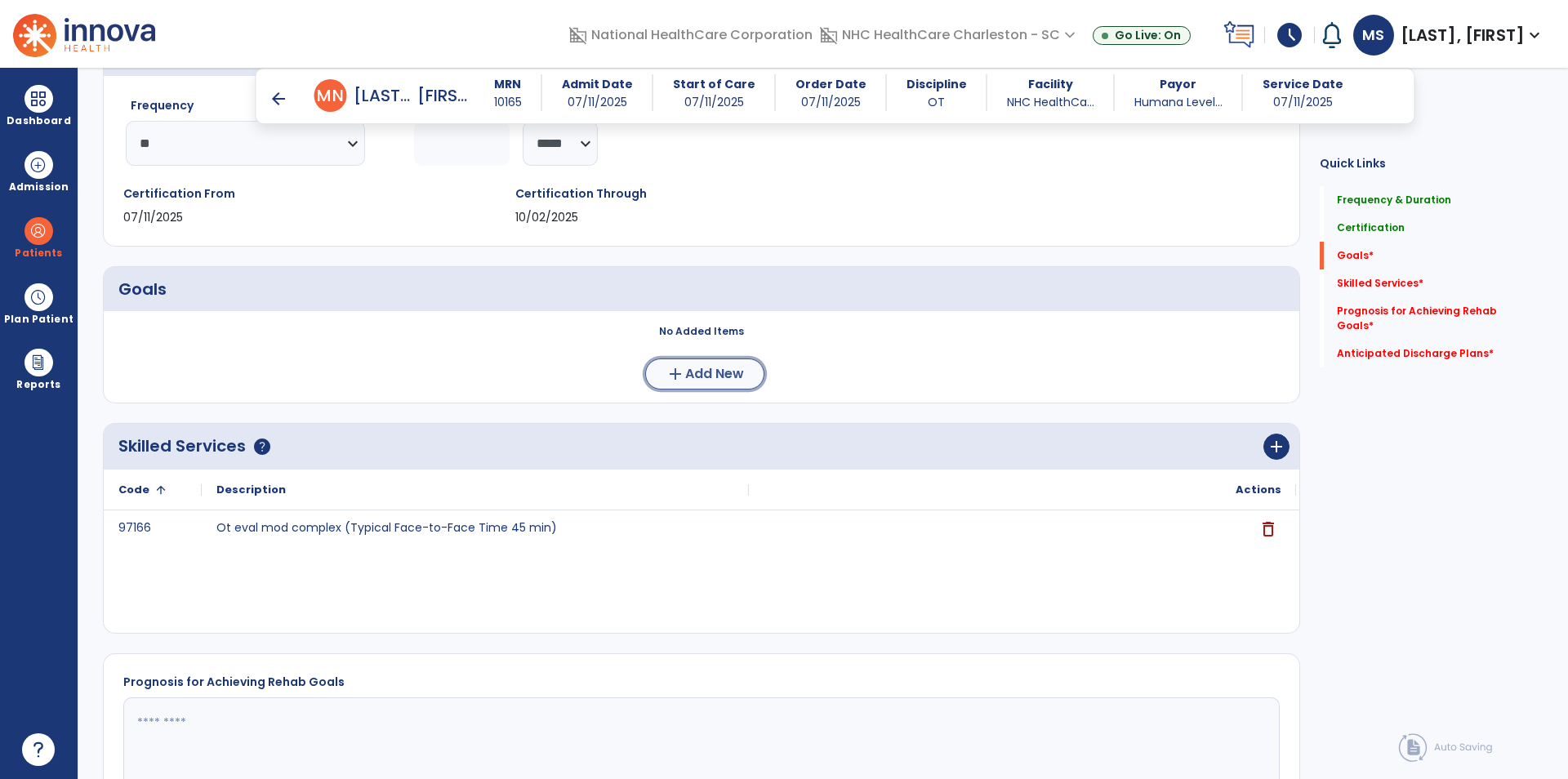 click on "add" at bounding box center (675, 374) 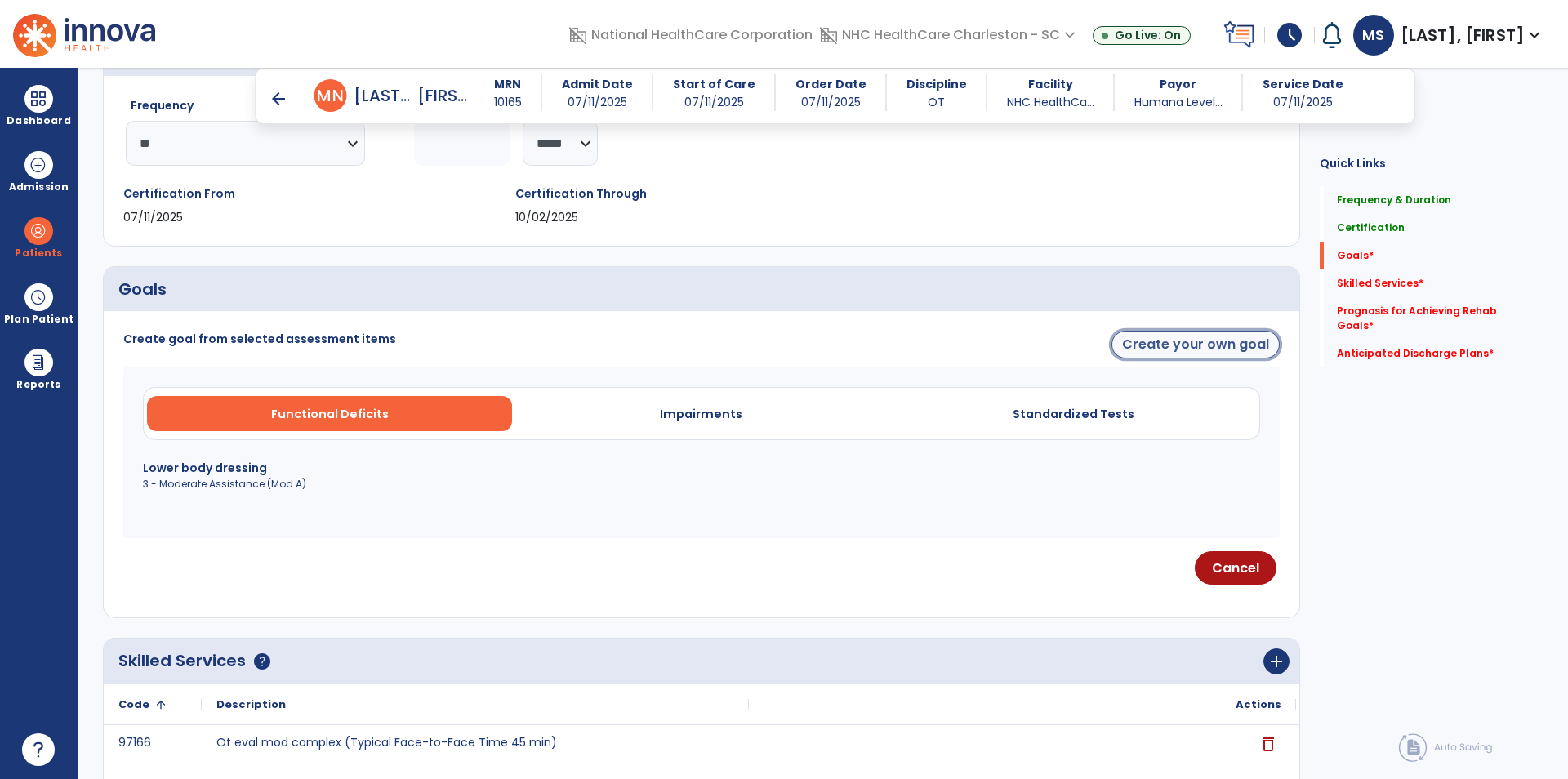 click on "Create your own goal" at bounding box center [1196, 345] 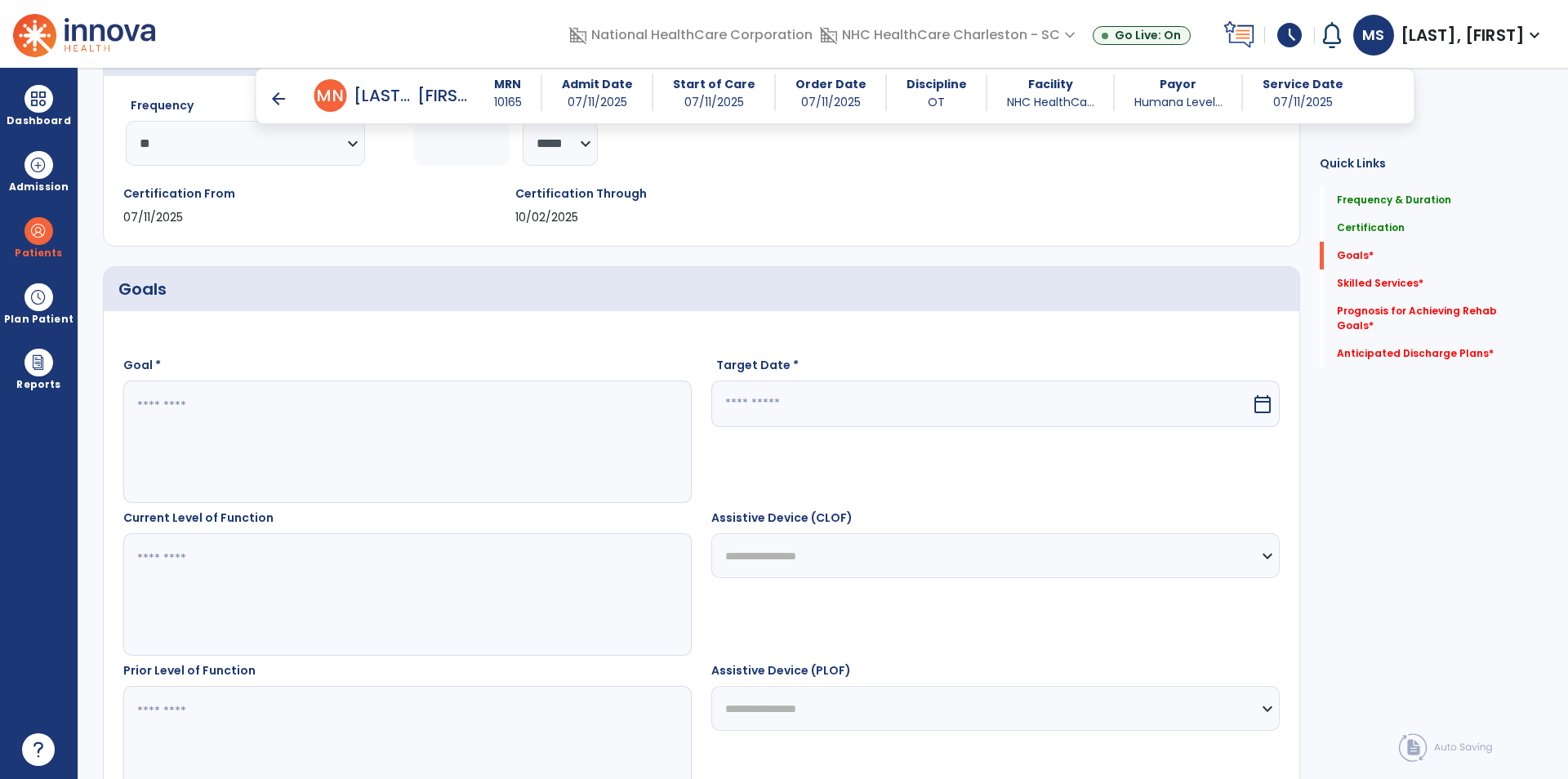 click at bounding box center [407, 442] 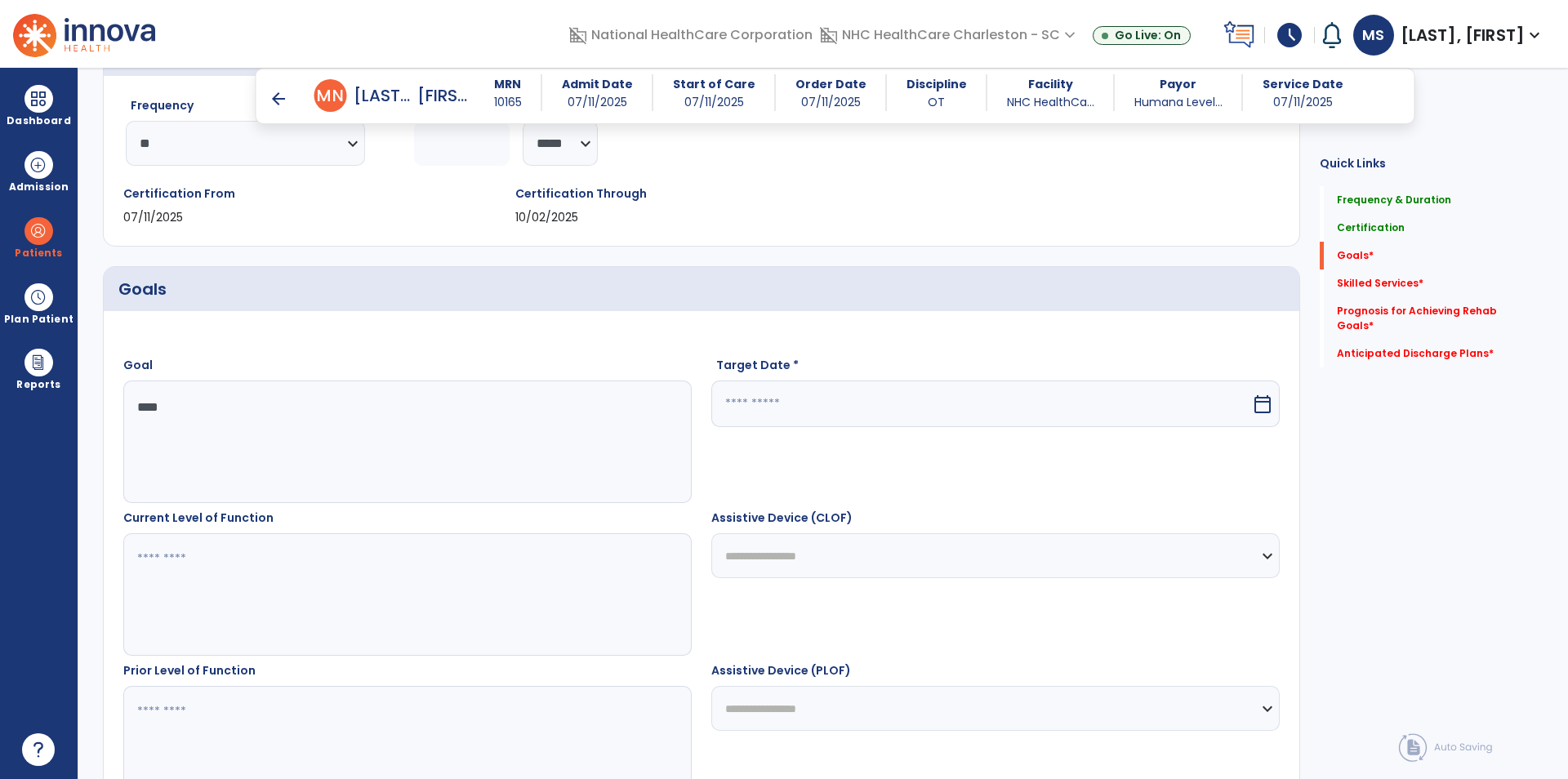 type on "****" 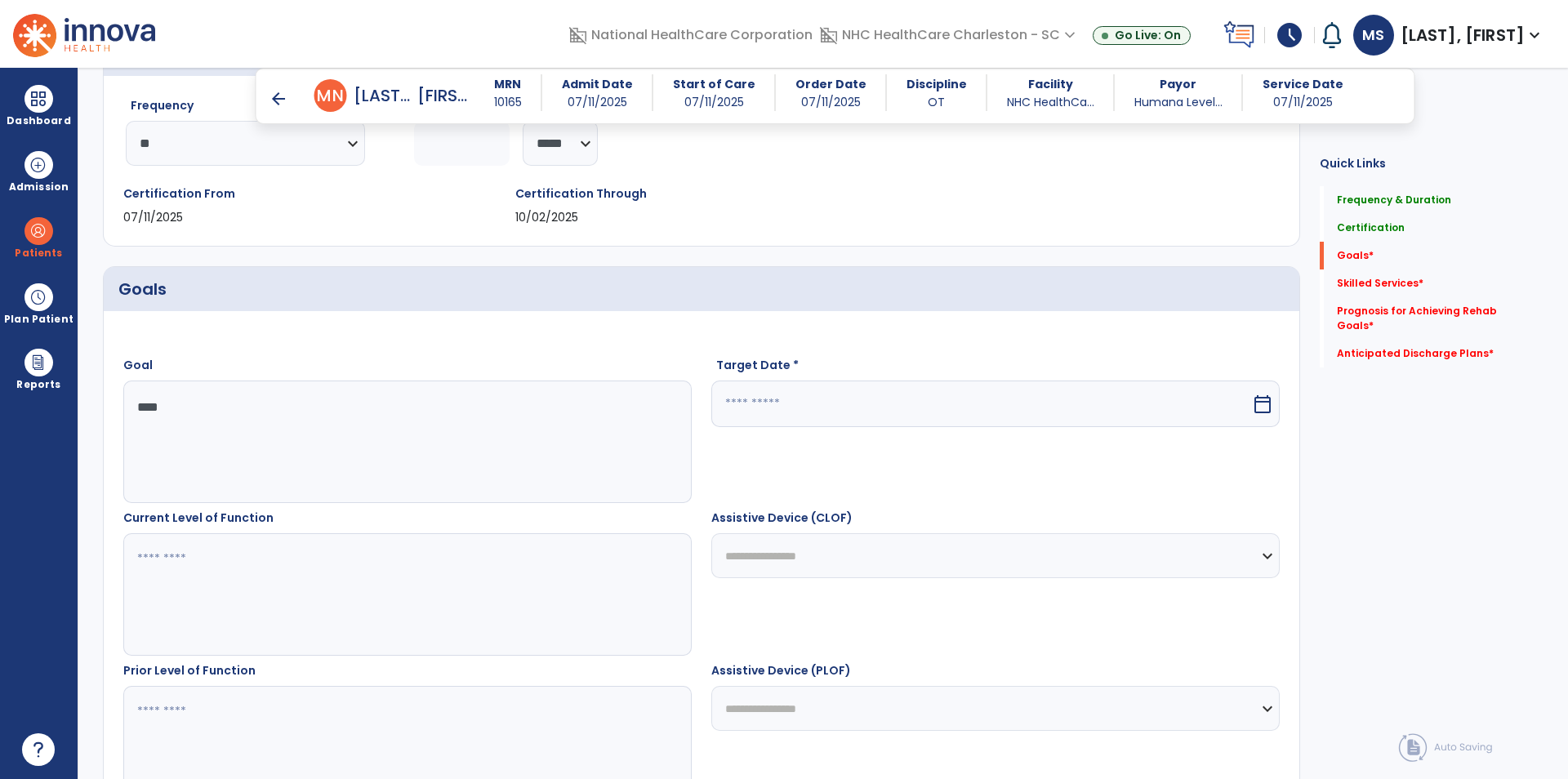 click at bounding box center [407, 594] 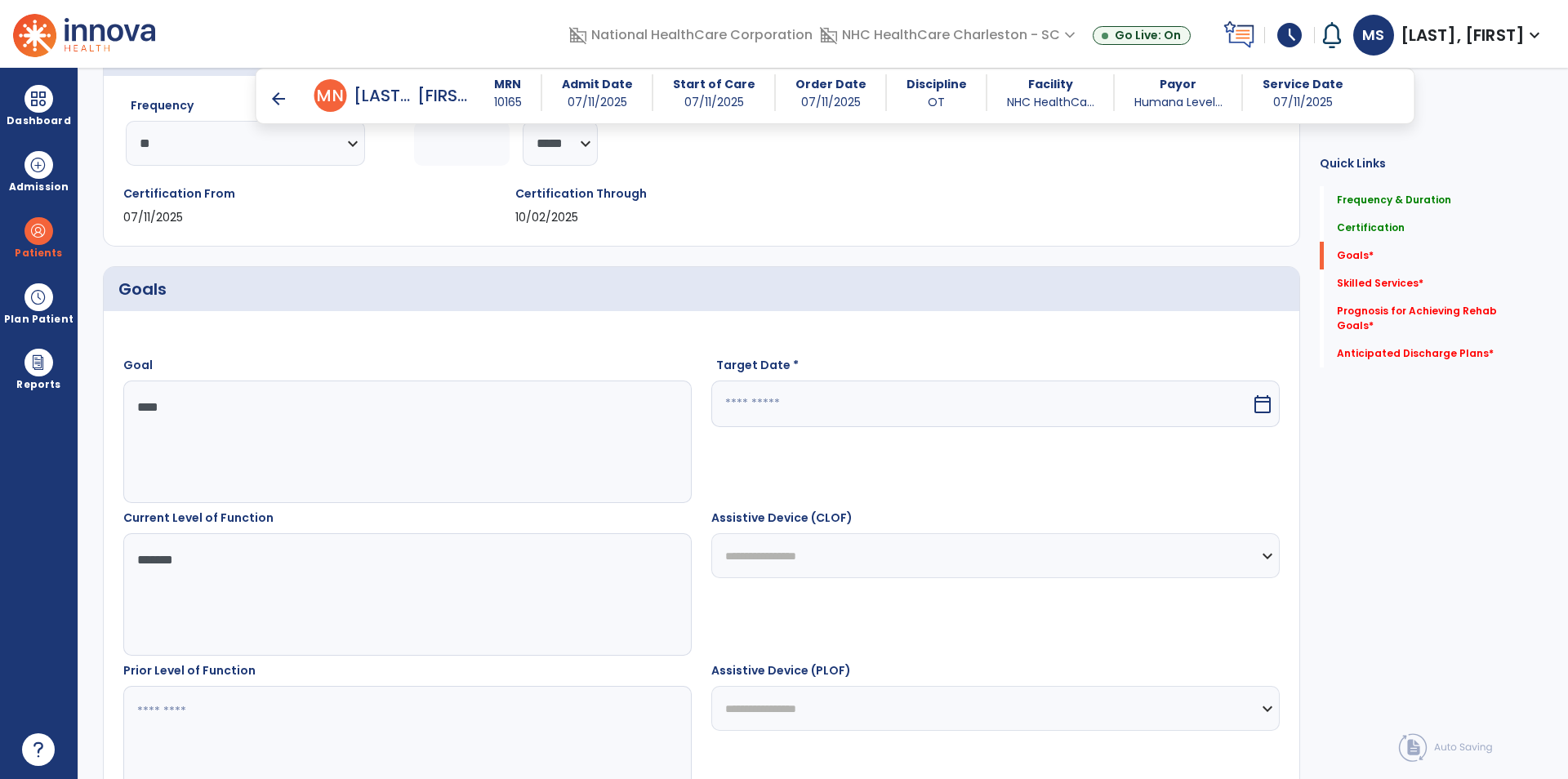 scroll, scrollTop: 408, scrollLeft: 0, axis: vertical 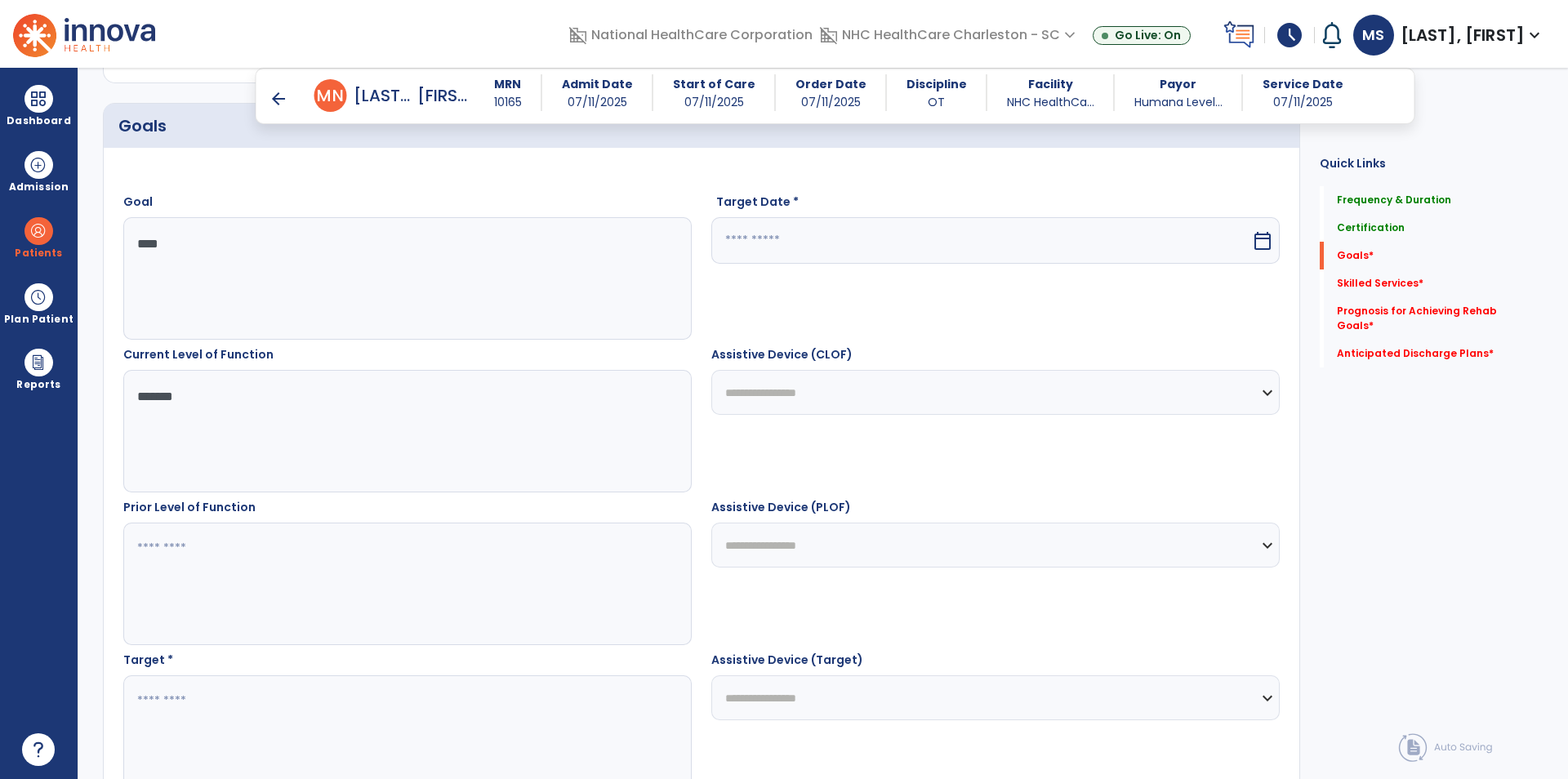 type on "*******" 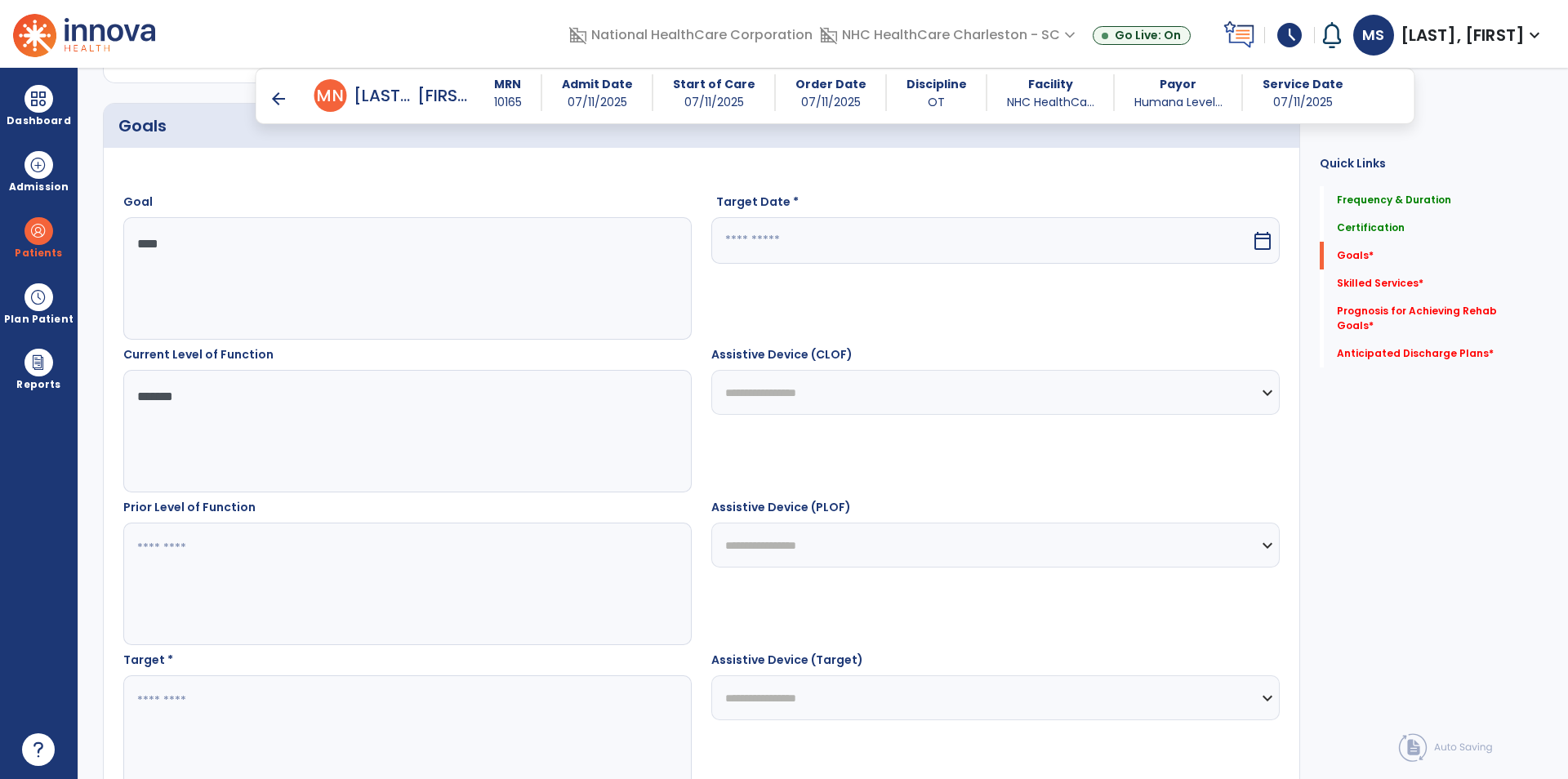 click at bounding box center (407, 584) 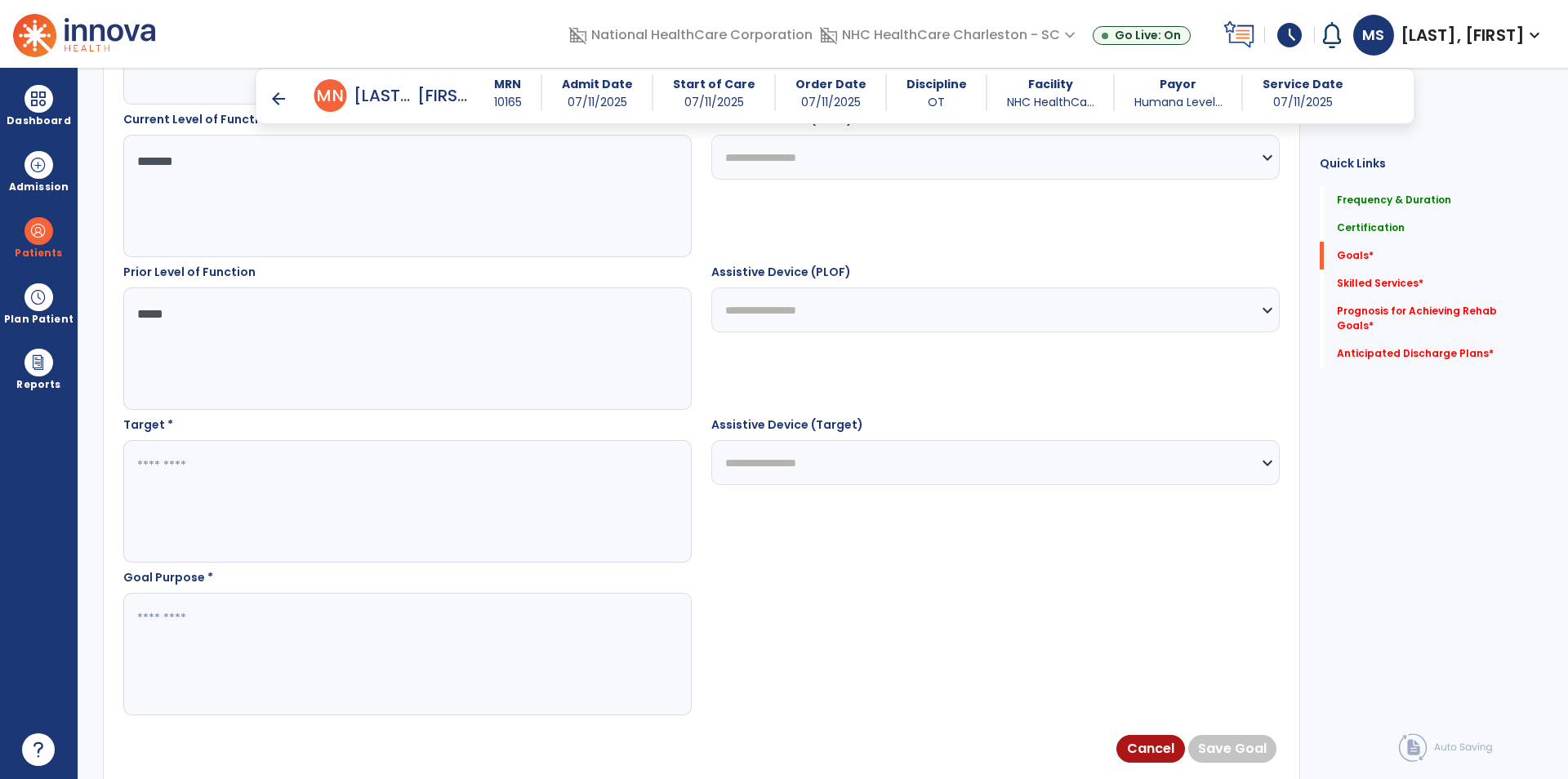 scroll, scrollTop: 653, scrollLeft: 0, axis: vertical 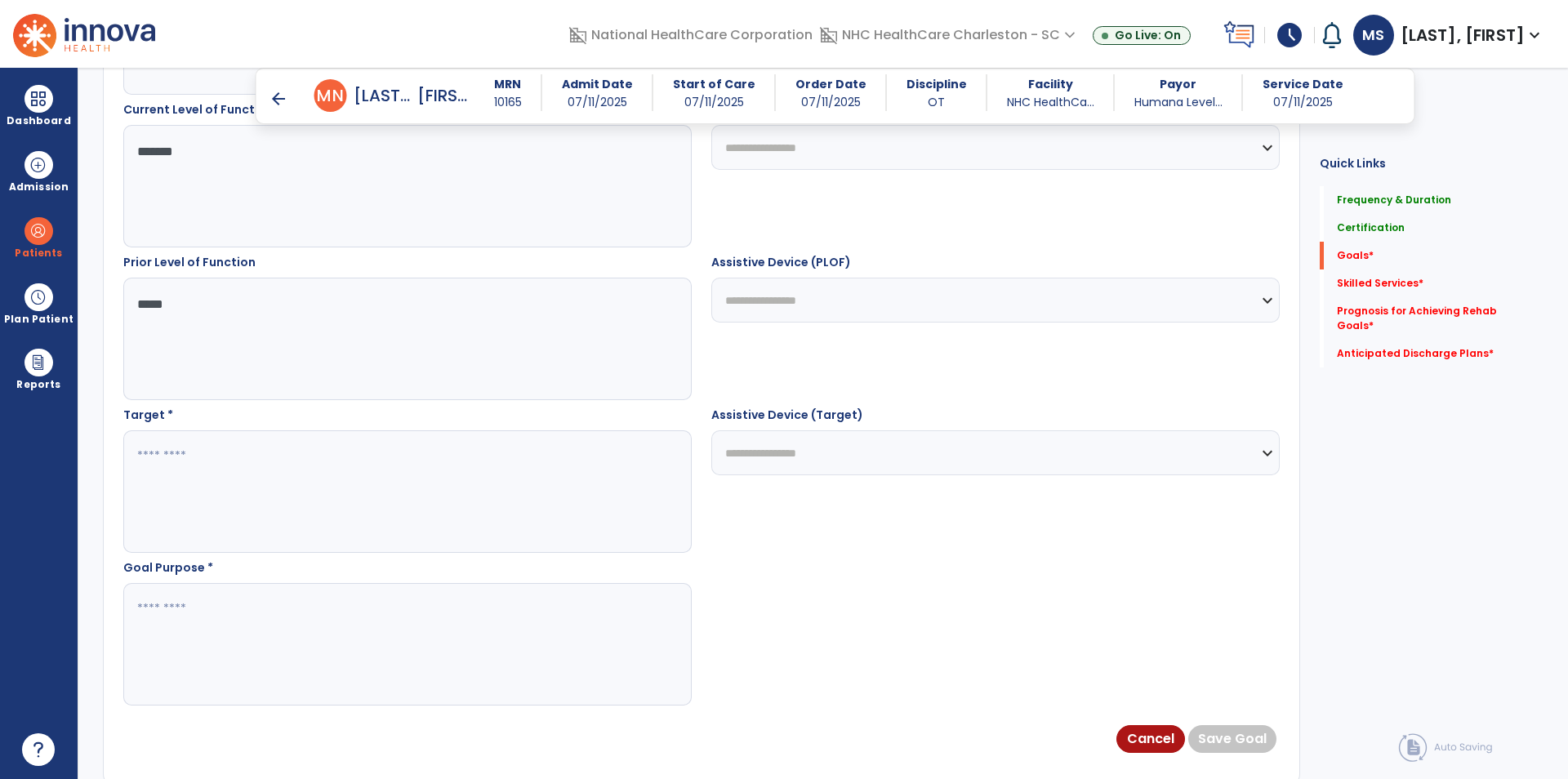 type on "*****" 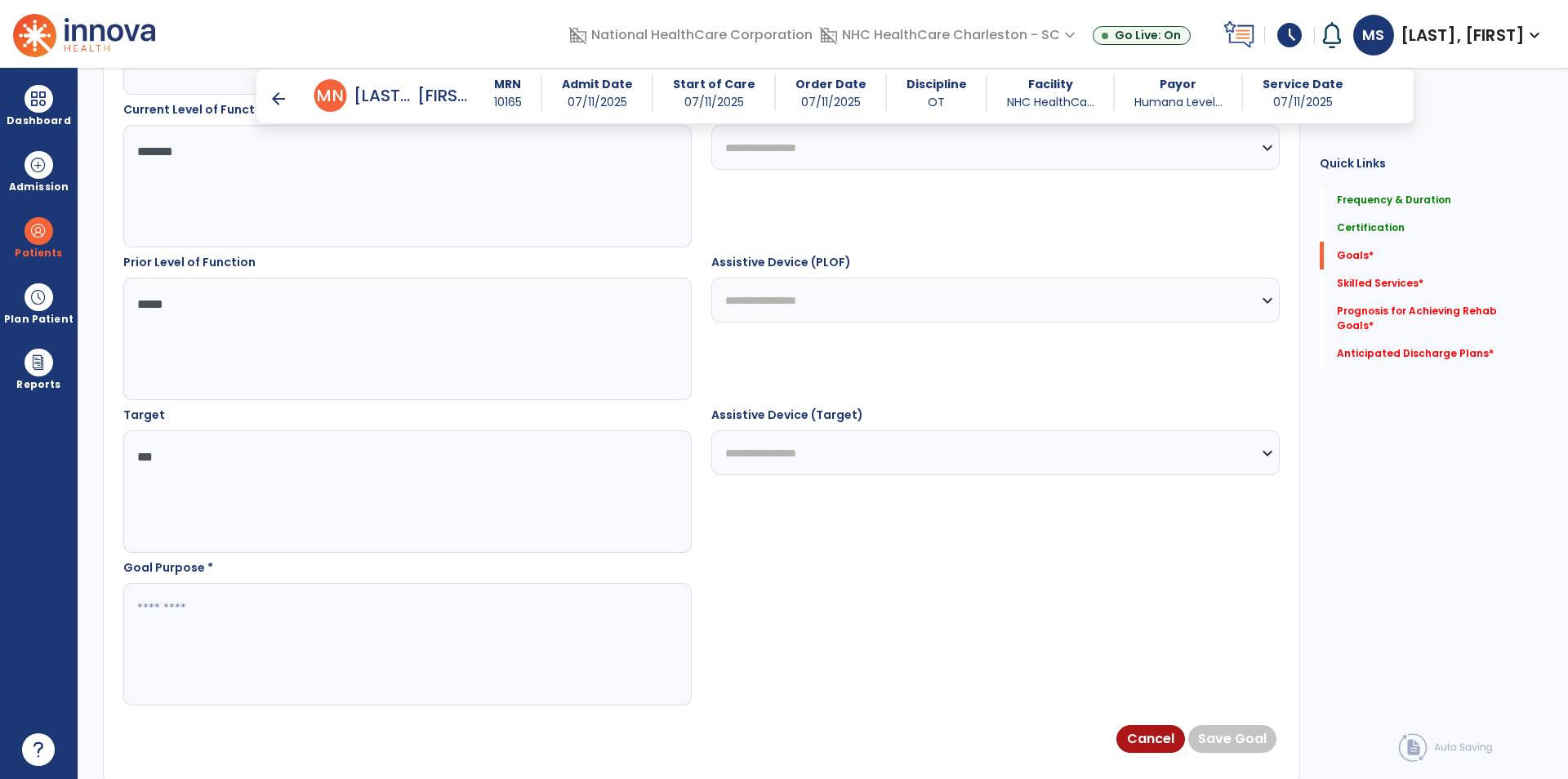 type on "***" 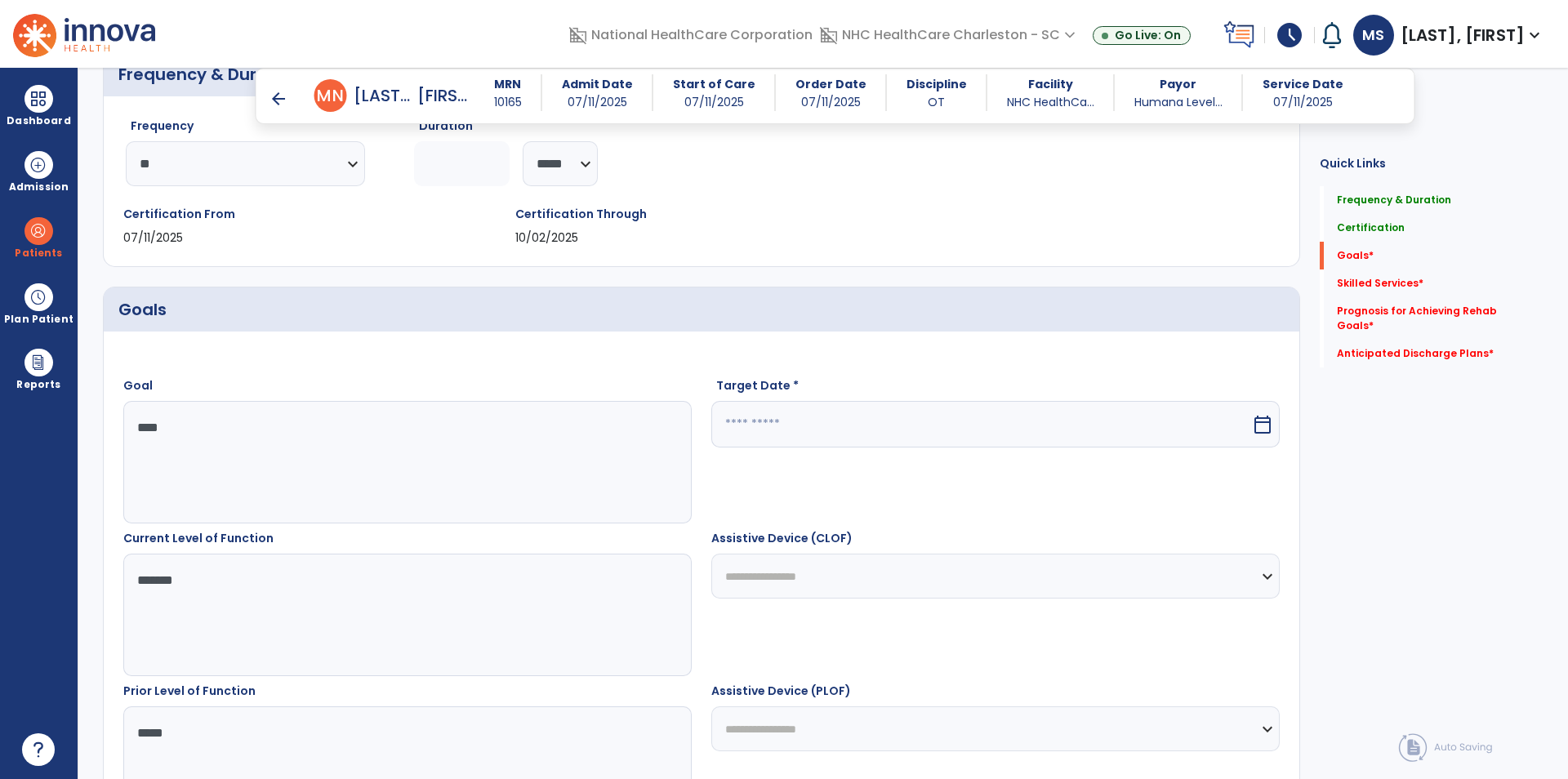 scroll, scrollTop: 163, scrollLeft: 0, axis: vertical 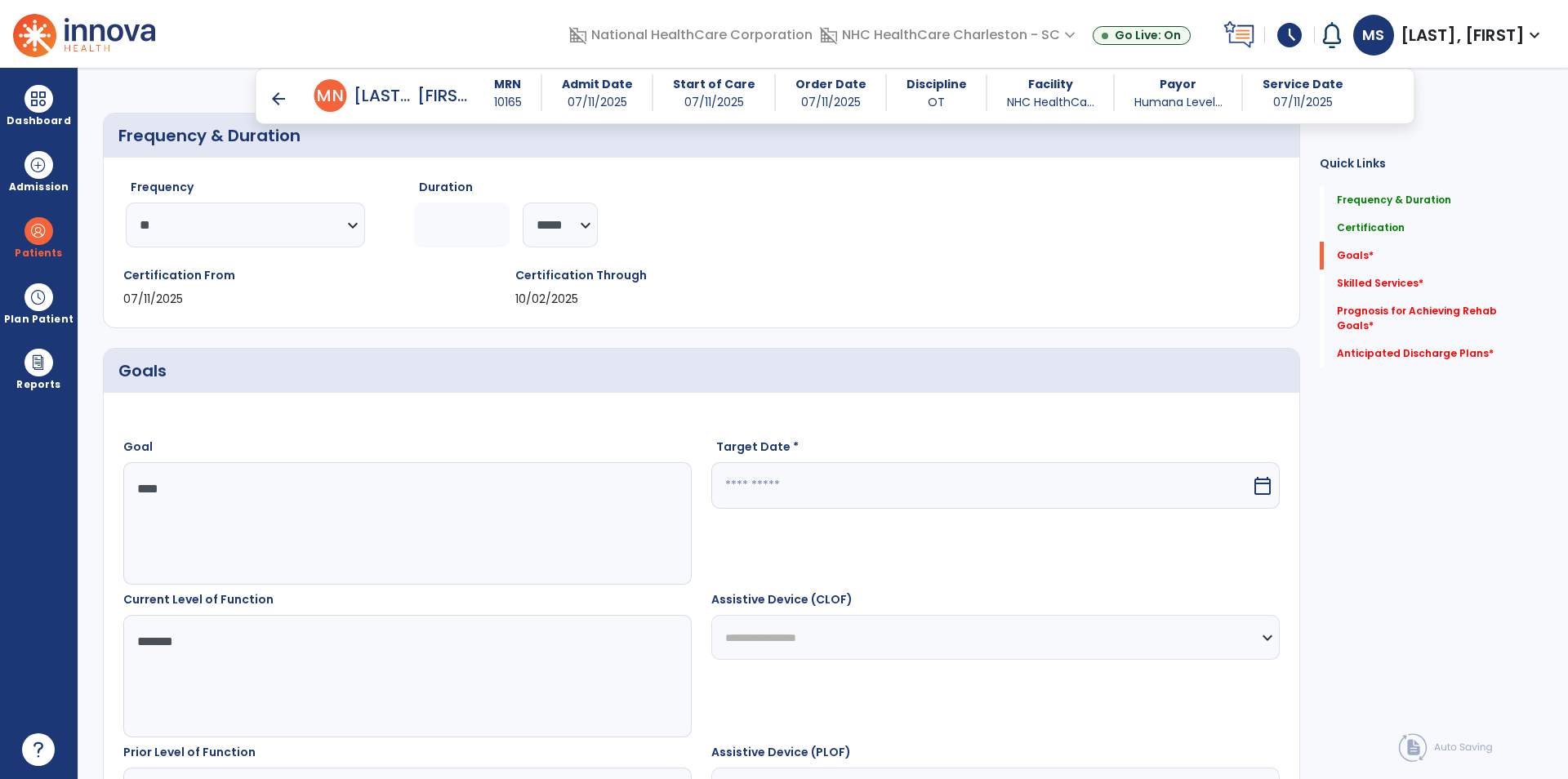 type on "**********" 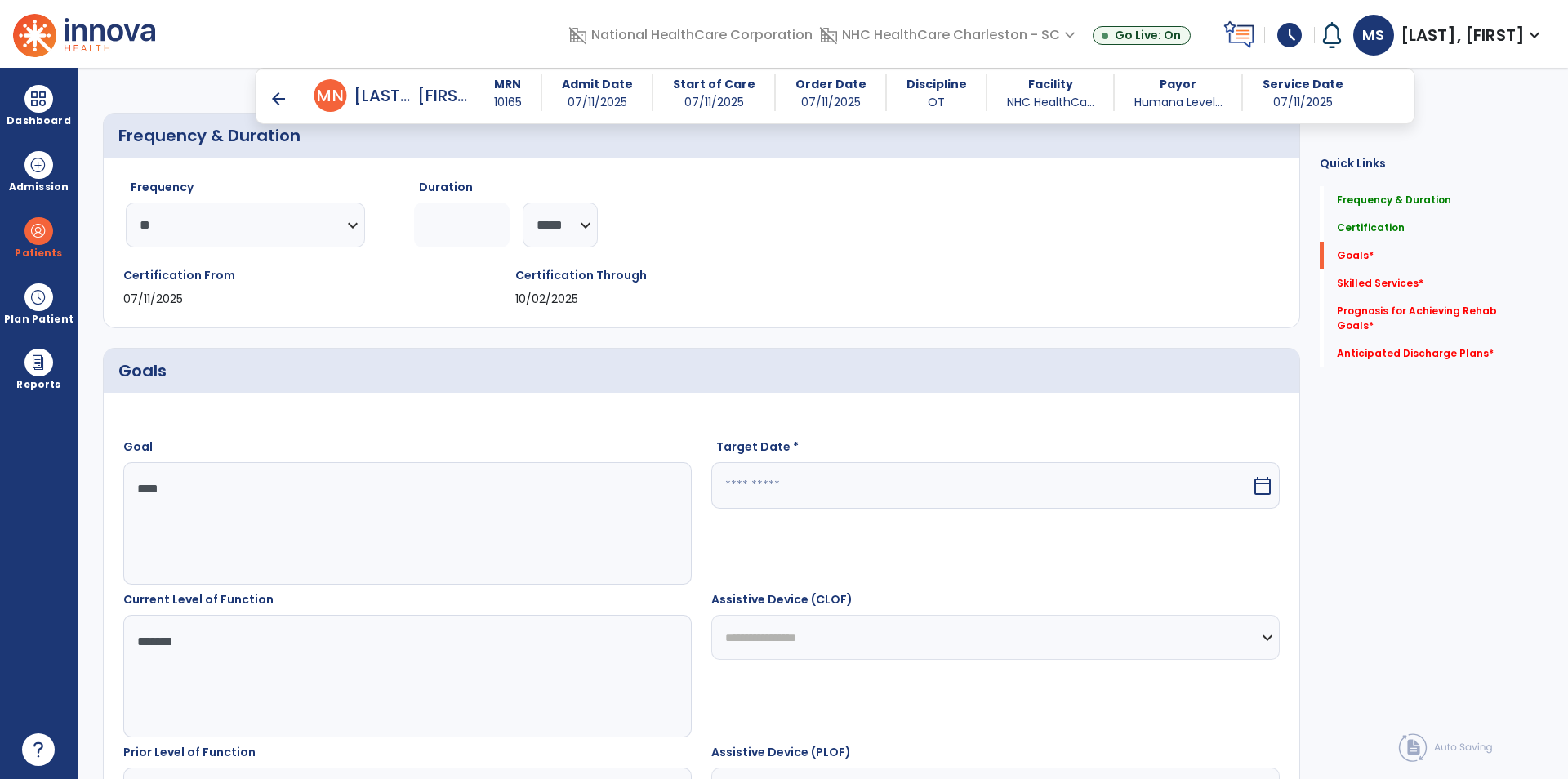 click at bounding box center [981, 485] 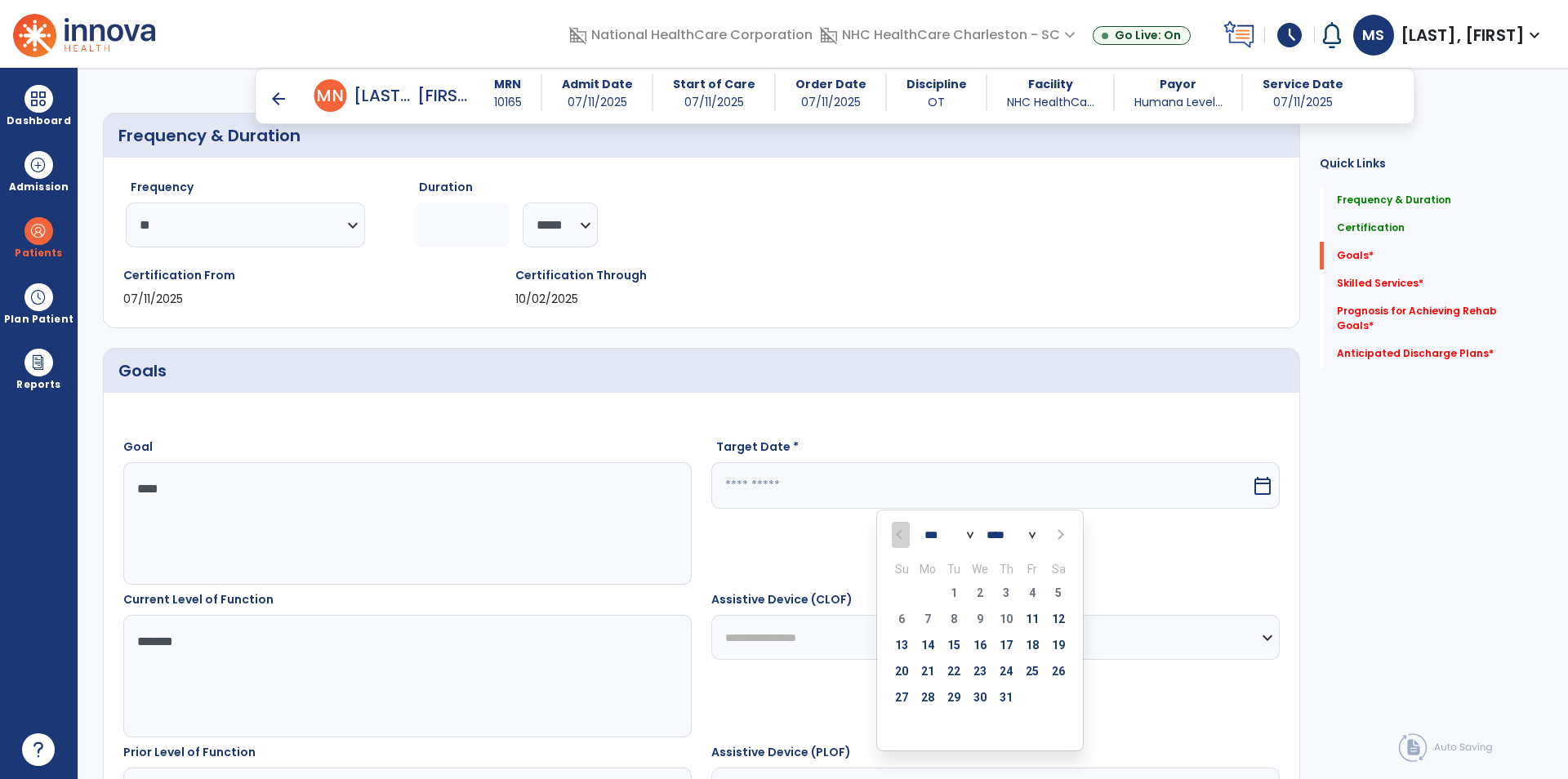 click at bounding box center (1058, 535) 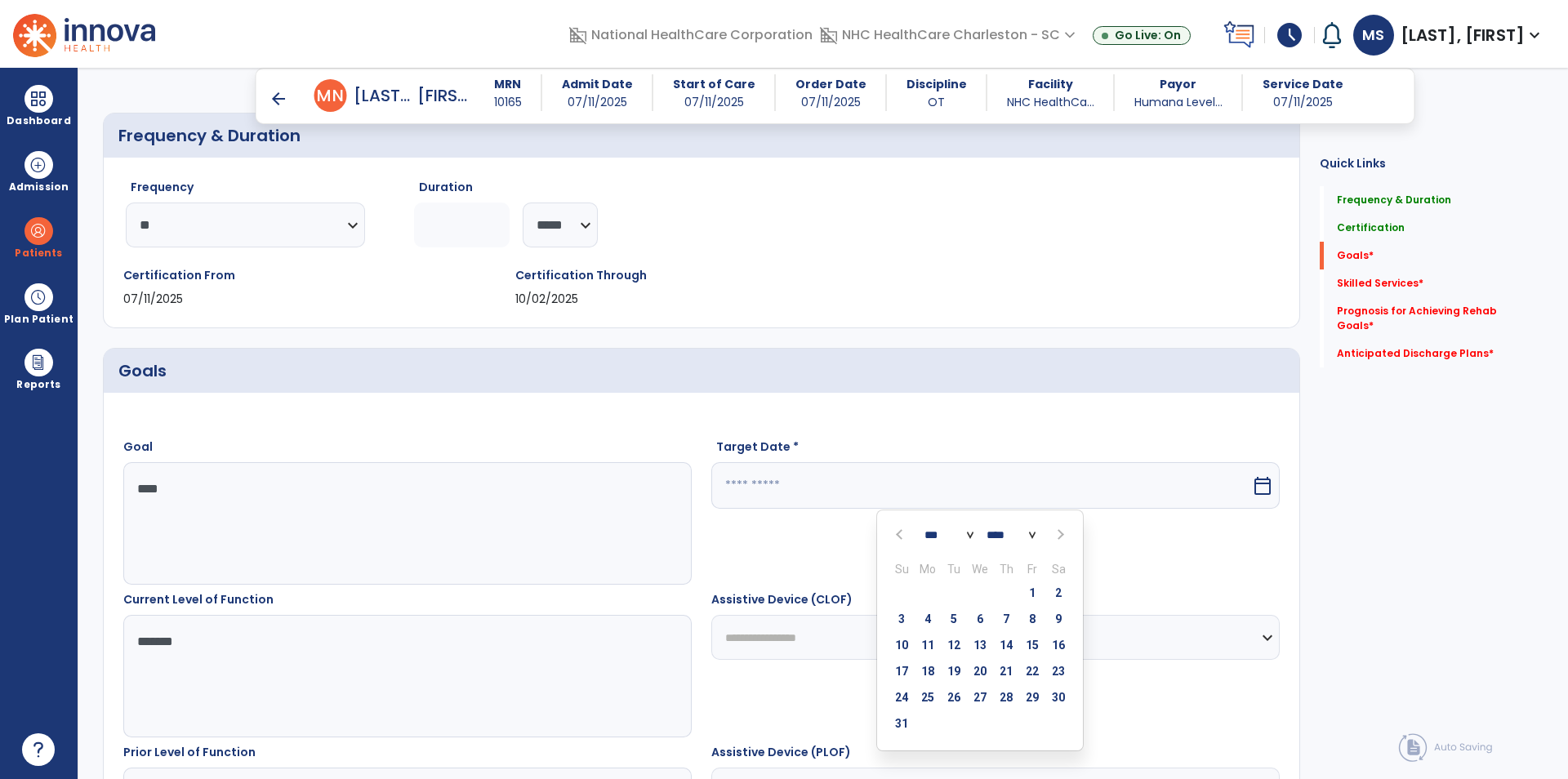 click at bounding box center (1058, 535) 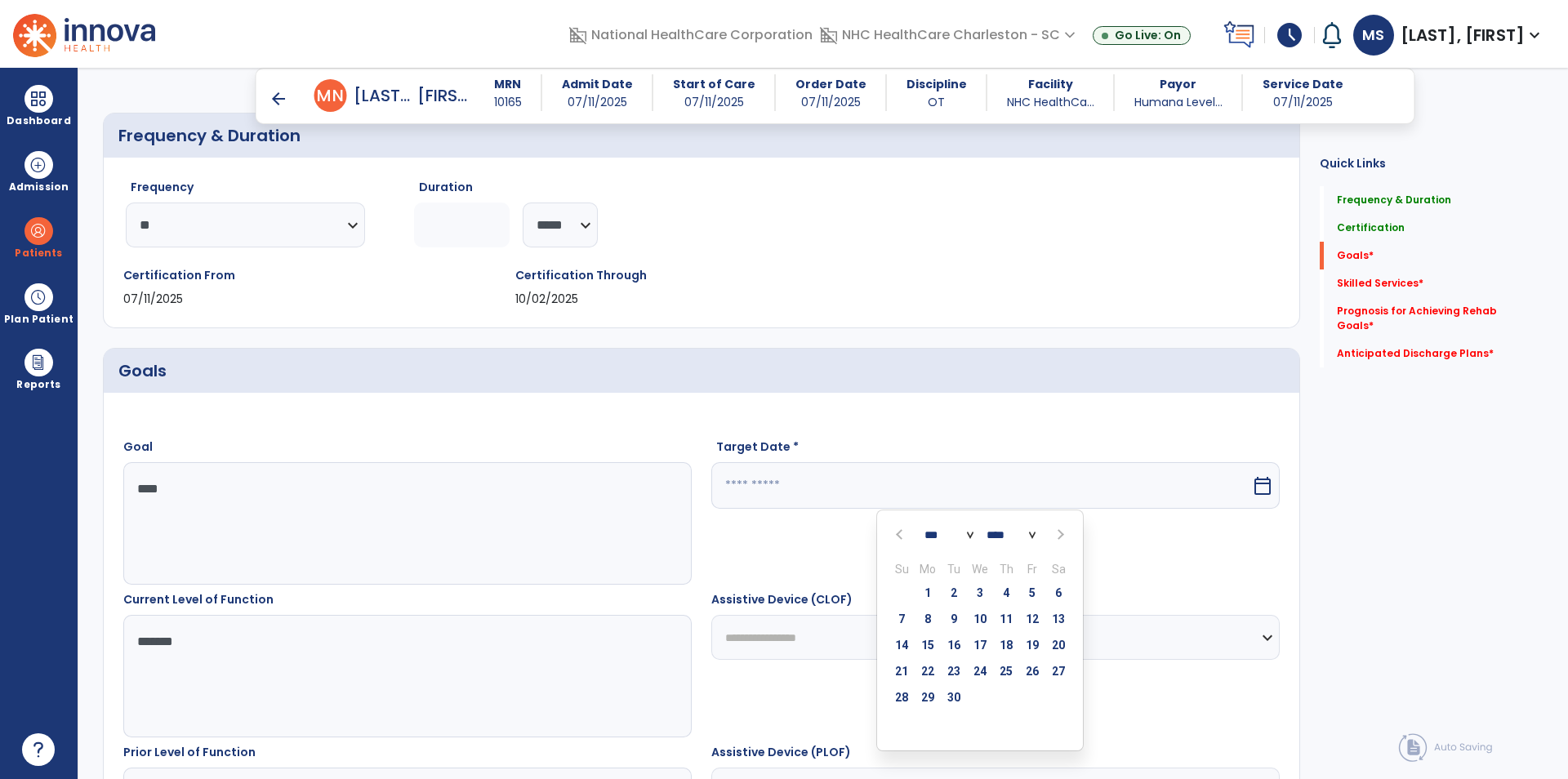 click at bounding box center [1058, 535] 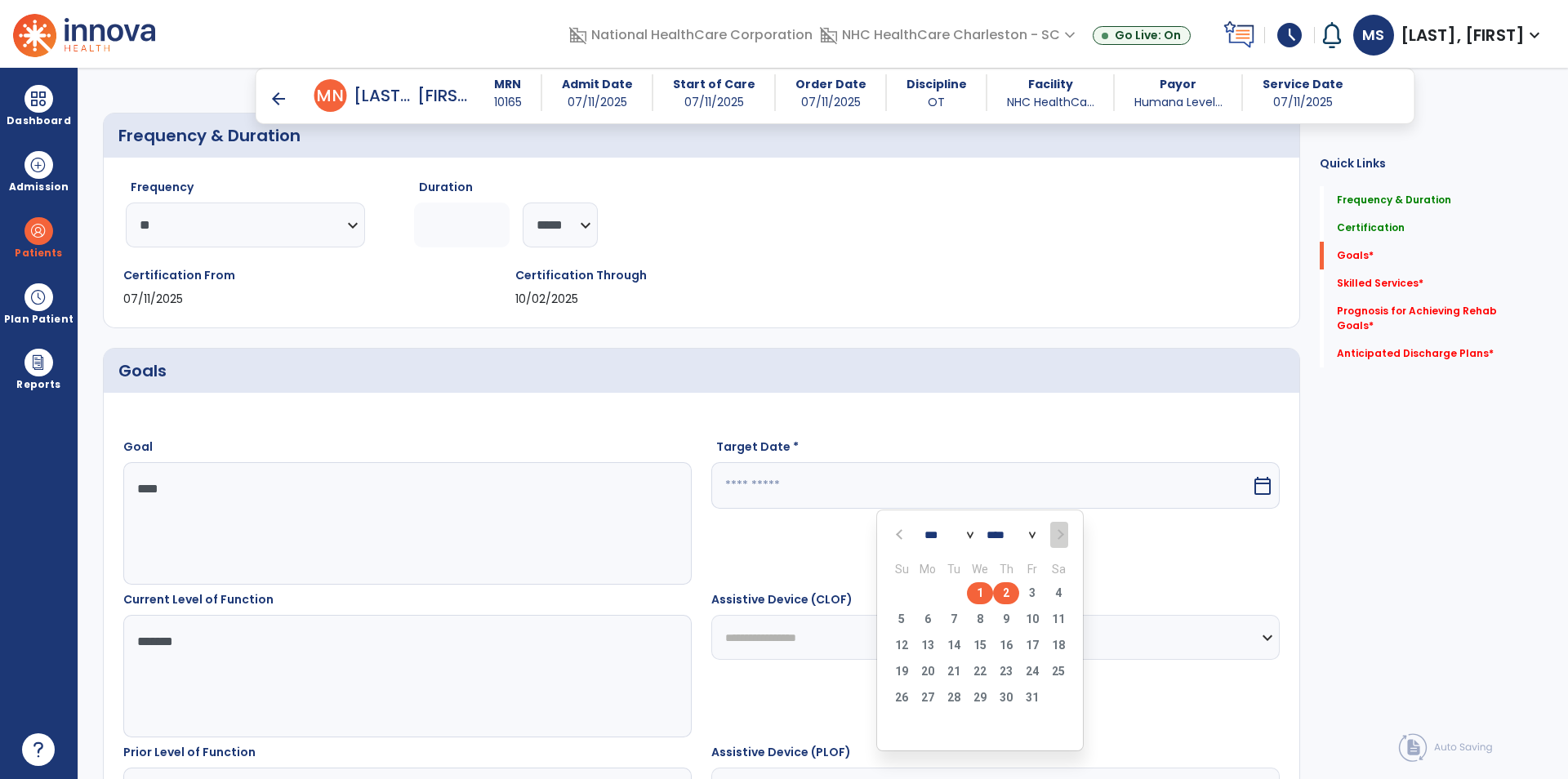 click on "2" at bounding box center (1006, 593) 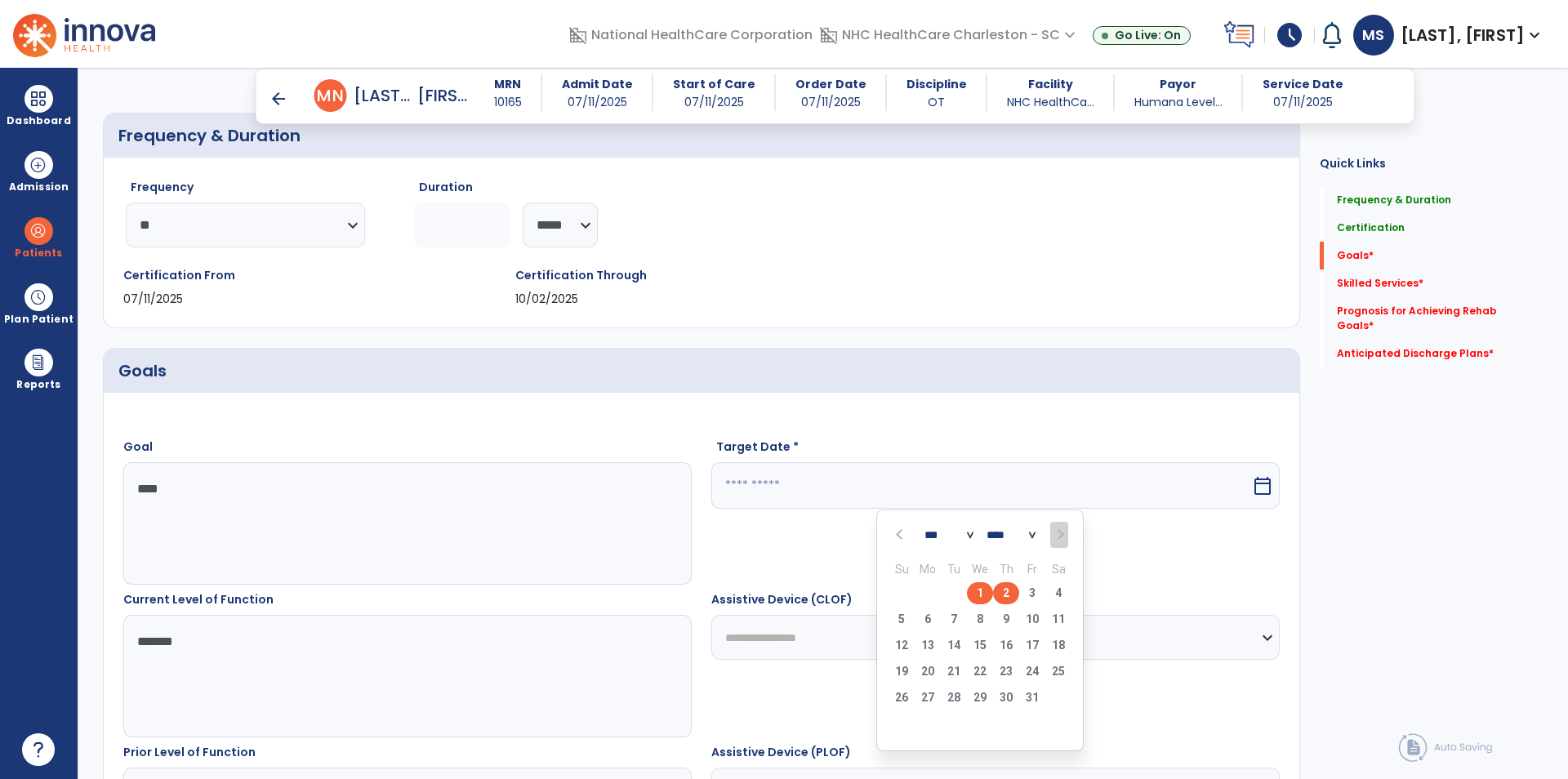 type on "*********" 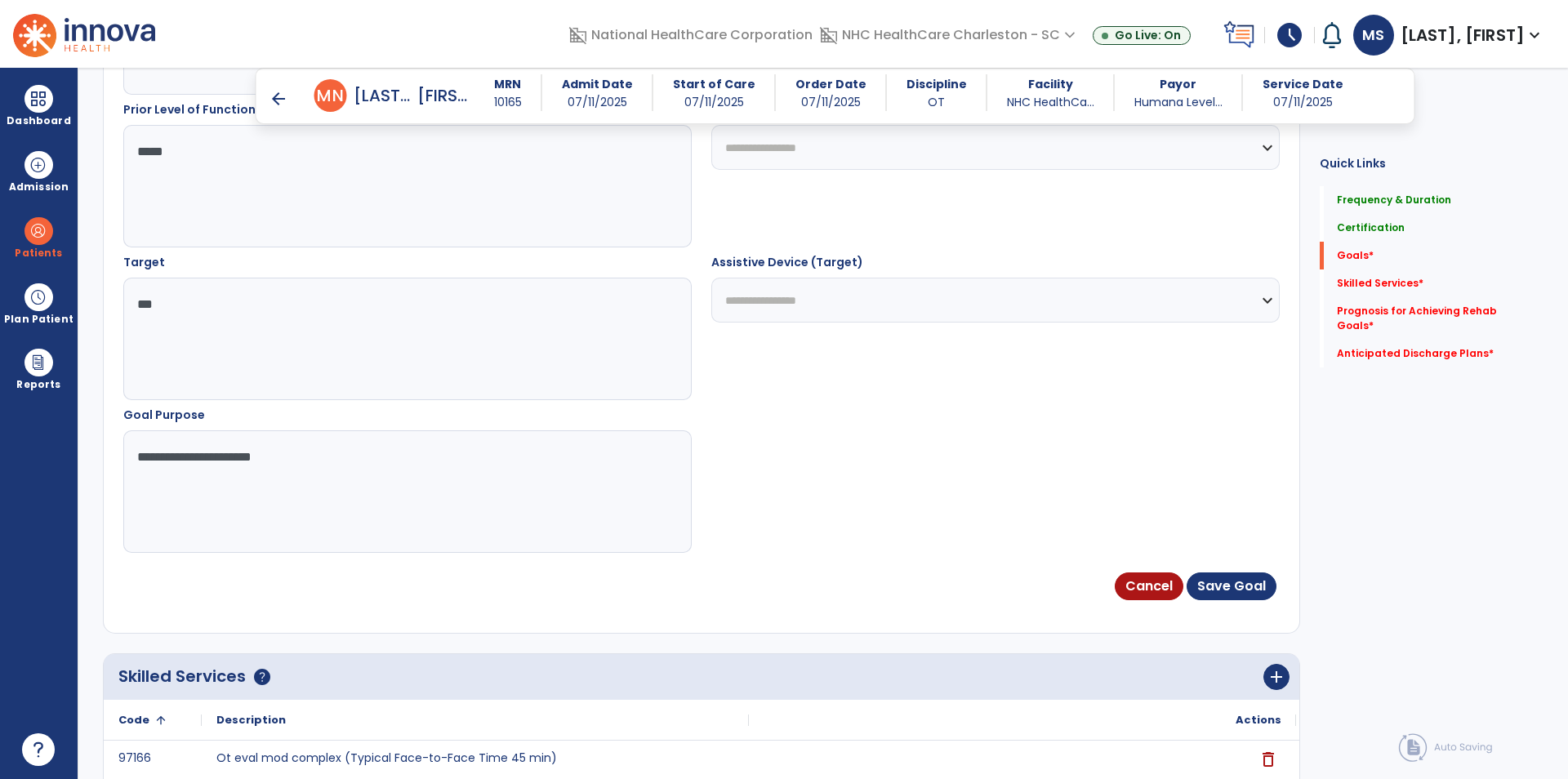 scroll, scrollTop: 817, scrollLeft: 0, axis: vertical 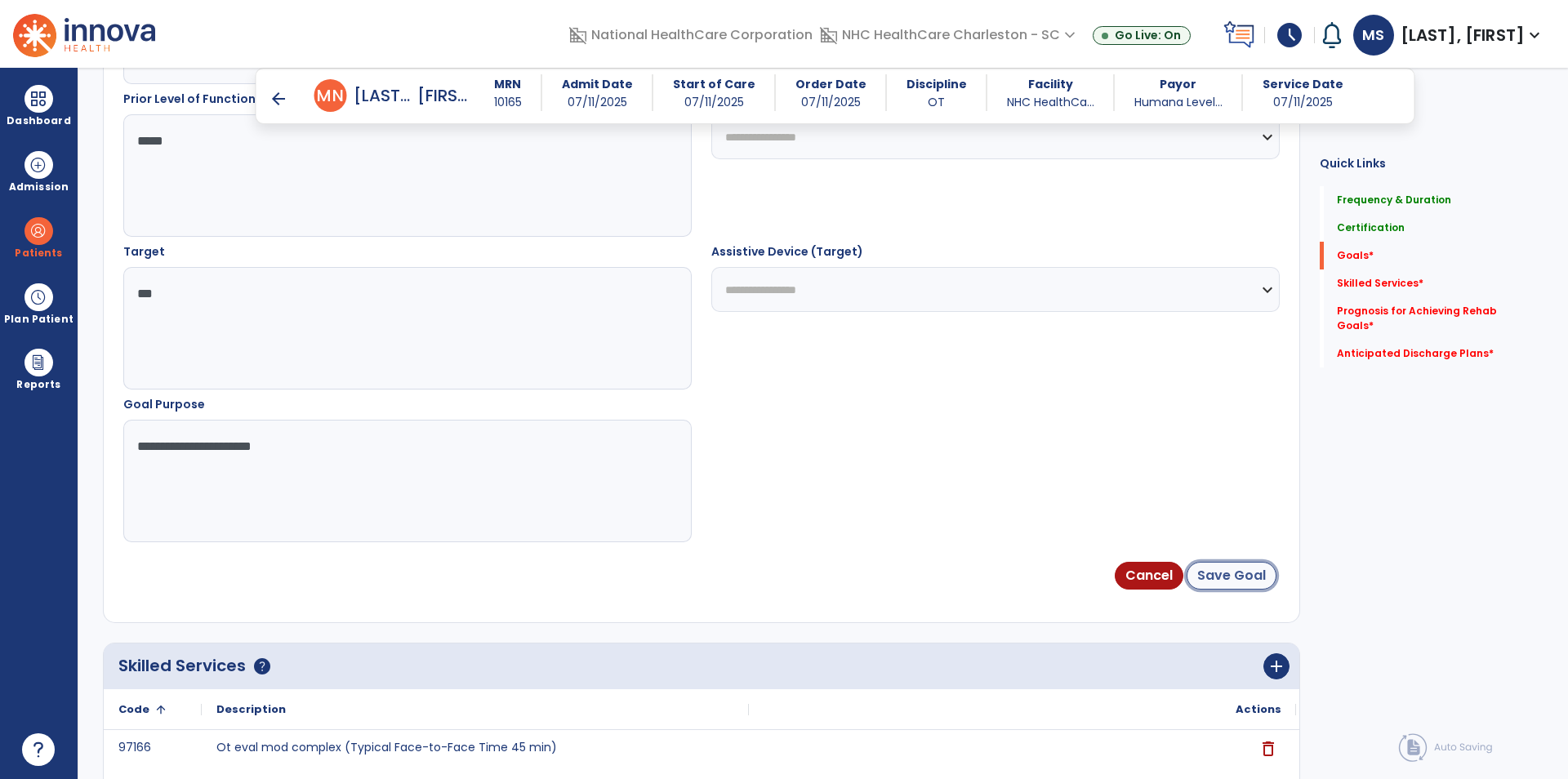 click on "Save Goal" at bounding box center (1232, 576) 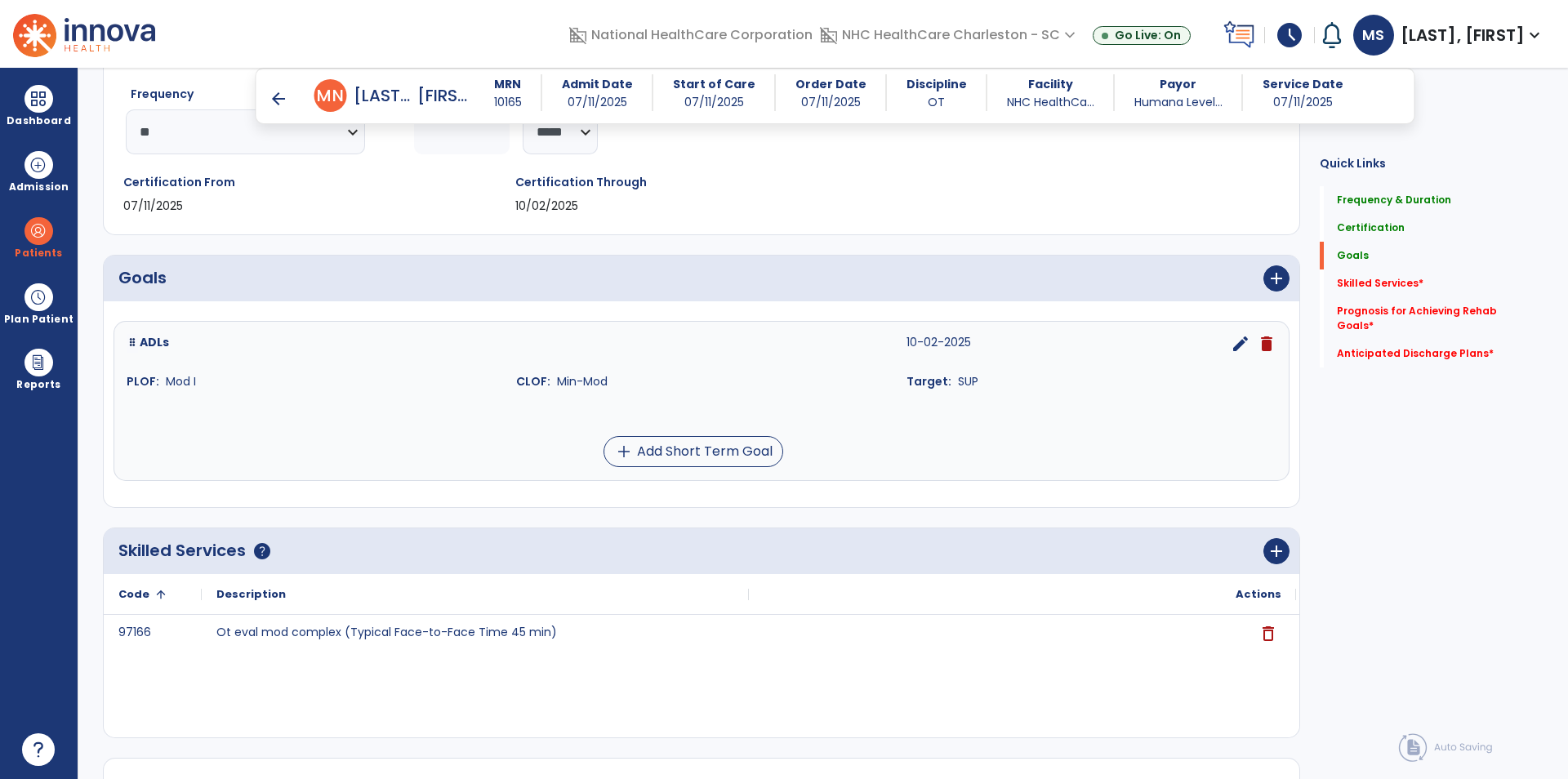 scroll, scrollTop: 163, scrollLeft: 0, axis: vertical 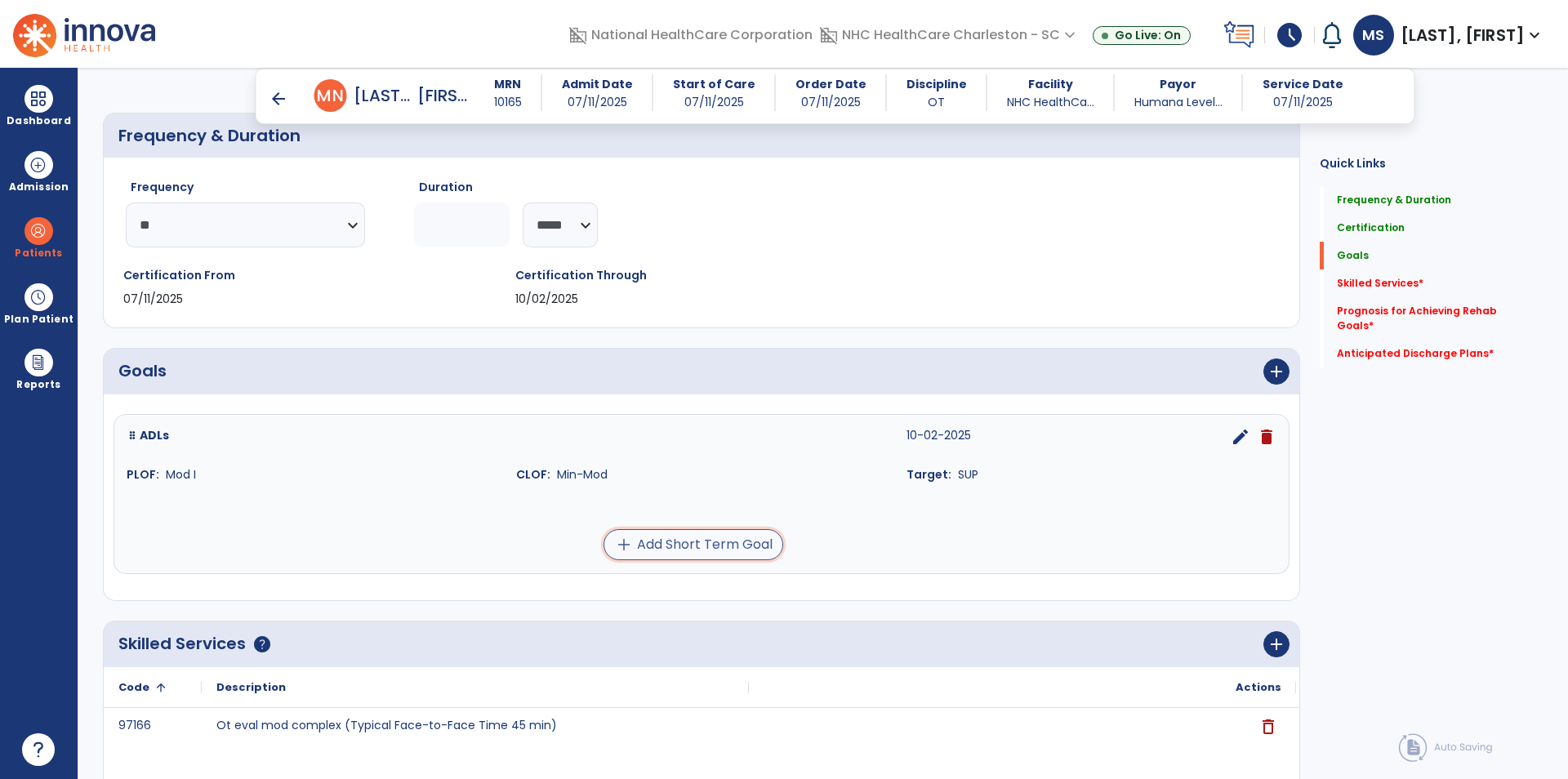 click on "add  Add Short Term Goal" at bounding box center [693, 545] 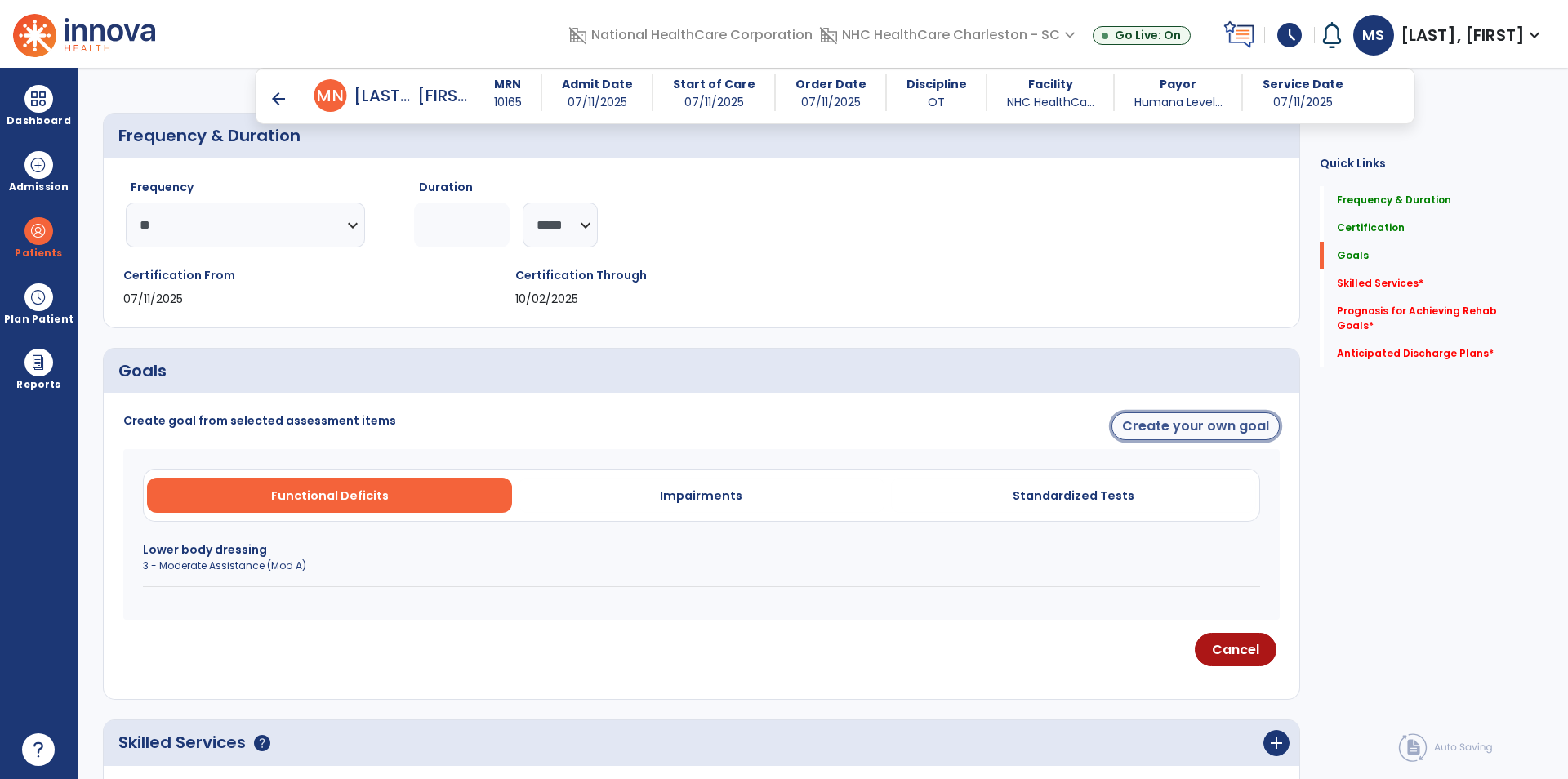 click on "Create your own goal" at bounding box center [1196, 426] 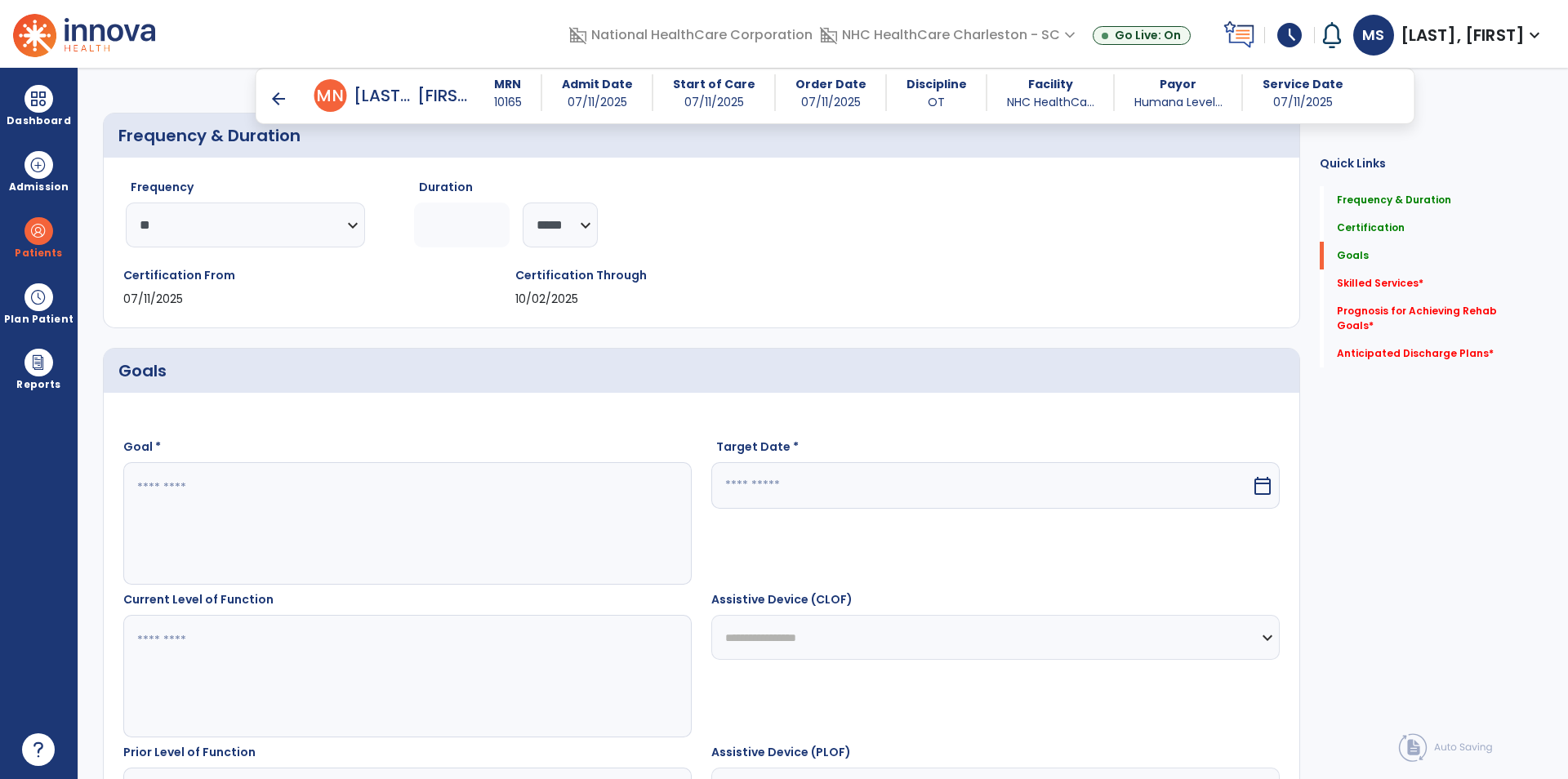 click at bounding box center (407, 523) 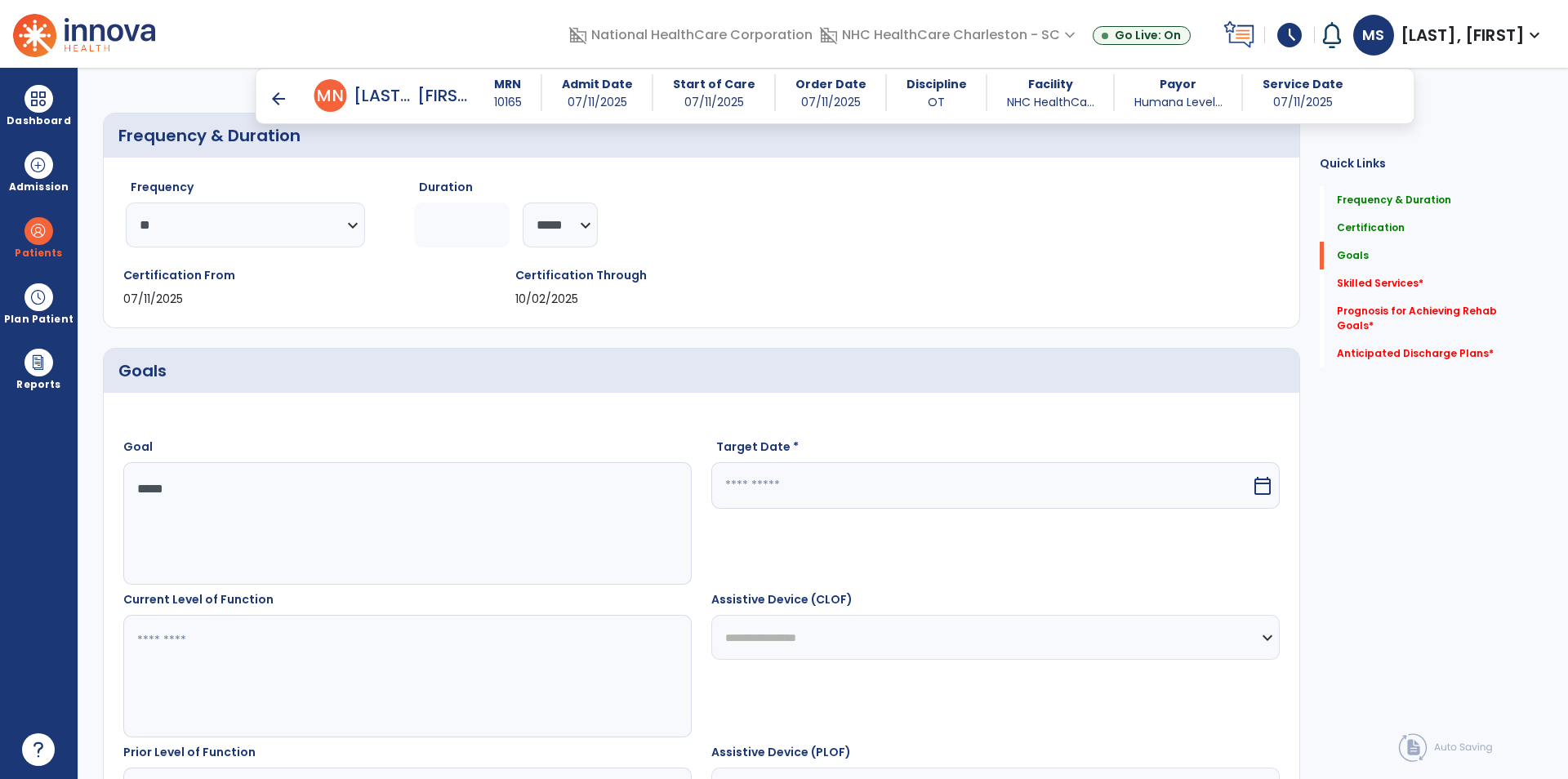 type on "*****" 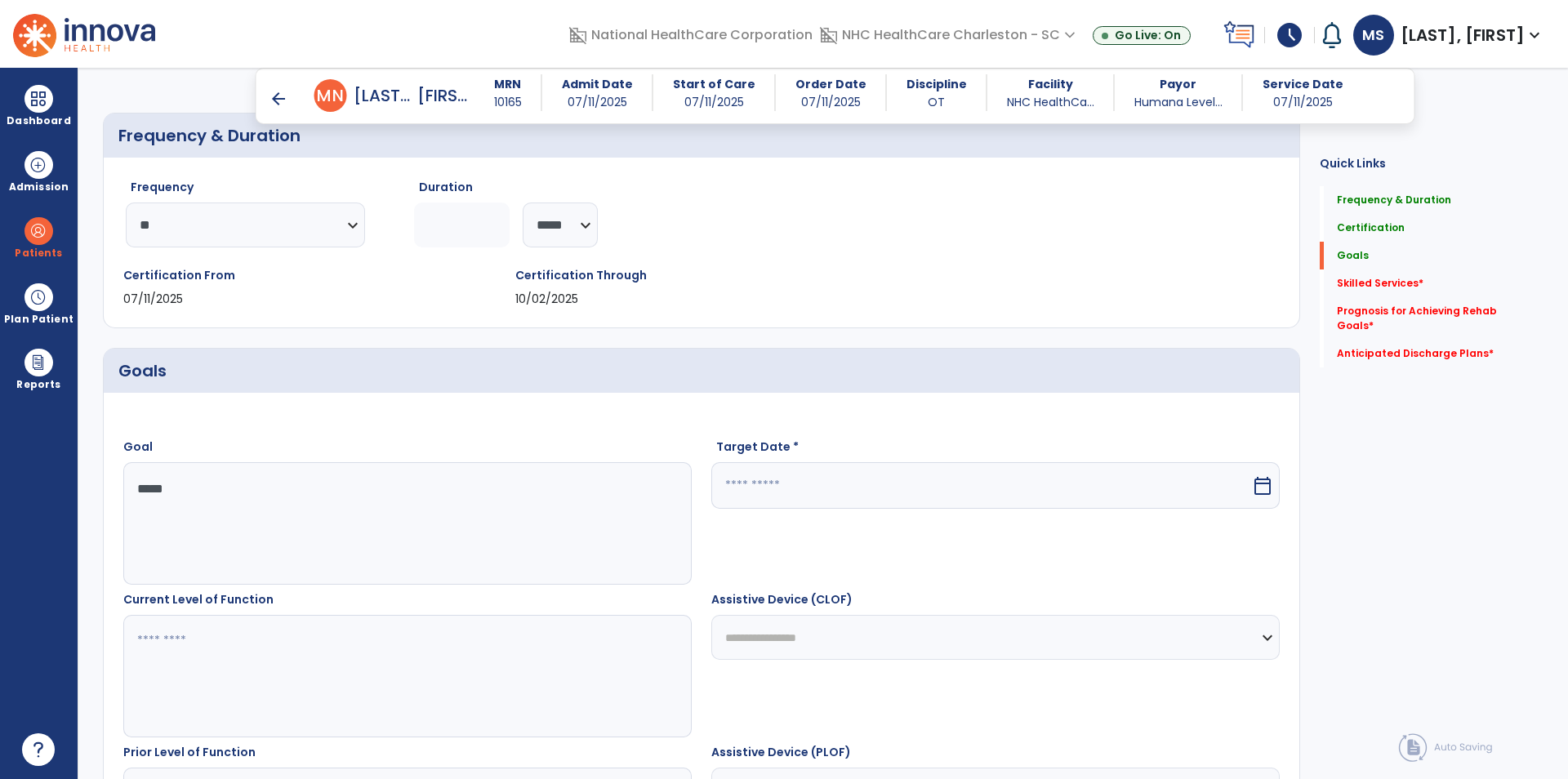 click at bounding box center [407, 676] 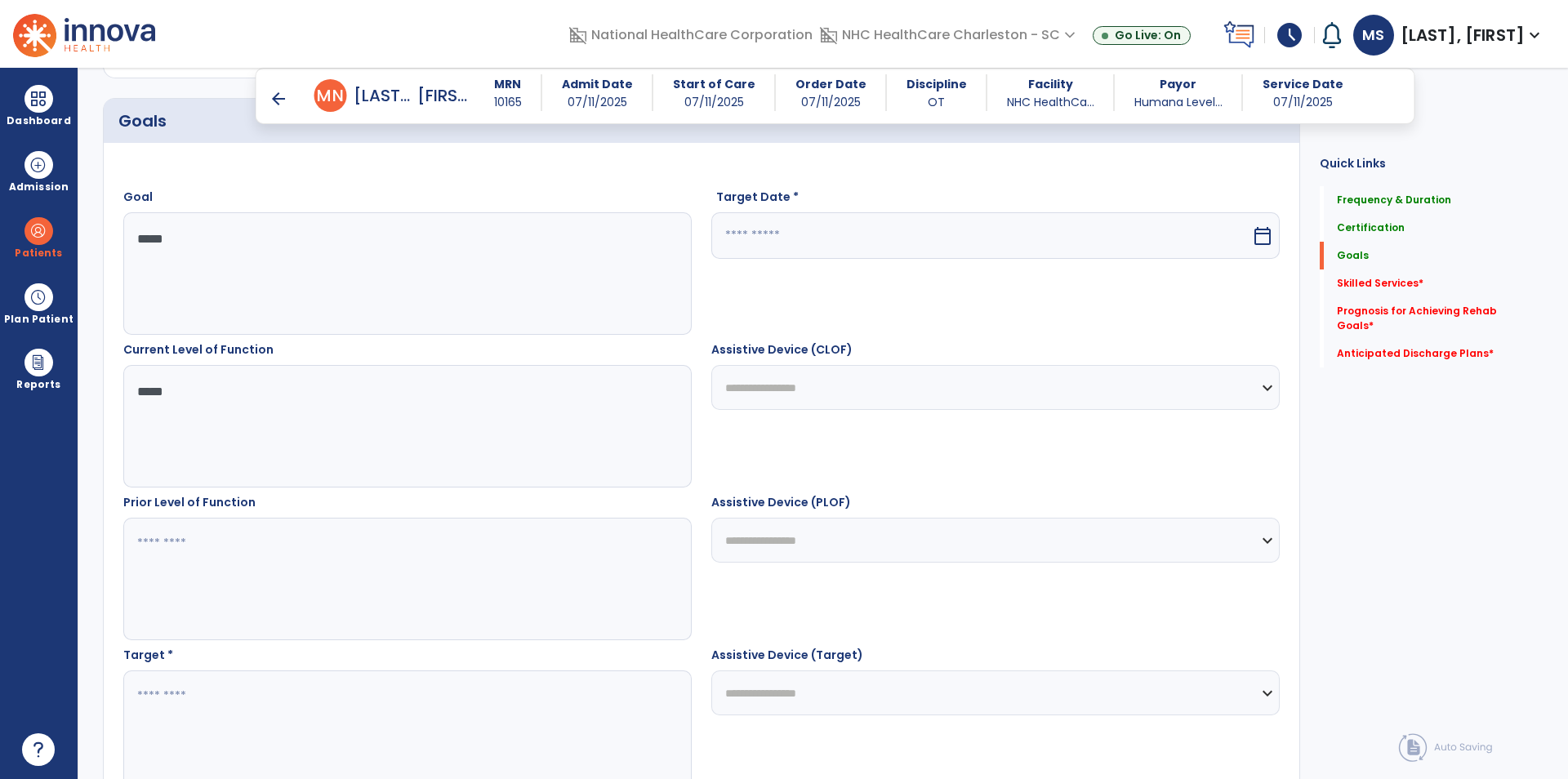 scroll, scrollTop: 490, scrollLeft: 0, axis: vertical 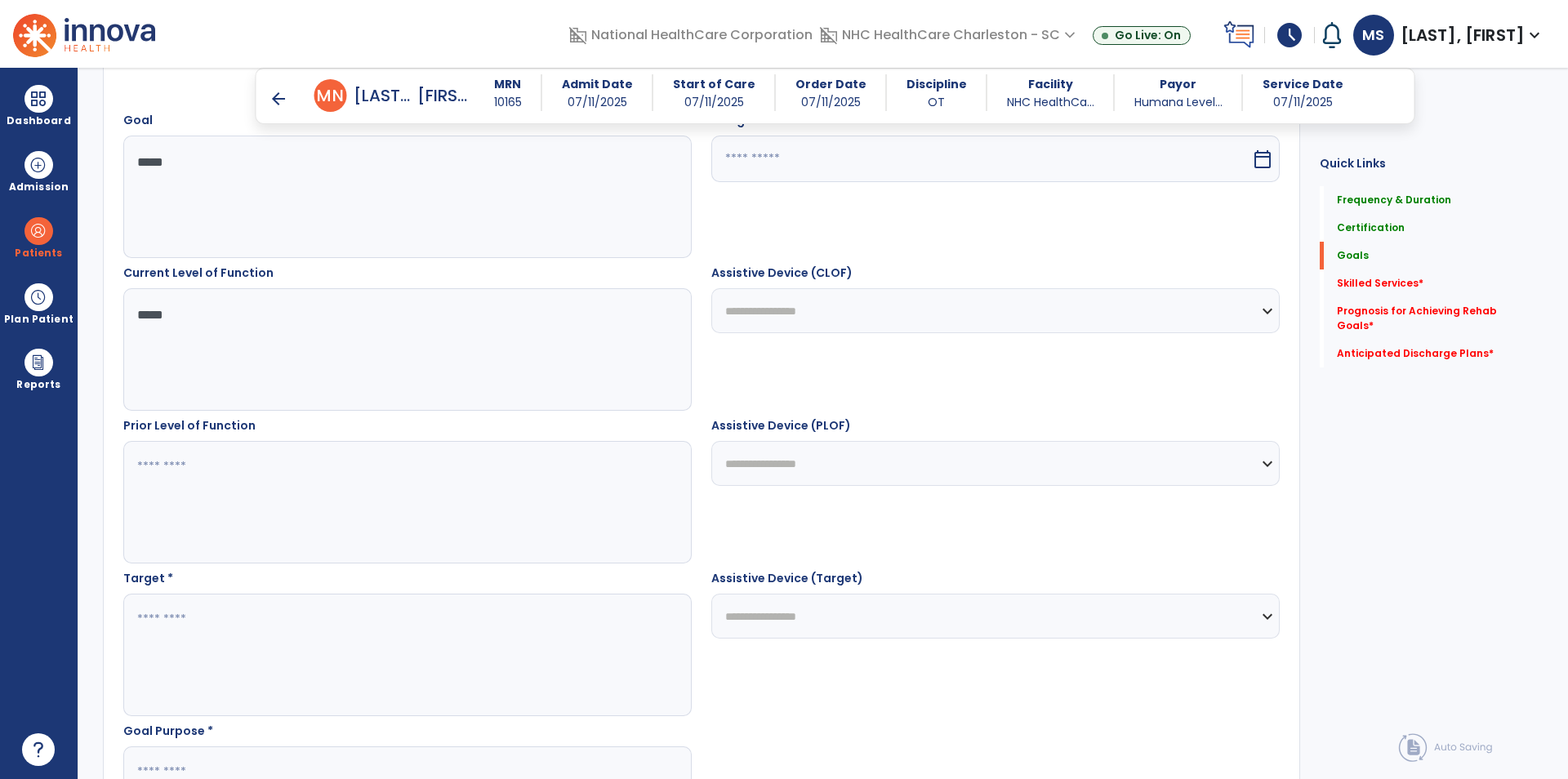 type on "*****" 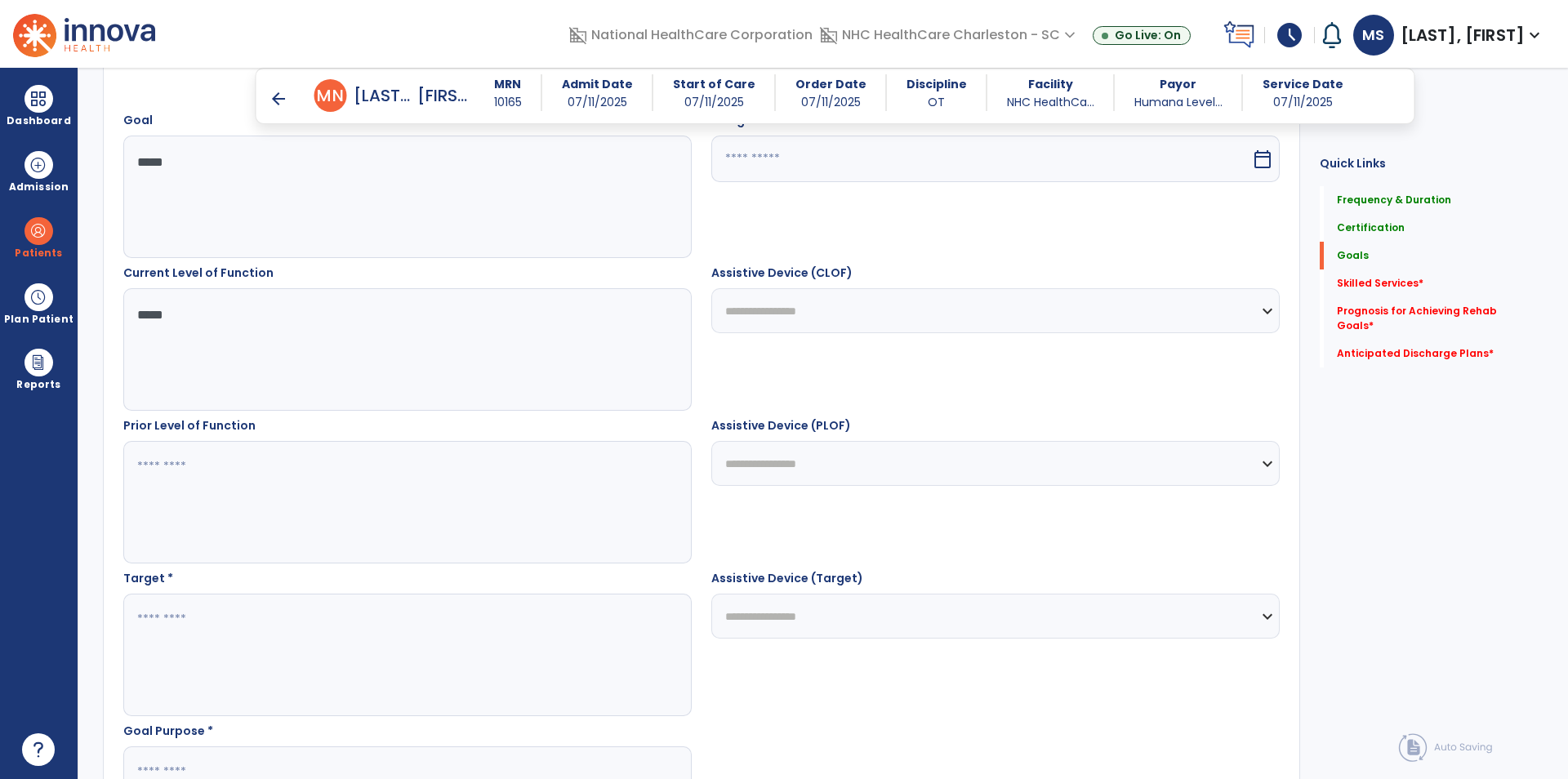 click at bounding box center [407, 502] 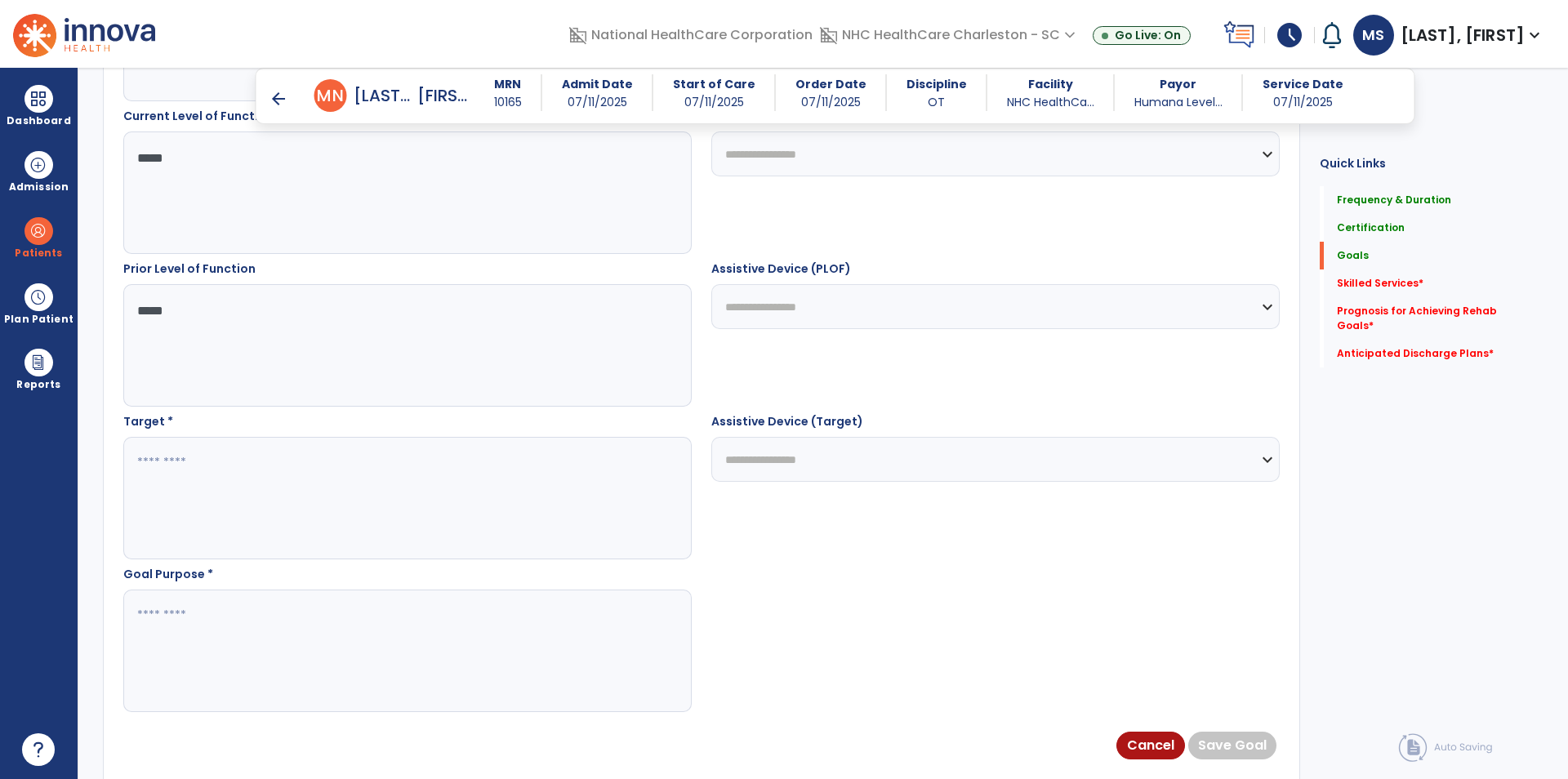 scroll, scrollTop: 653, scrollLeft: 0, axis: vertical 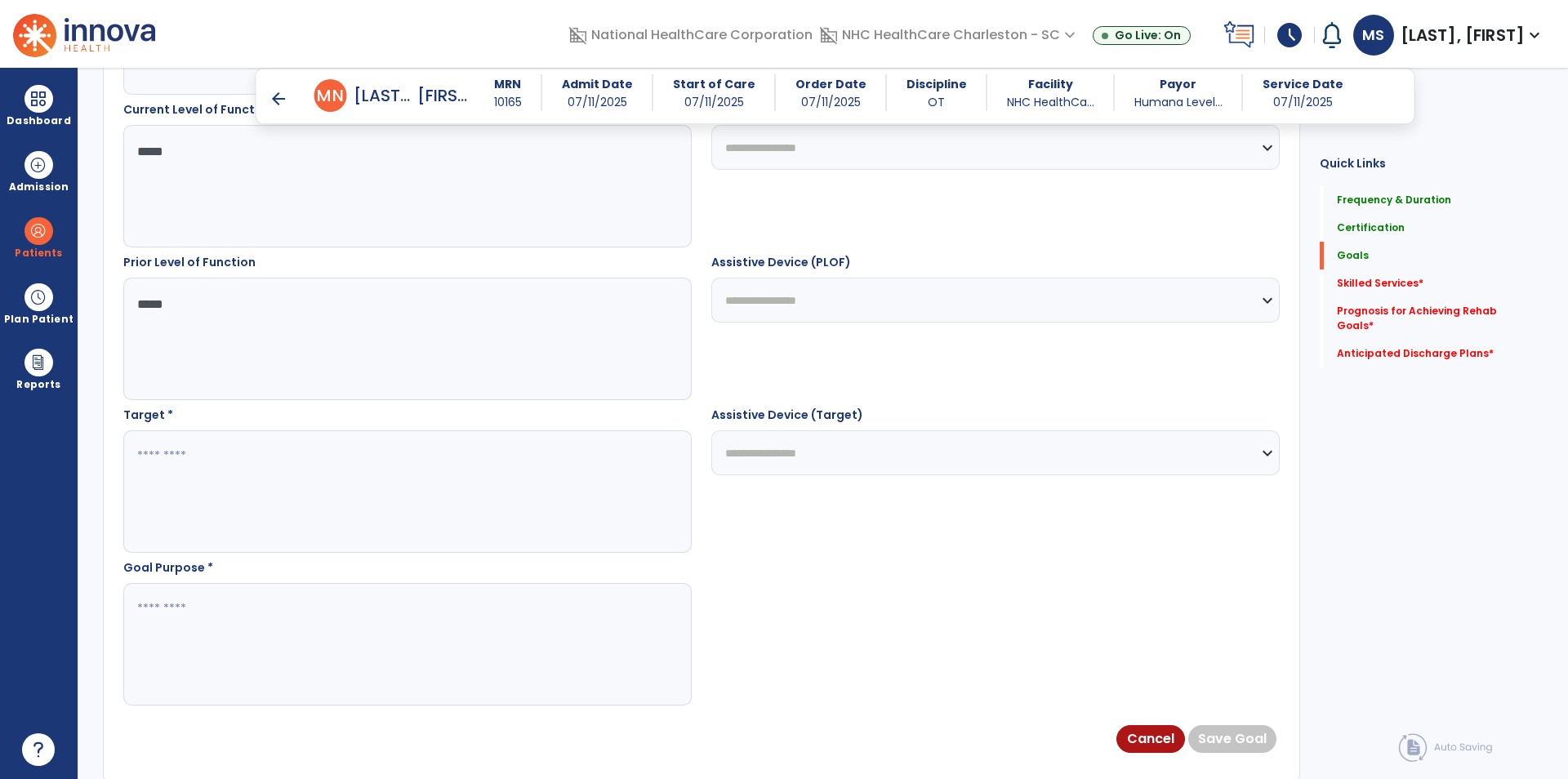 type on "*****" 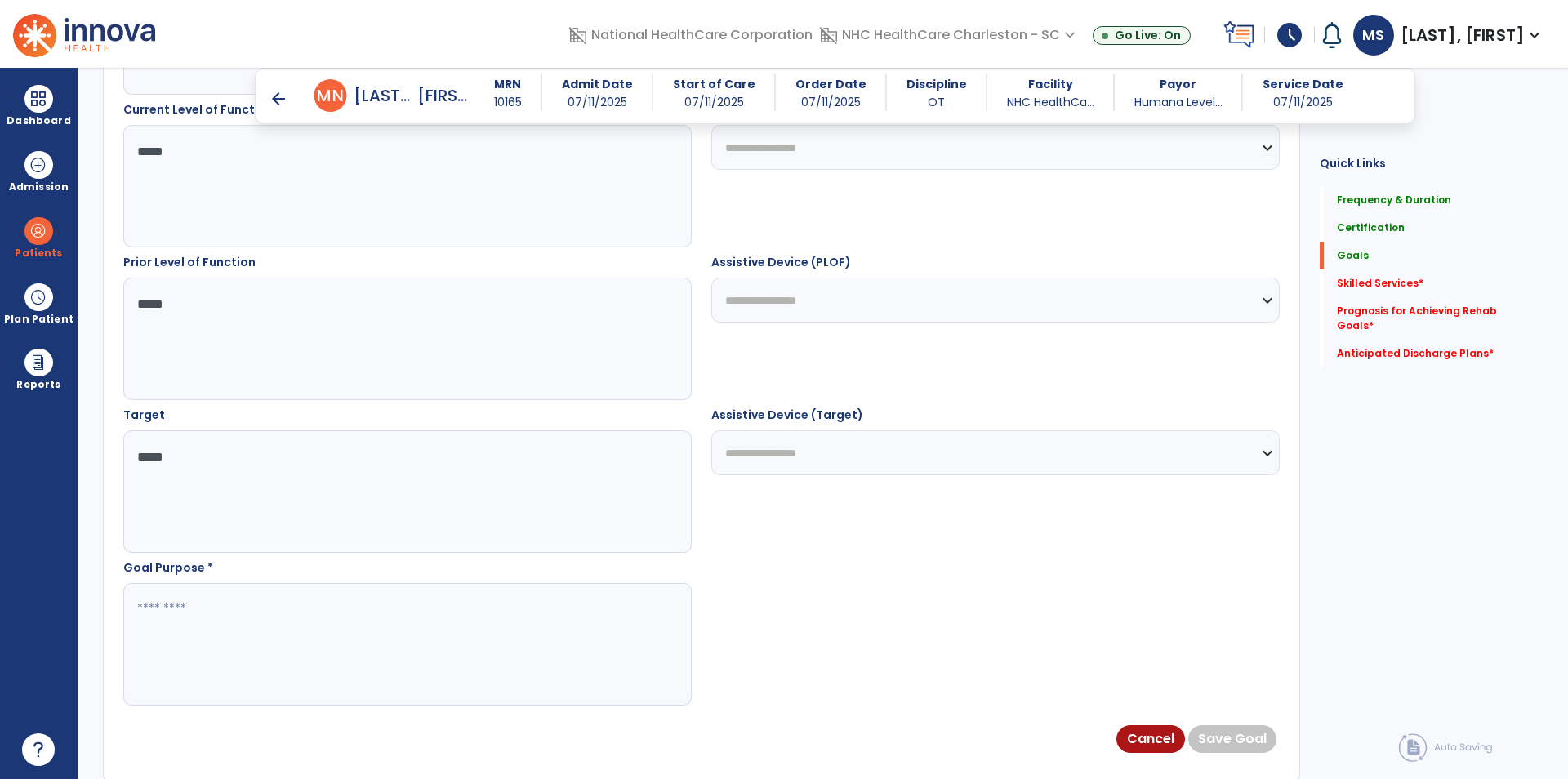 type on "*****" 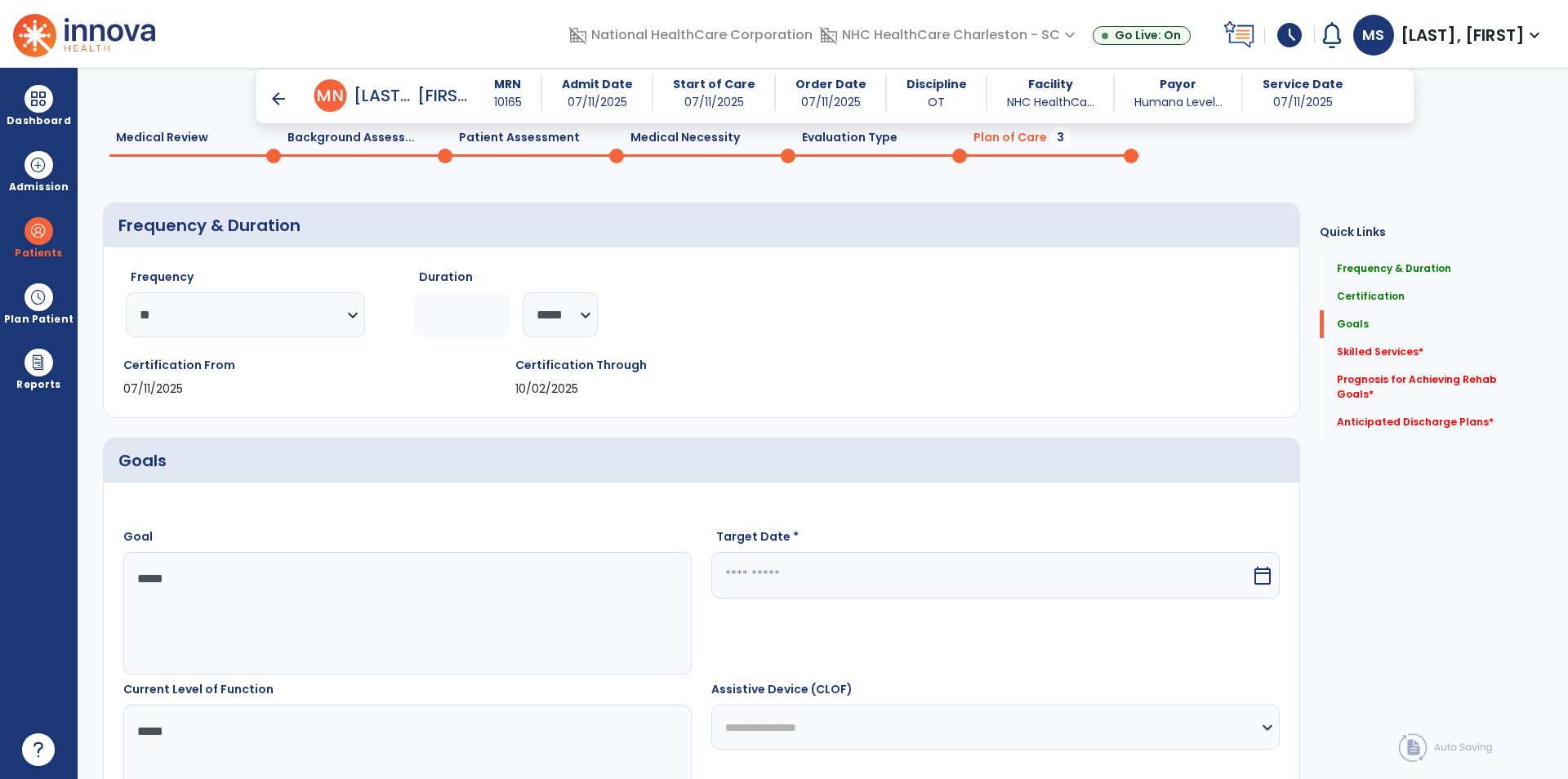 scroll, scrollTop: 163, scrollLeft: 0, axis: vertical 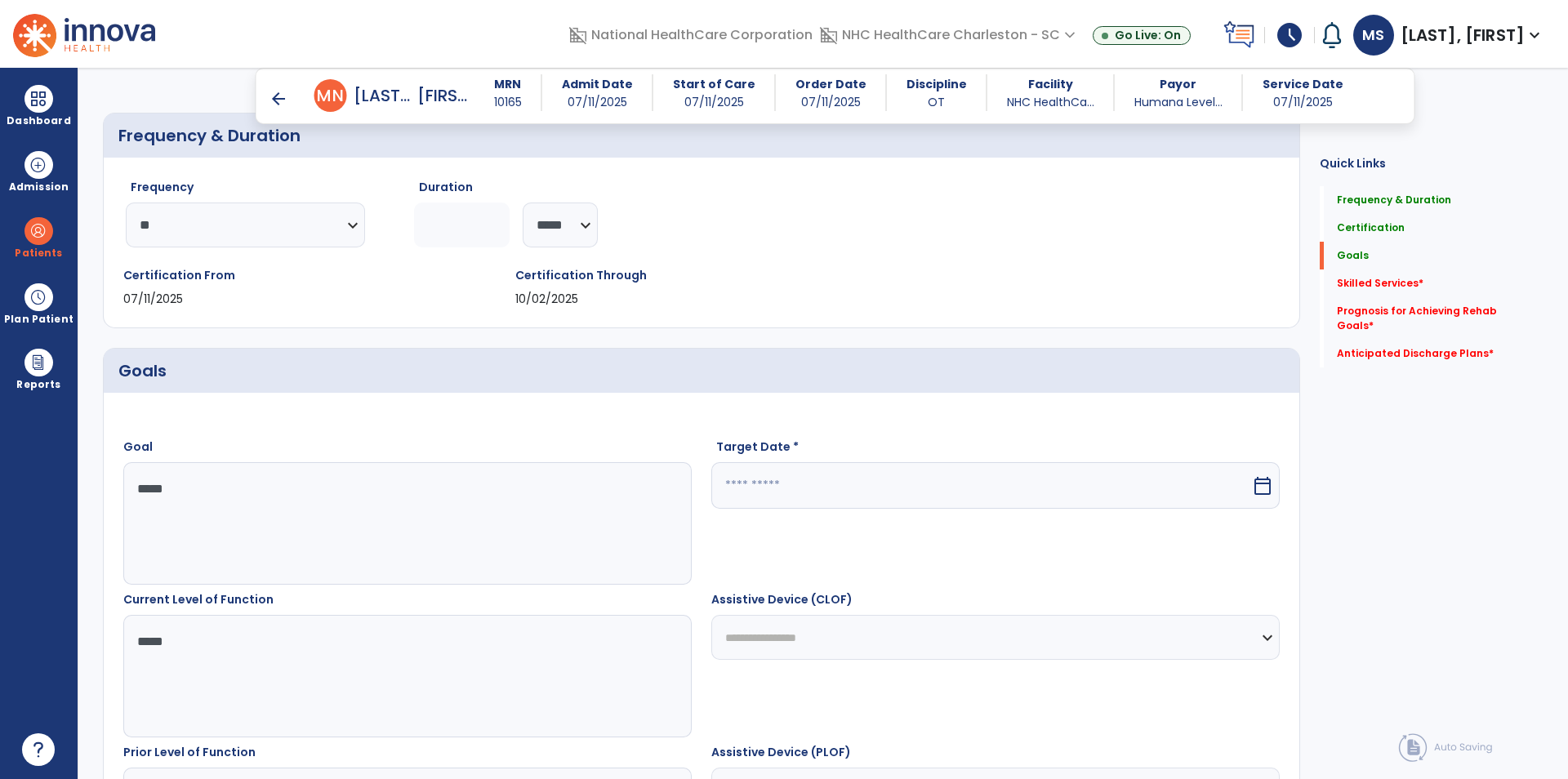 type on "**********" 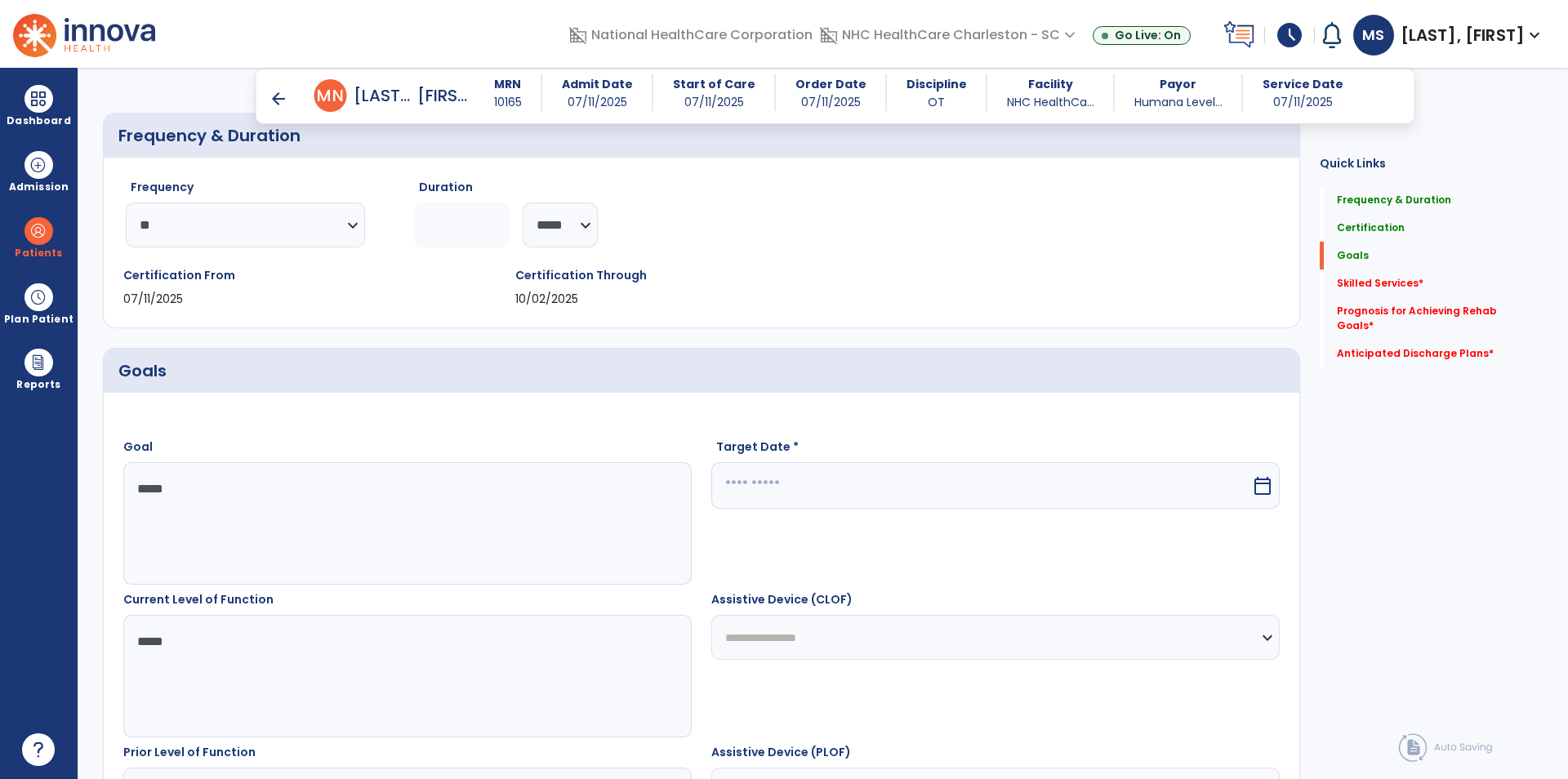 click at bounding box center (981, 485) 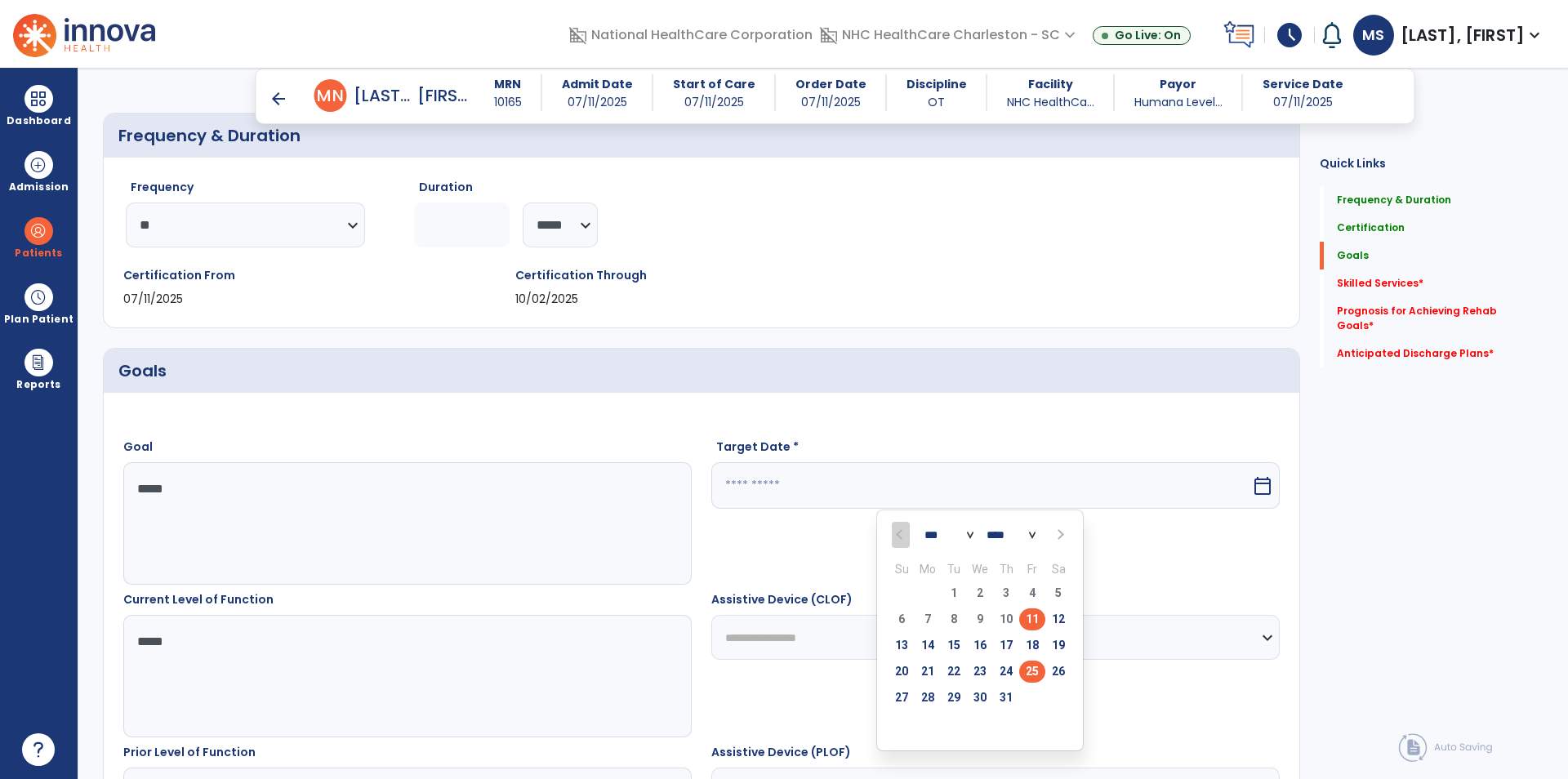 click on "25" at bounding box center (1032, 671) 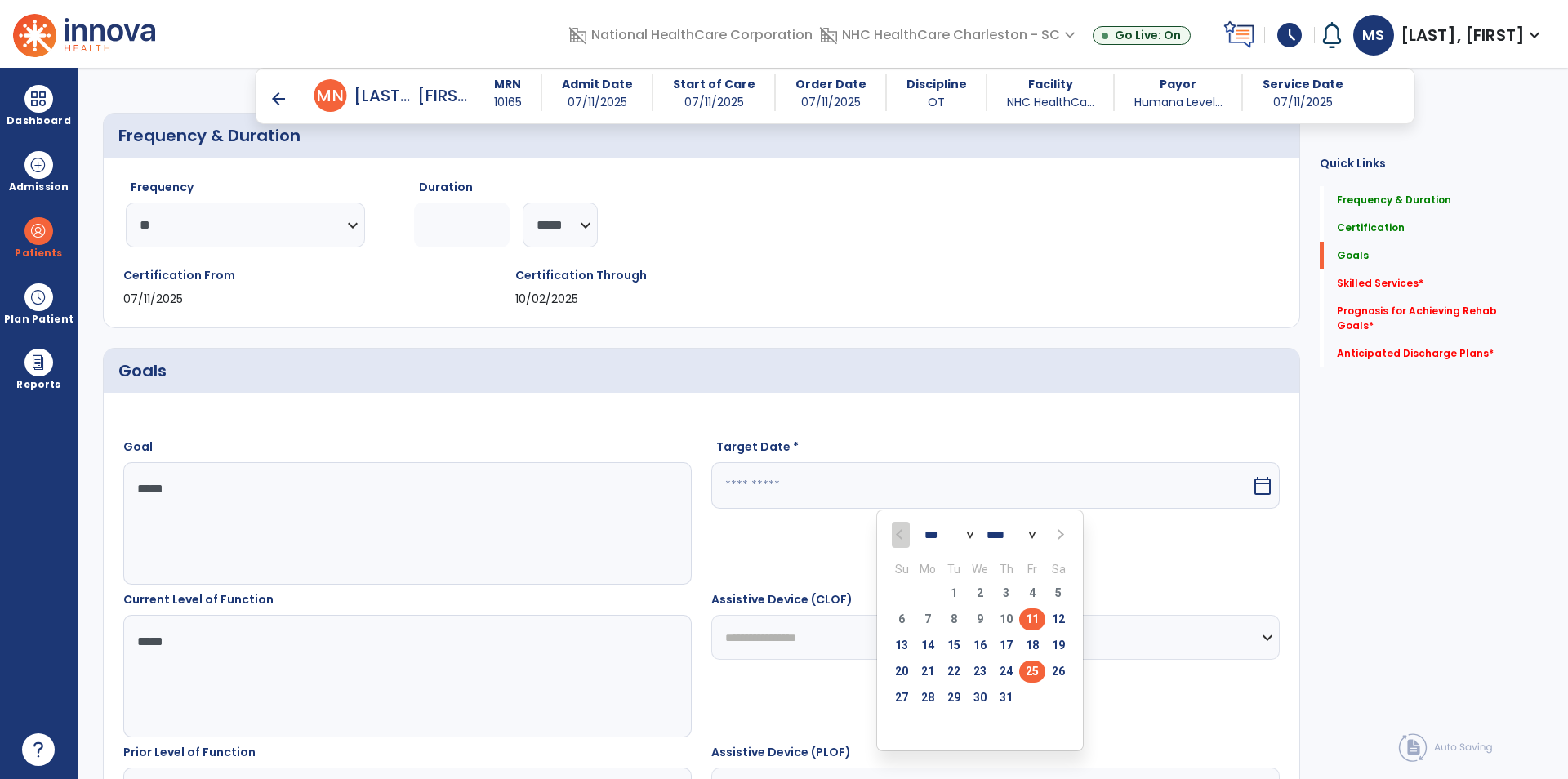 type on "*********" 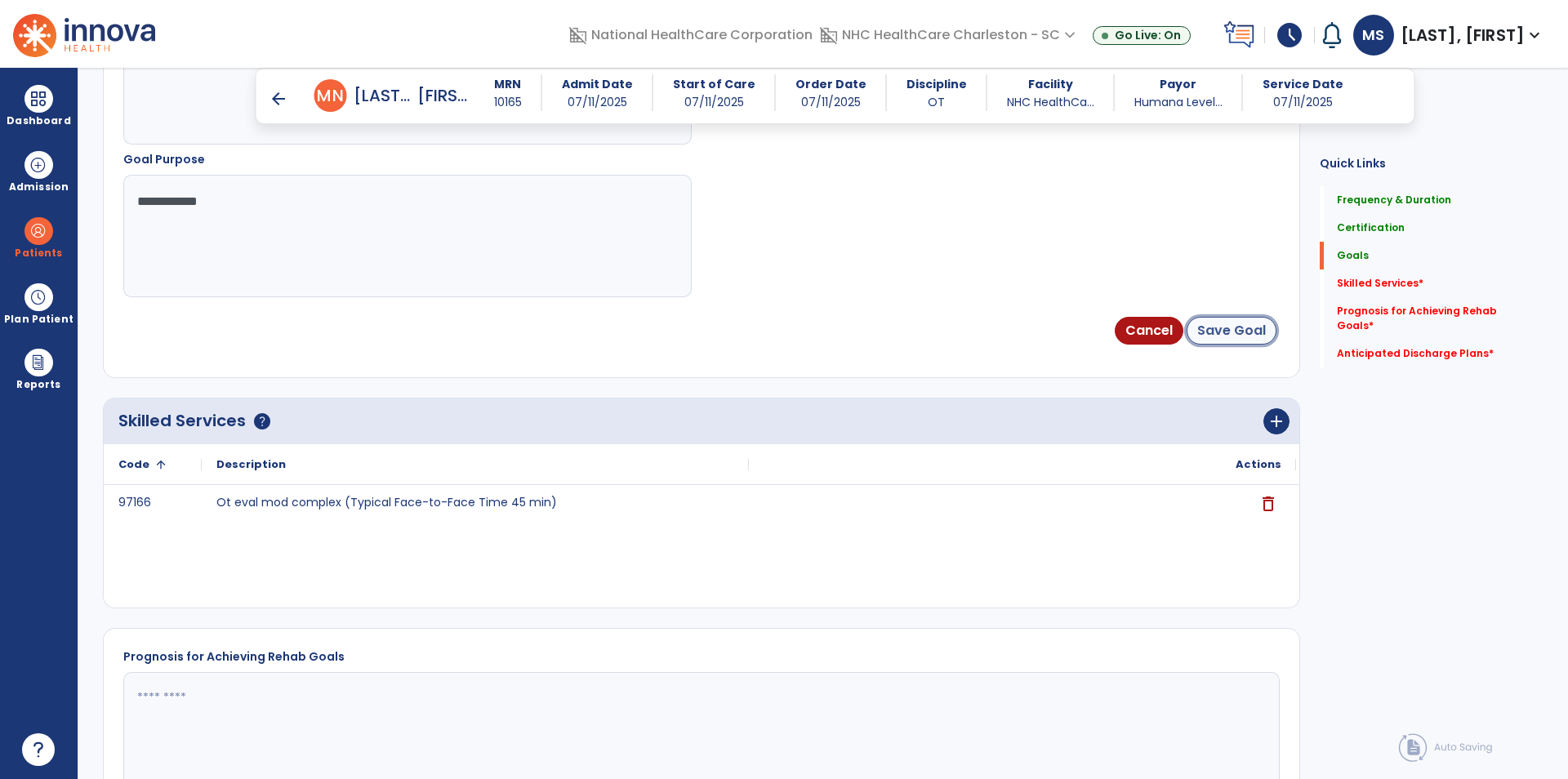 click on "Save Goal" at bounding box center (1232, 331) 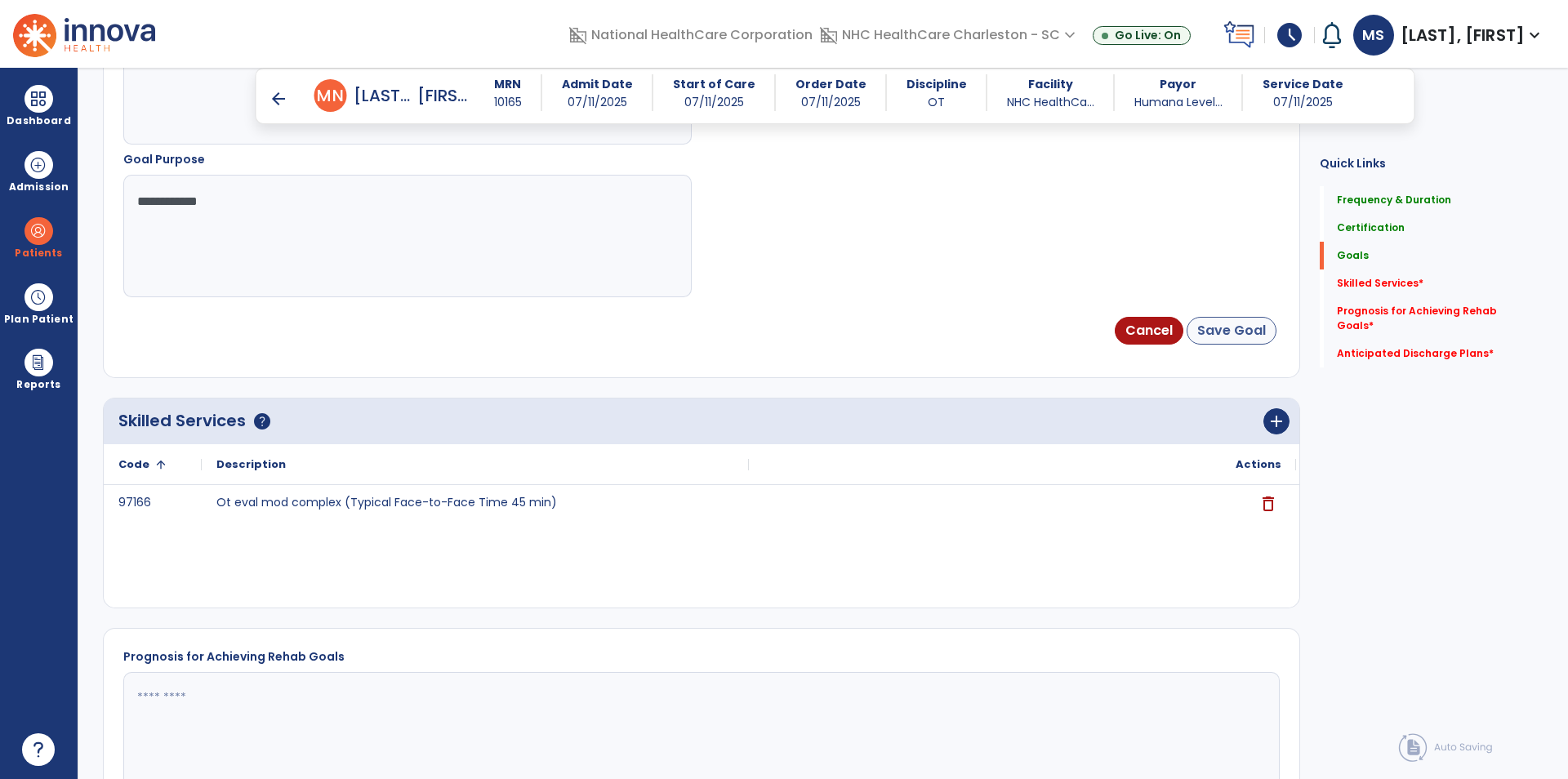 scroll, scrollTop: 180, scrollLeft: 0, axis: vertical 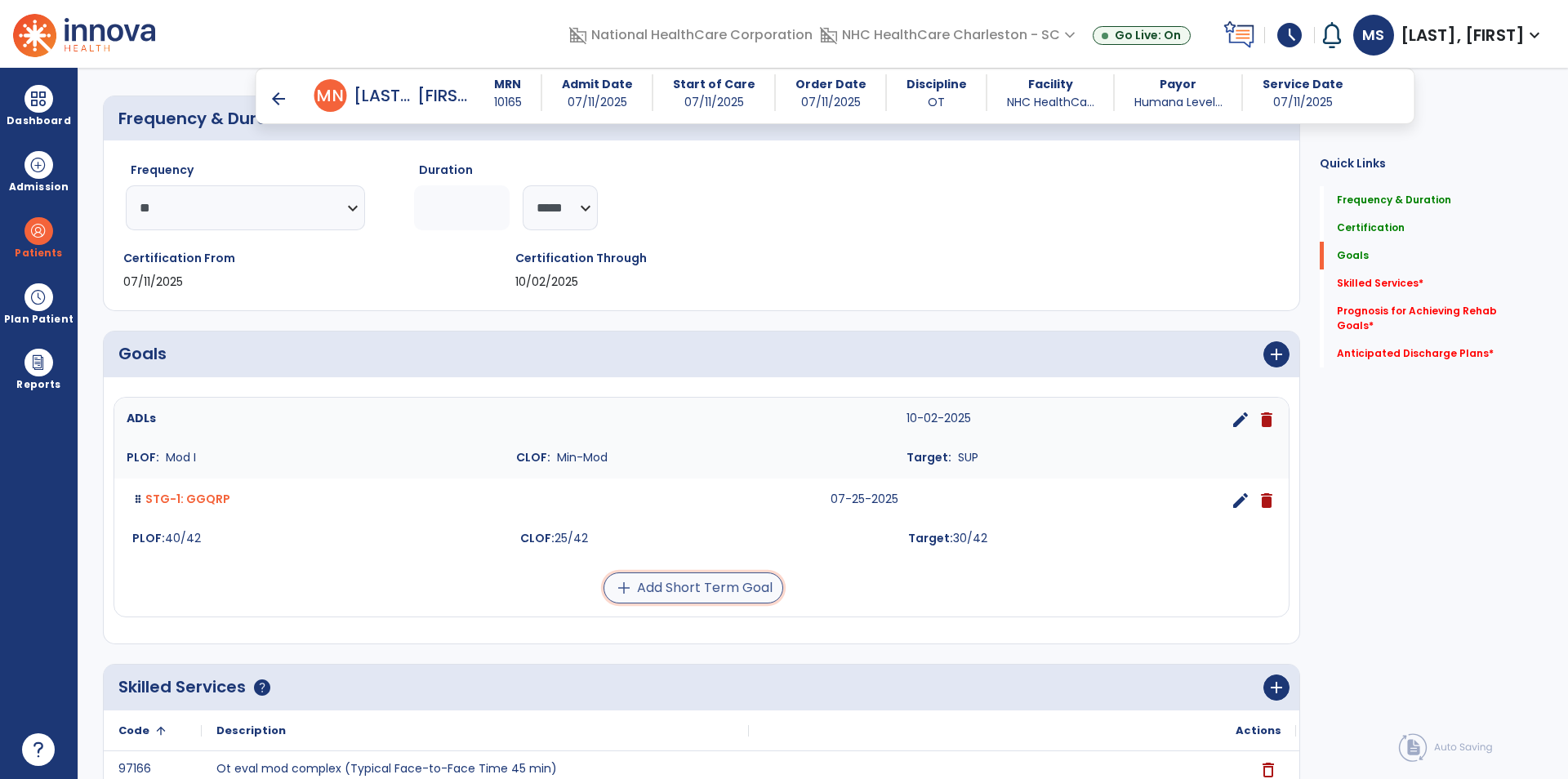 click on "add  Add Short Term Goal" at bounding box center (693, 588) 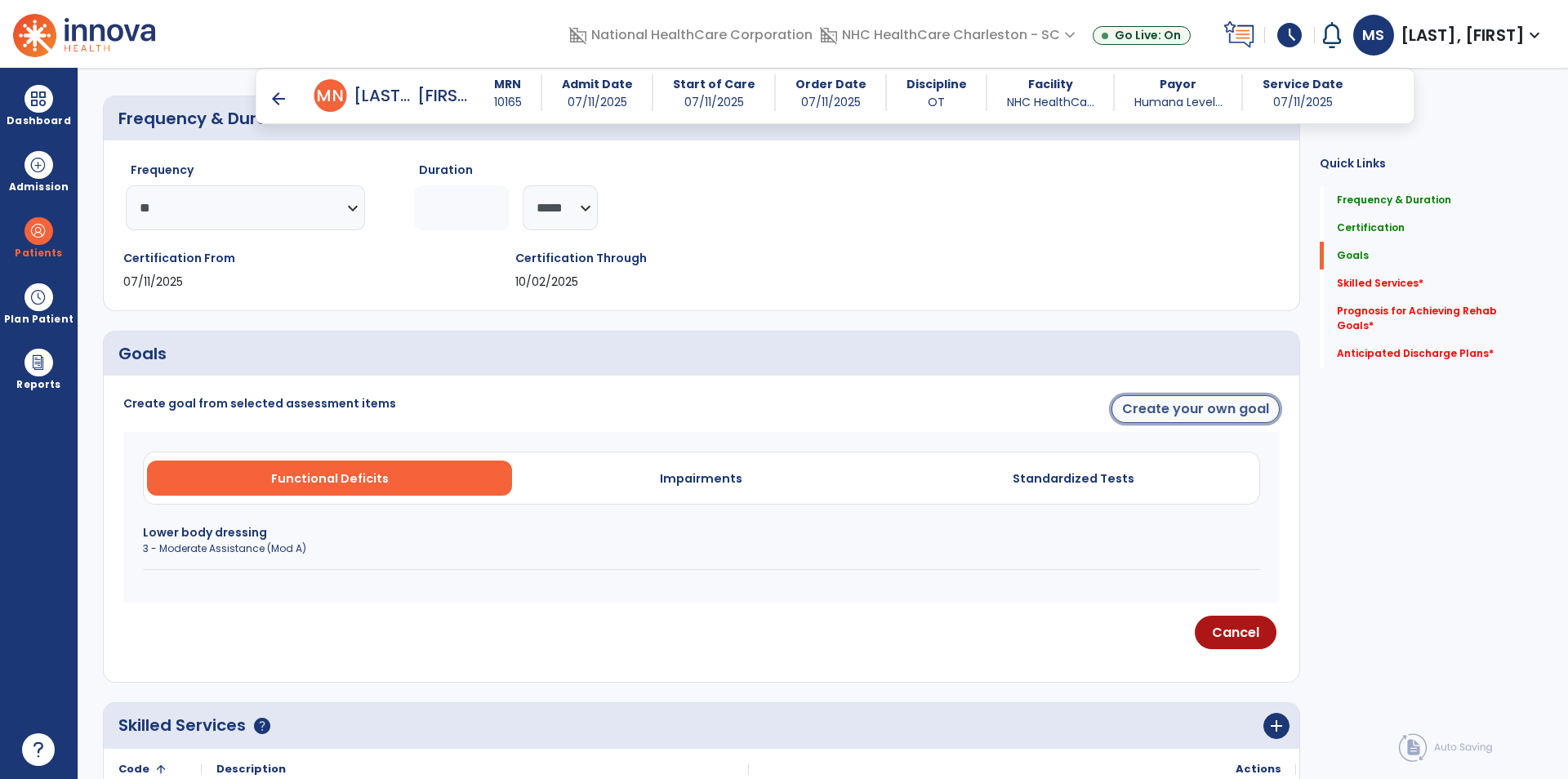 click on "Create your own goal" at bounding box center (1196, 409) 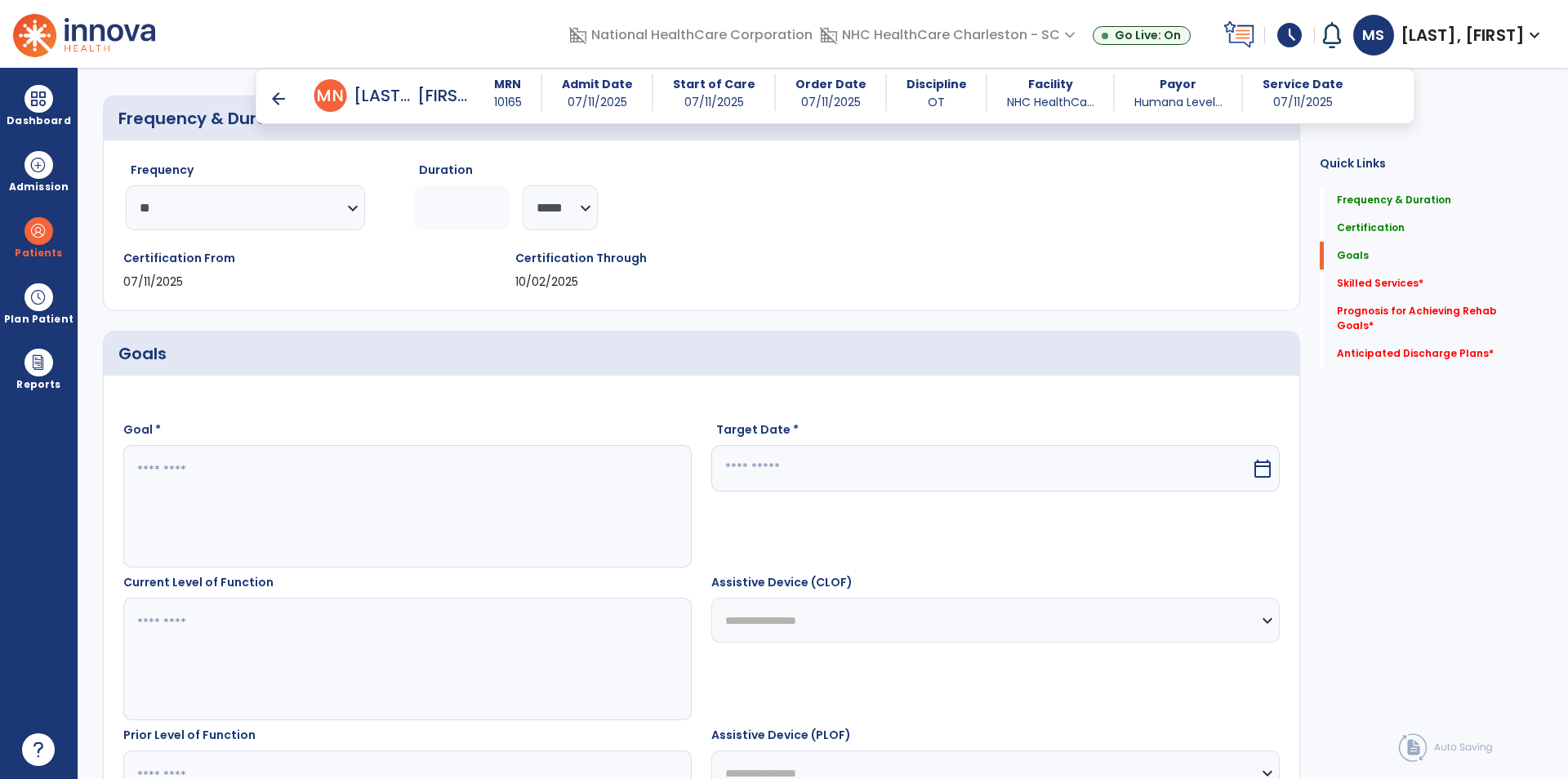 click at bounding box center [407, 506] 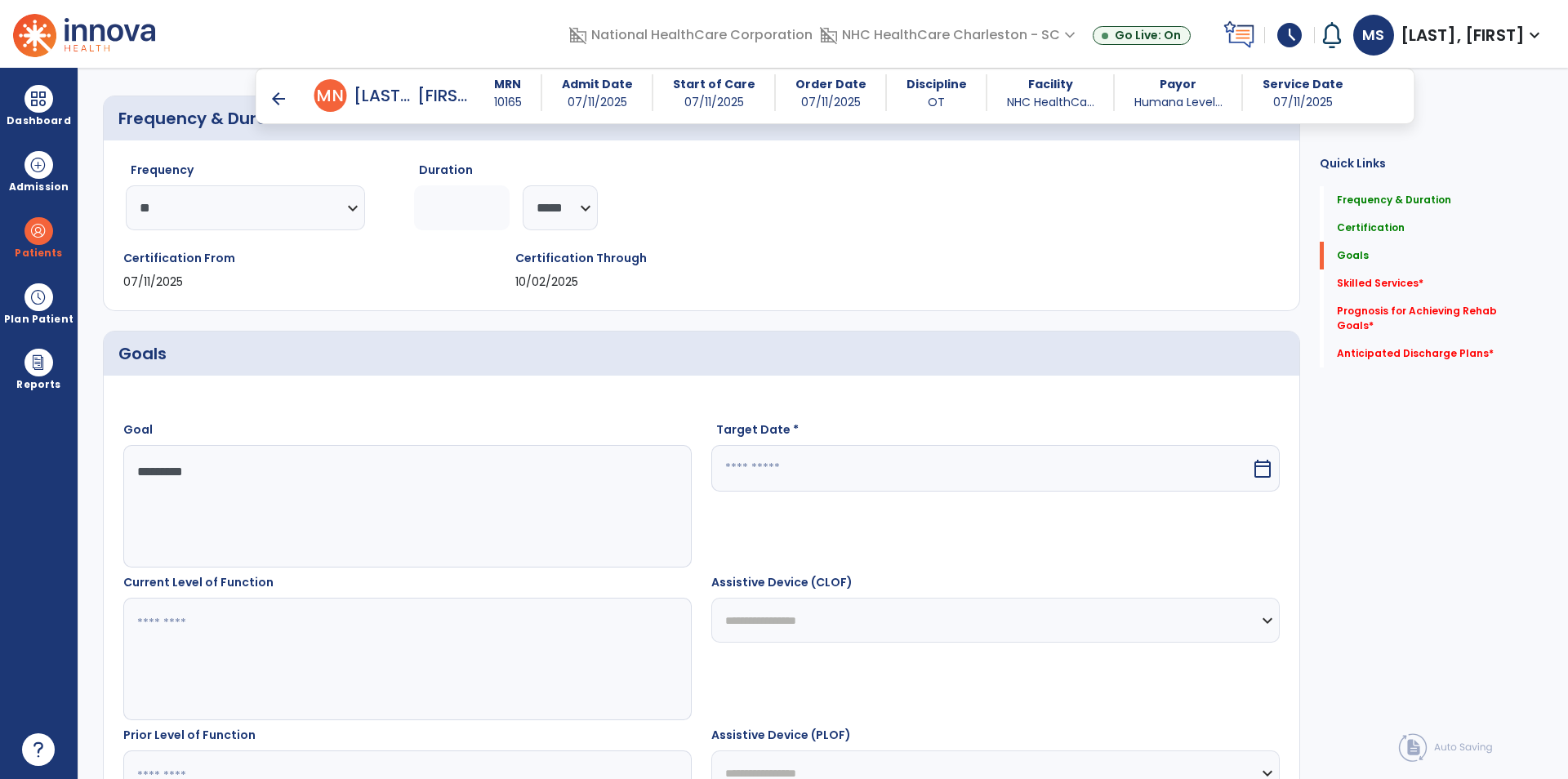 type on "*********" 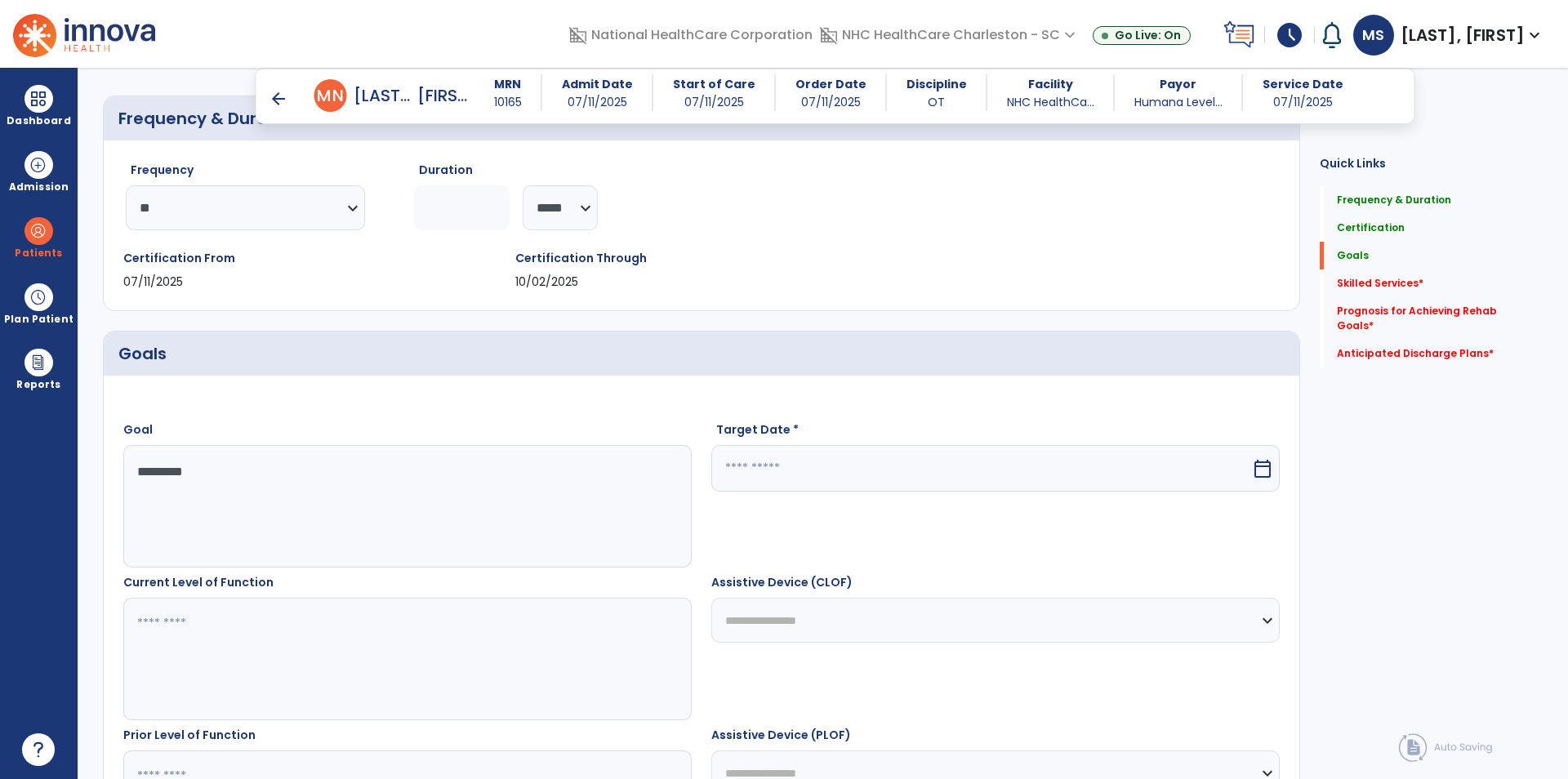 click at bounding box center (407, 659) 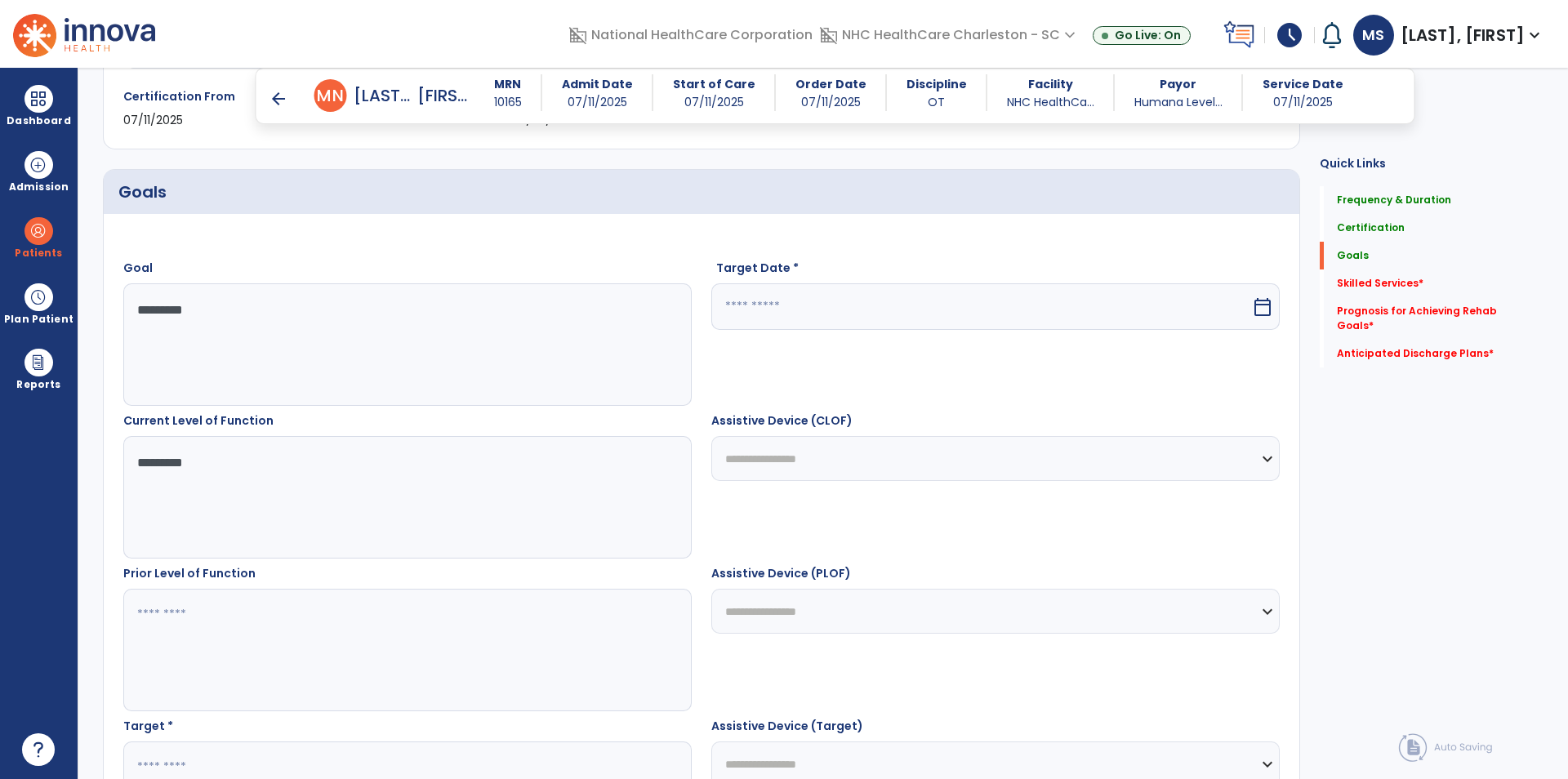 scroll, scrollTop: 344, scrollLeft: 0, axis: vertical 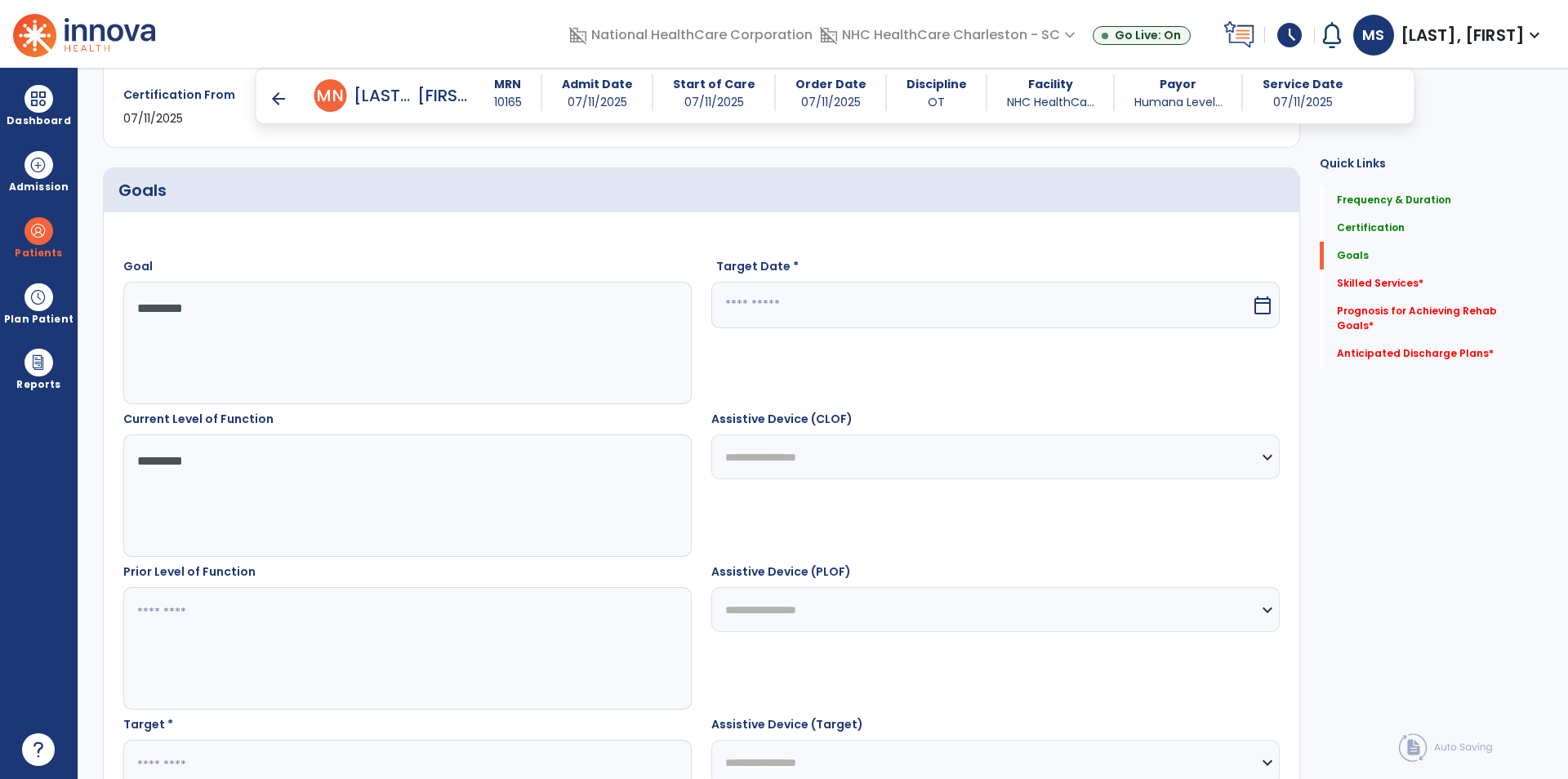 type on "*********" 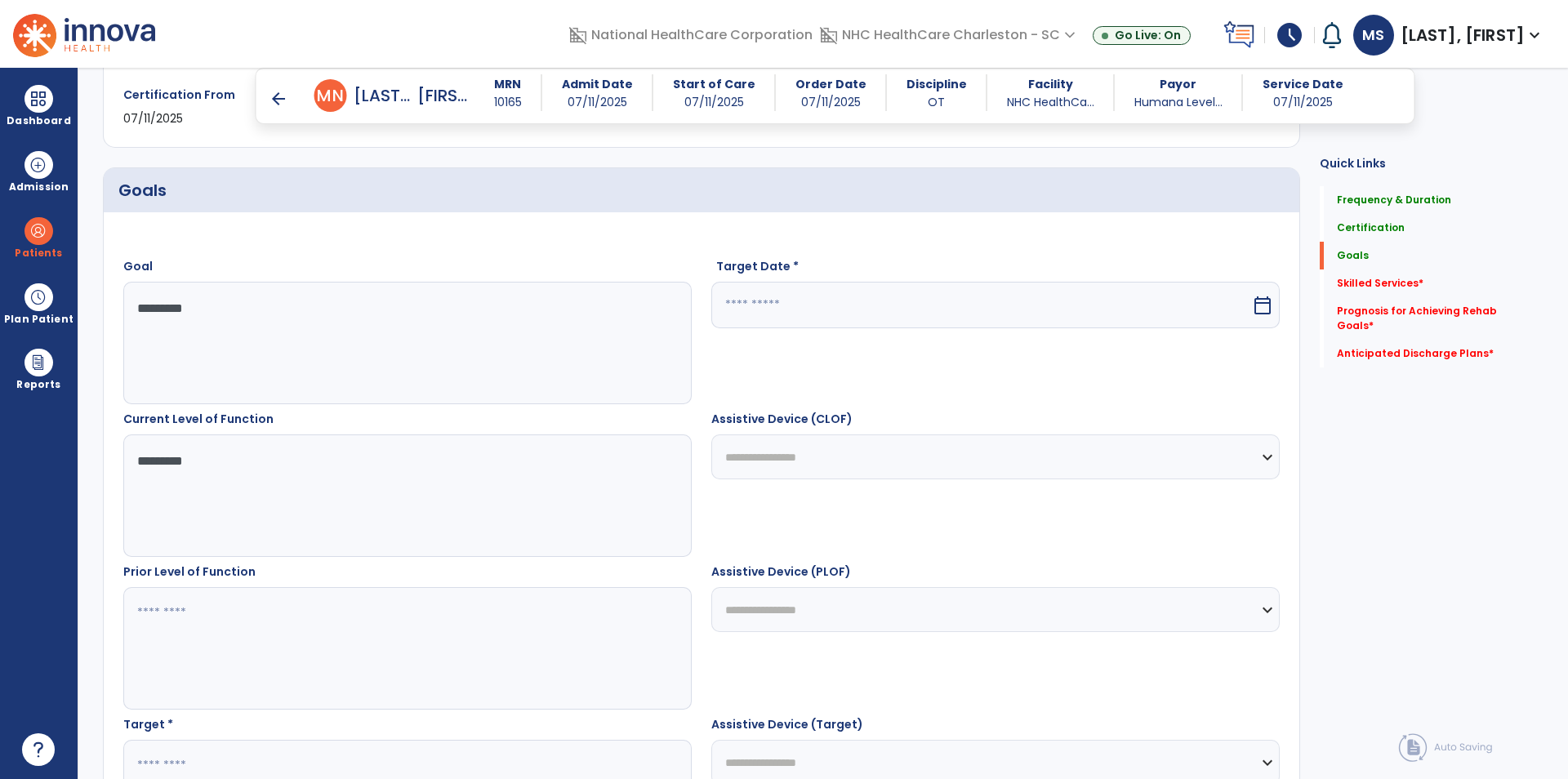 click at bounding box center [407, 648] 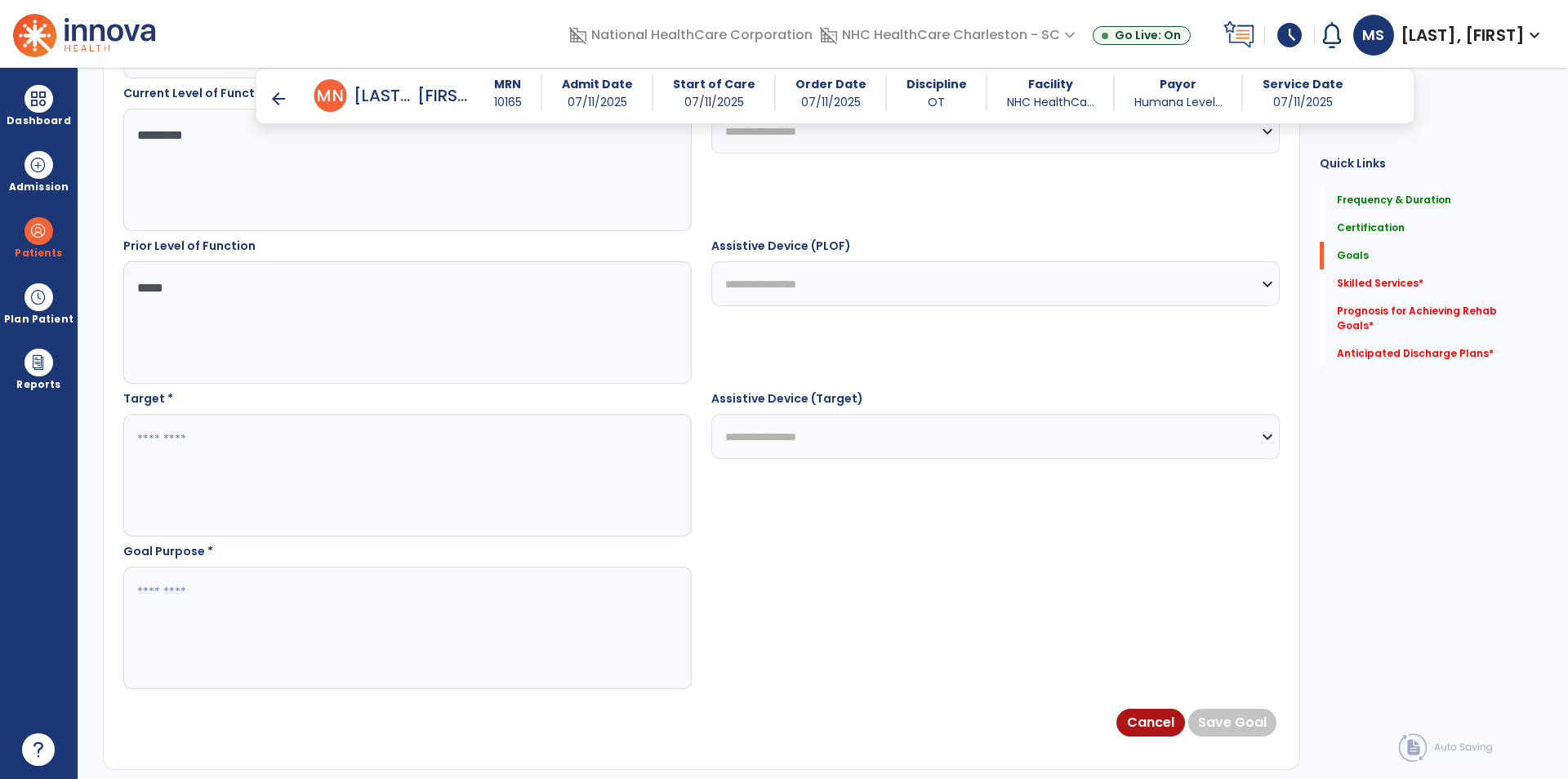 scroll, scrollTop: 670, scrollLeft: 0, axis: vertical 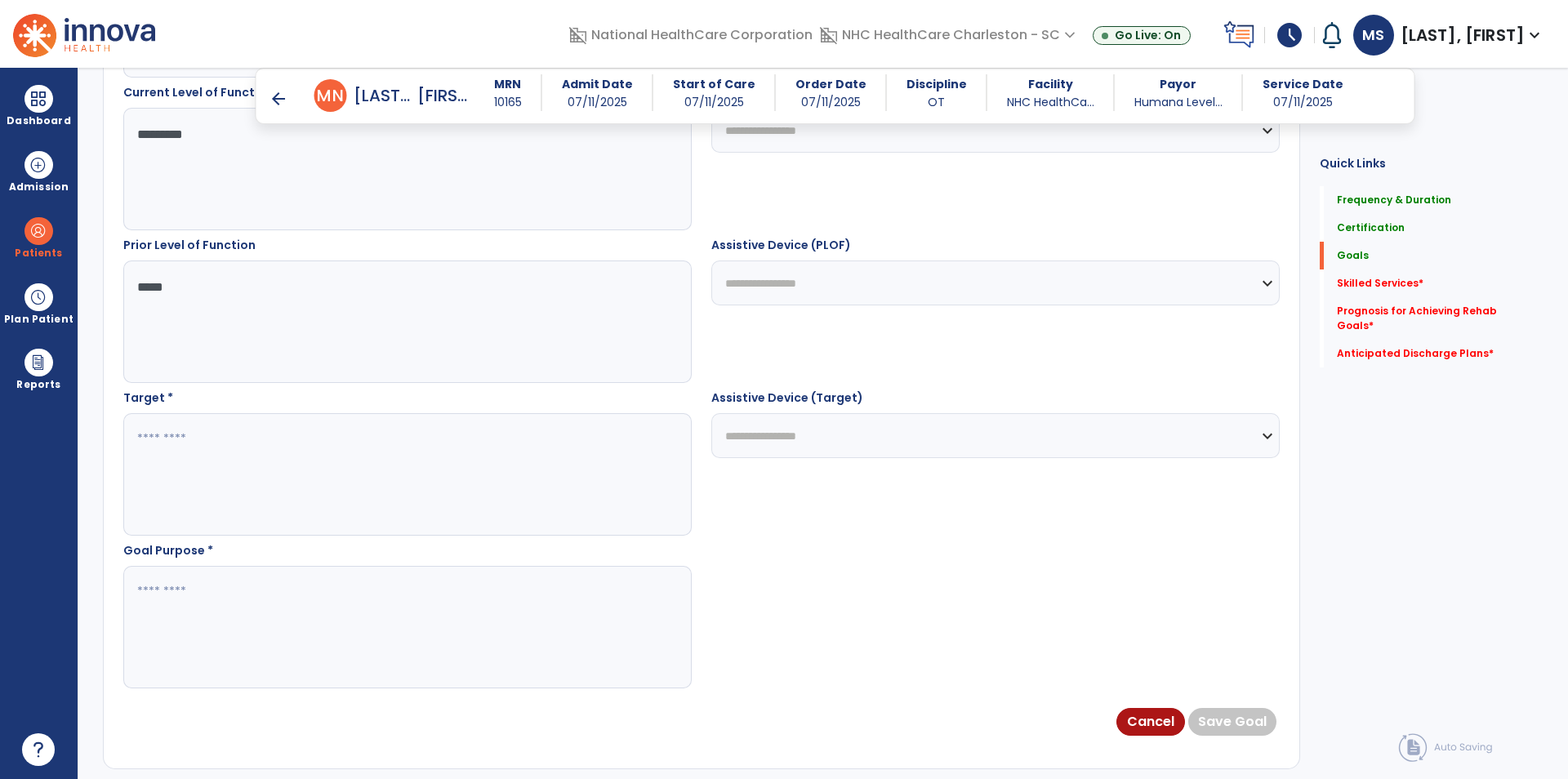 type on "*****" 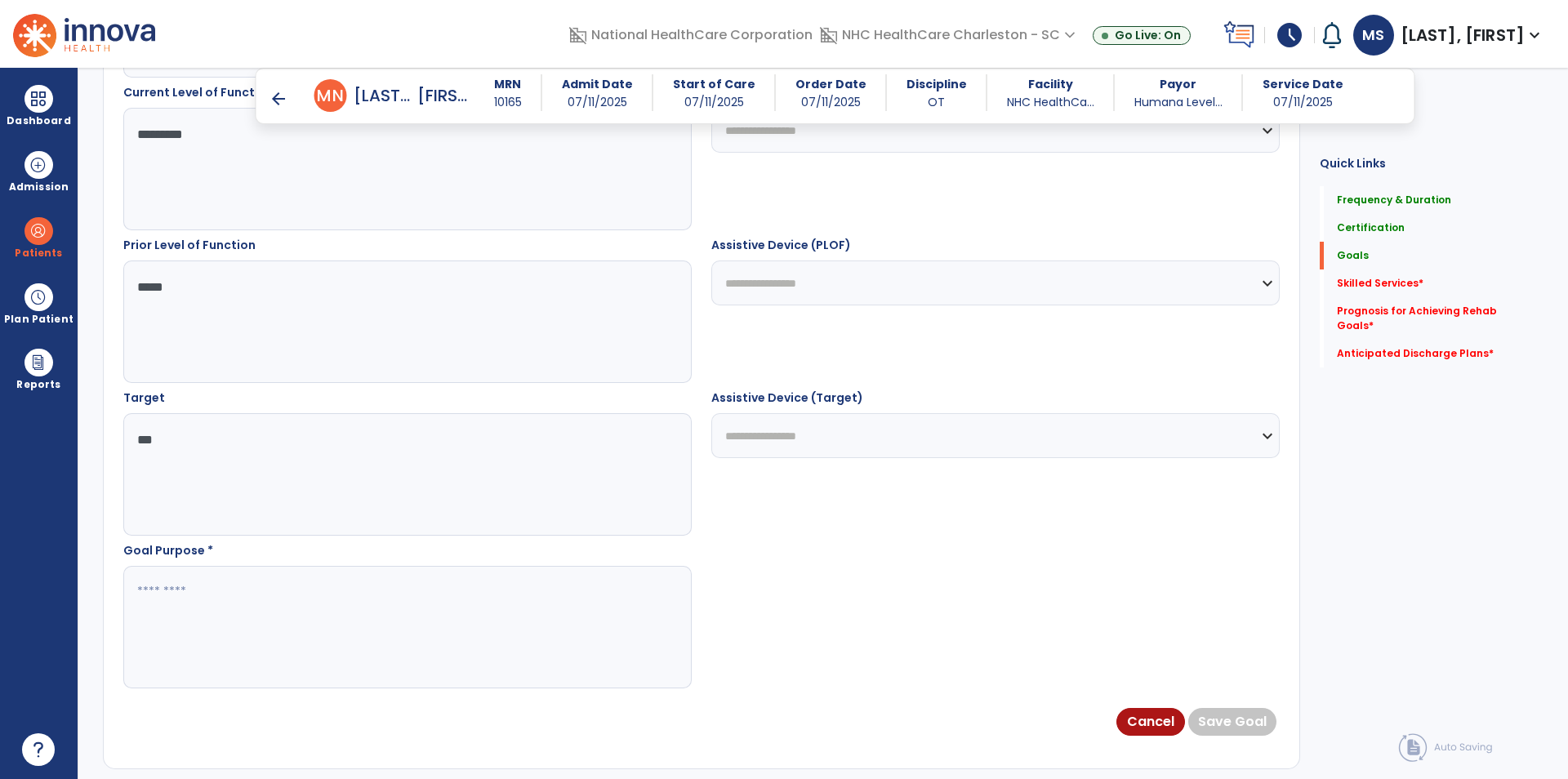 type on "***" 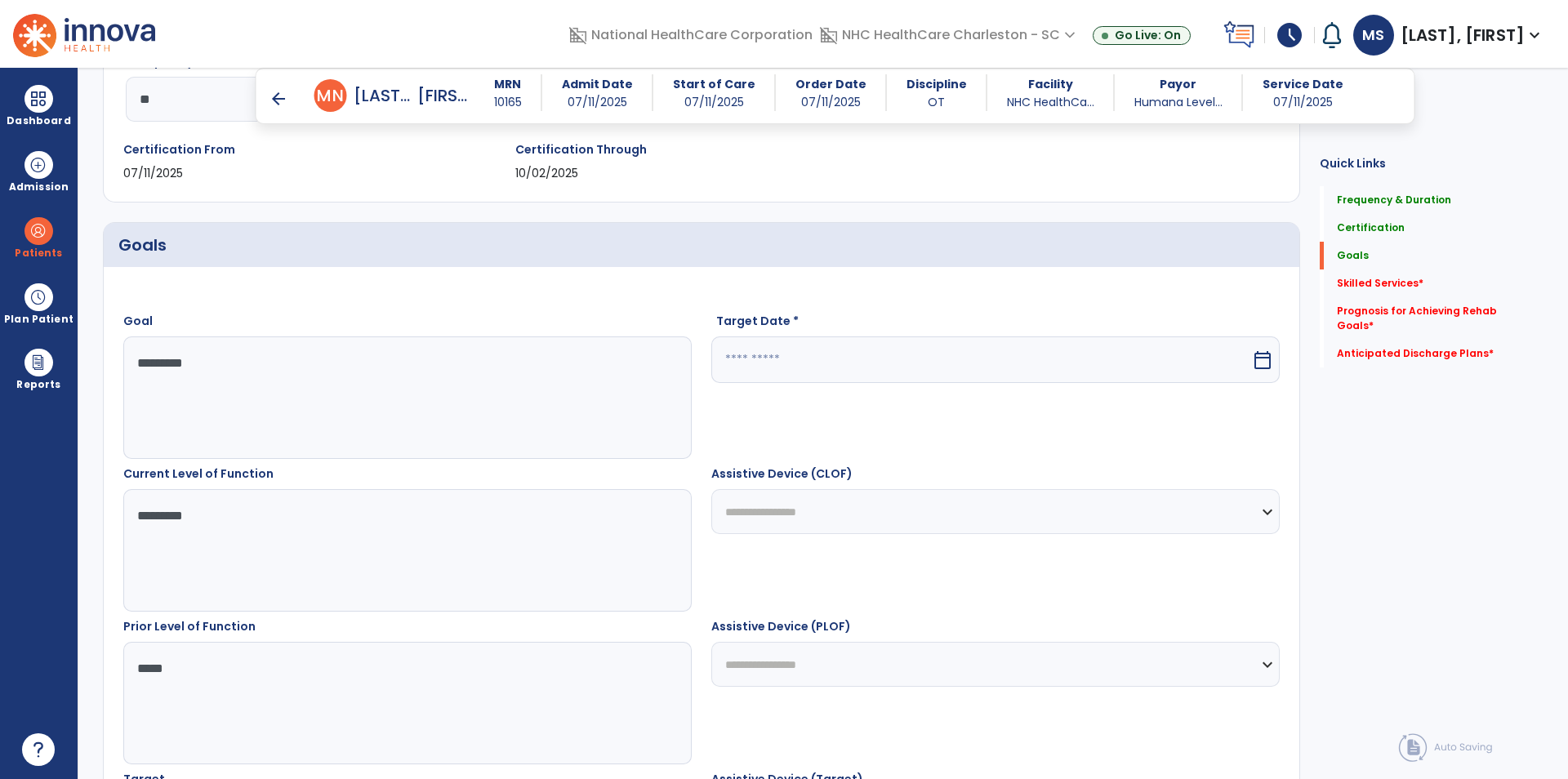 scroll, scrollTop: 262, scrollLeft: 0, axis: vertical 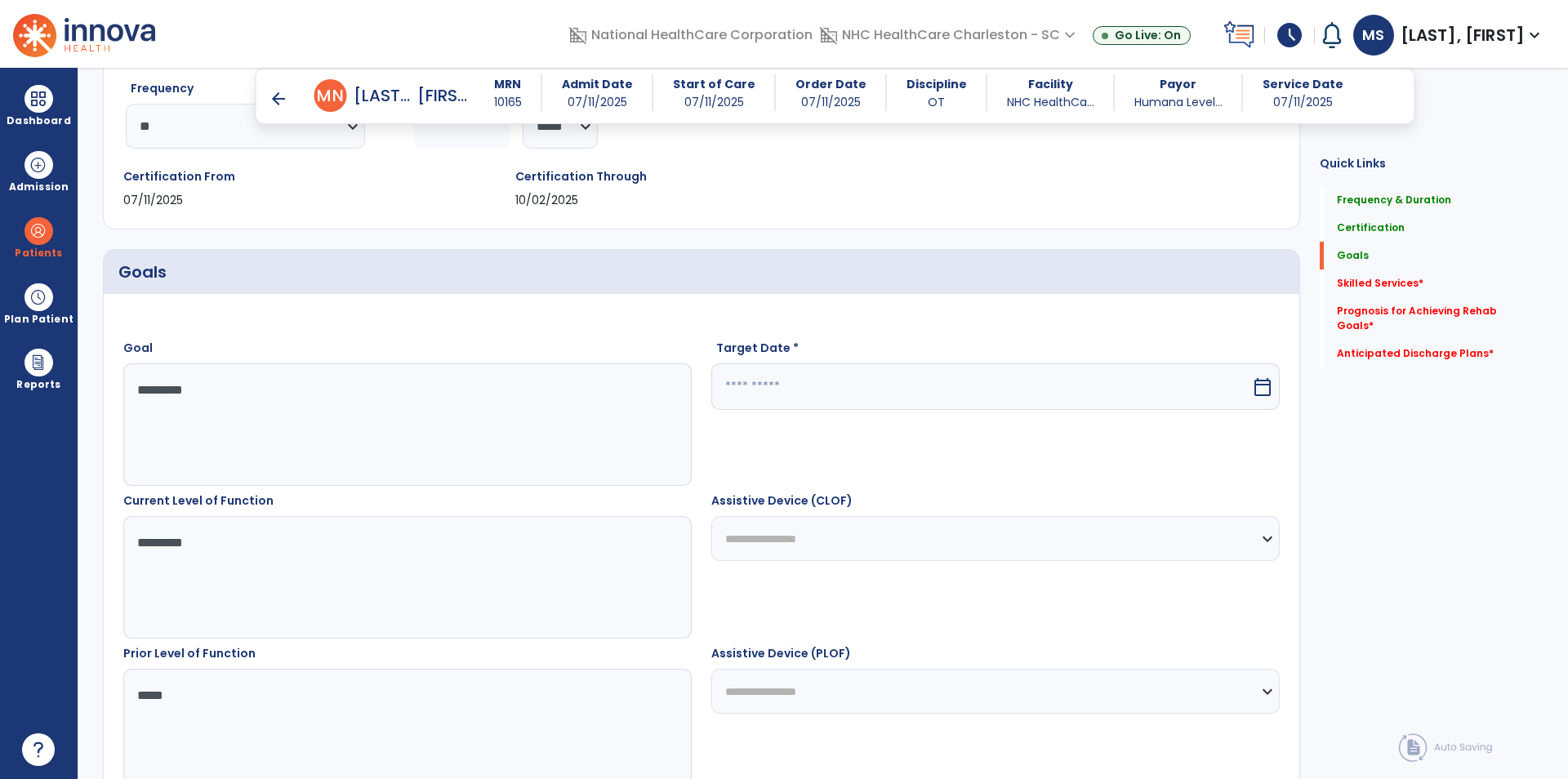 type on "**********" 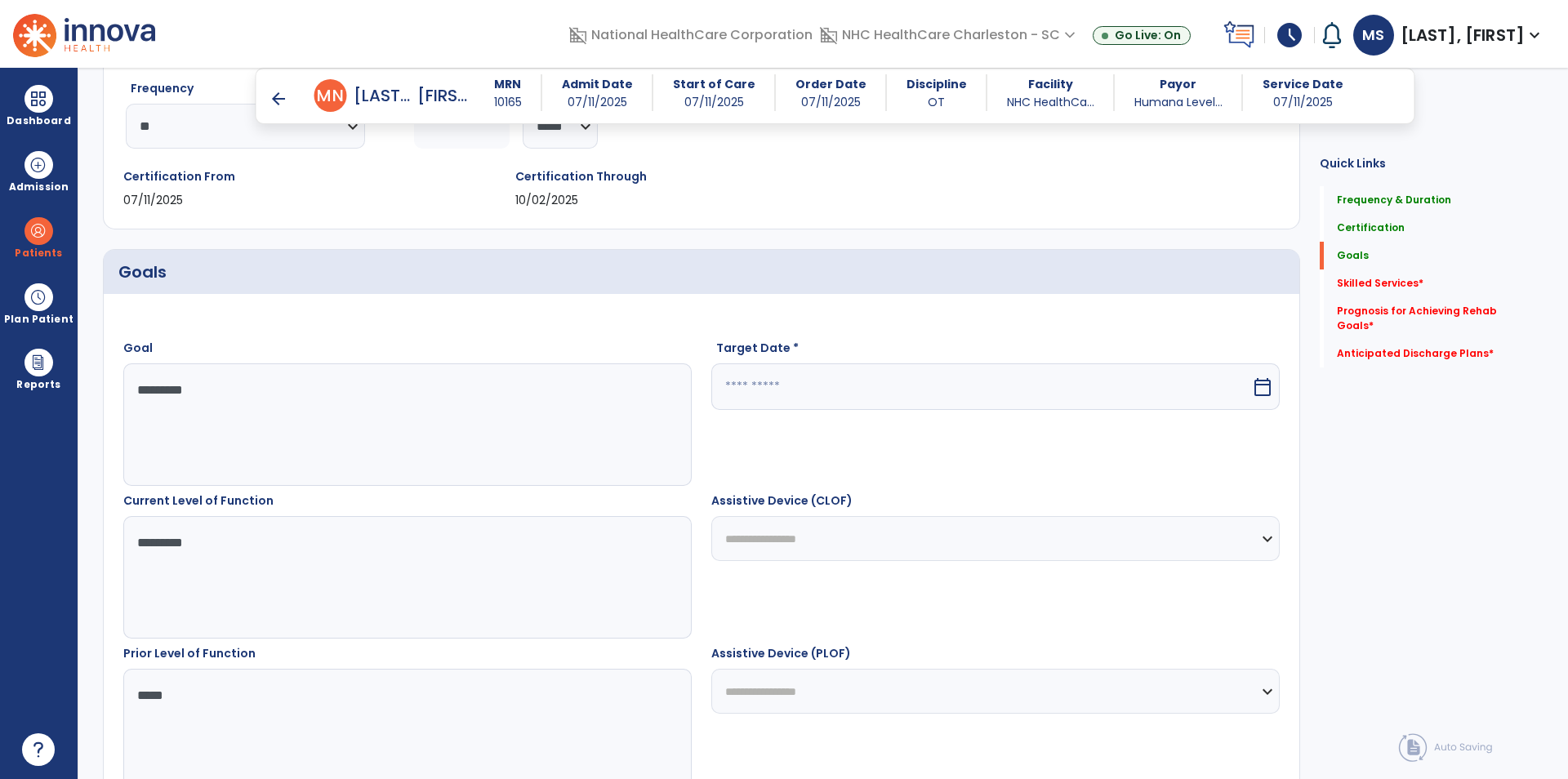 click at bounding box center (981, 386) 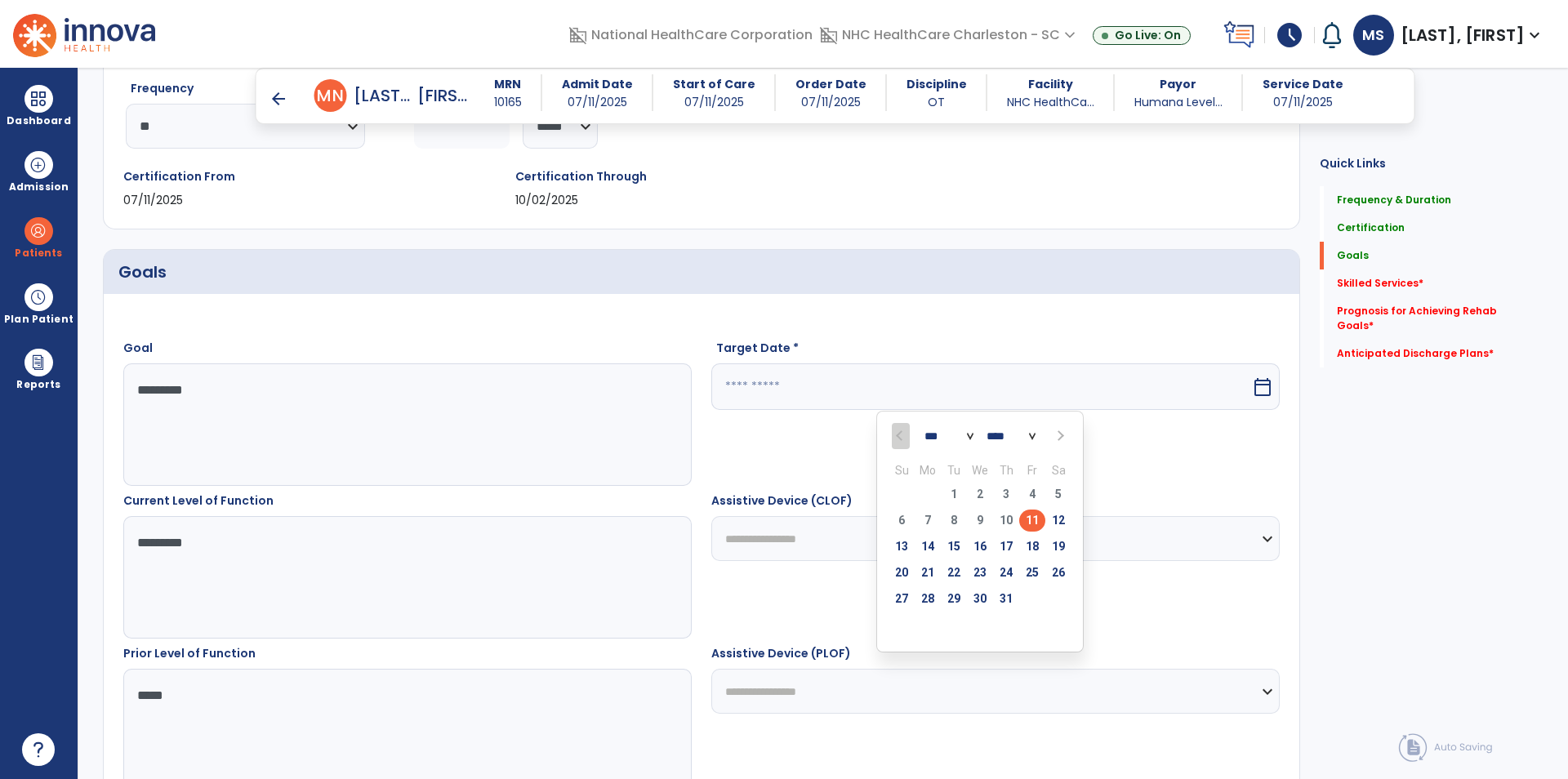 click on "31" at bounding box center [1006, 599] 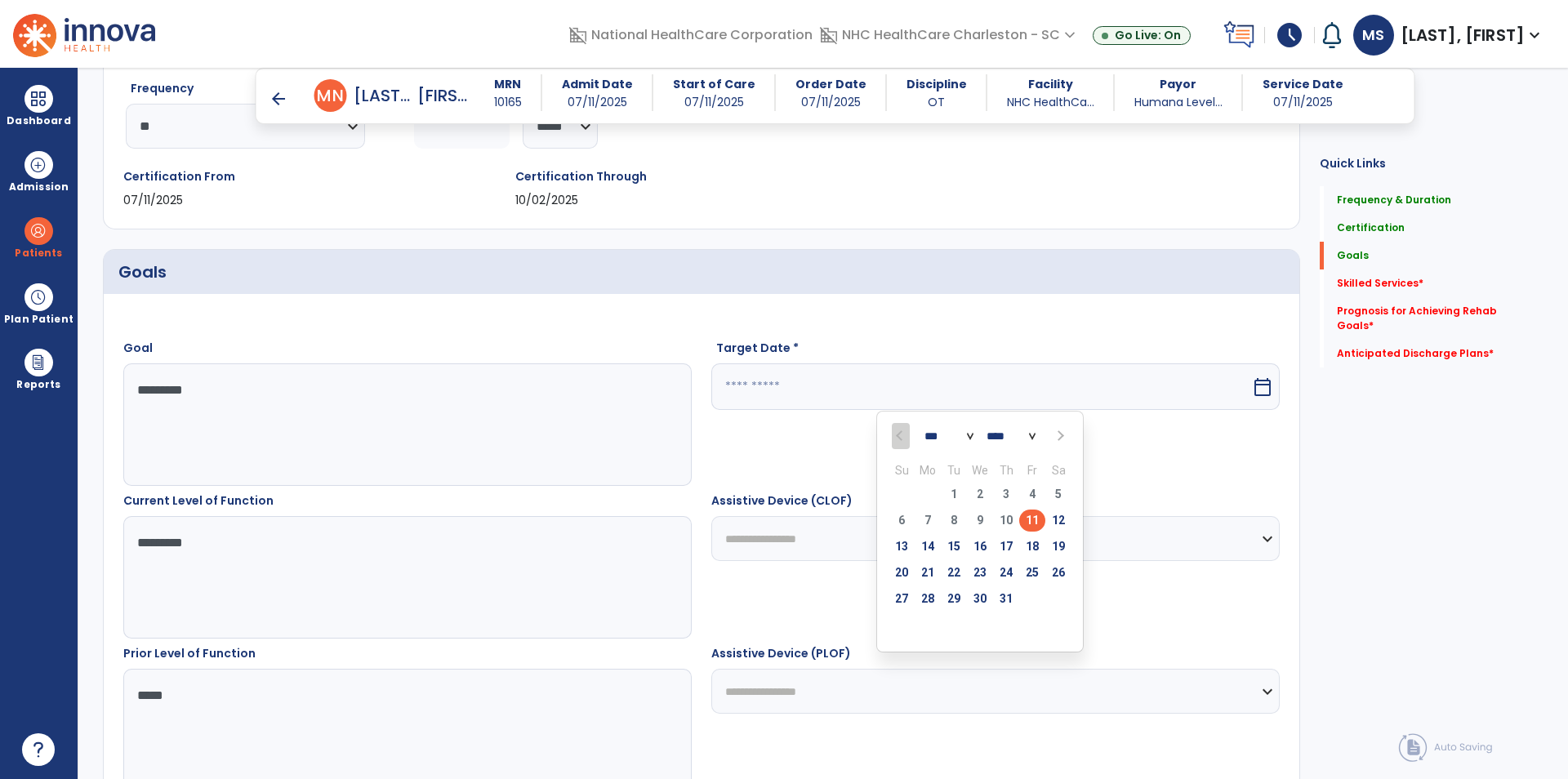 type on "*********" 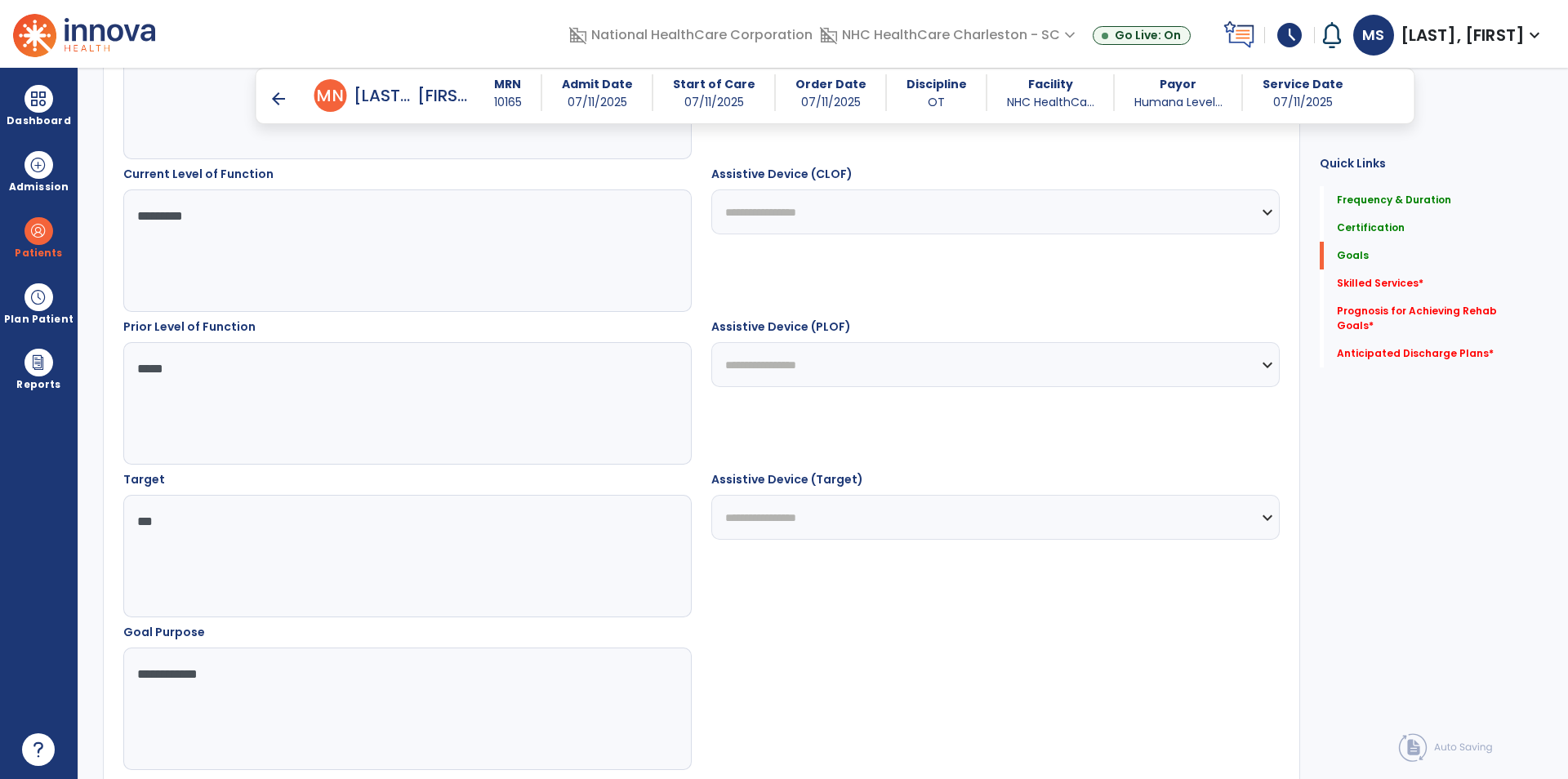 scroll, scrollTop: 834, scrollLeft: 0, axis: vertical 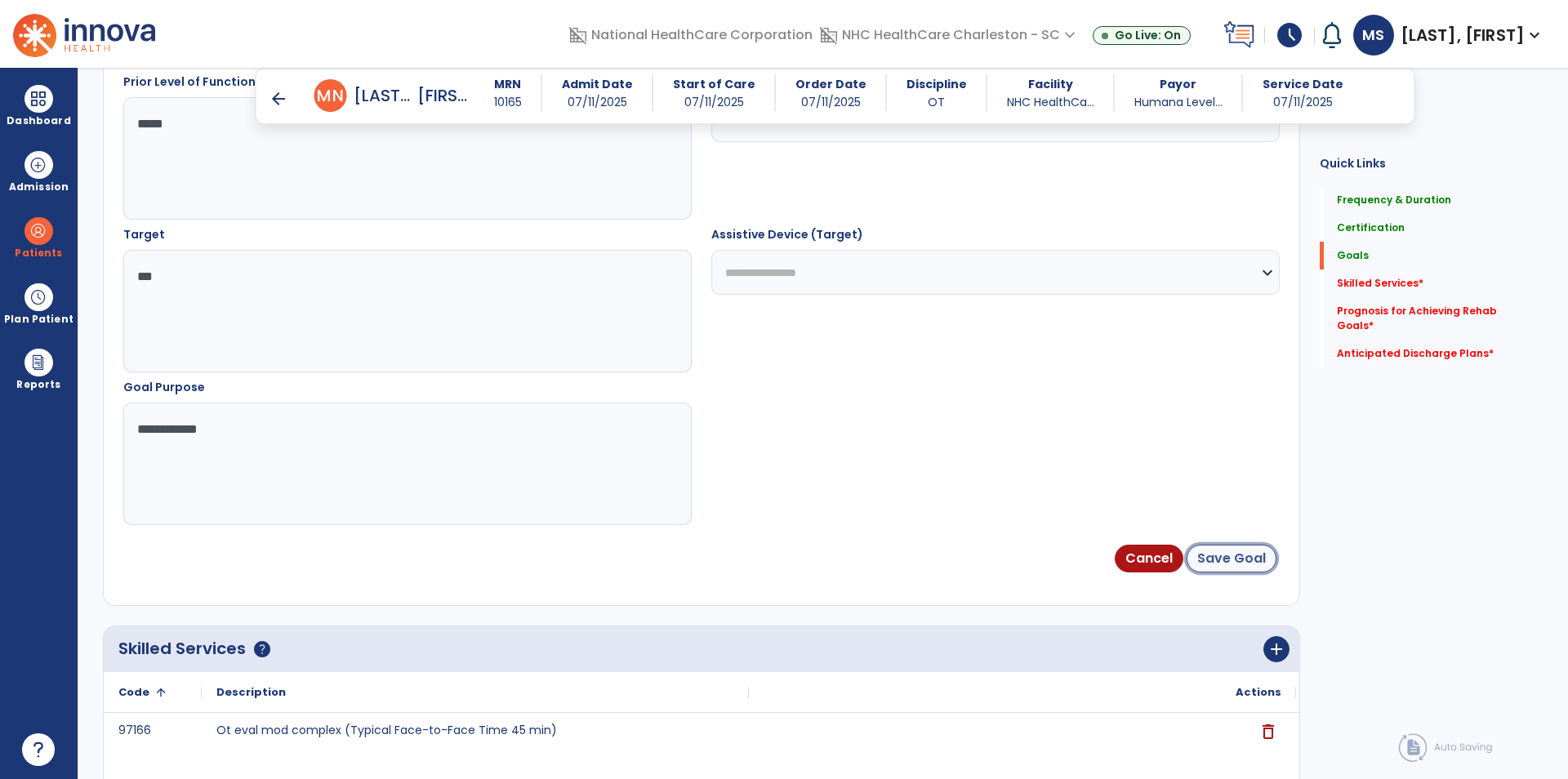 click on "Save Goal" at bounding box center [1232, 559] 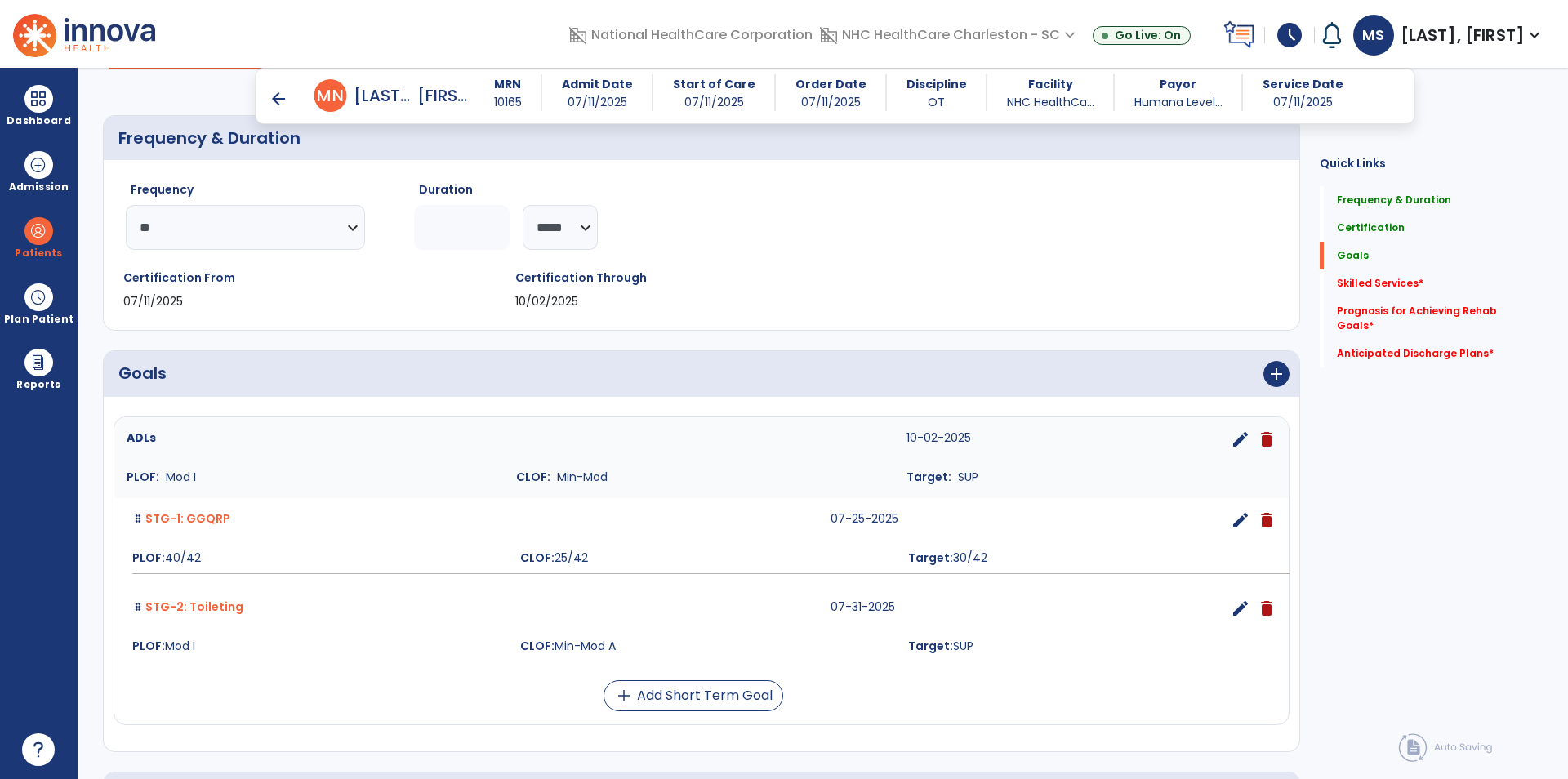 scroll, scrollTop: 408, scrollLeft: 0, axis: vertical 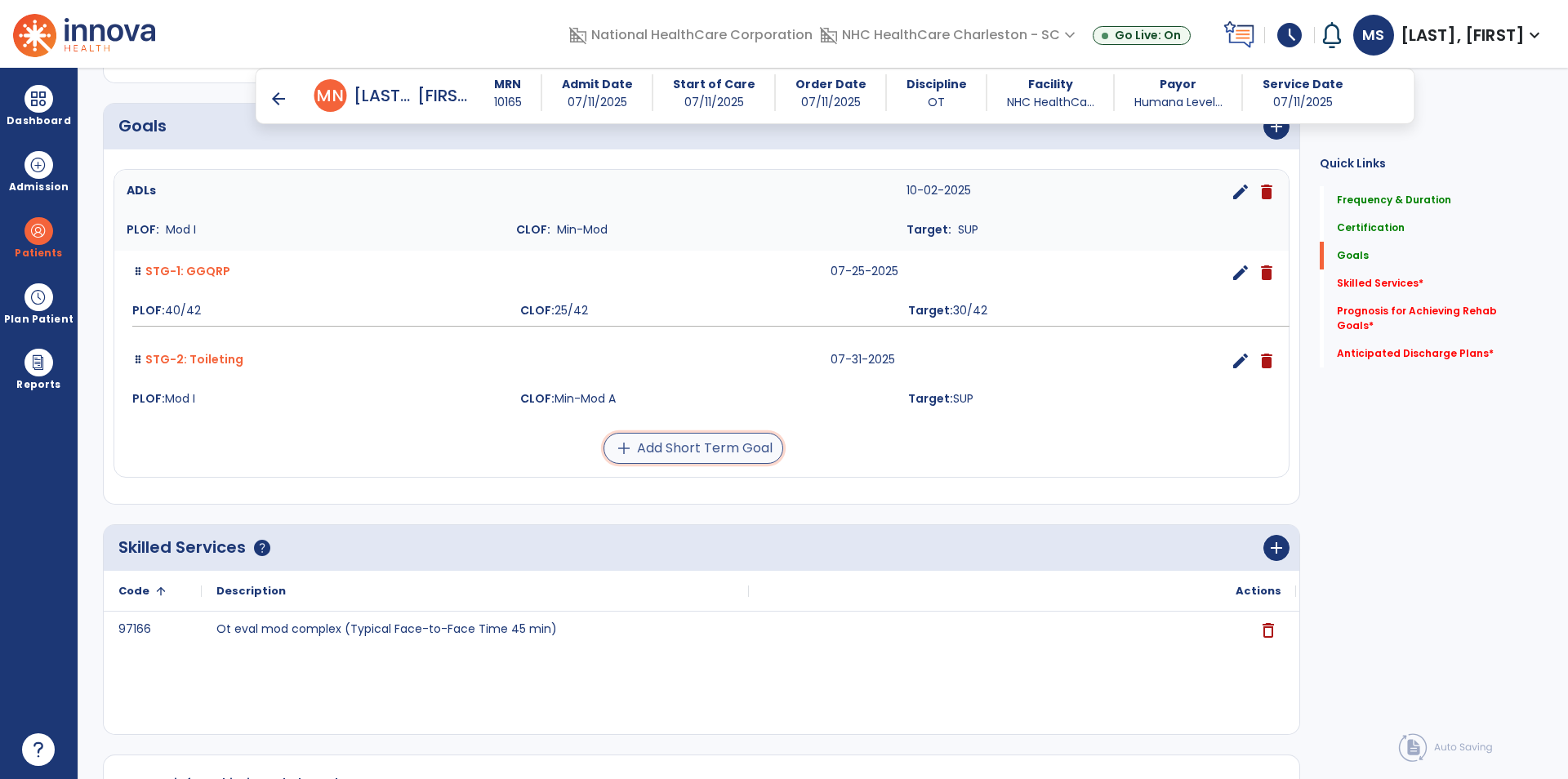 click on "add  Add Short Term Goal" at bounding box center [693, 448] 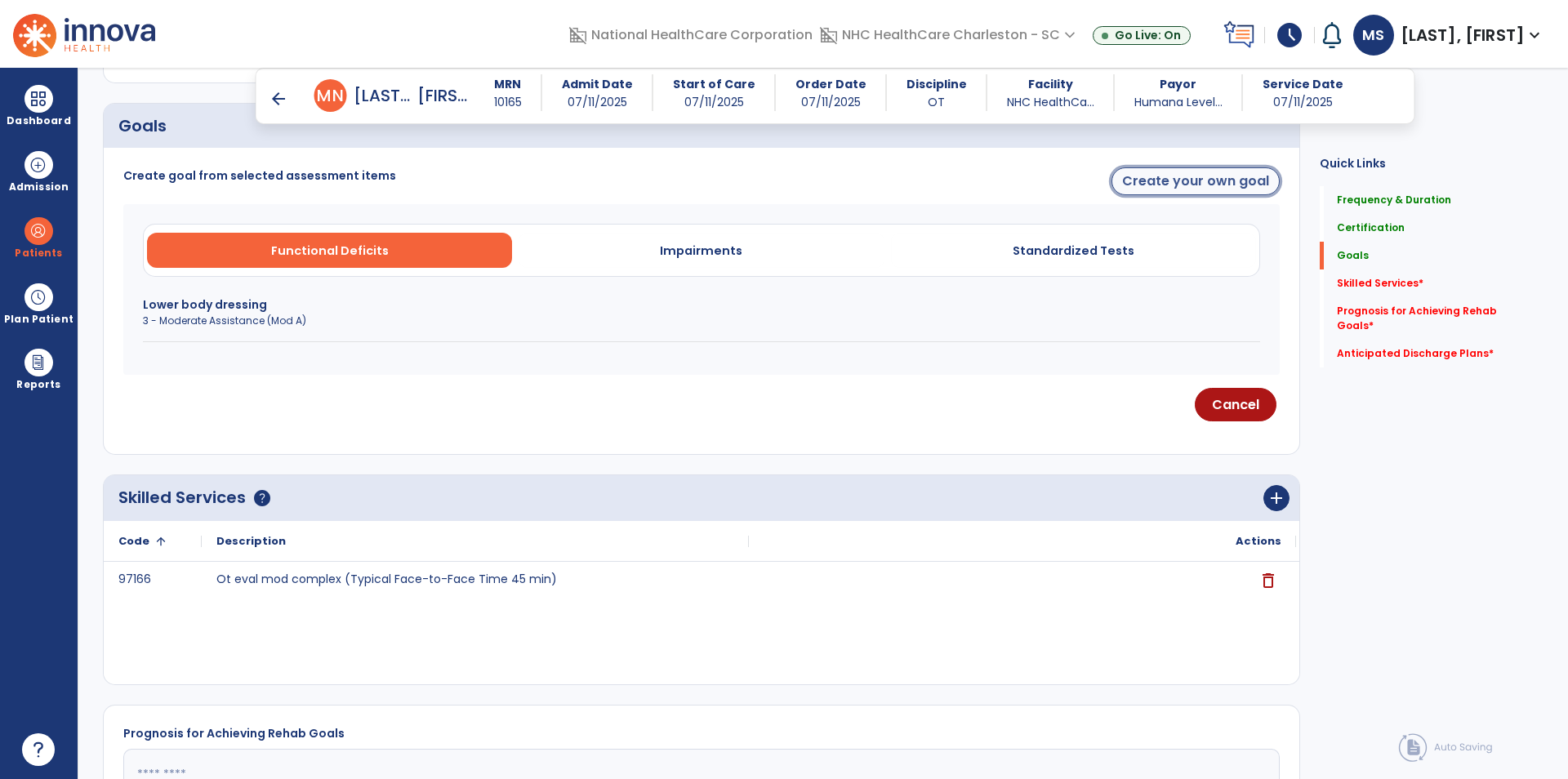 click on "Create your own goal" at bounding box center (1196, 181) 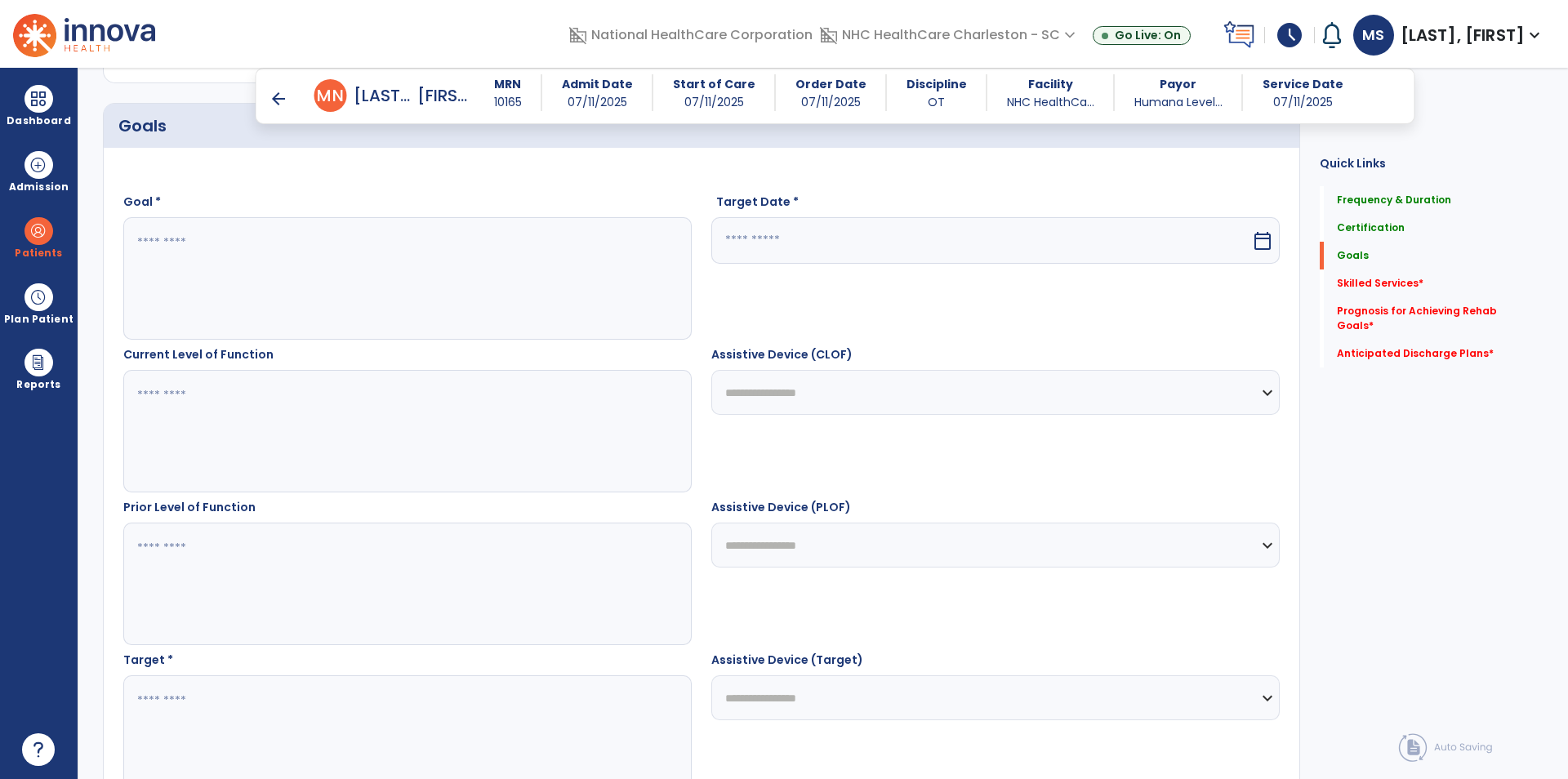 click at bounding box center [407, 278] 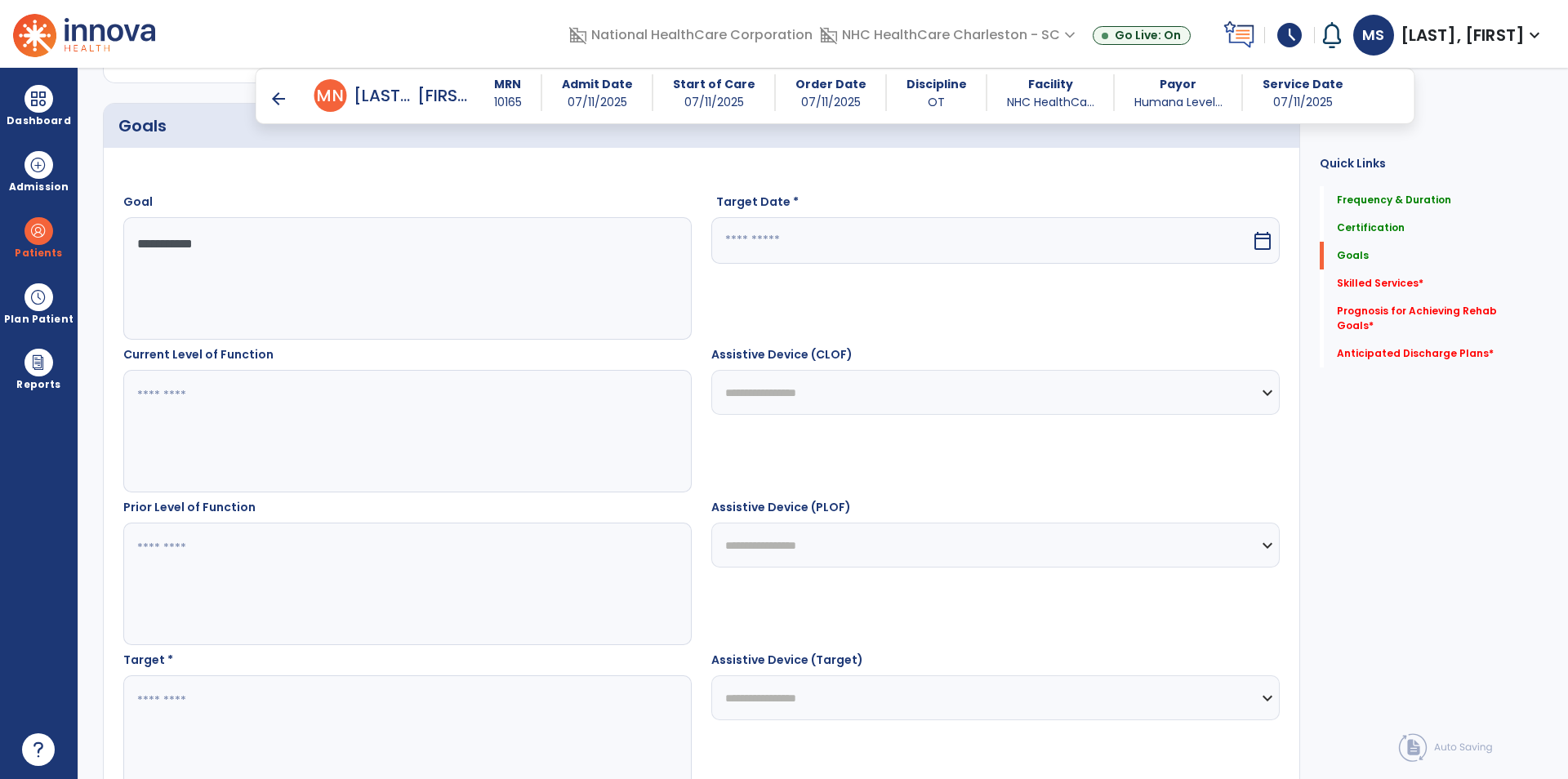 type on "**********" 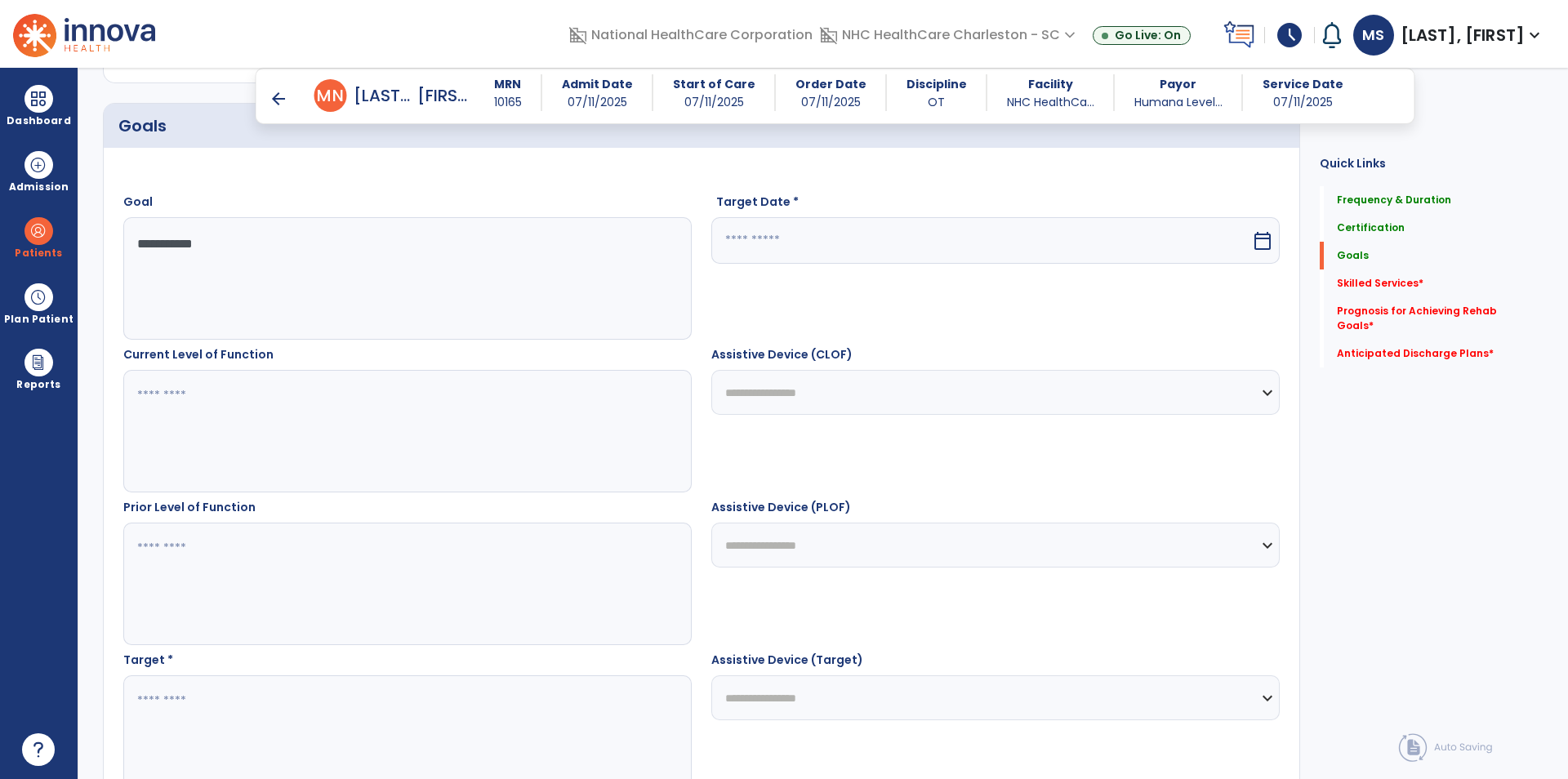 click at bounding box center (407, 431) 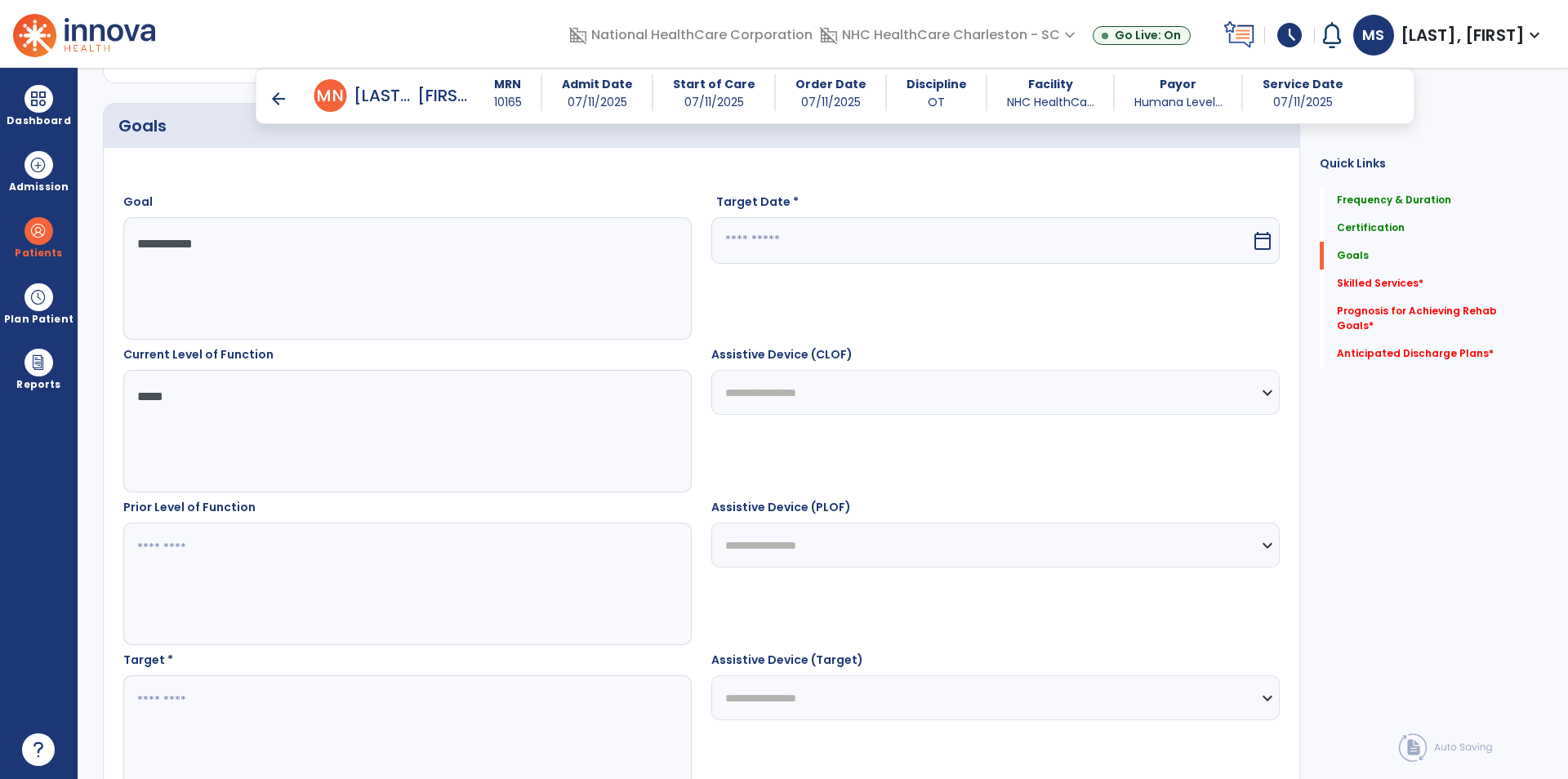 type on "*****" 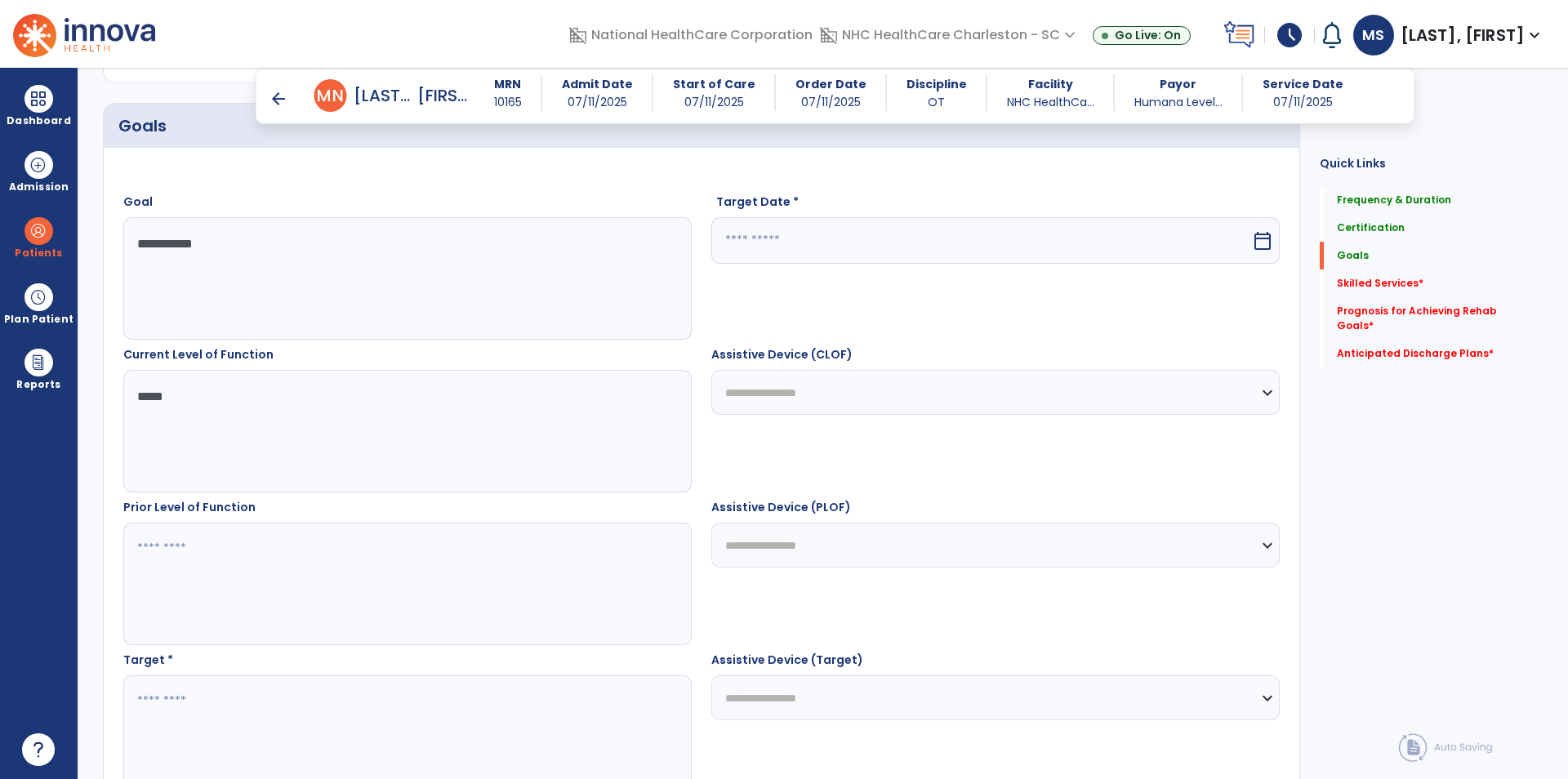 click at bounding box center [407, 584] 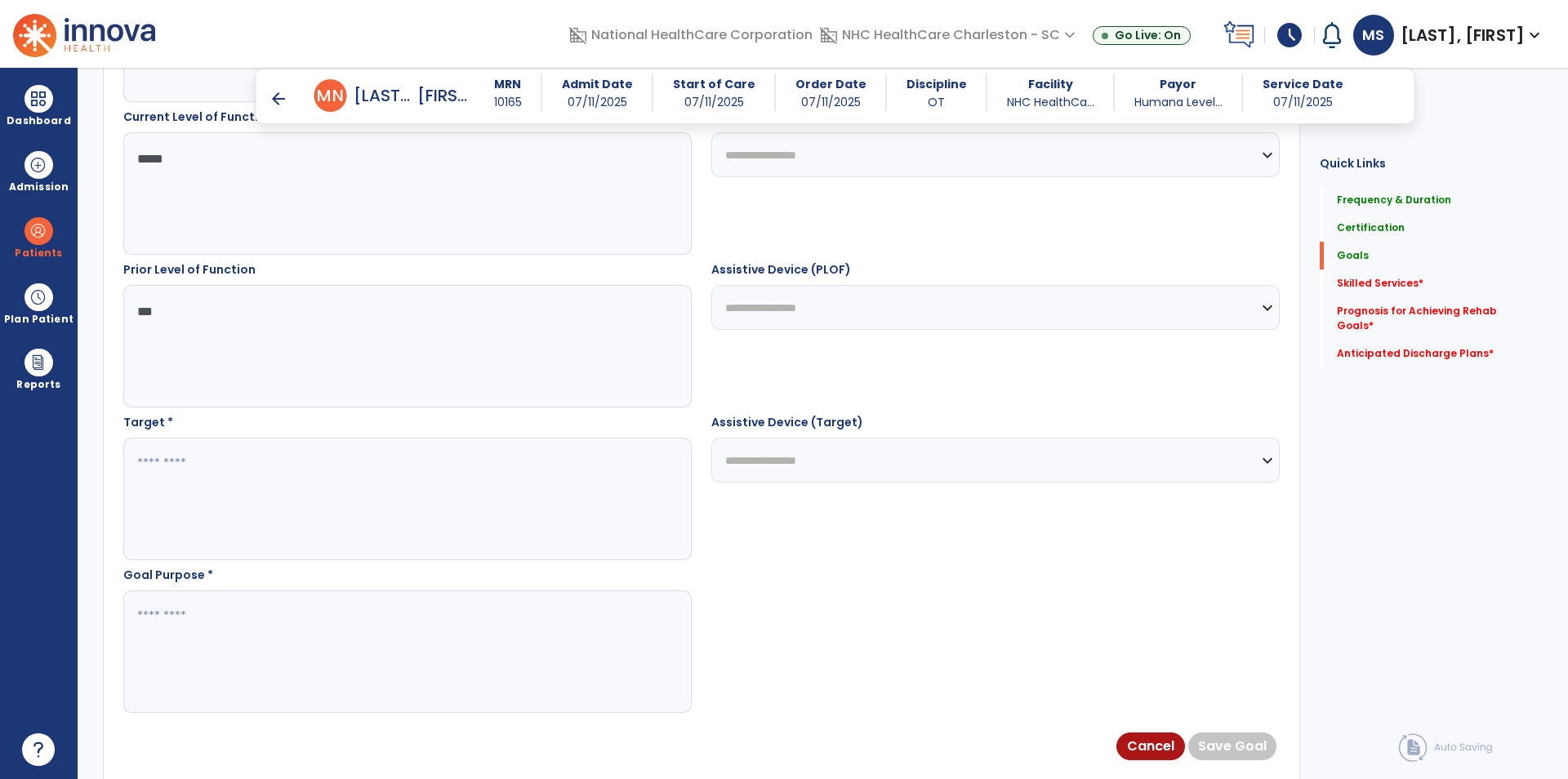scroll, scrollTop: 653, scrollLeft: 0, axis: vertical 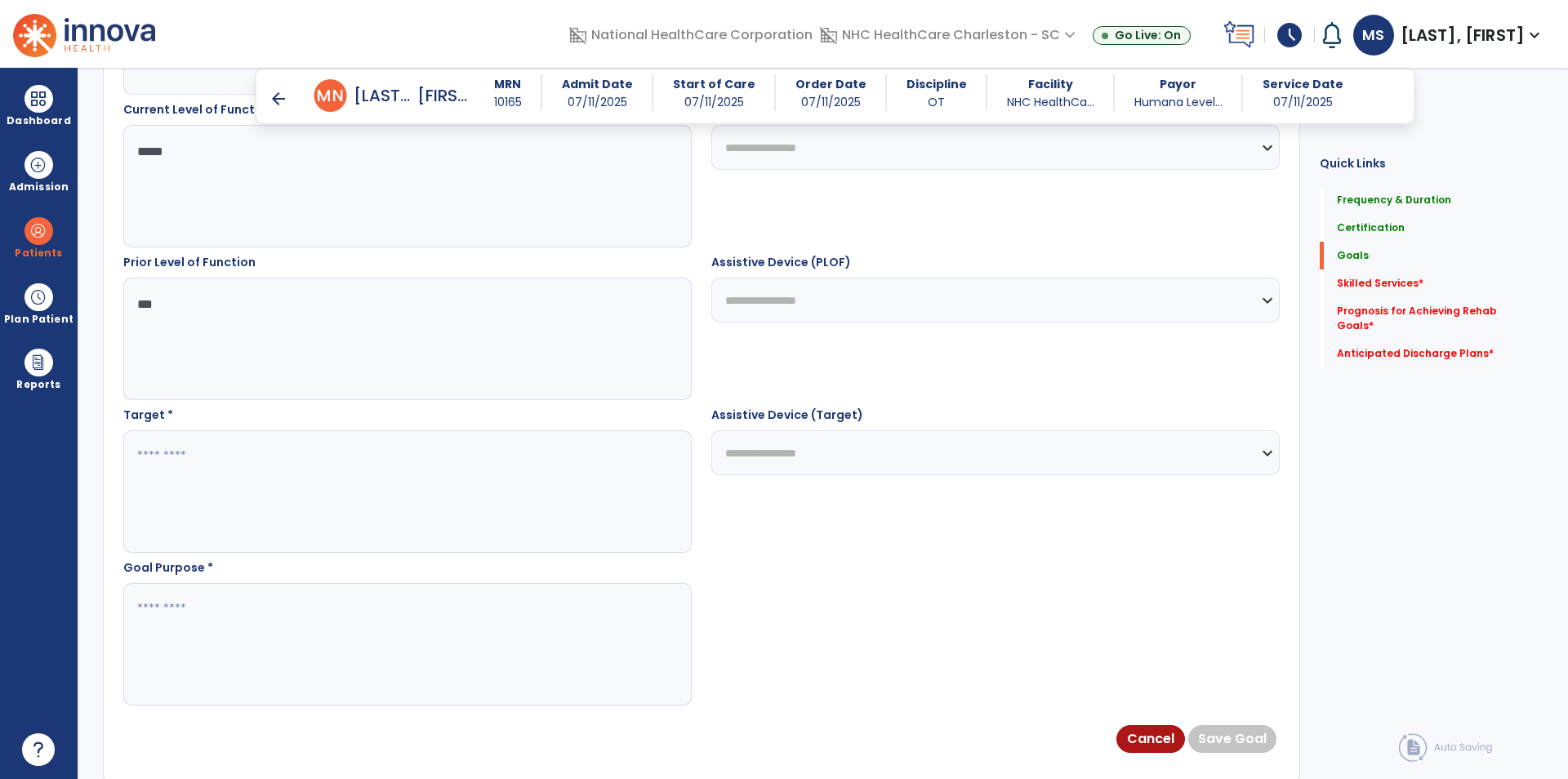 type on "***" 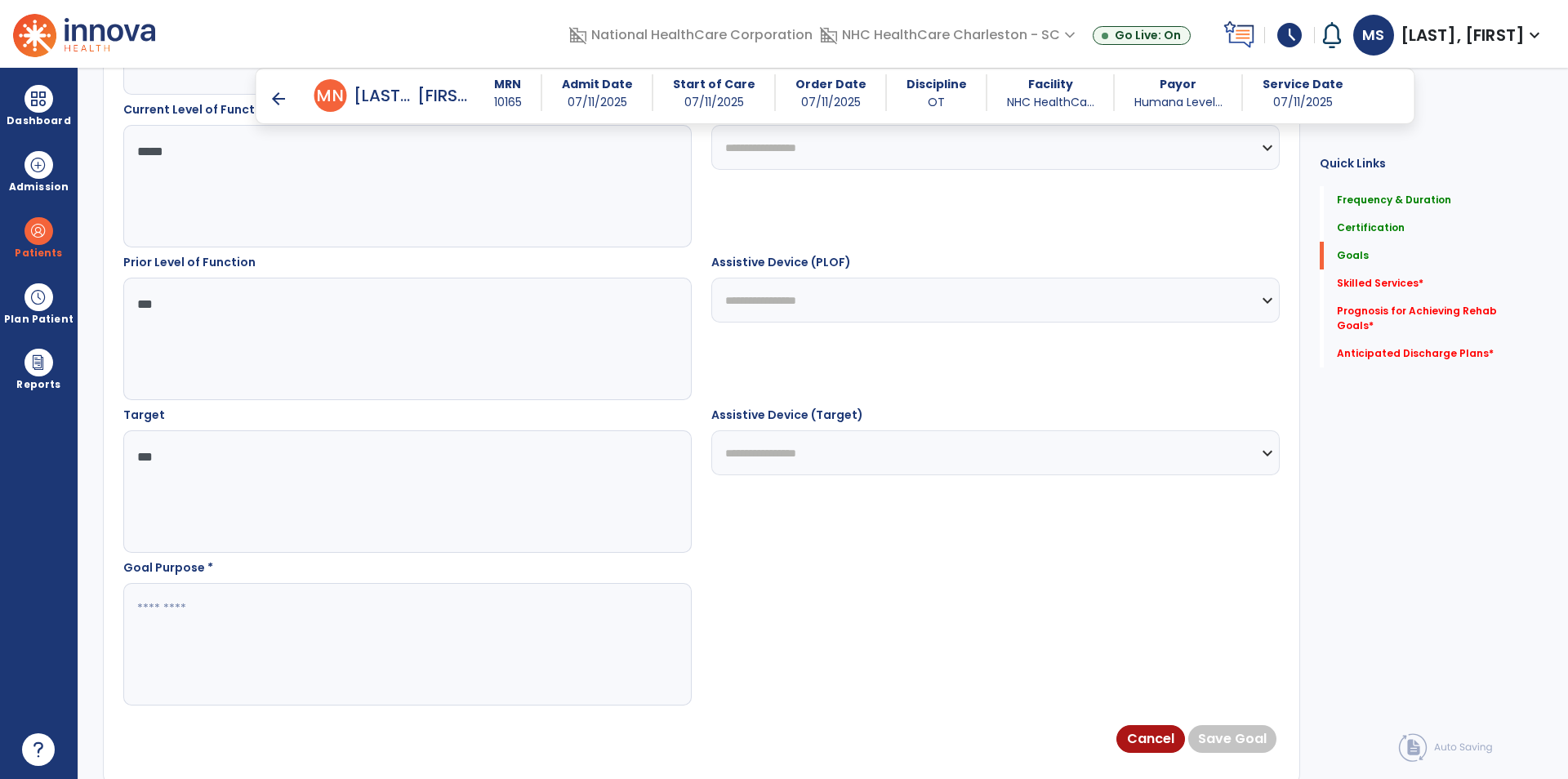 type on "***" 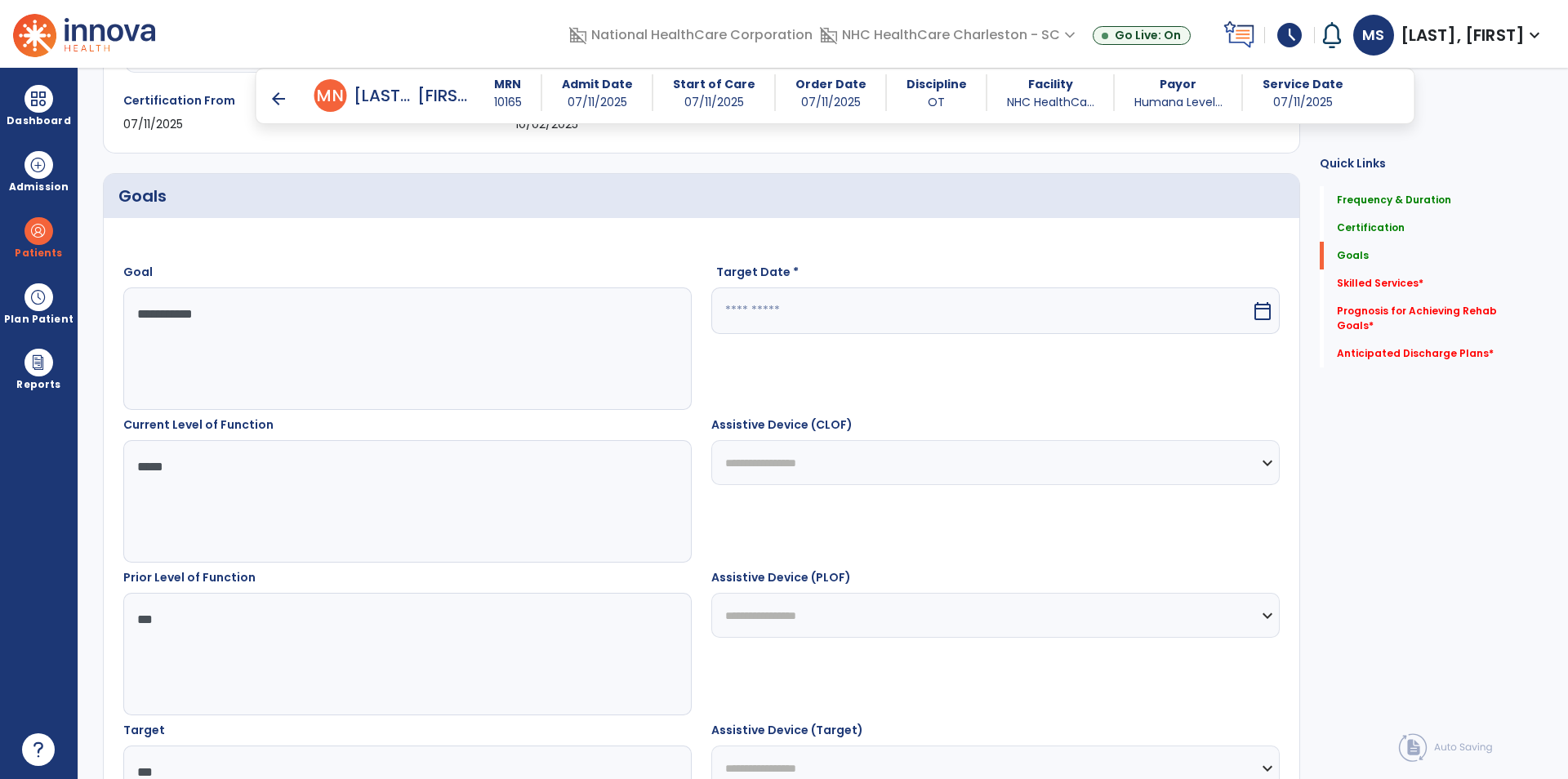 scroll, scrollTop: 327, scrollLeft: 0, axis: vertical 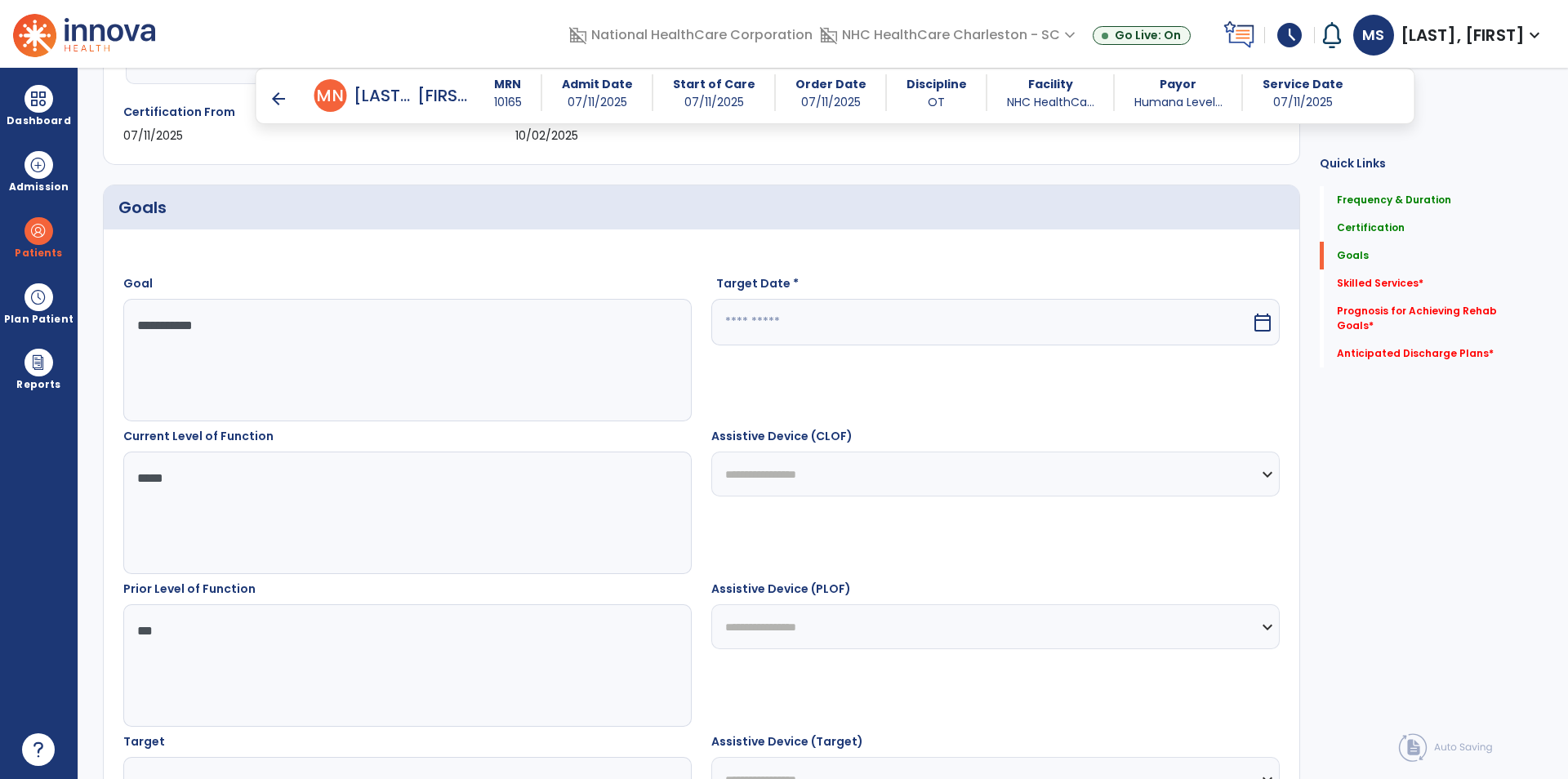type on "**********" 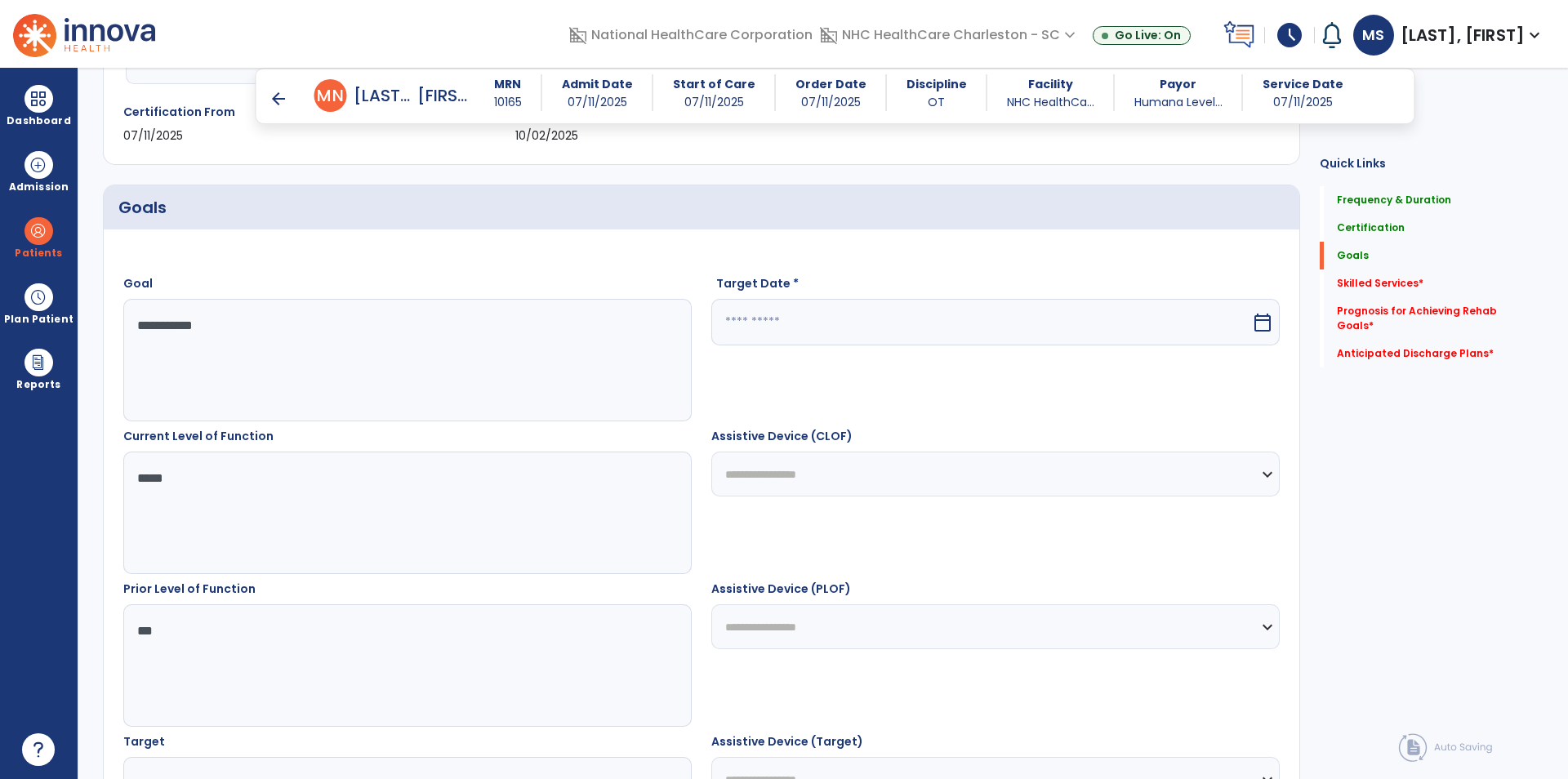 click on "Target Date *" at bounding box center [996, 287] 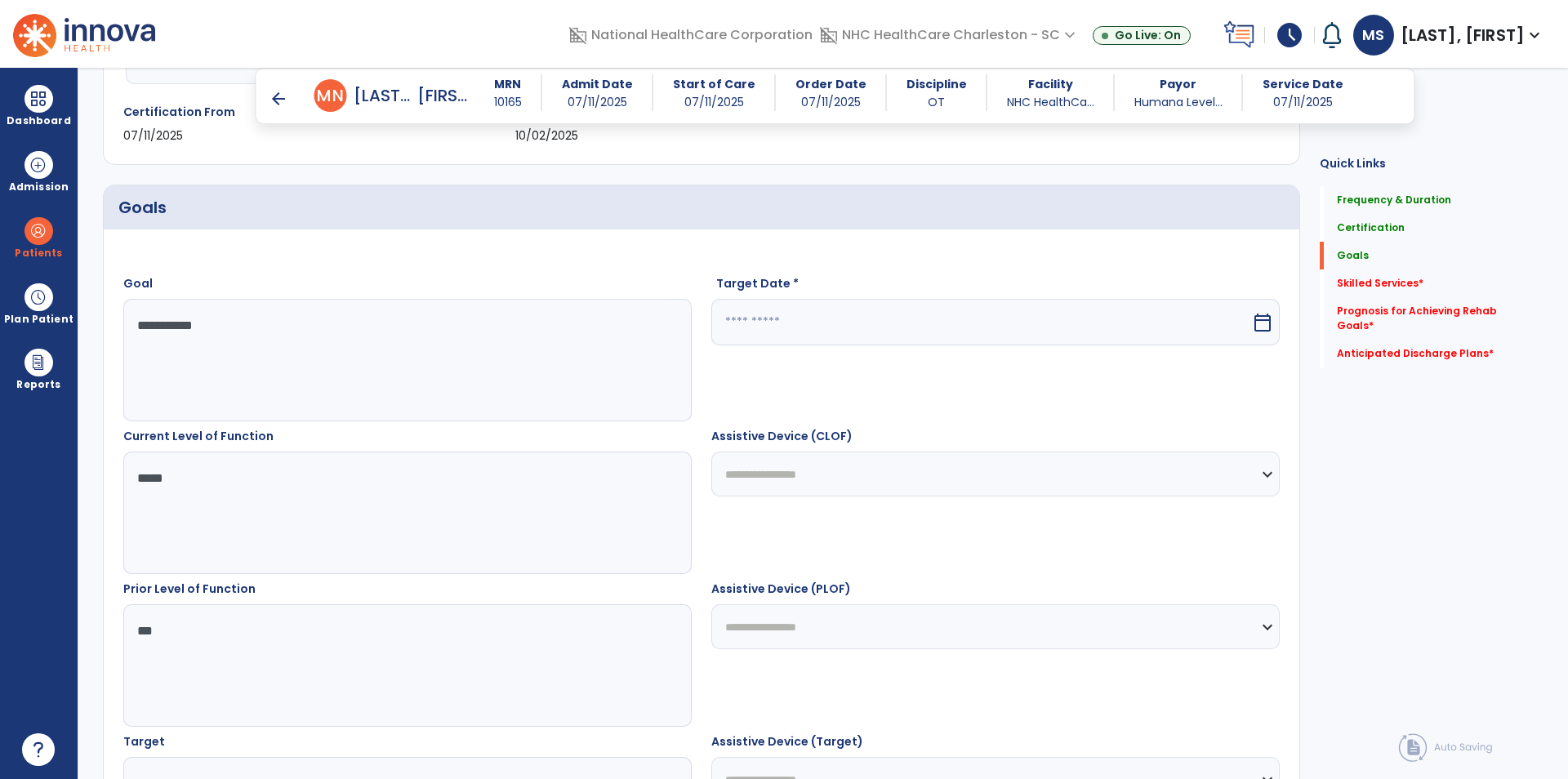 click at bounding box center (981, 322) 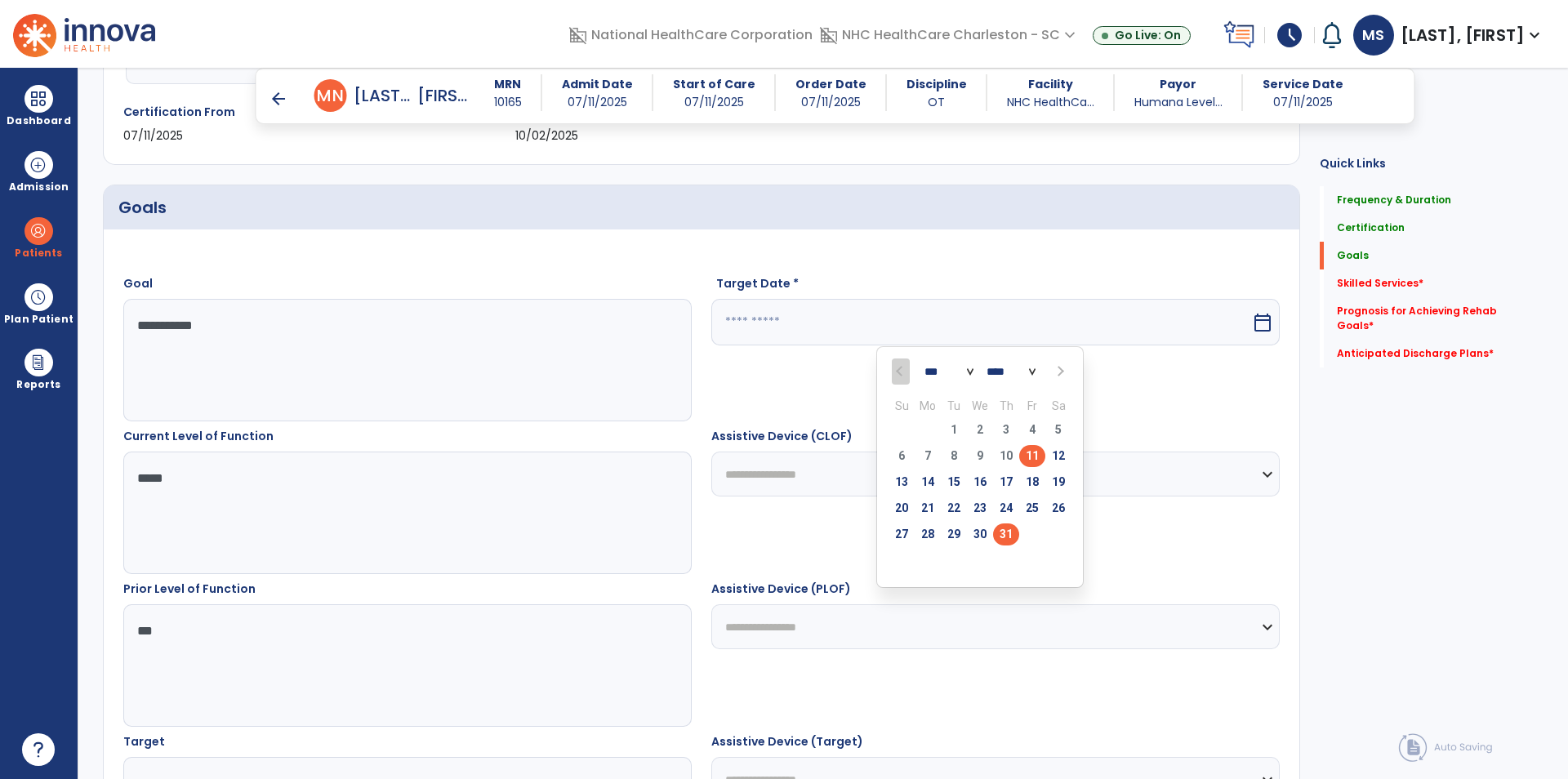 click on "31" at bounding box center (1006, 534) 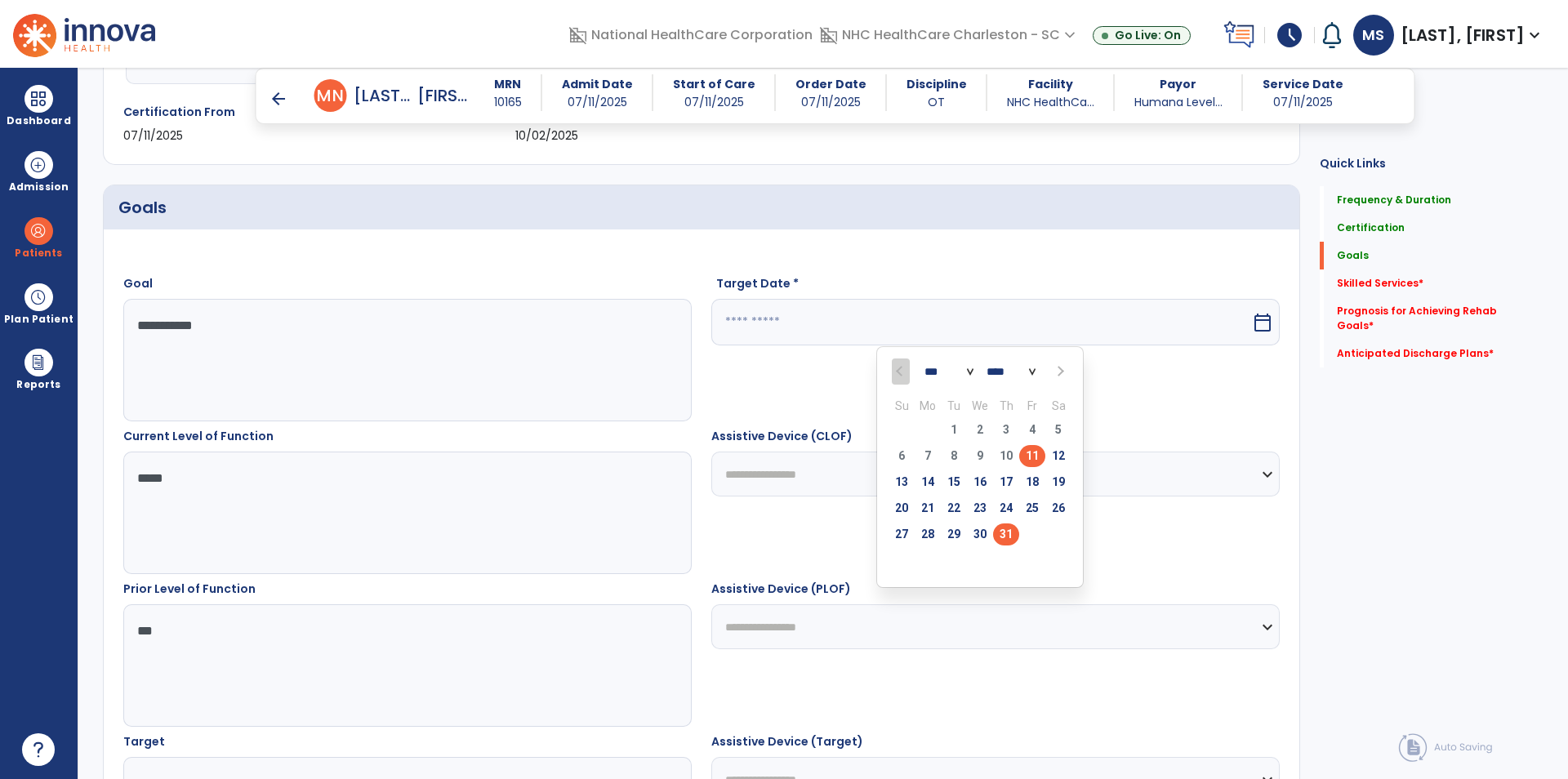 type on "*********" 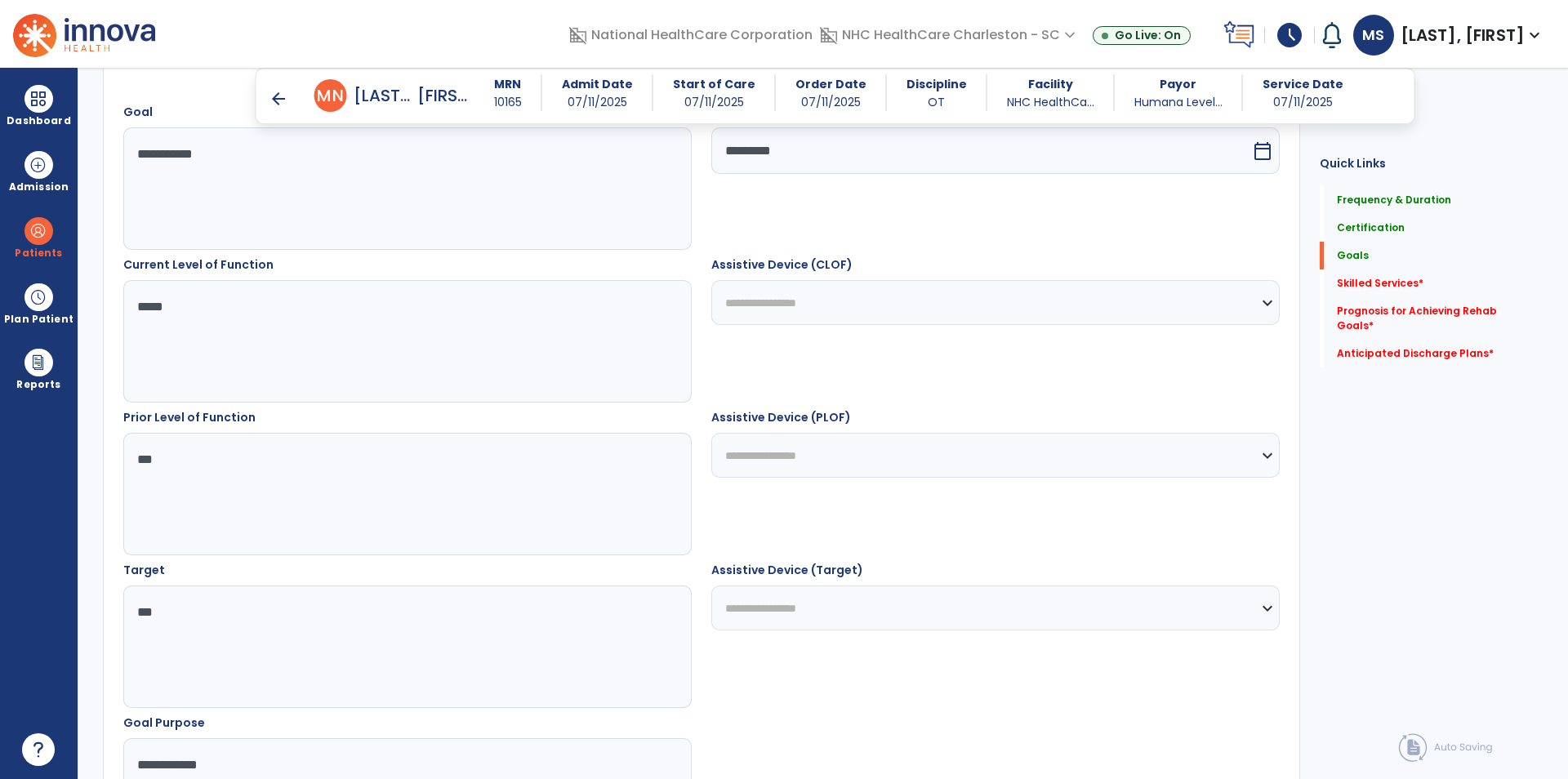 scroll, scrollTop: 735, scrollLeft: 0, axis: vertical 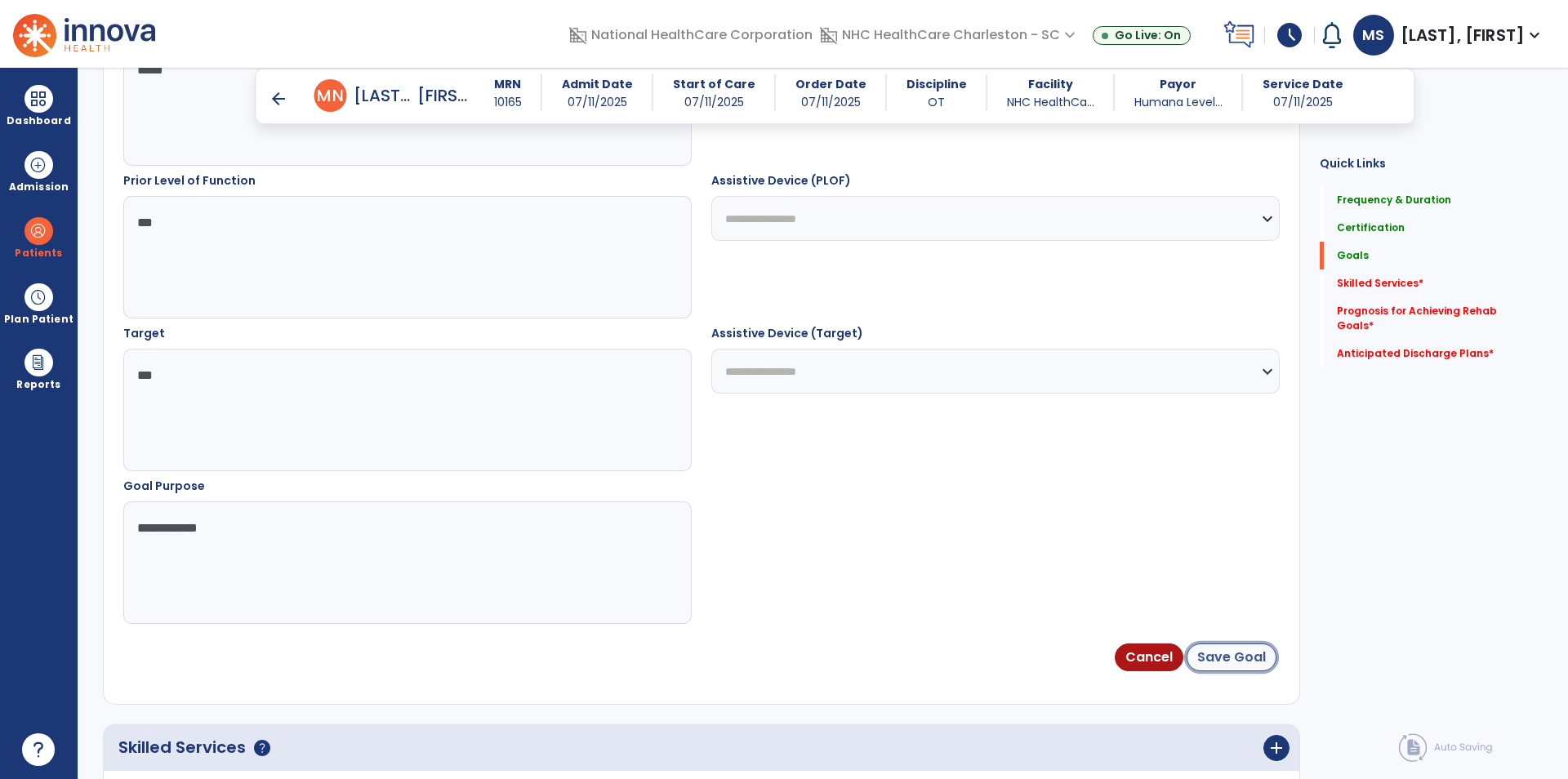 click on "Save Goal" at bounding box center [1232, 657] 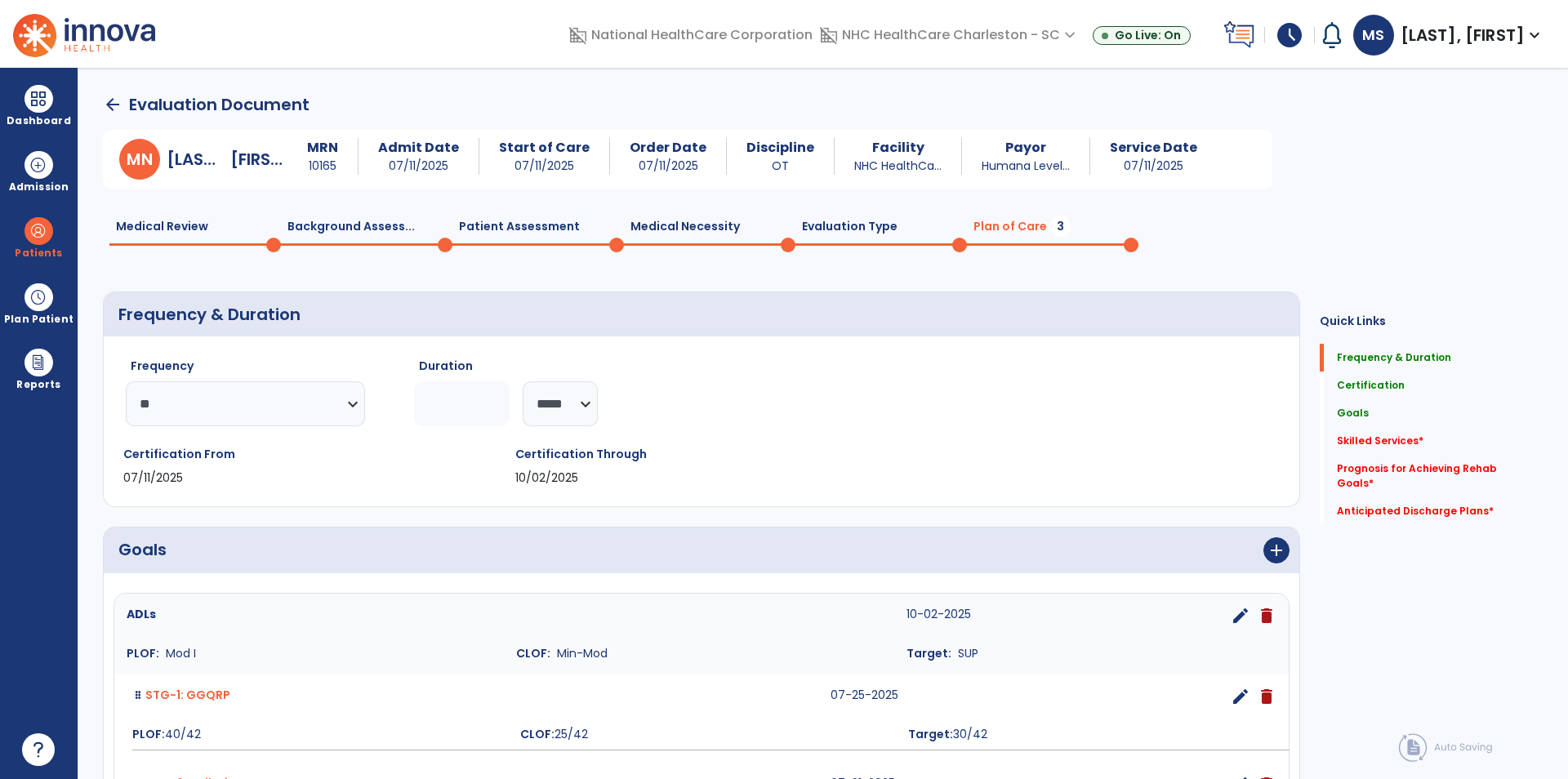 scroll, scrollTop: 408, scrollLeft: 0, axis: vertical 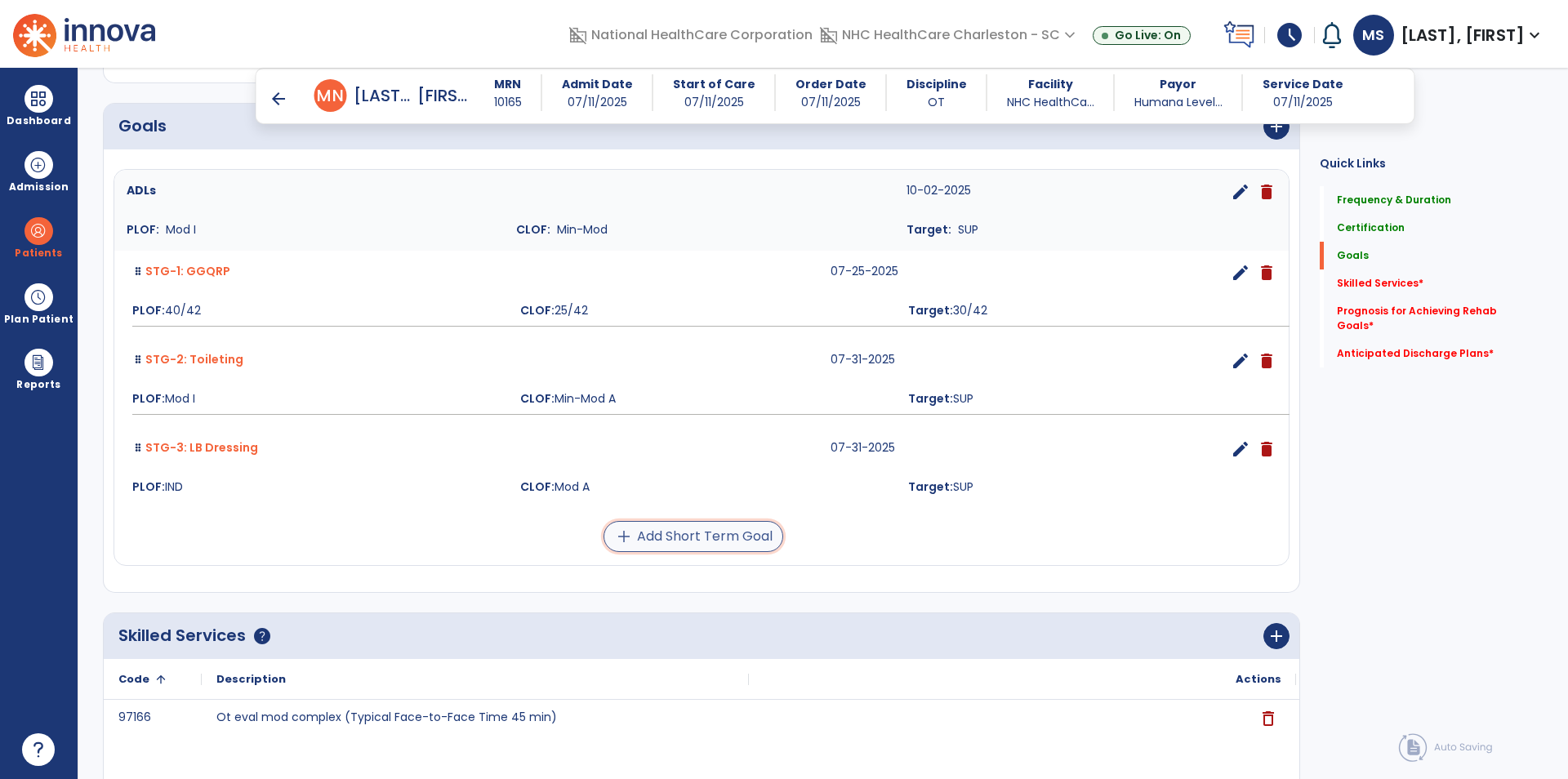 click on "add  Add Short Term Goal" at bounding box center [693, 536] 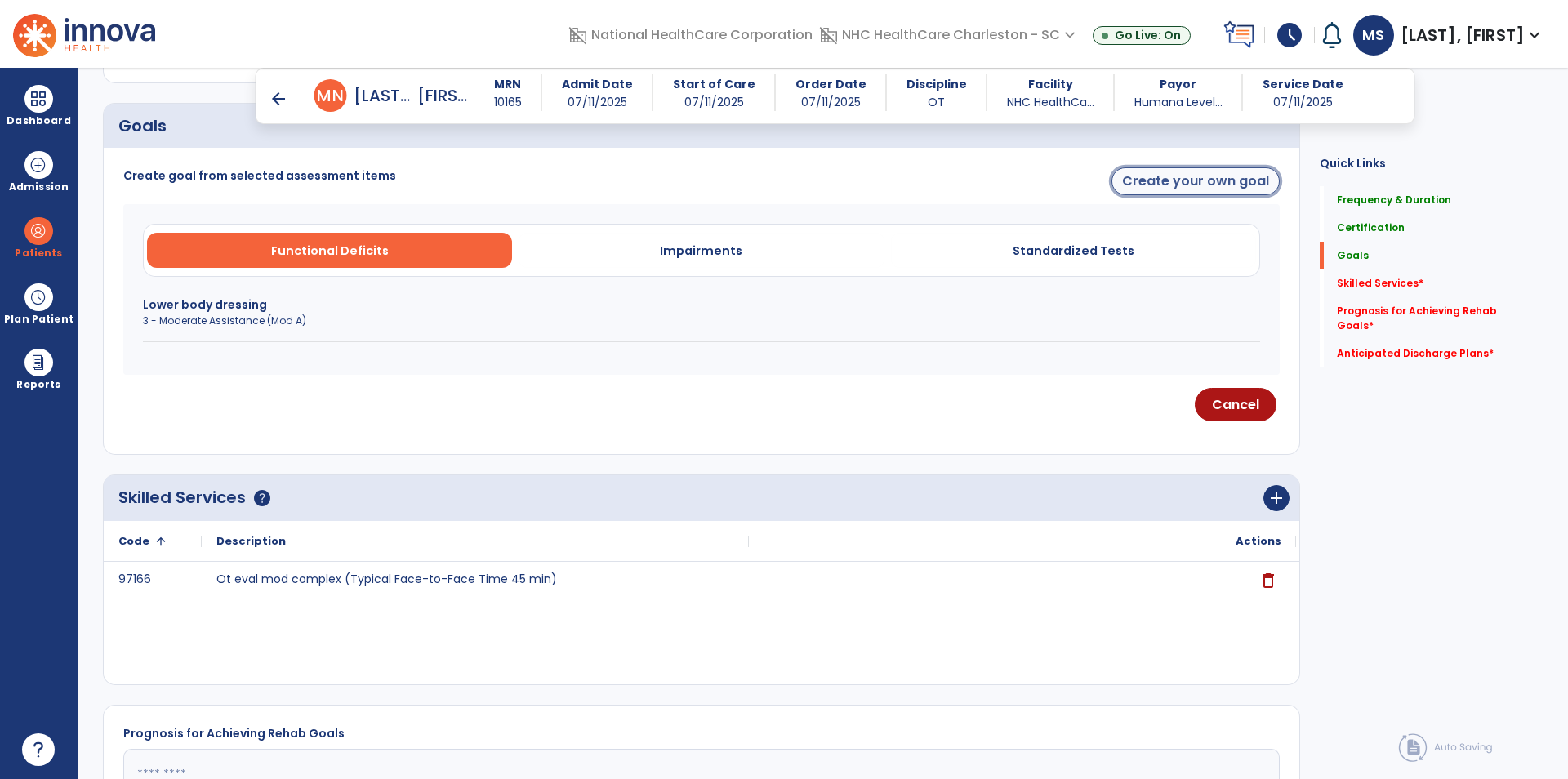 click on "Create your own goal" at bounding box center (1196, 181) 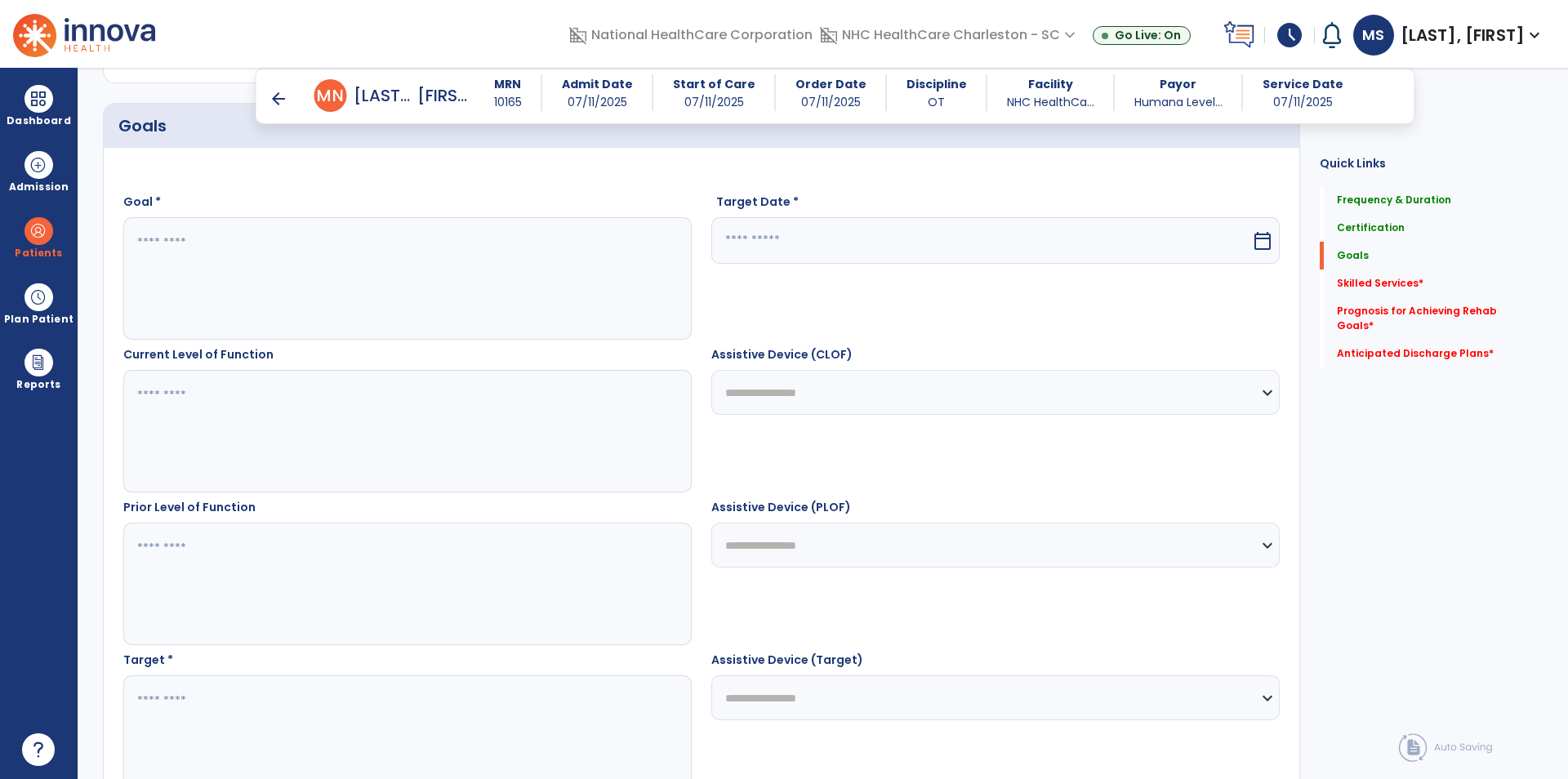 click at bounding box center [407, 278] 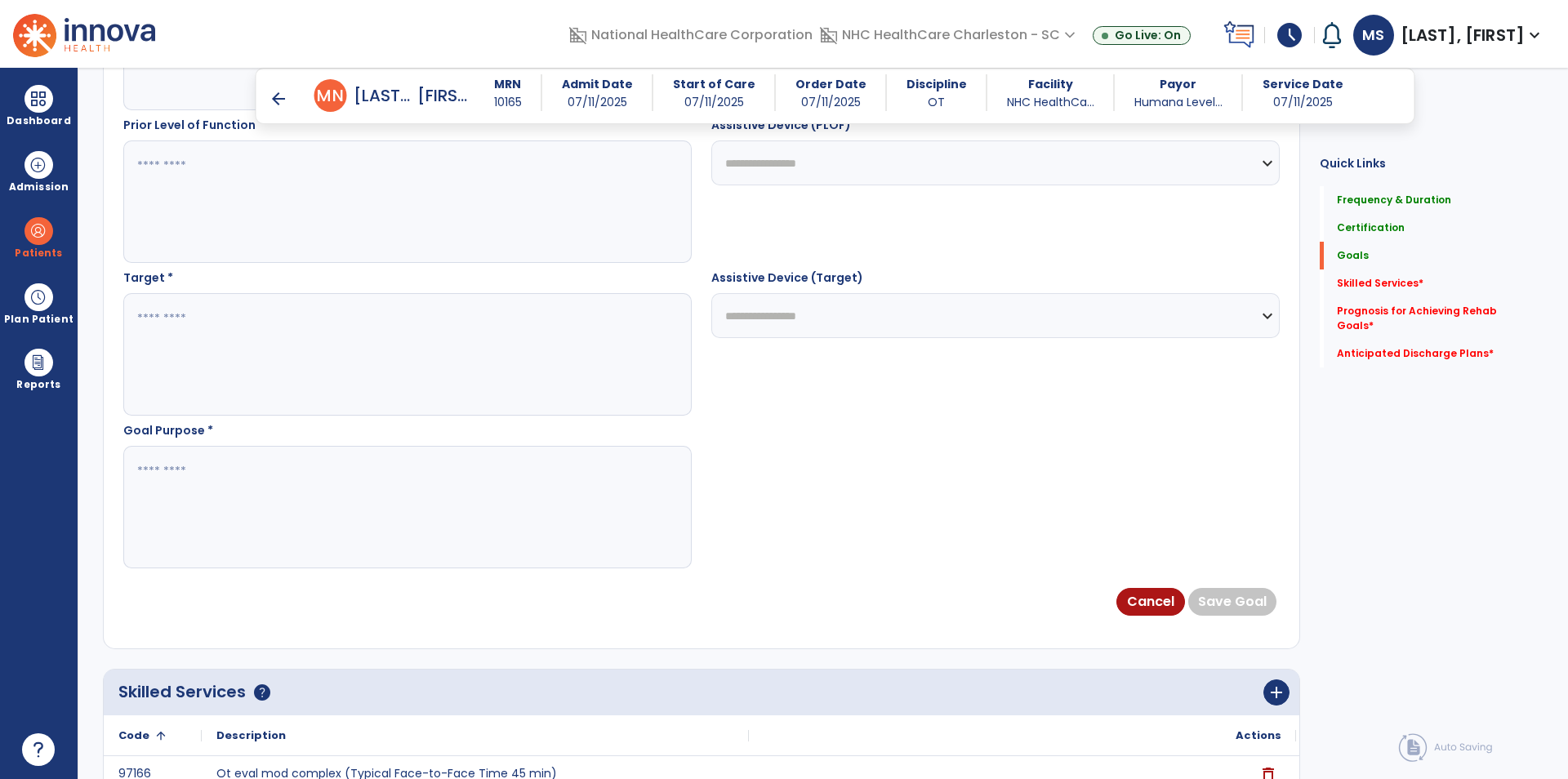 scroll, scrollTop: 817, scrollLeft: 0, axis: vertical 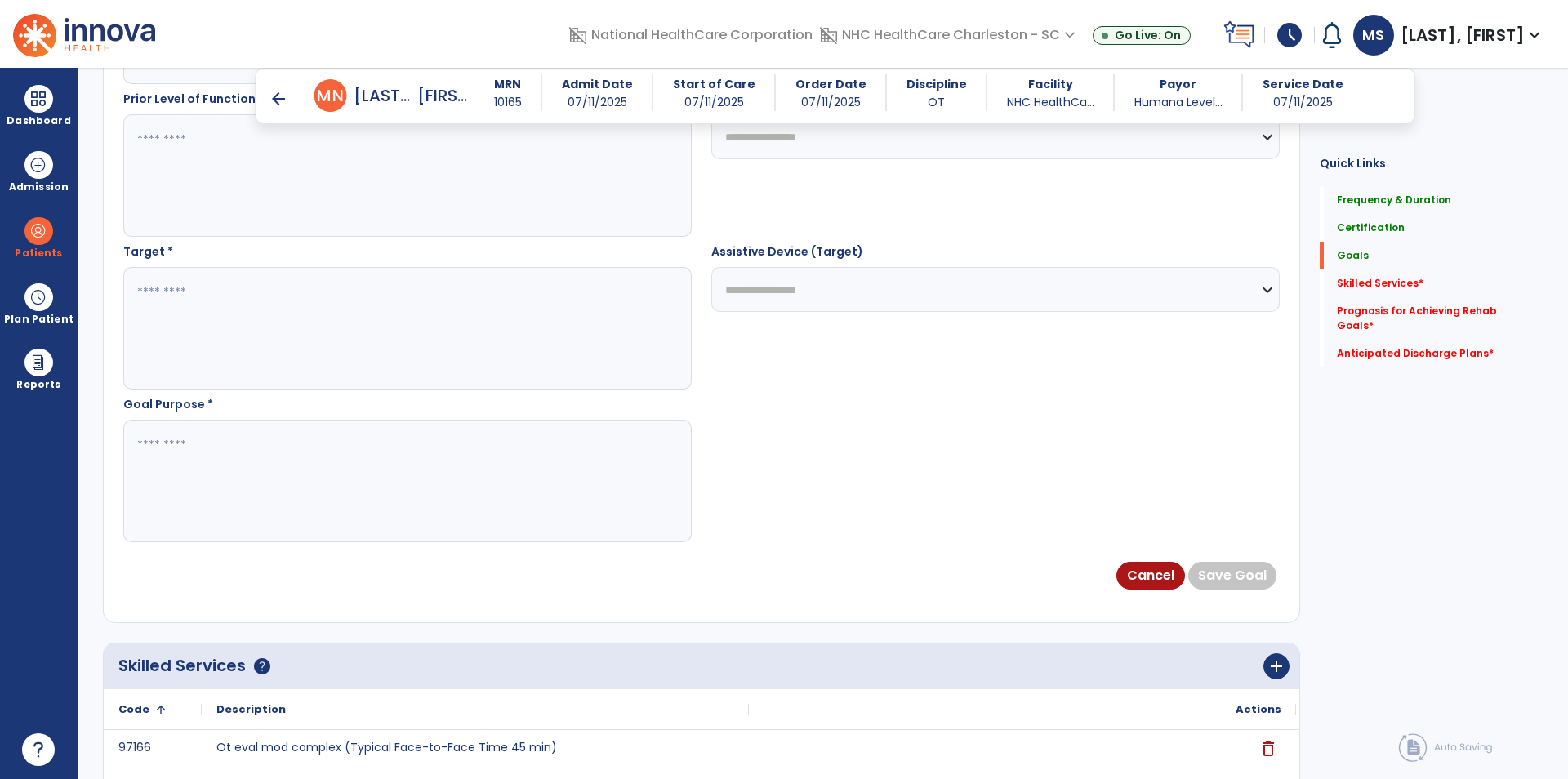 click on "Cancel   Save Goal" at bounding box center (702, 576) 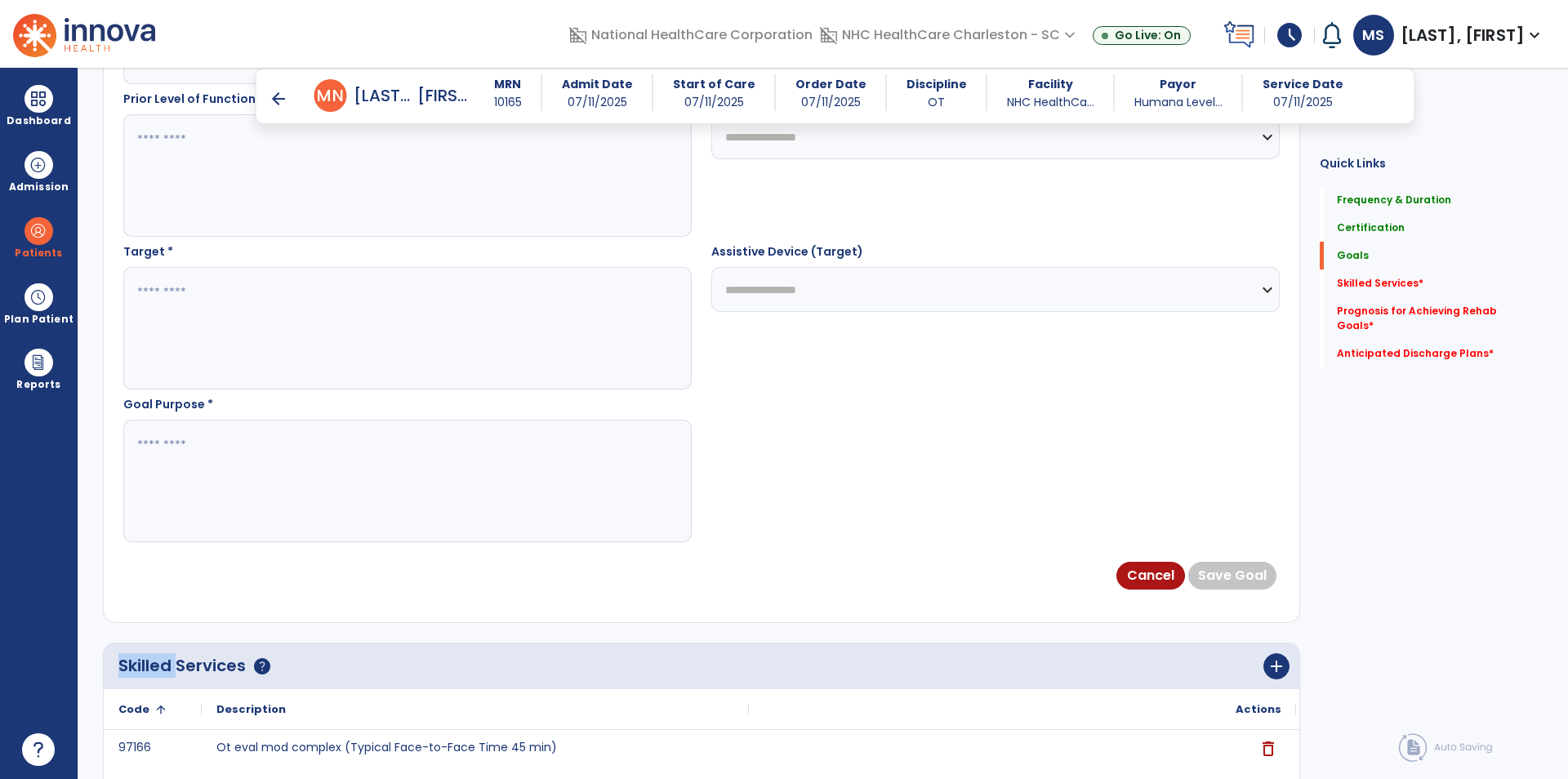 click on "Cancel   Save Goal" at bounding box center [702, 576] 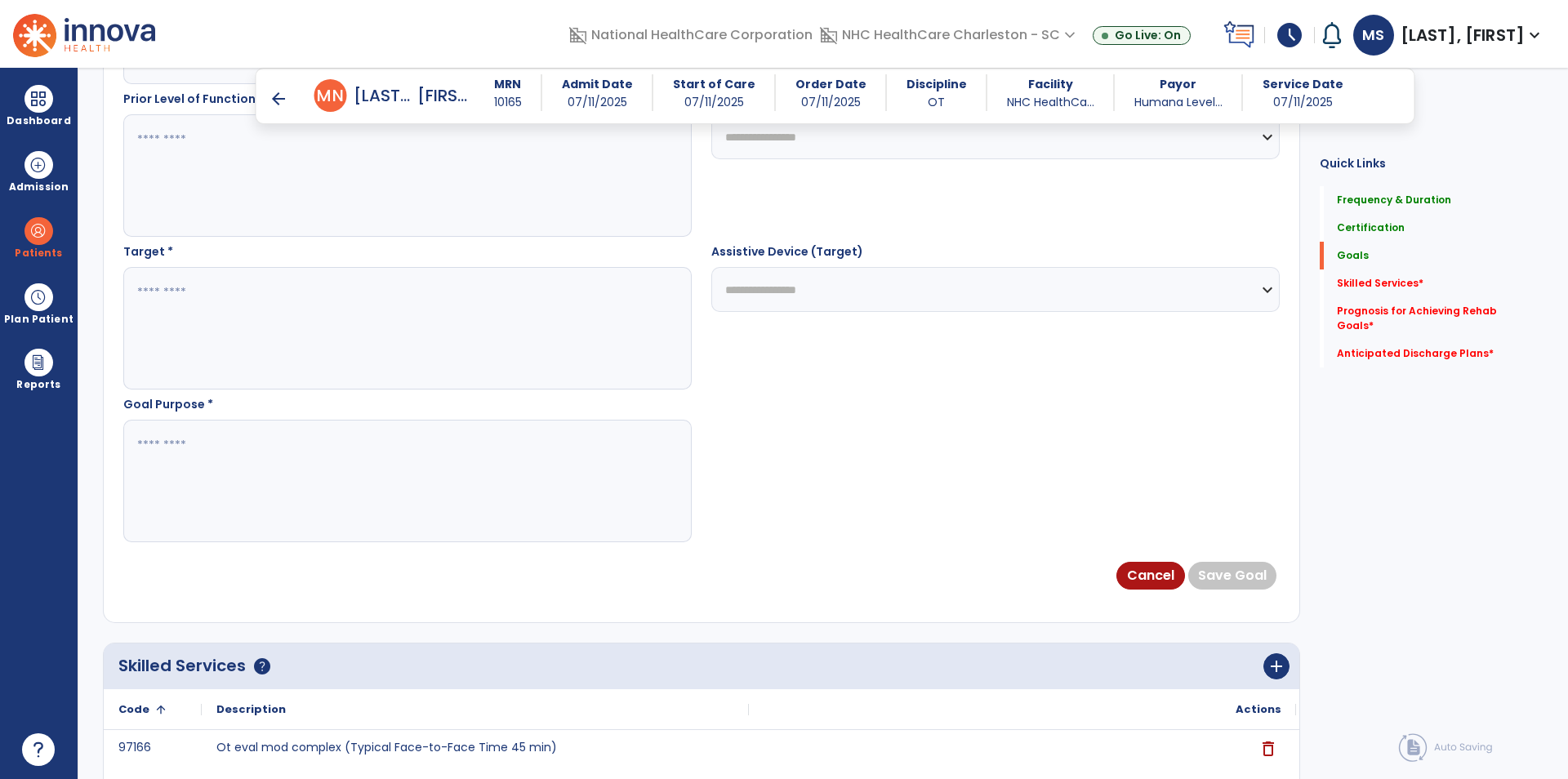 click on "Cancel   Save Goal" at bounding box center (702, 576) 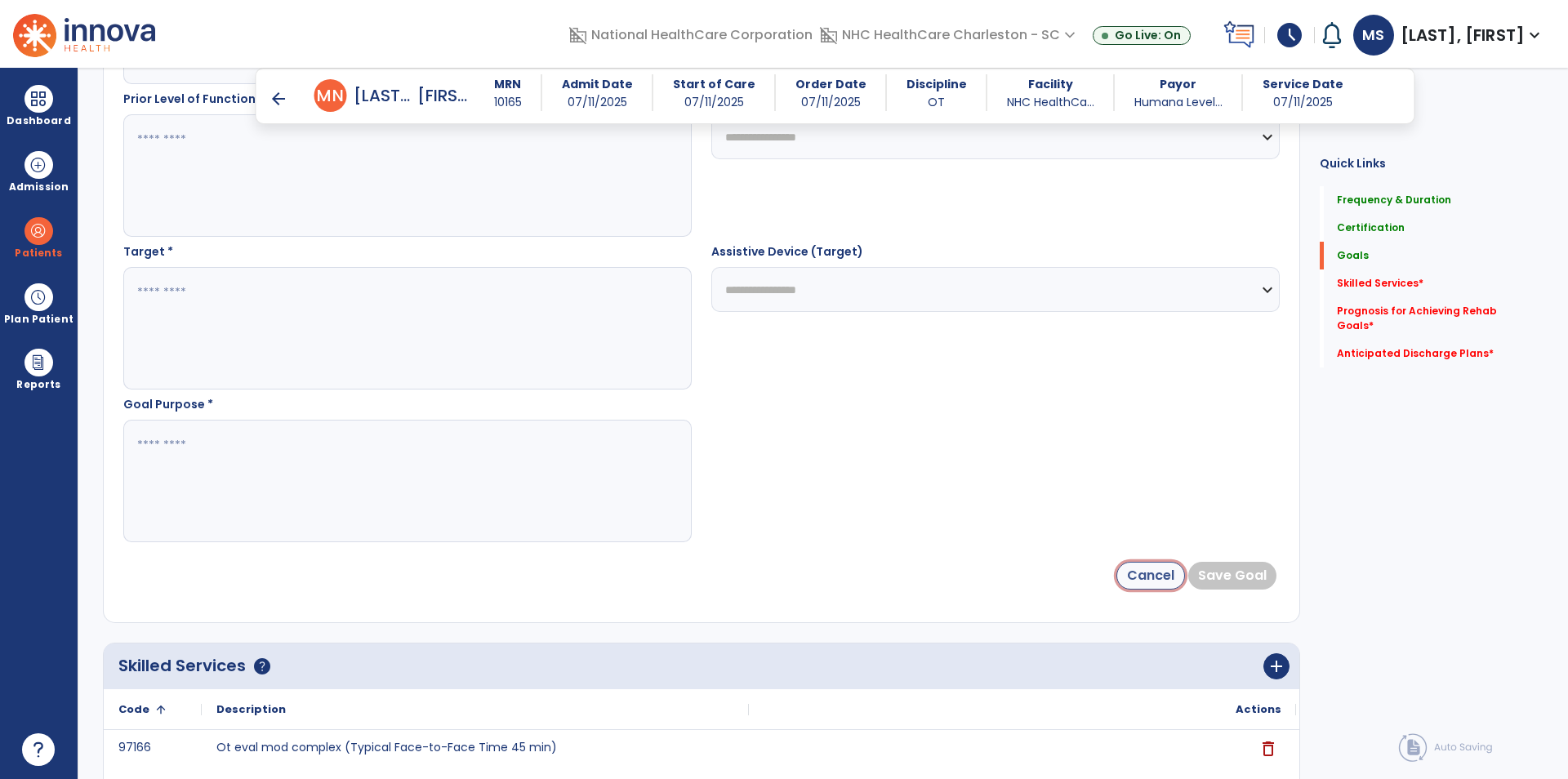 click on "Cancel" at bounding box center [1151, 576] 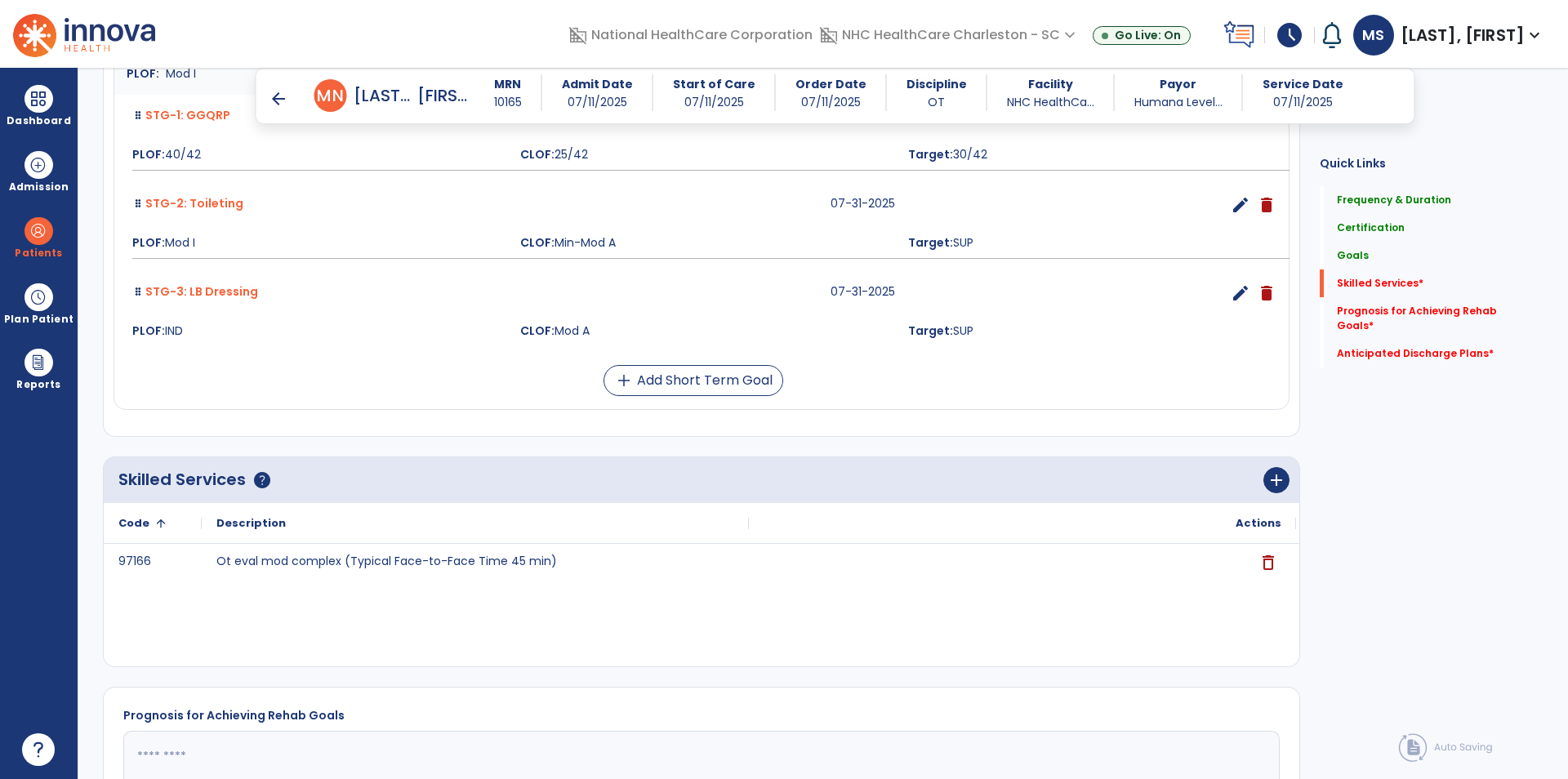 scroll, scrollTop: 735, scrollLeft: 0, axis: vertical 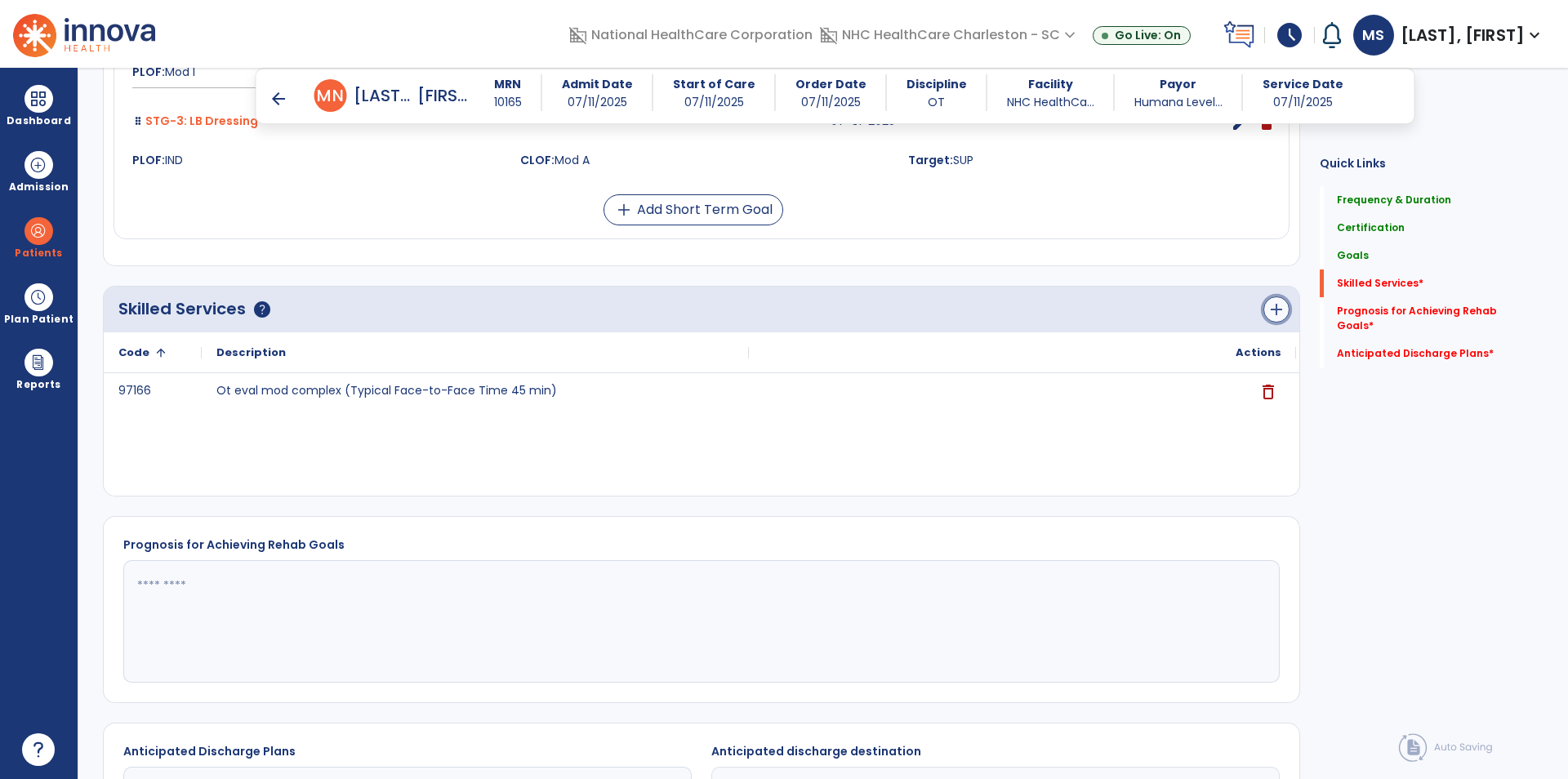 click on "add" 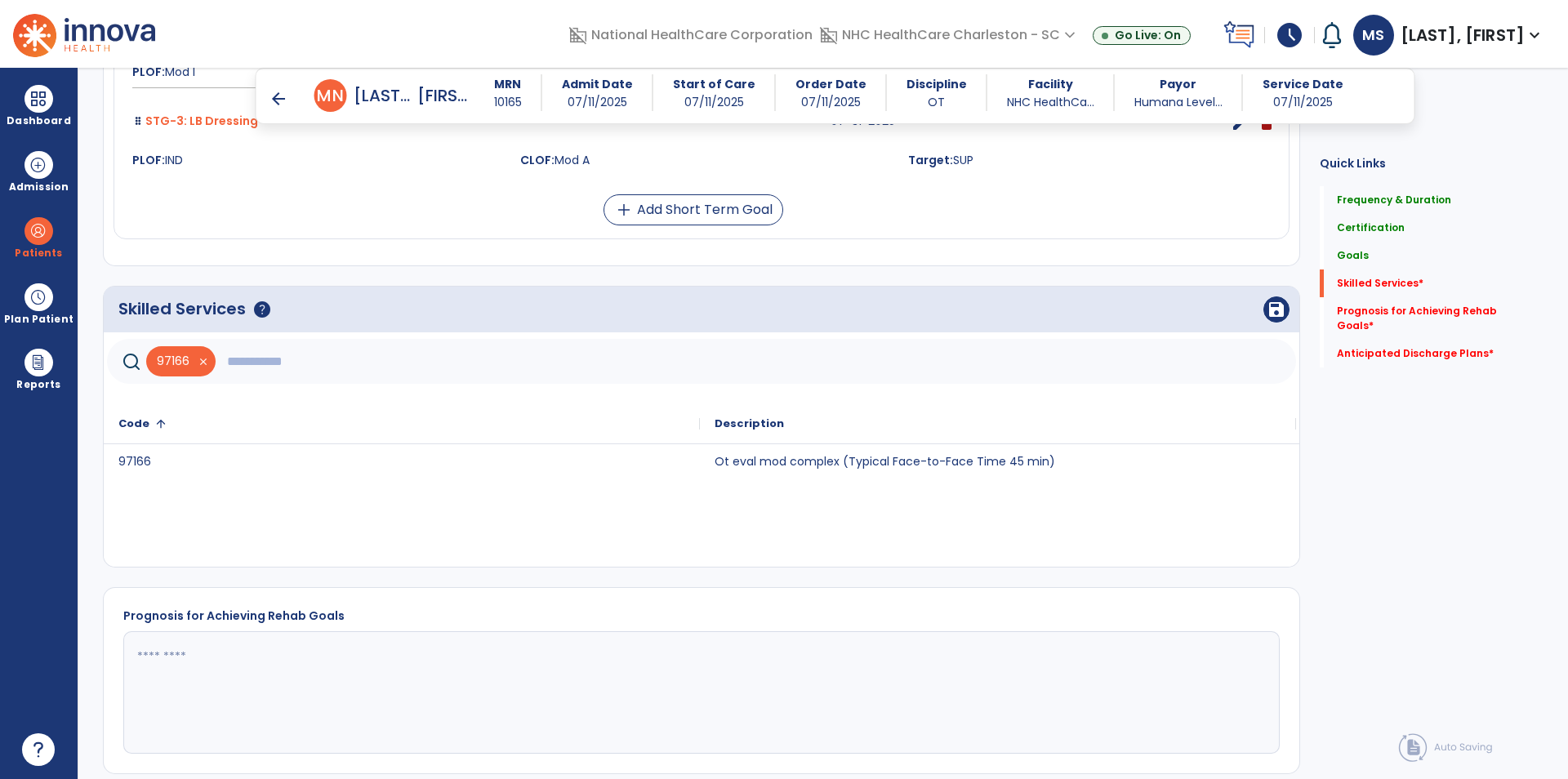 click 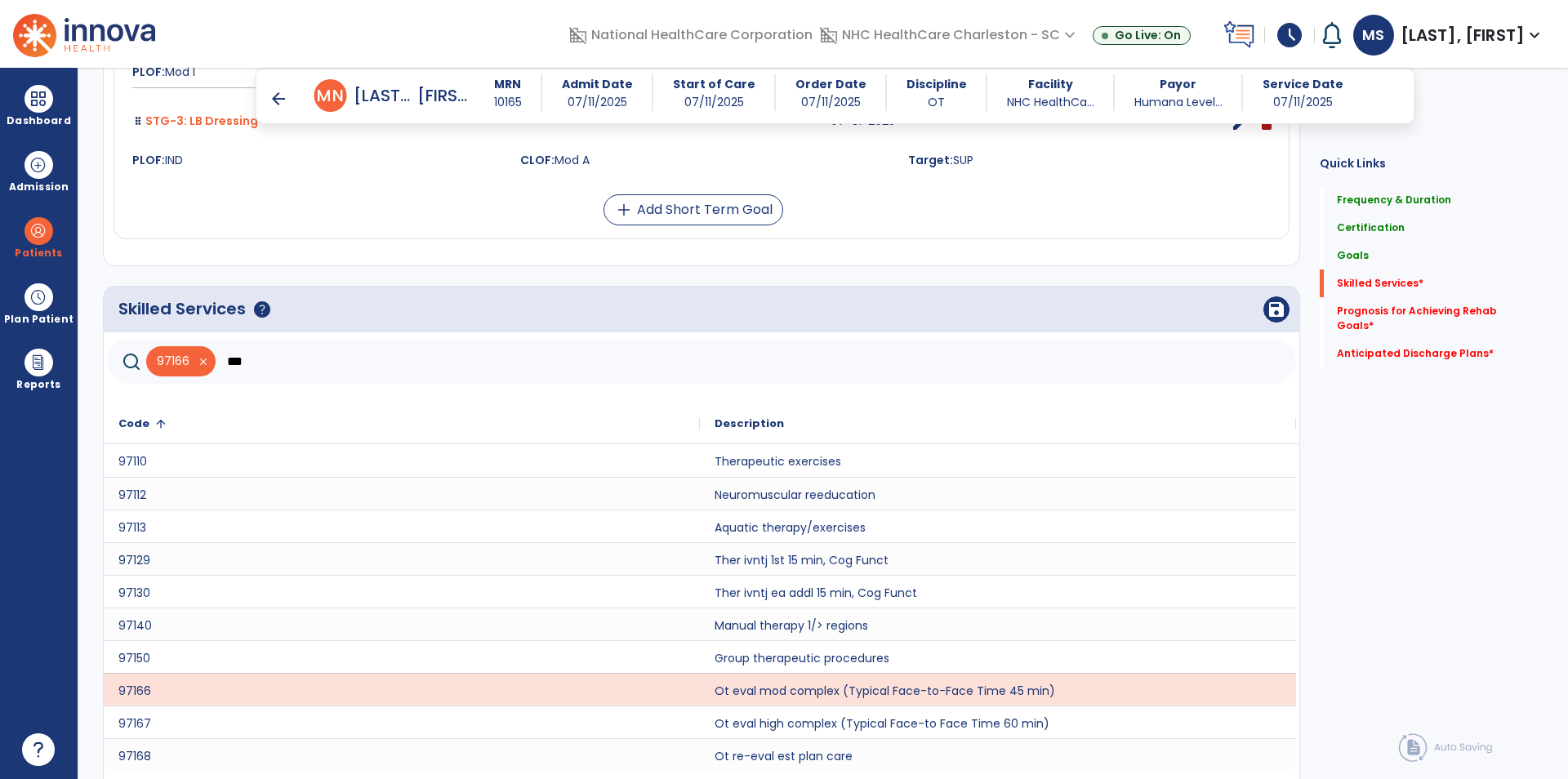 scroll, scrollTop: 765, scrollLeft: 0, axis: vertical 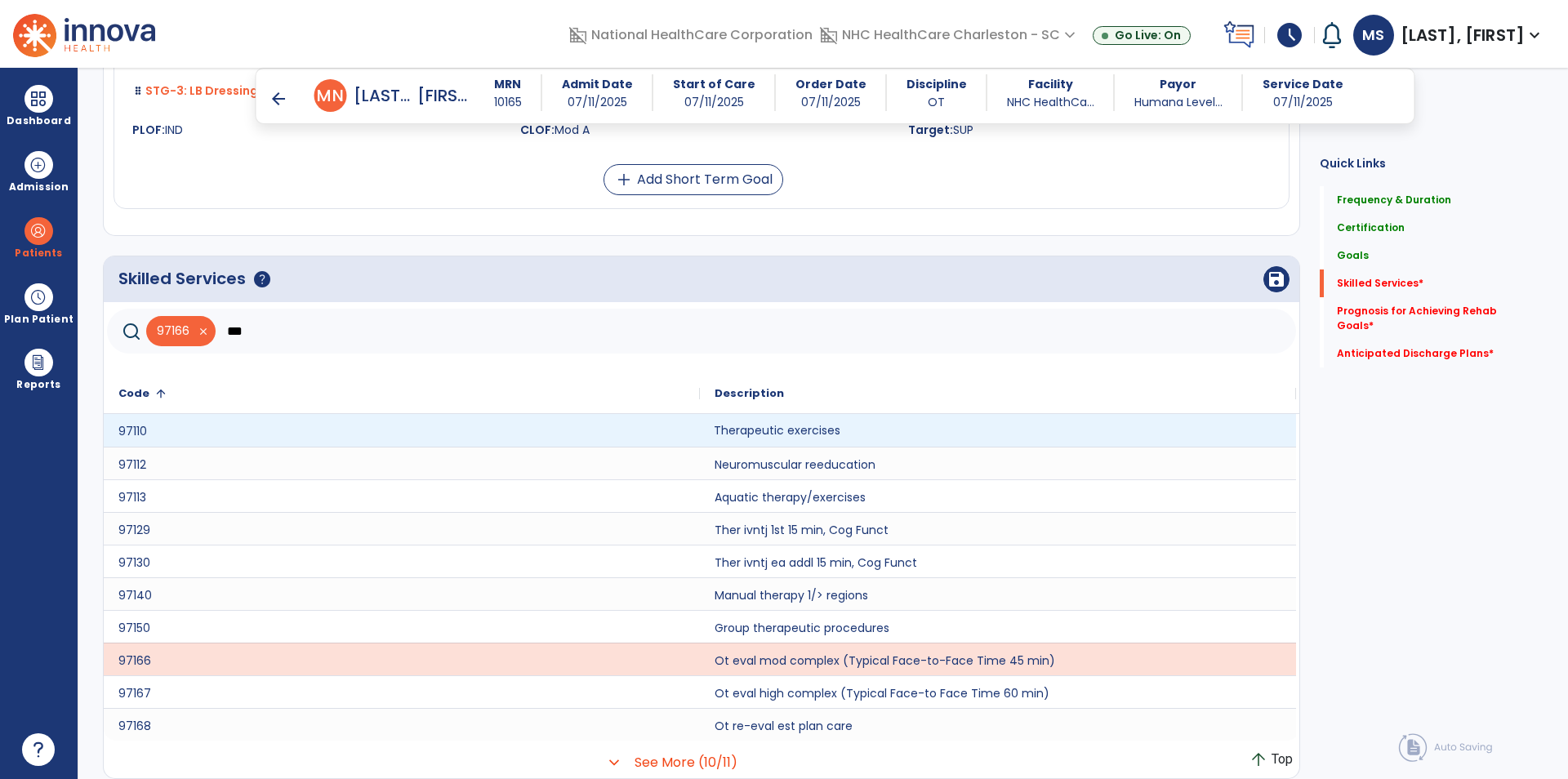 click on "Therapeutic exercises" 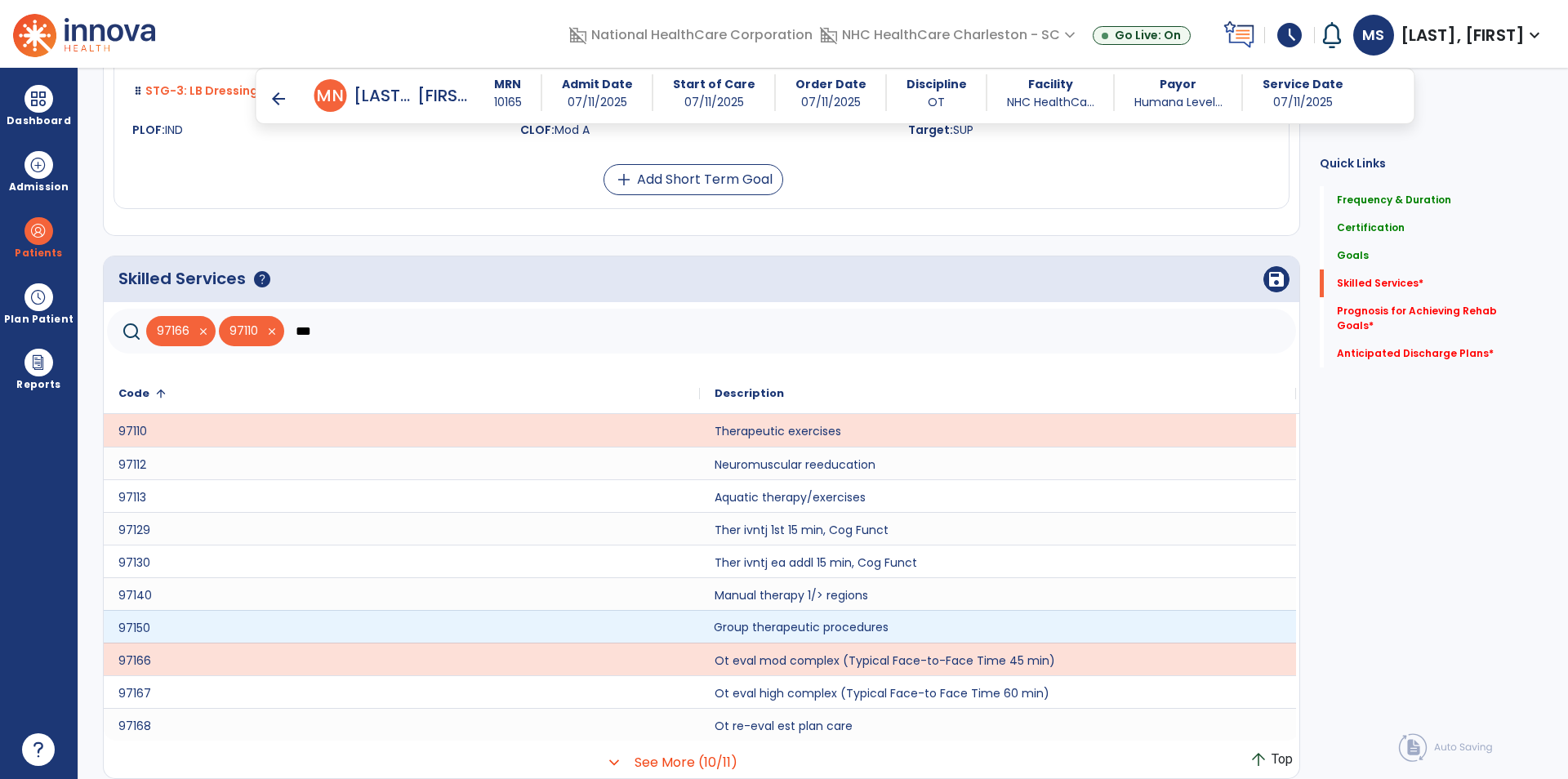 click on "Group therapeutic procedures" 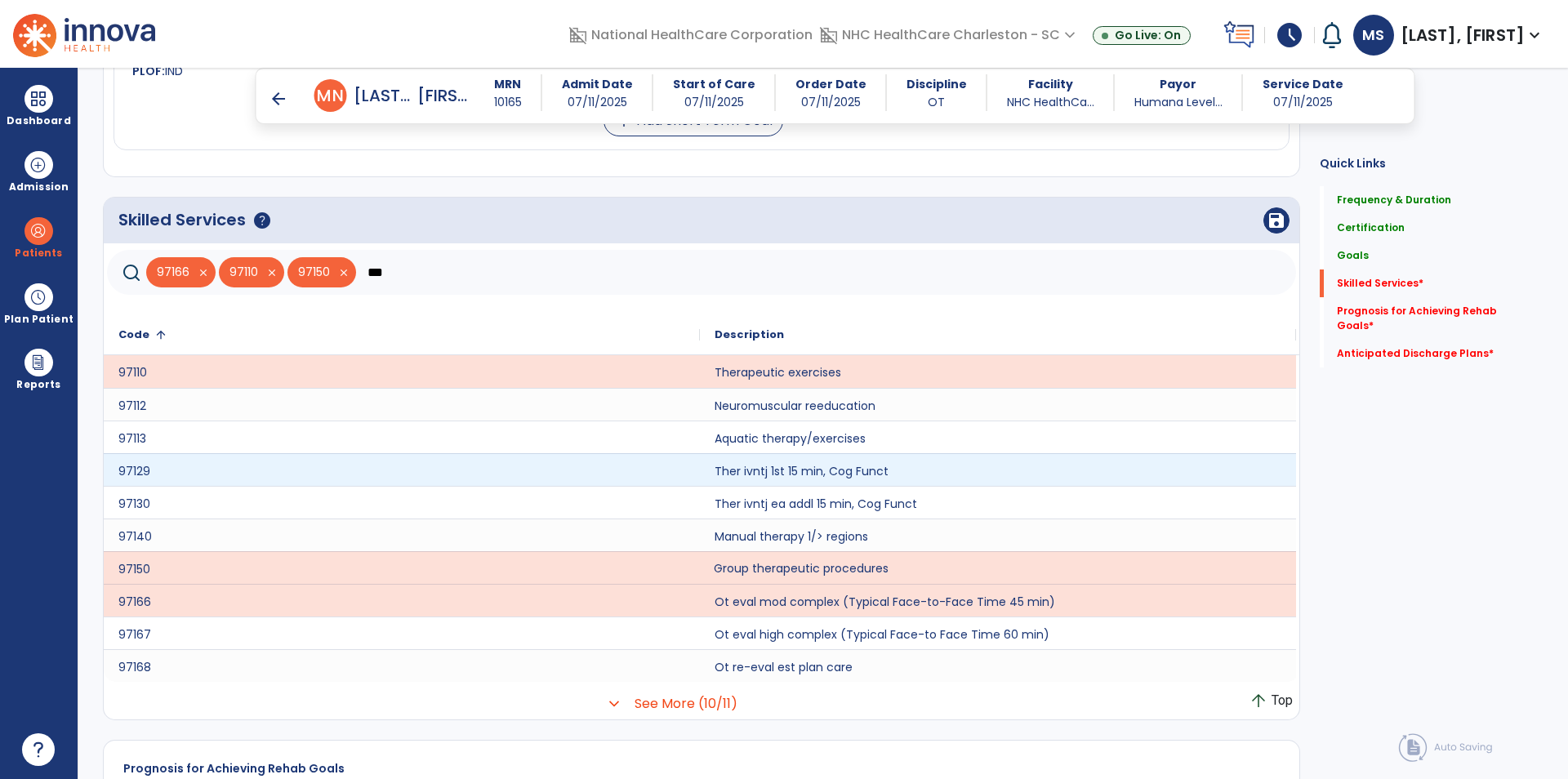 scroll, scrollTop: 847, scrollLeft: 0, axis: vertical 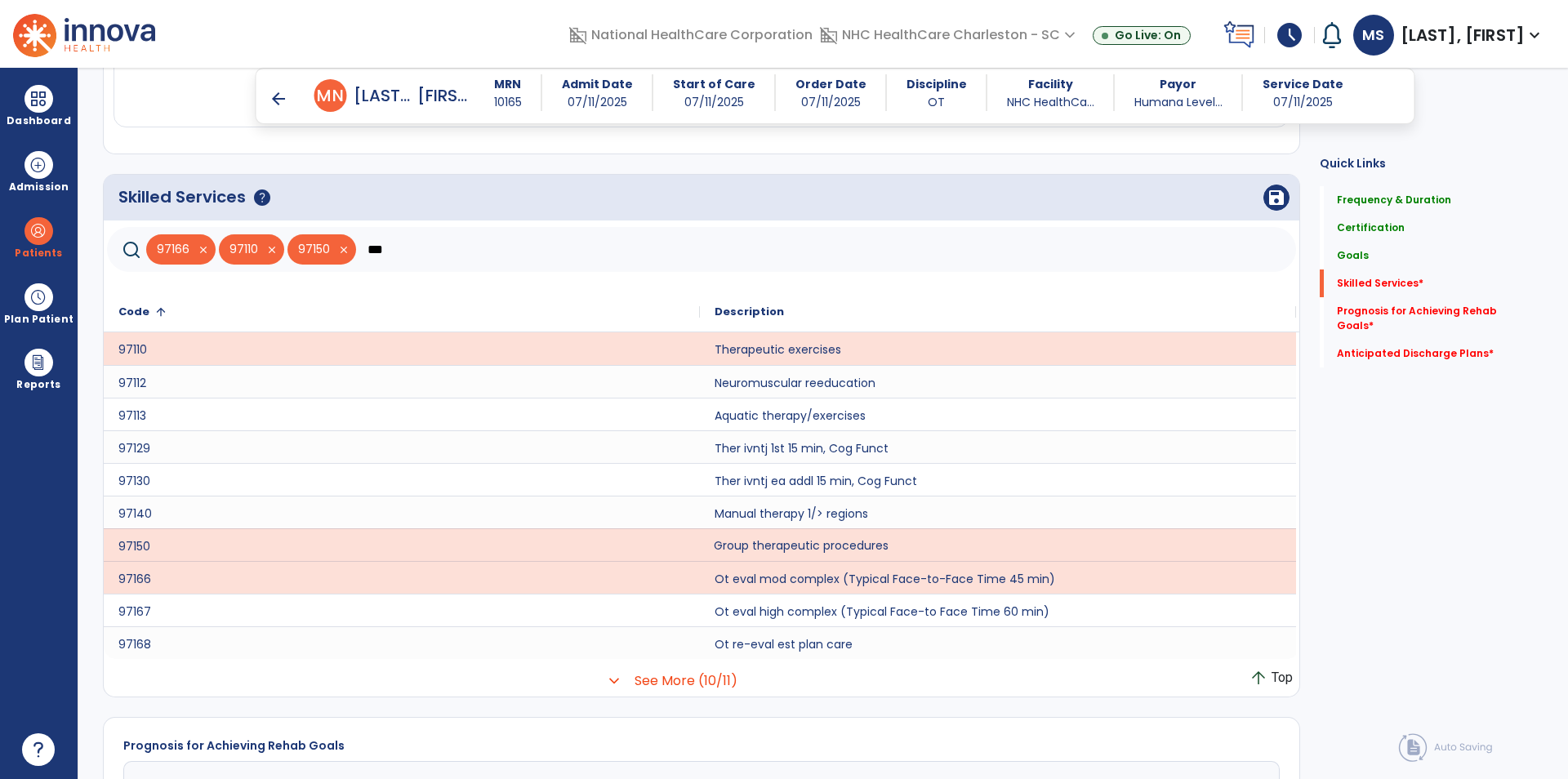 click on "***" 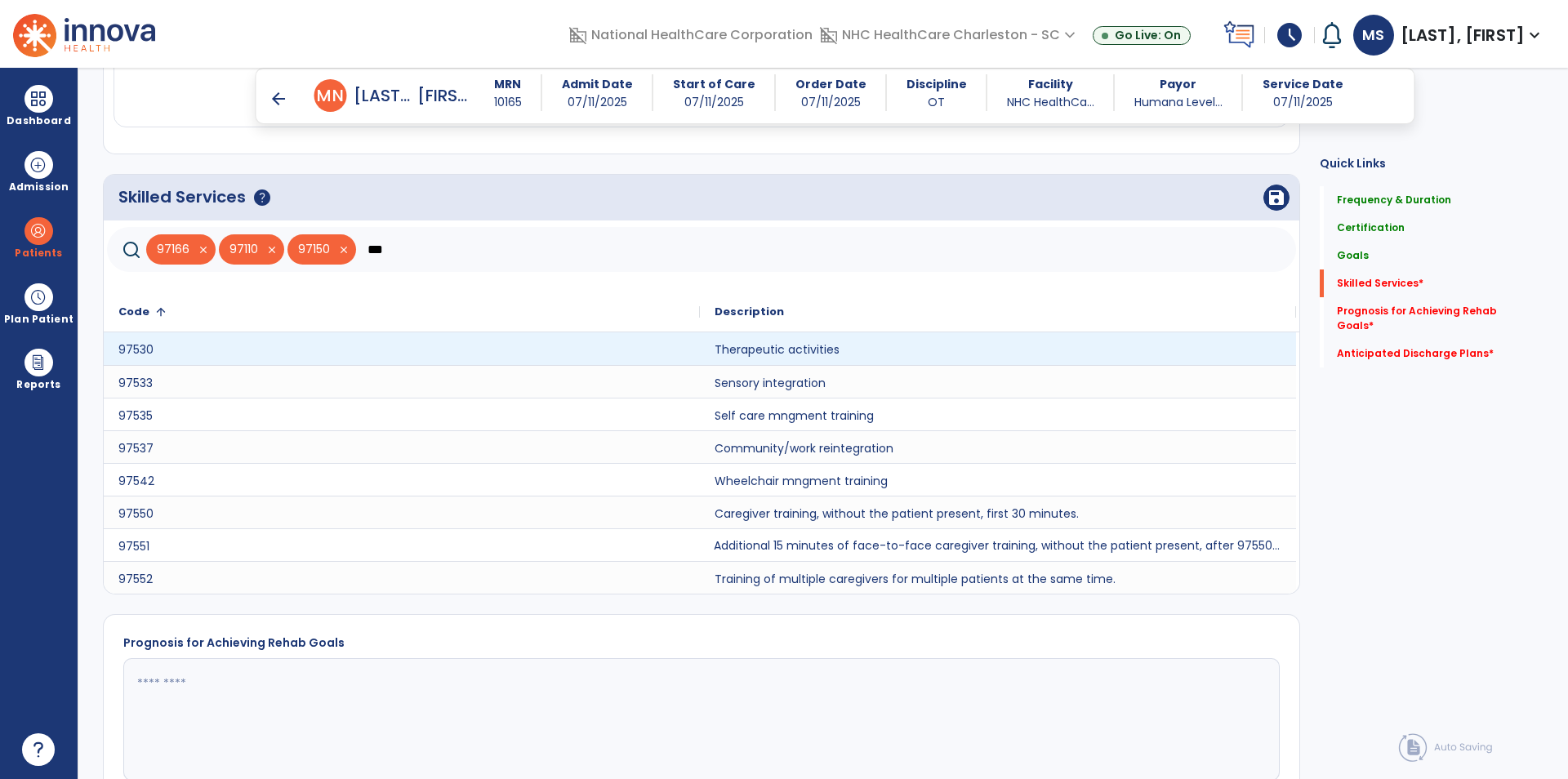 type on "***" 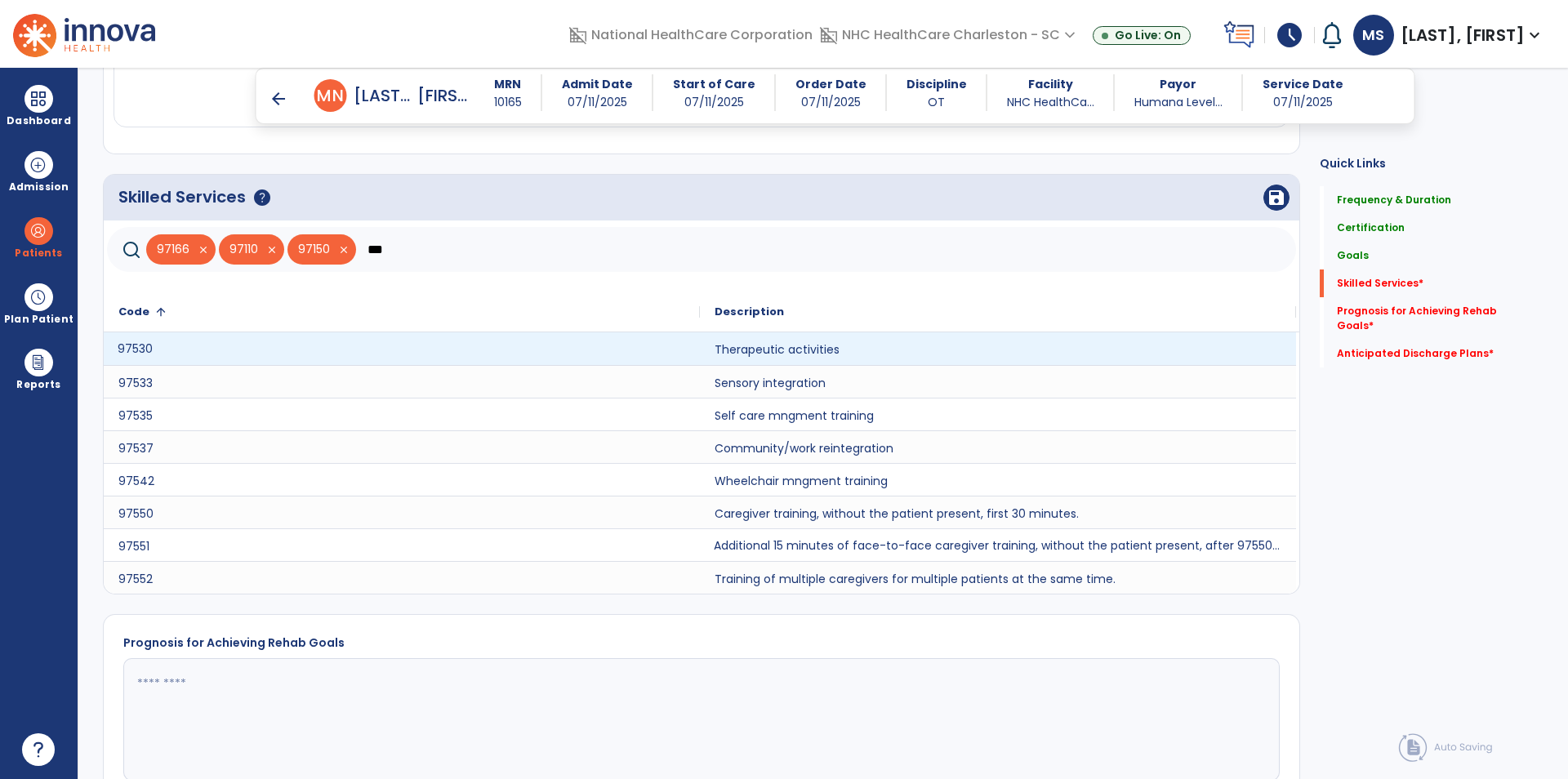 click on "97530" 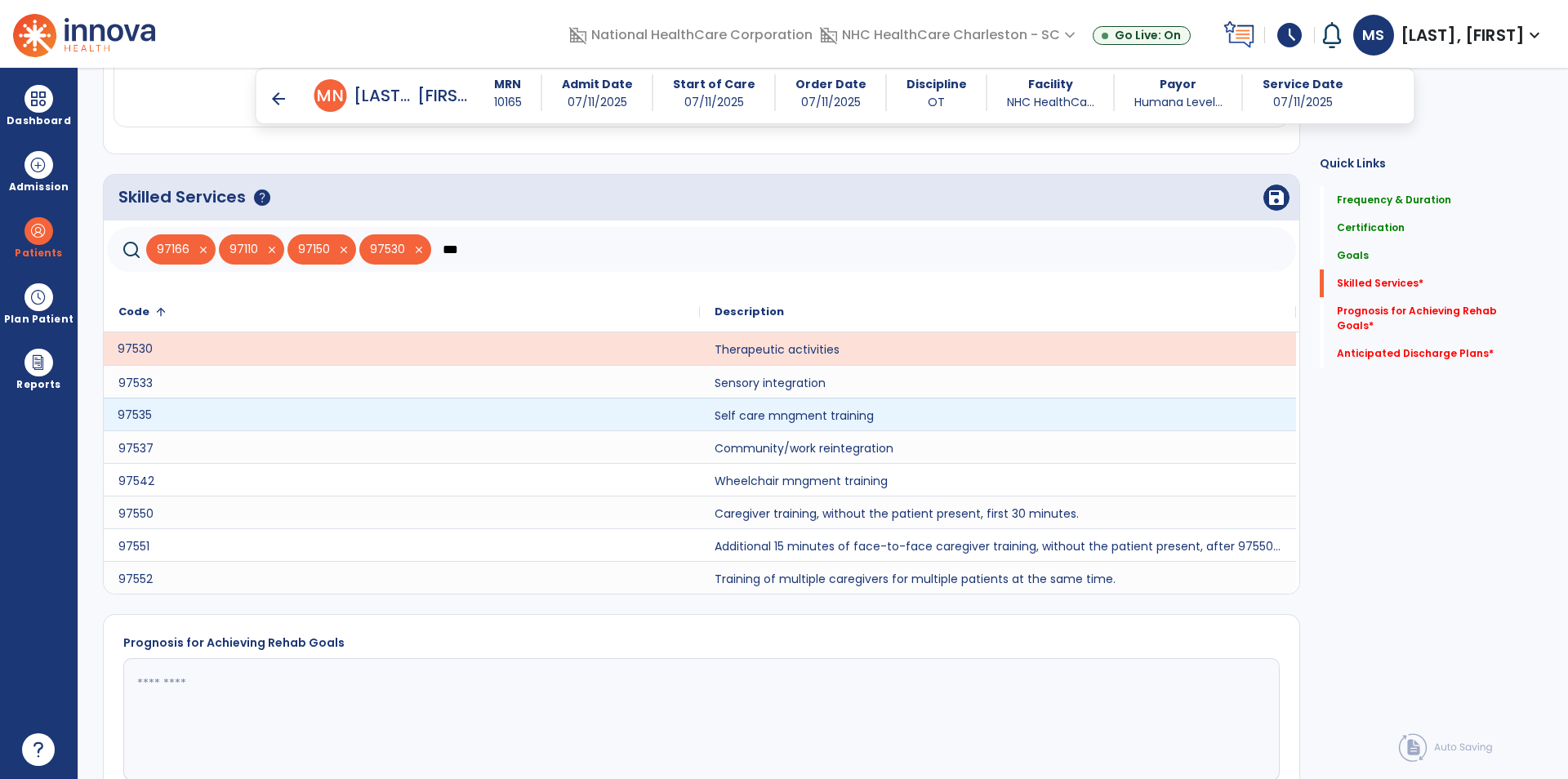 click on "97535" 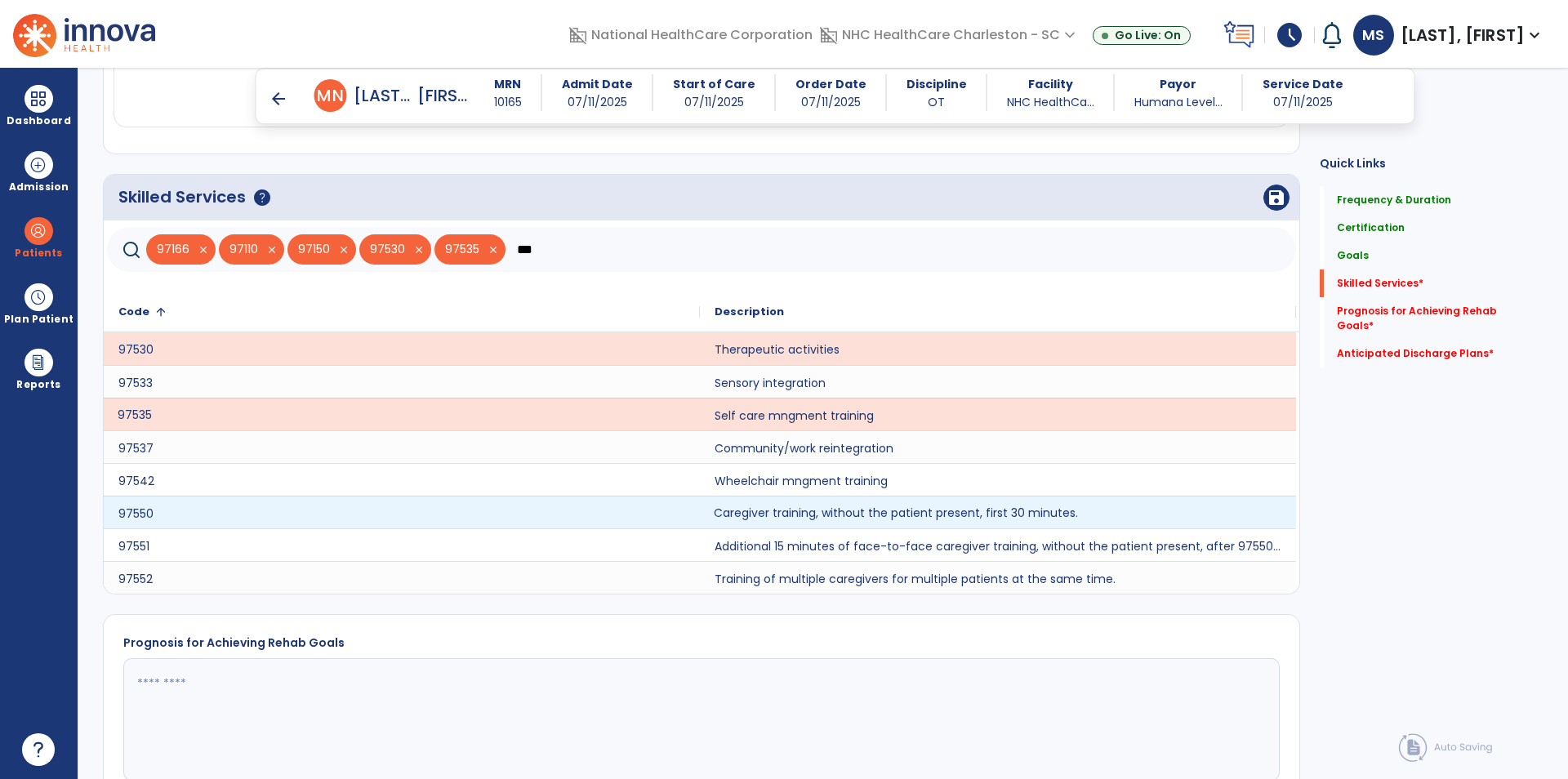 click on "Caregiver training, without the patient present, first 30 minutes." 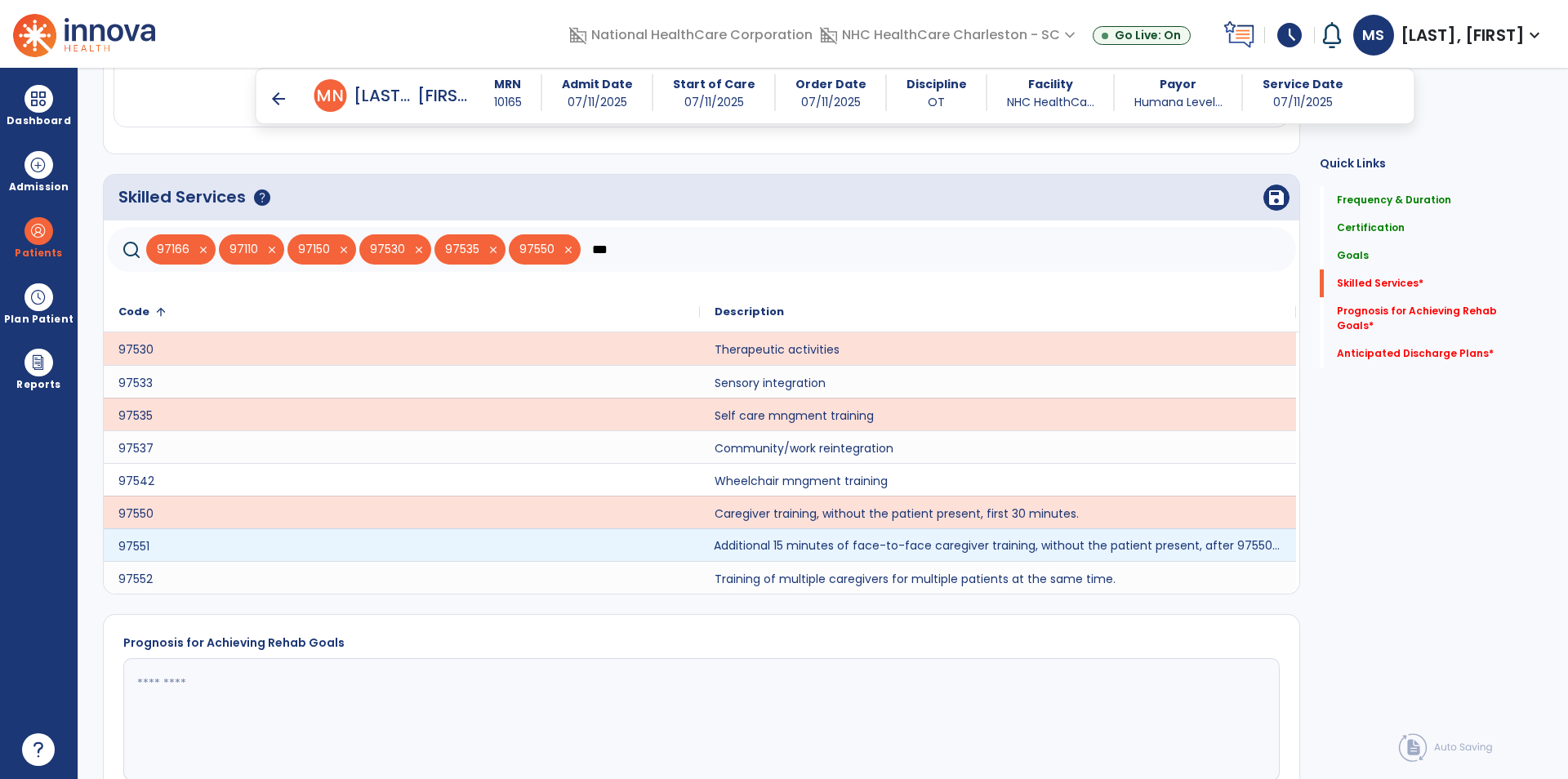 click on "Additional 15 minutes of face-to-face caregiver training, without the patient present, after 97550 is billed." 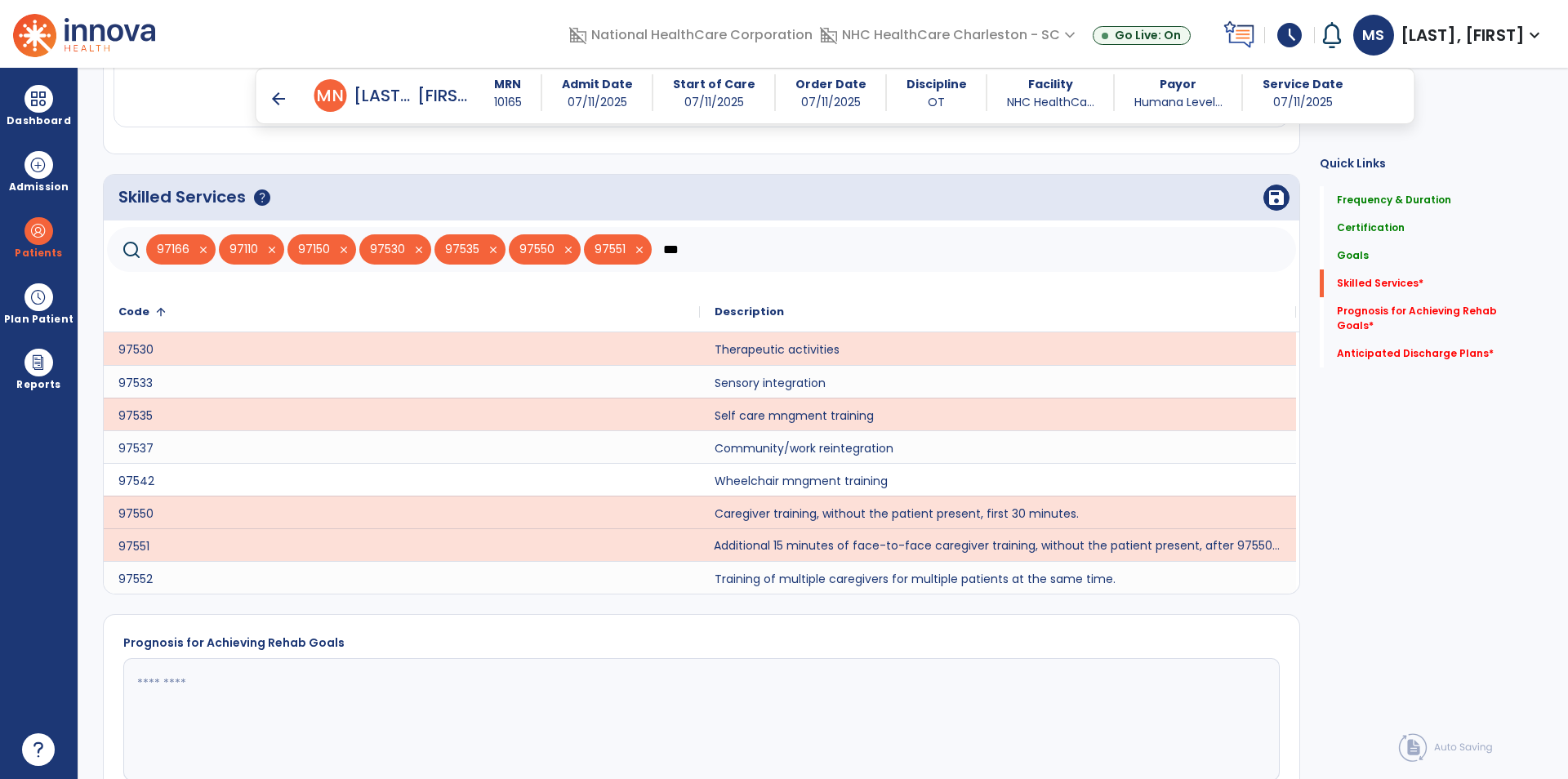click on "Frequency & Duration  Frequency  ********* ** ** ** ** ** ** **  Duration  ** ******** ***** Certification From [DATE] Certification Through [DATE] Goals      add  ADLs  [DATE]  edit delete PLOF:    Mod I CLOF:    Min-Mod Target:    SUP STG-1: GGQRP  [DATE]  edit delete PLOF:  [NUMBER]/[NUMBER]  CLOF:  [NUMBER]/[NUMBER]  Target:  [NUMBER]/[NUMBER]  STG-2: Toileting  [DATE]  edit delete PLOF:  Mod I  CLOF:  Min-Mod A  Target:  SUP  STG-3: LB Dressing  [DATE]  edit delete PLOF:  IND  CLOF:  Mod A  Target:  SUP  add  Add Short Term Goal  Skilled Services      help   save   [NUMBER]   close   [NUMBER]   close   [NUMBER]   close   [NUMBER]   close   [NUMBER]   close   [NUMBER]   close   [NUMBER]   close   [NUMBER]   close  ***
Code
[NUMBER]
to" 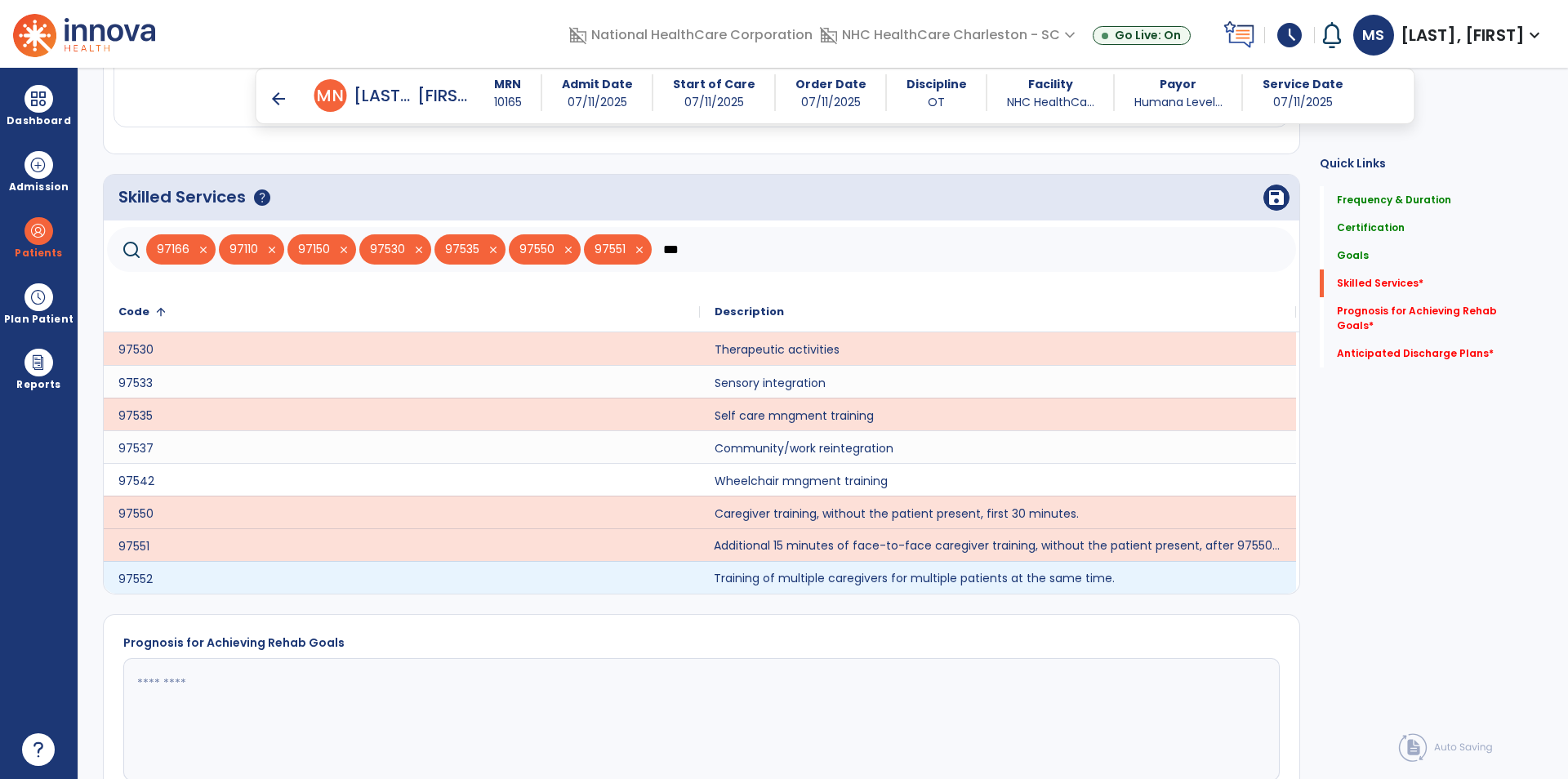 click on "Training of multiple caregivers for multiple patients at the same time." 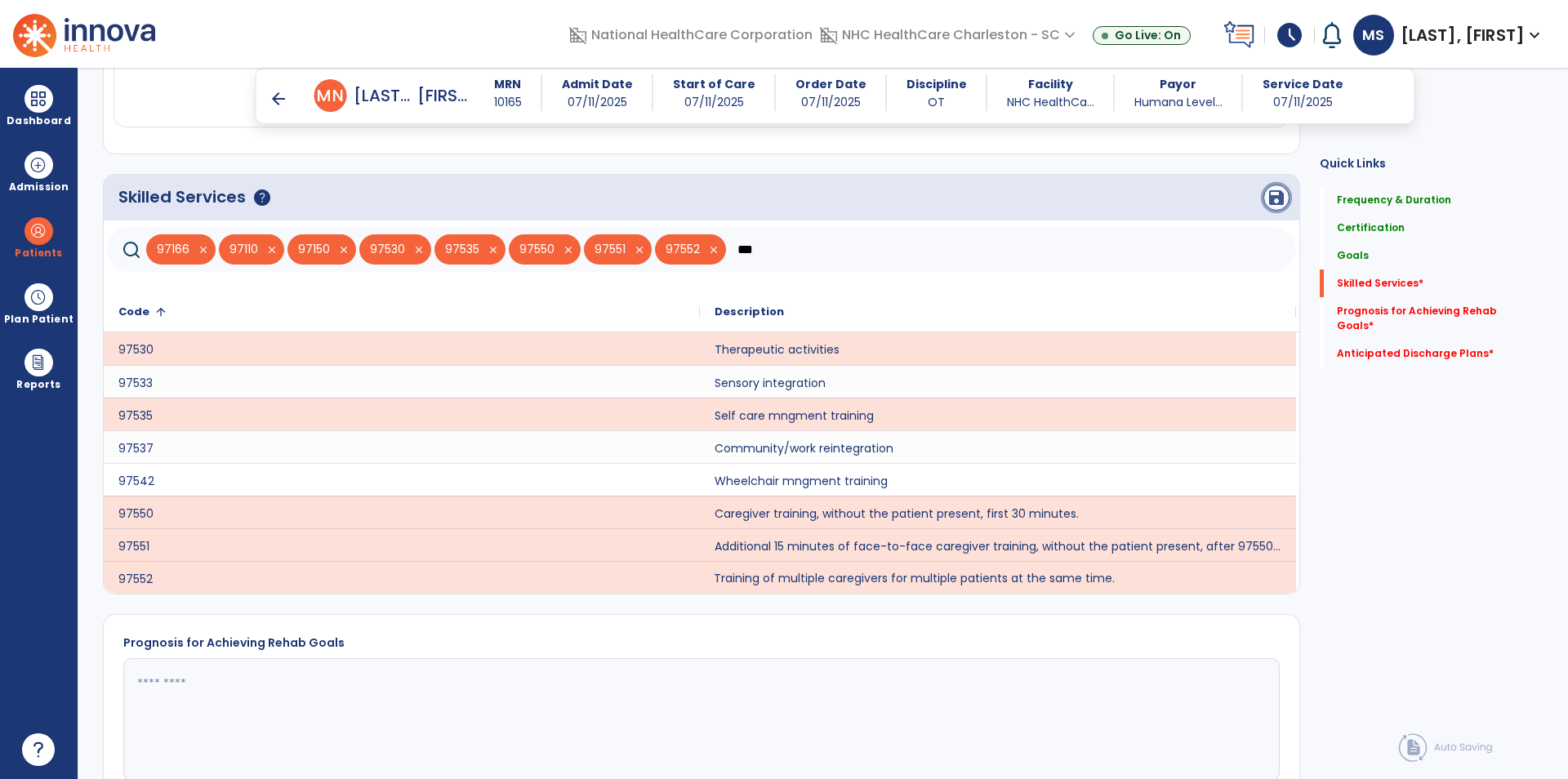 click on "save" 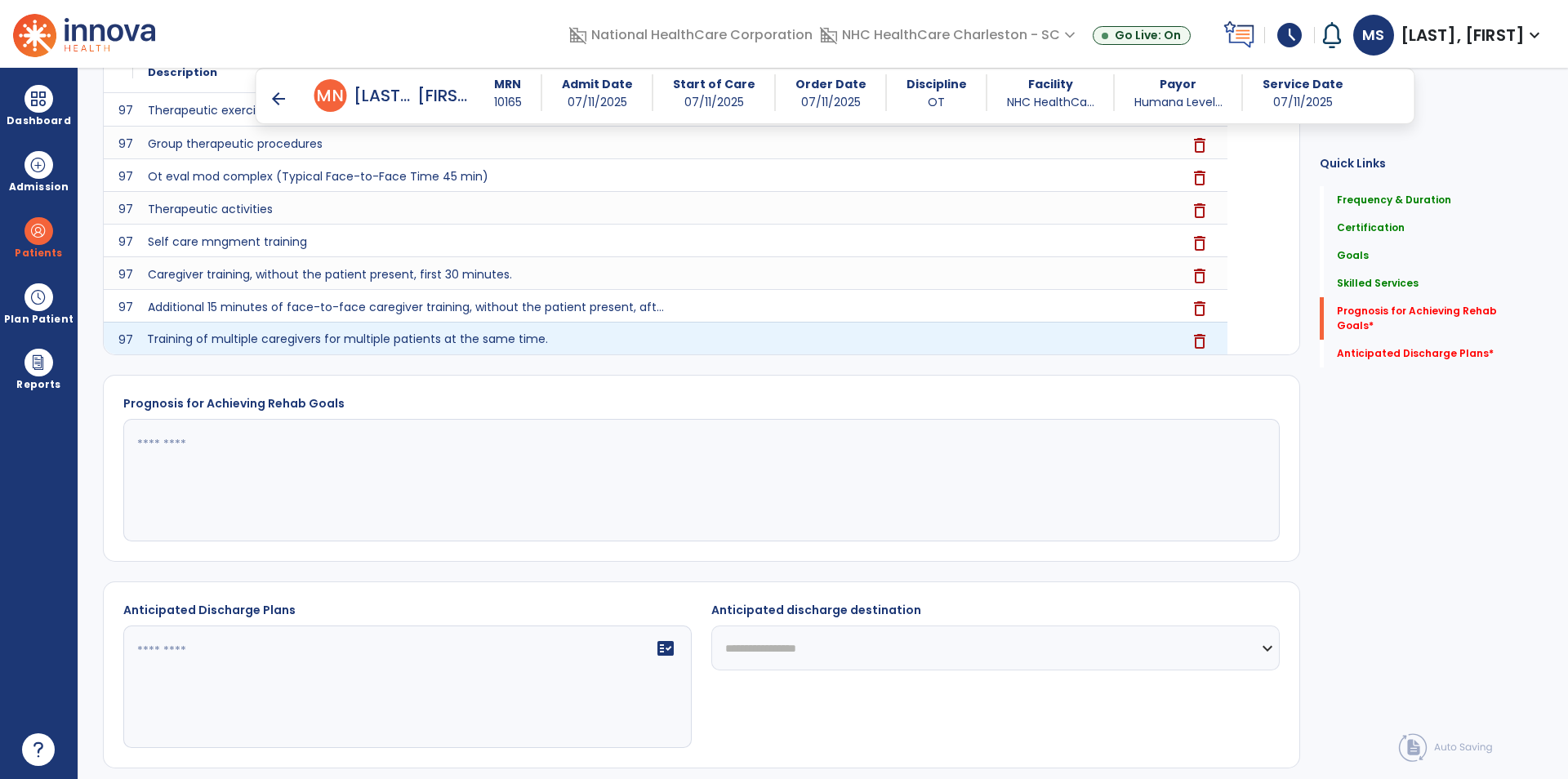 scroll, scrollTop: 1084, scrollLeft: 0, axis: vertical 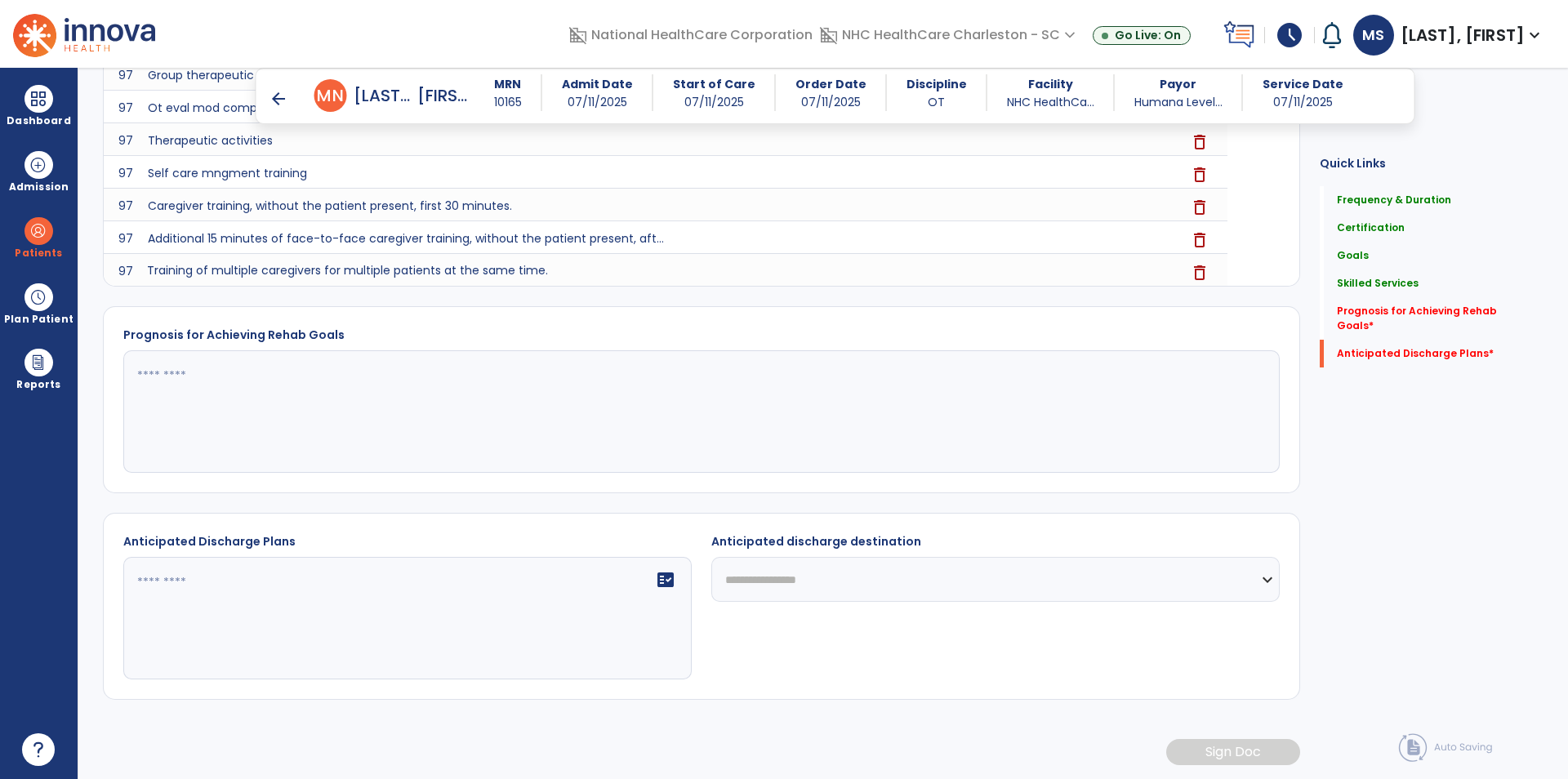 click 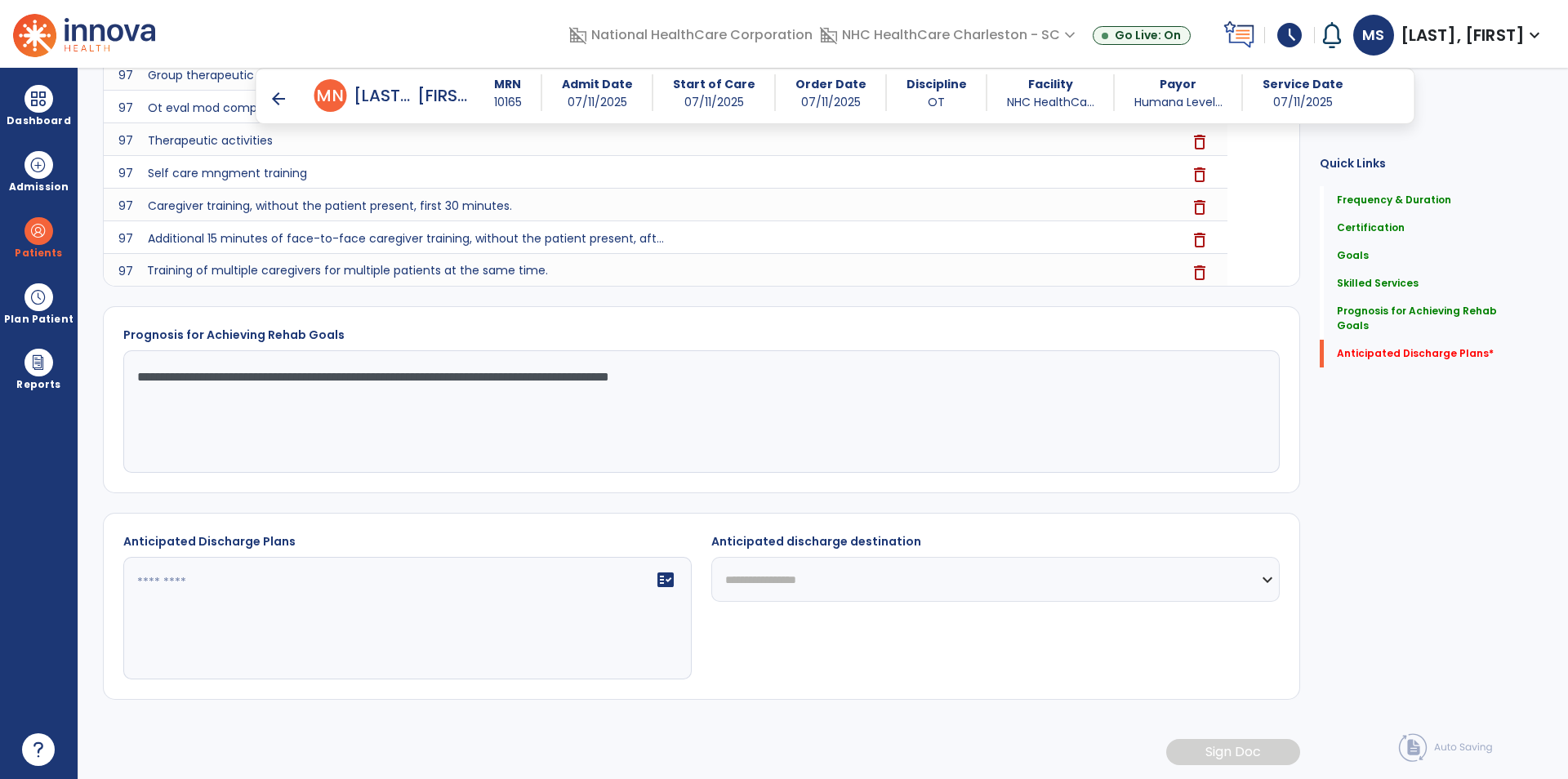 type on "**********" 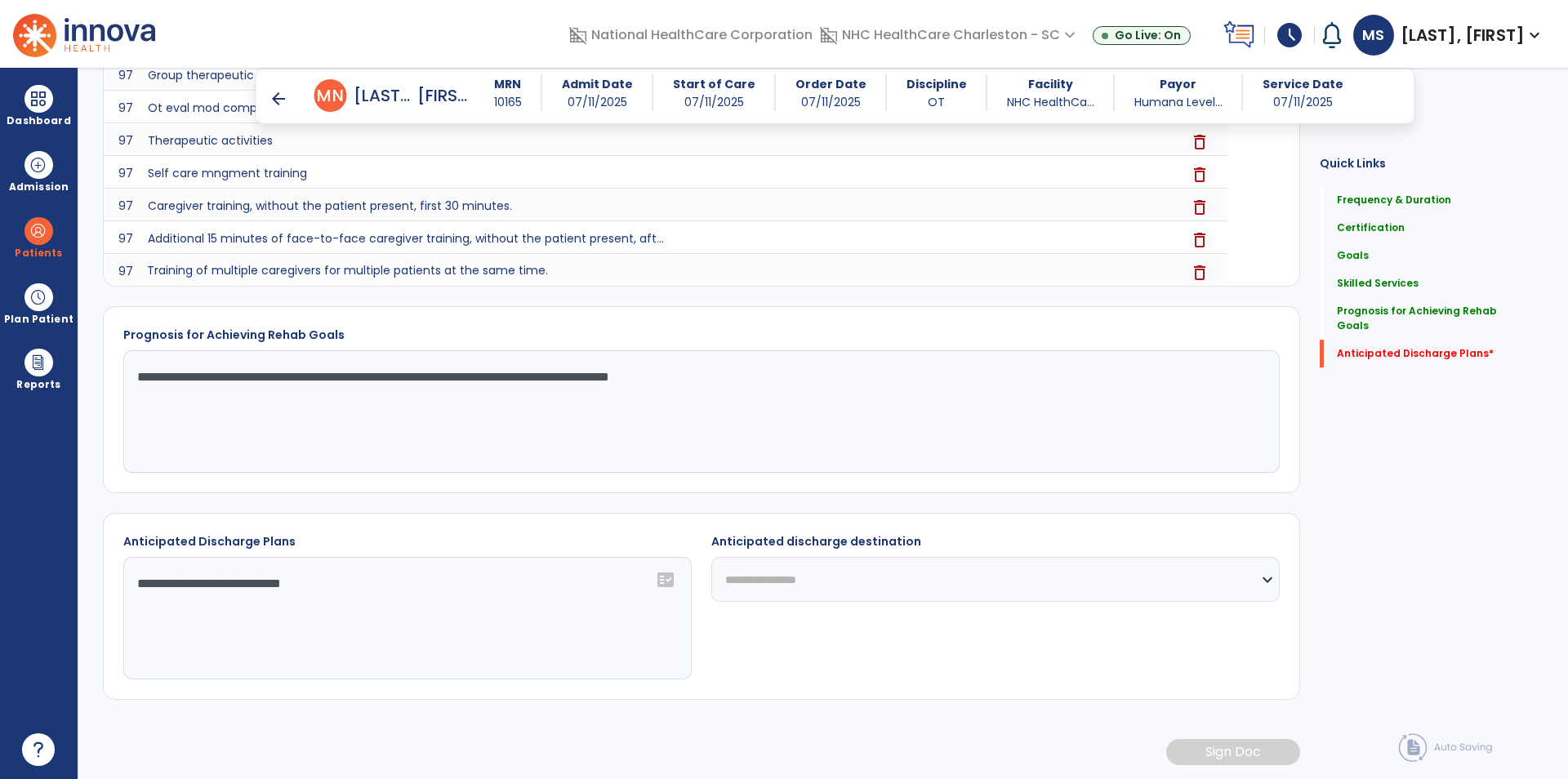 click on "**********" 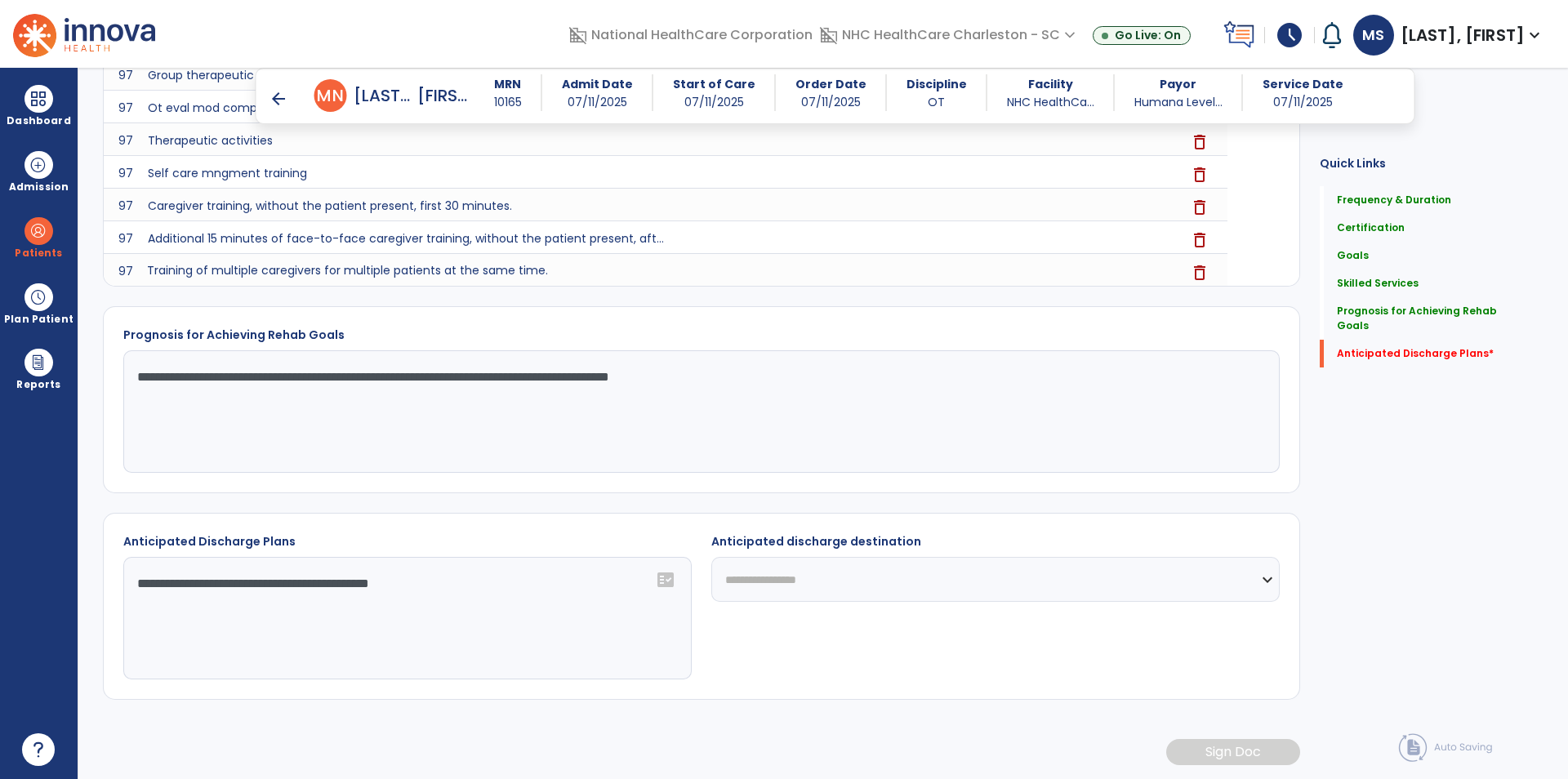 type on "**********" 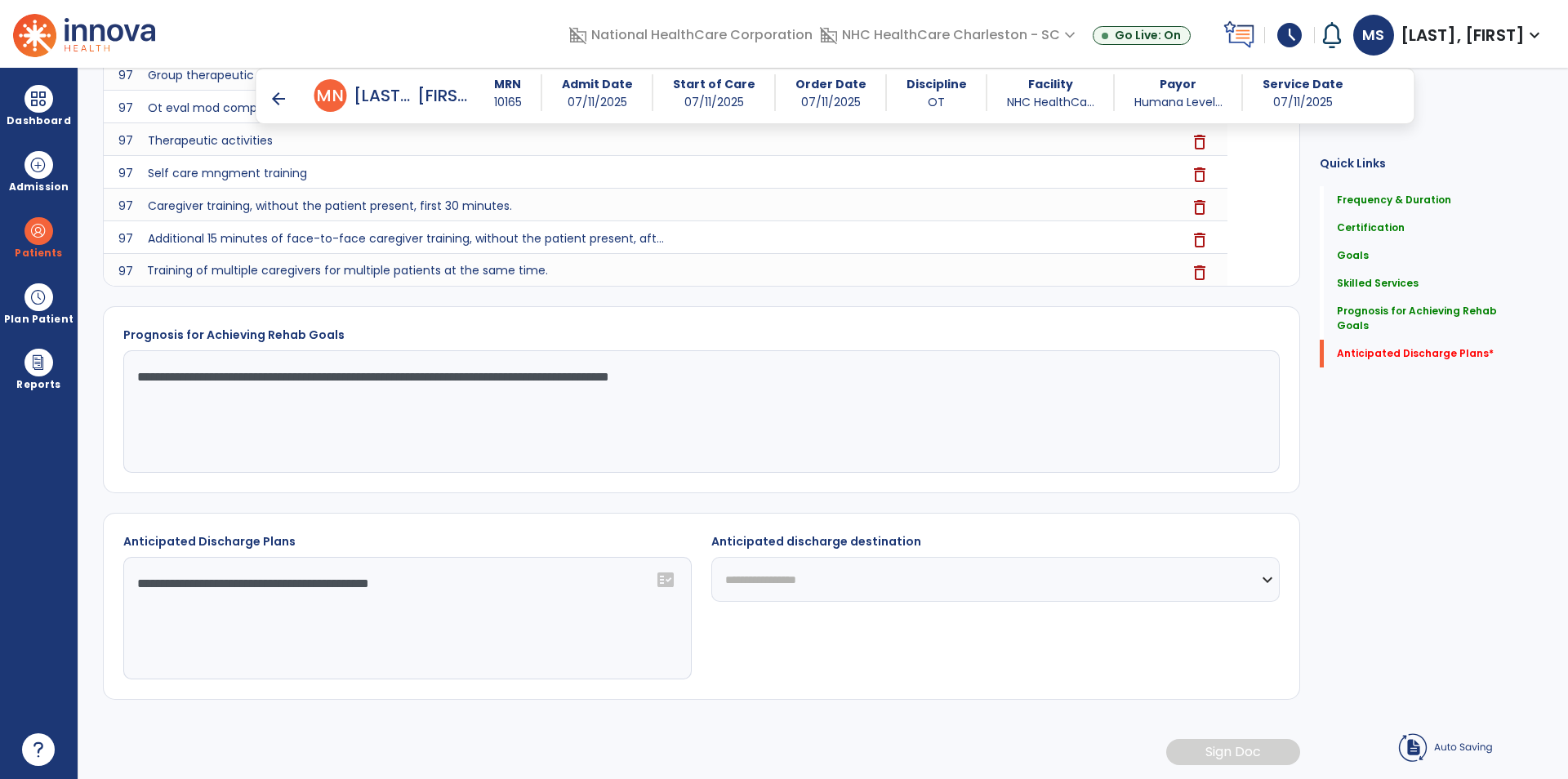 select on "****" 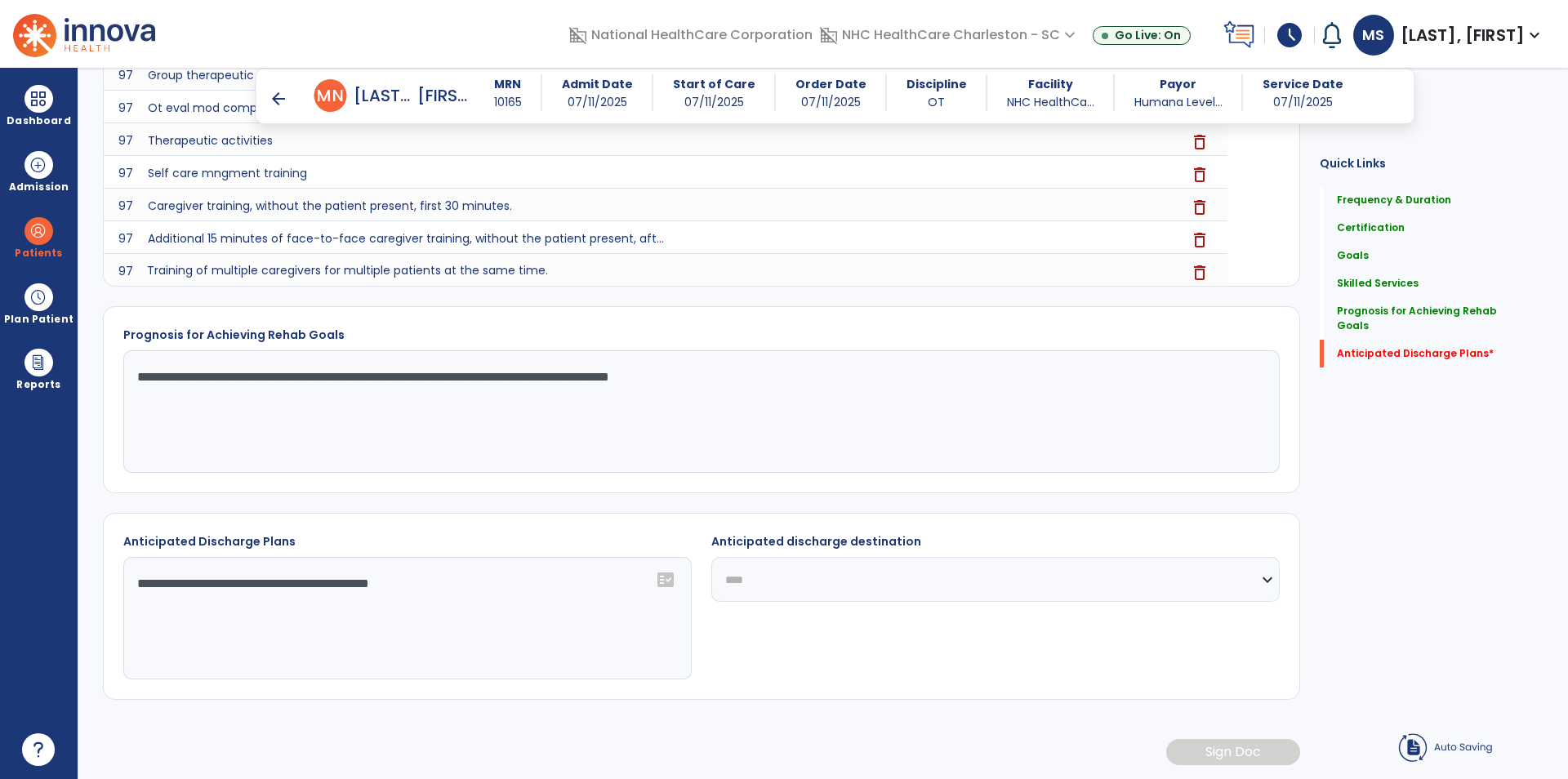 click on "**********" 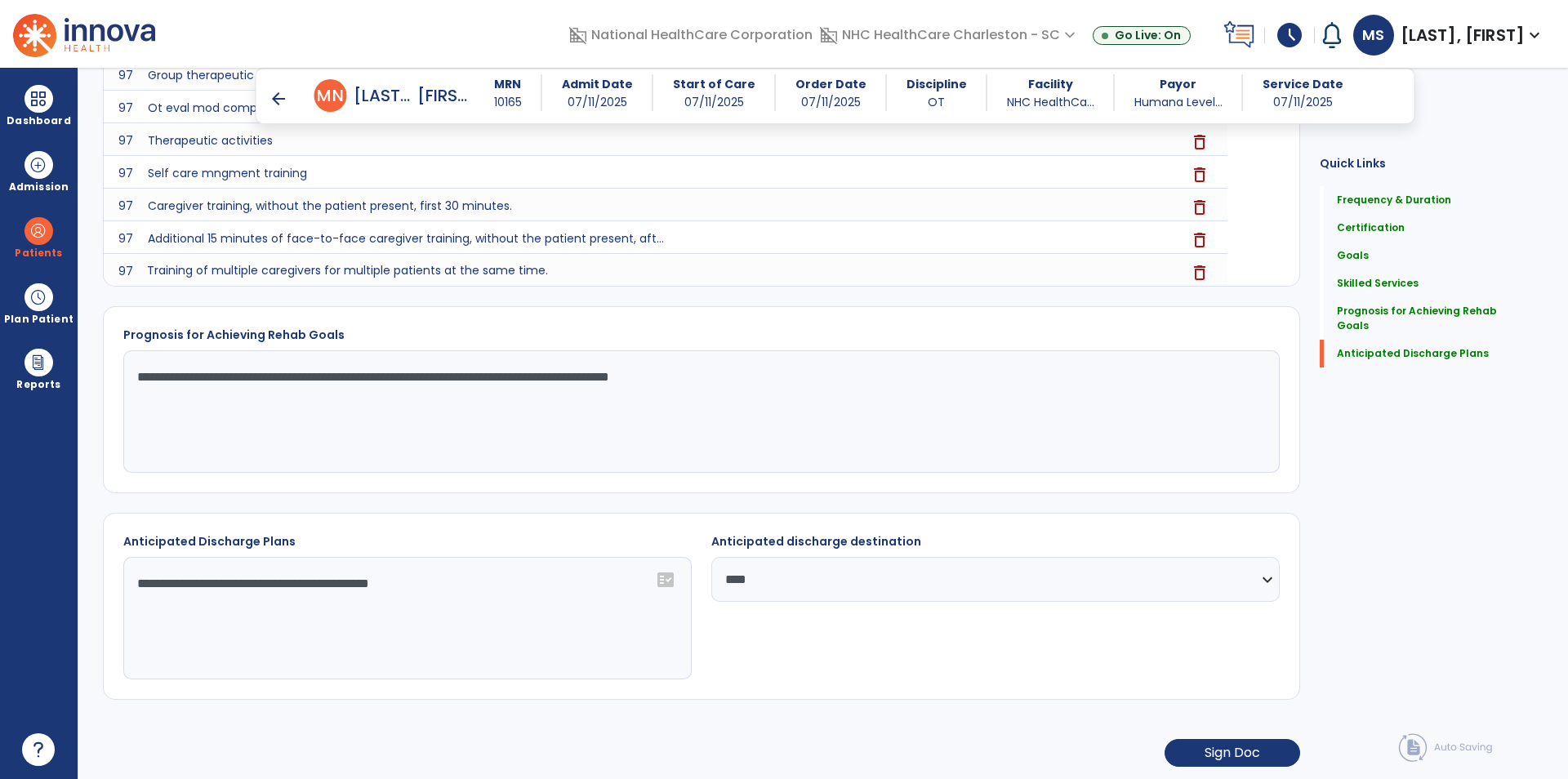scroll, scrollTop: 1085, scrollLeft: 0, axis: vertical 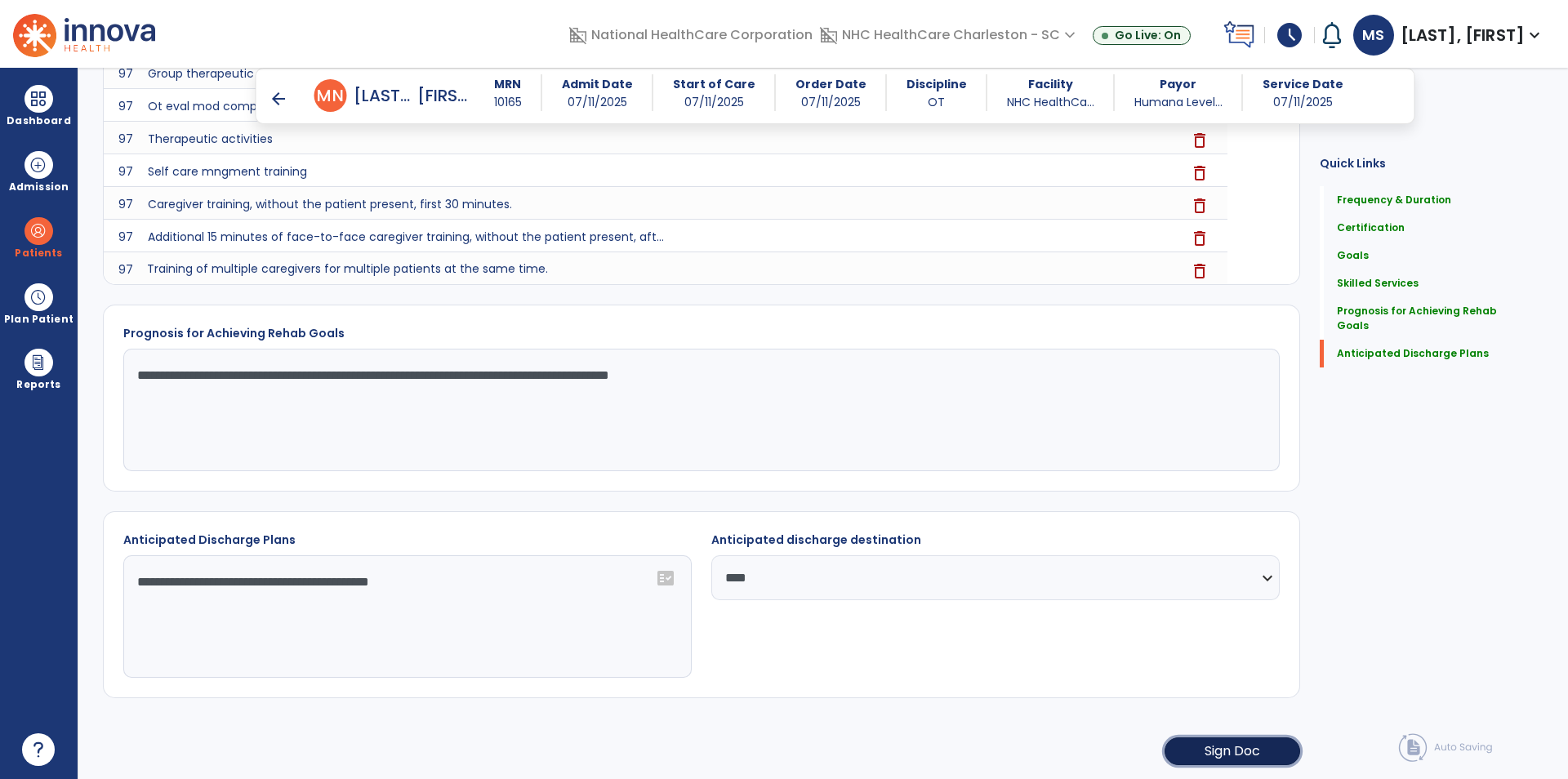 click on "Sign Doc" 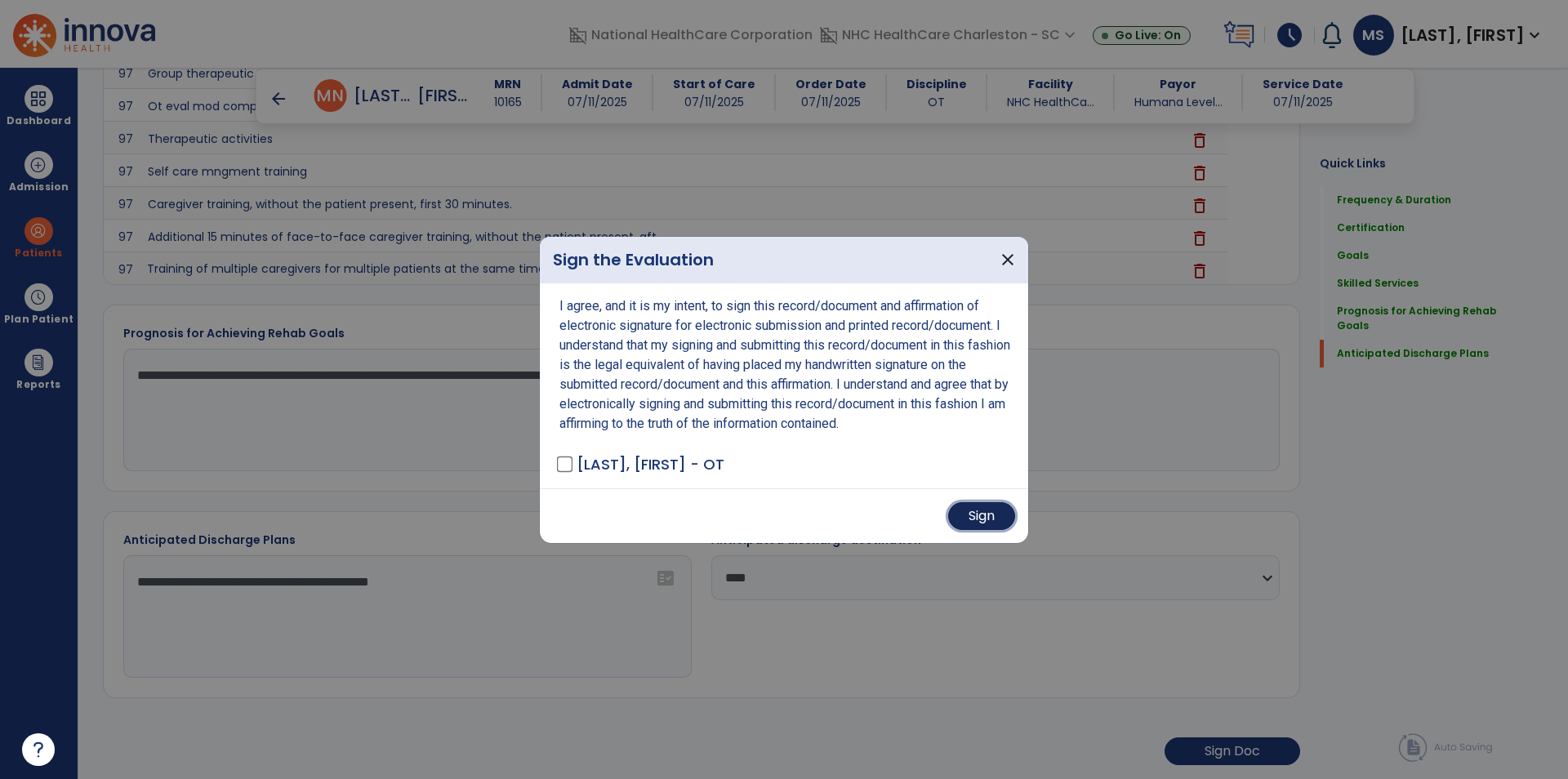 click on "Sign" at bounding box center (982, 516) 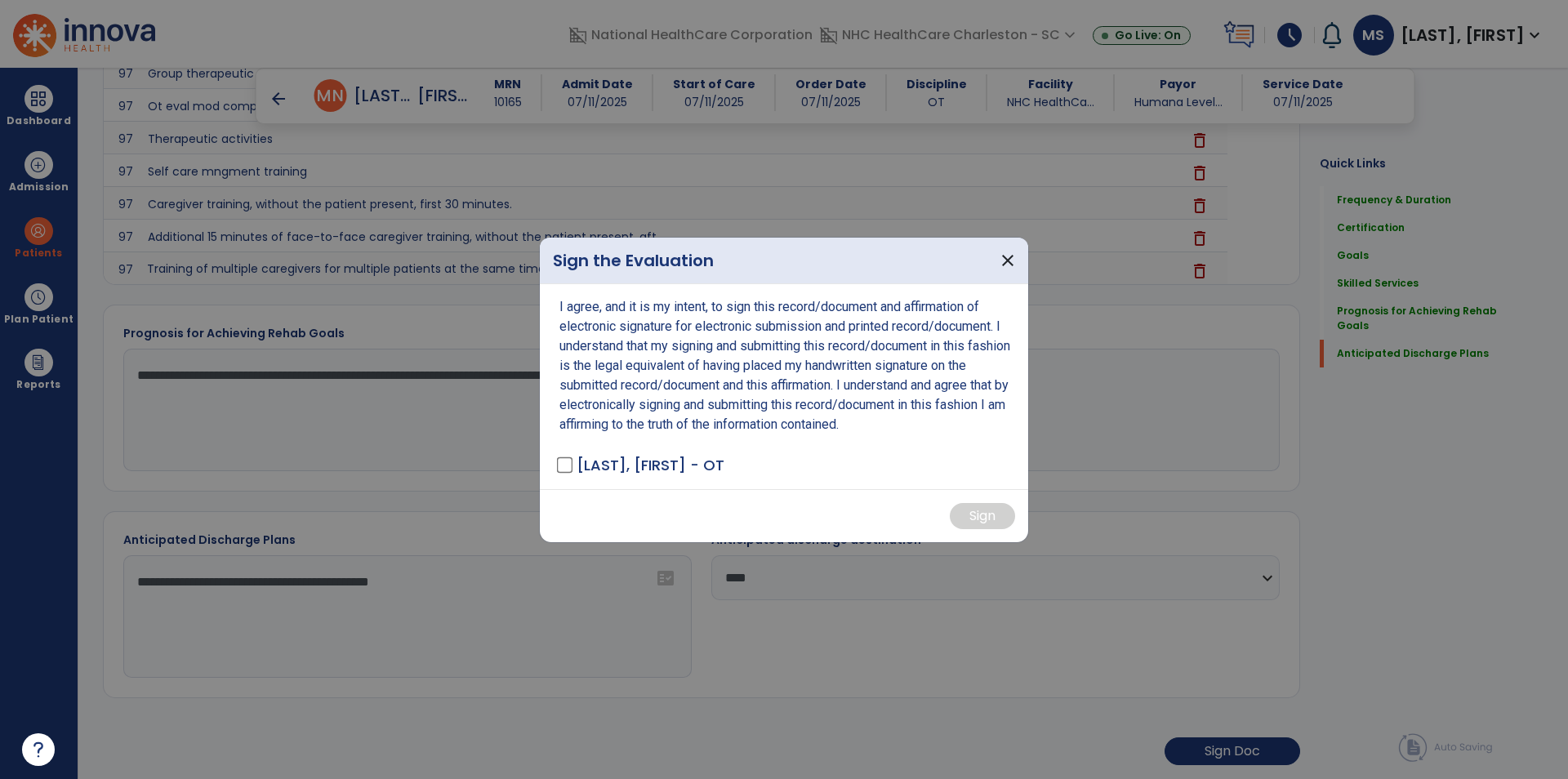 scroll, scrollTop: 1084, scrollLeft: 0, axis: vertical 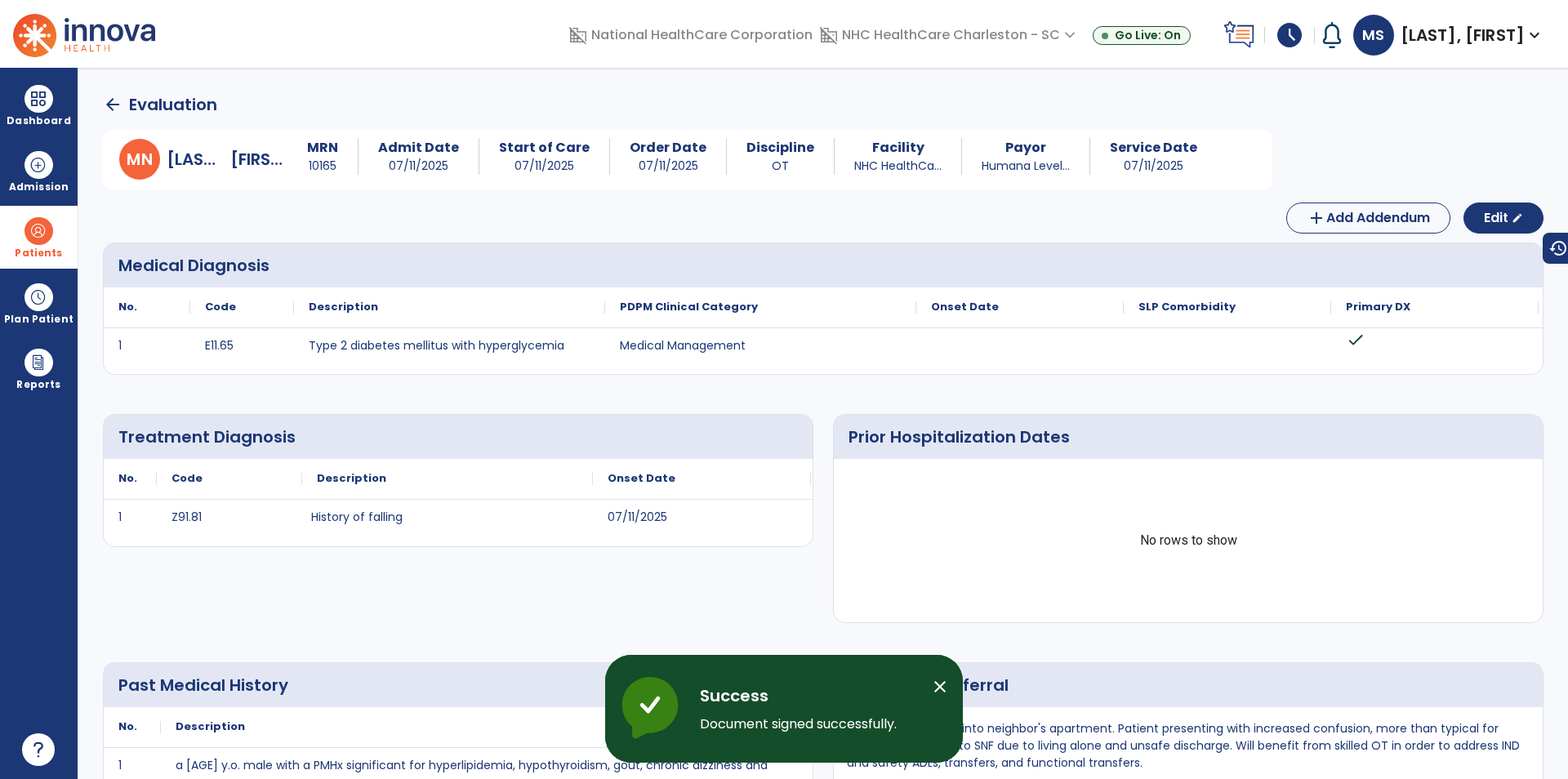 click at bounding box center (38, 231) 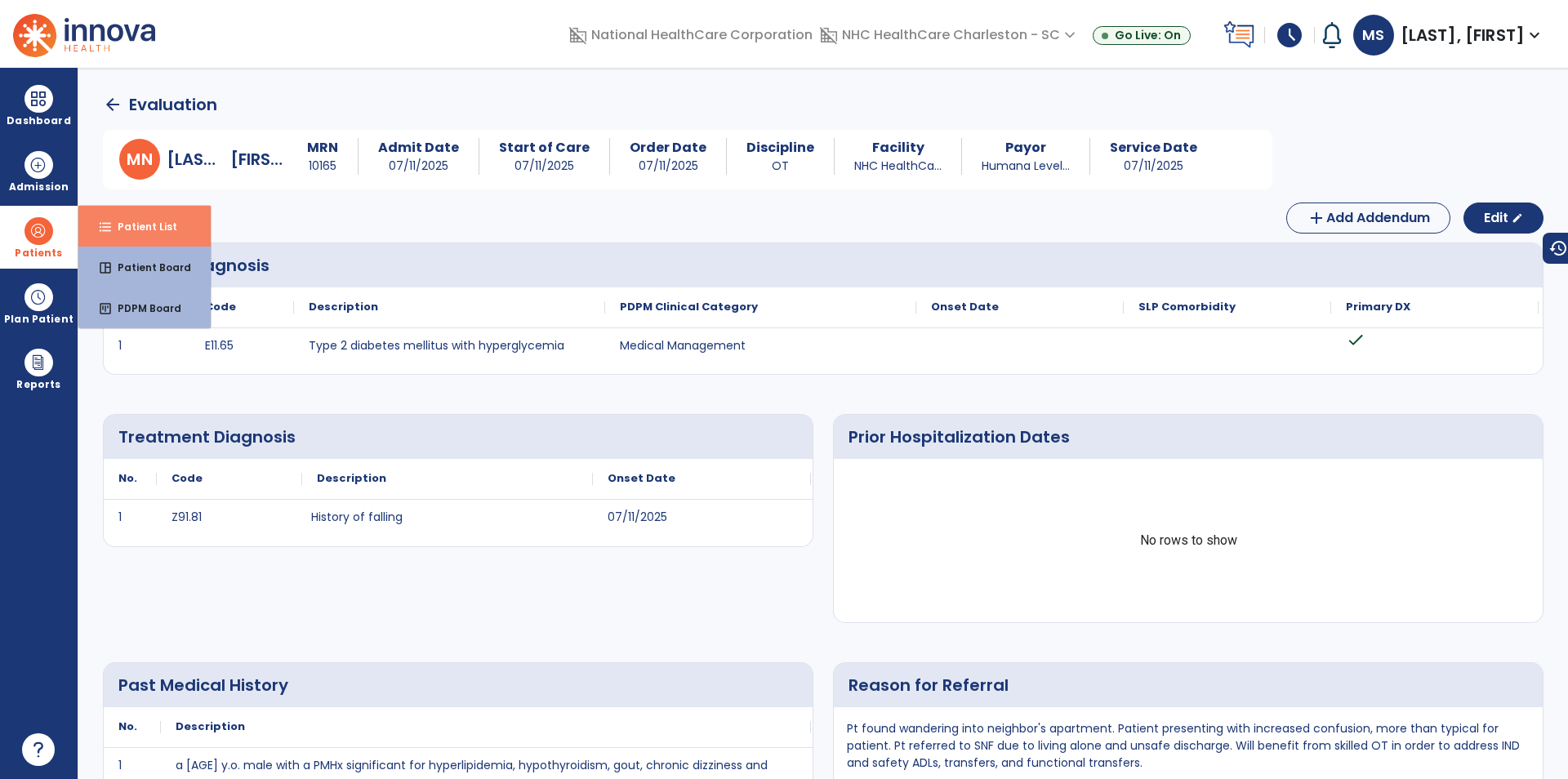 click on "format_list_bulleted  Patient List" at bounding box center [145, 226] 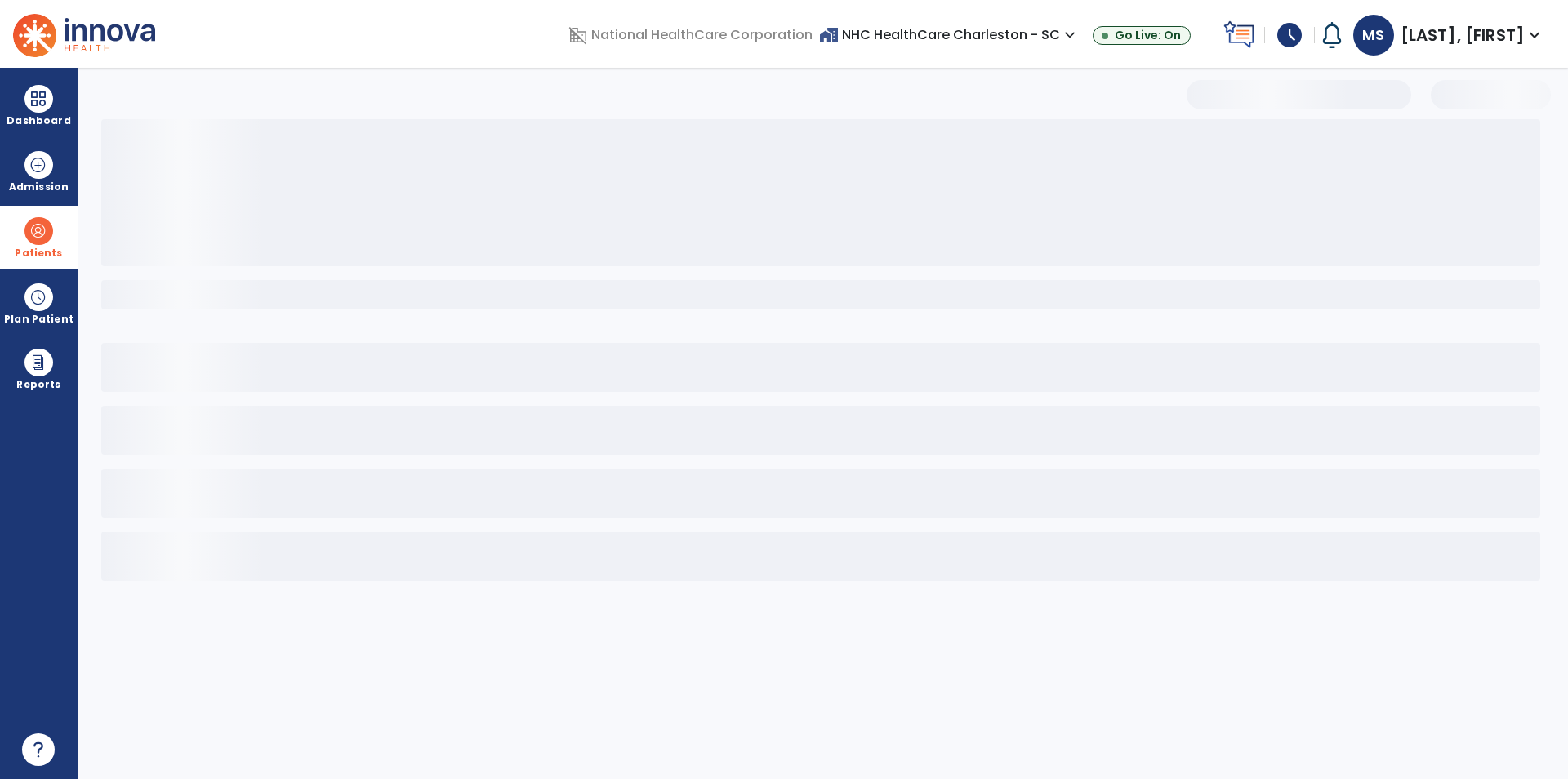 select on "***" 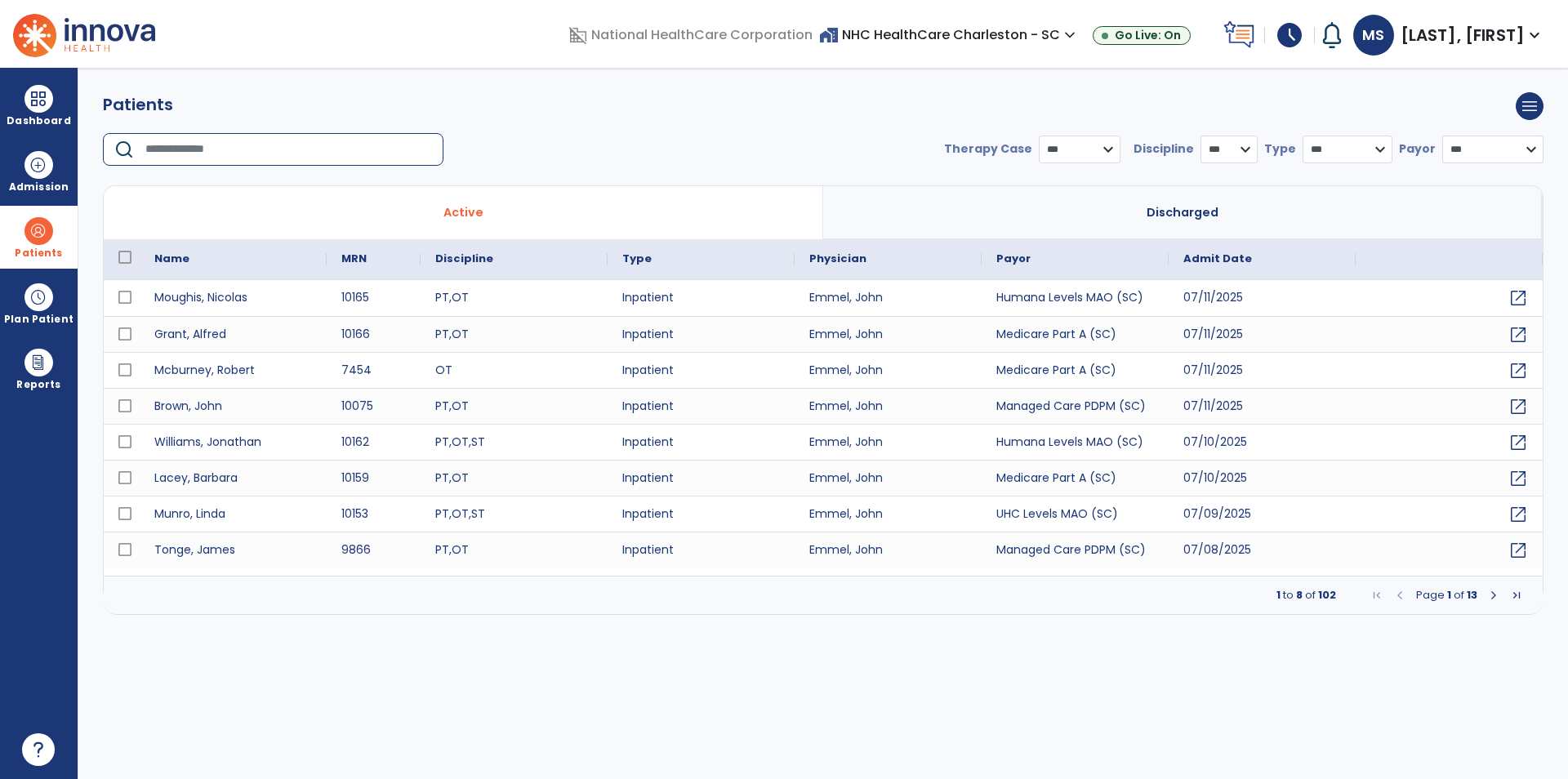 click at bounding box center (288, 149) 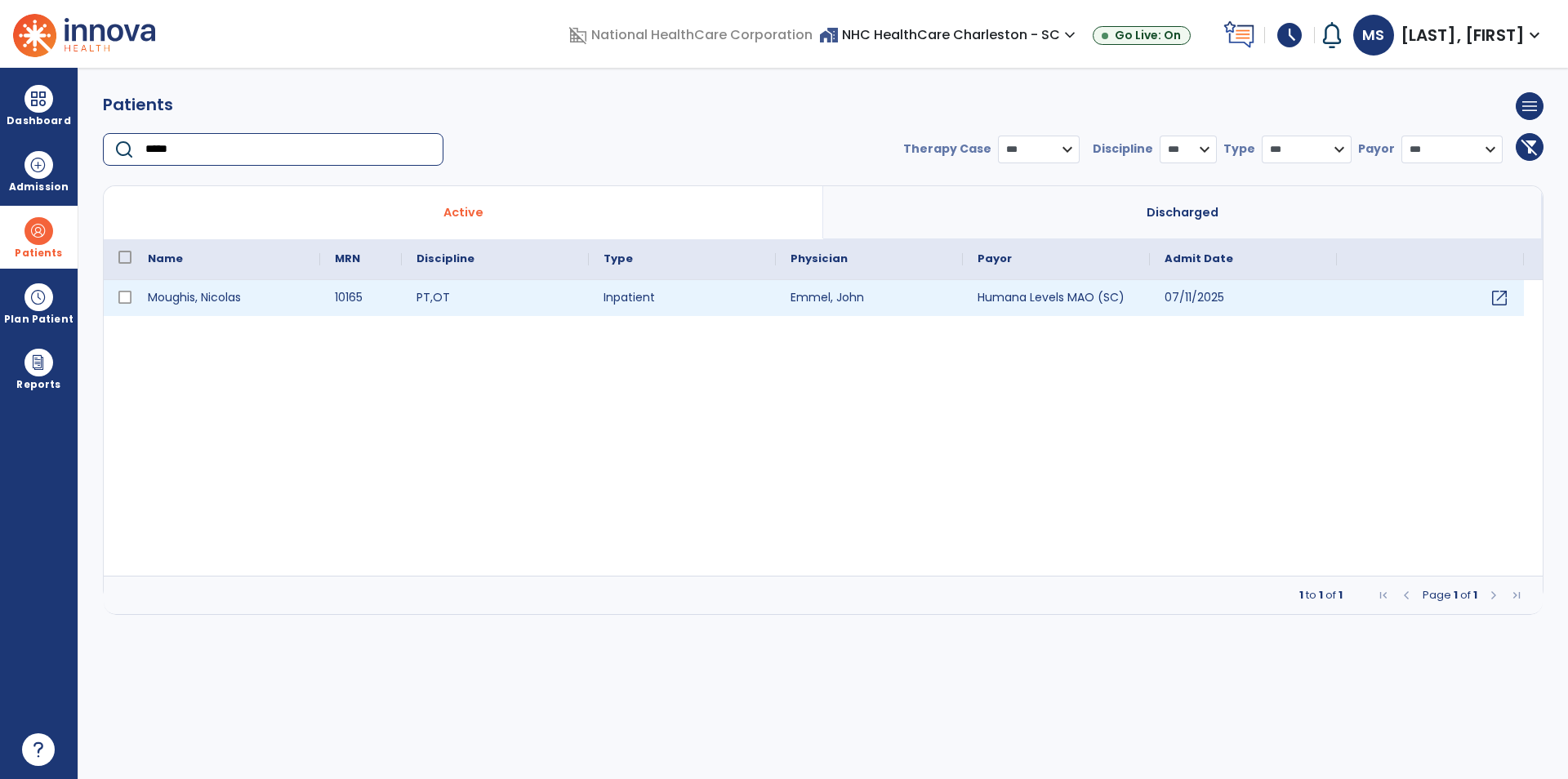 type on "*****" 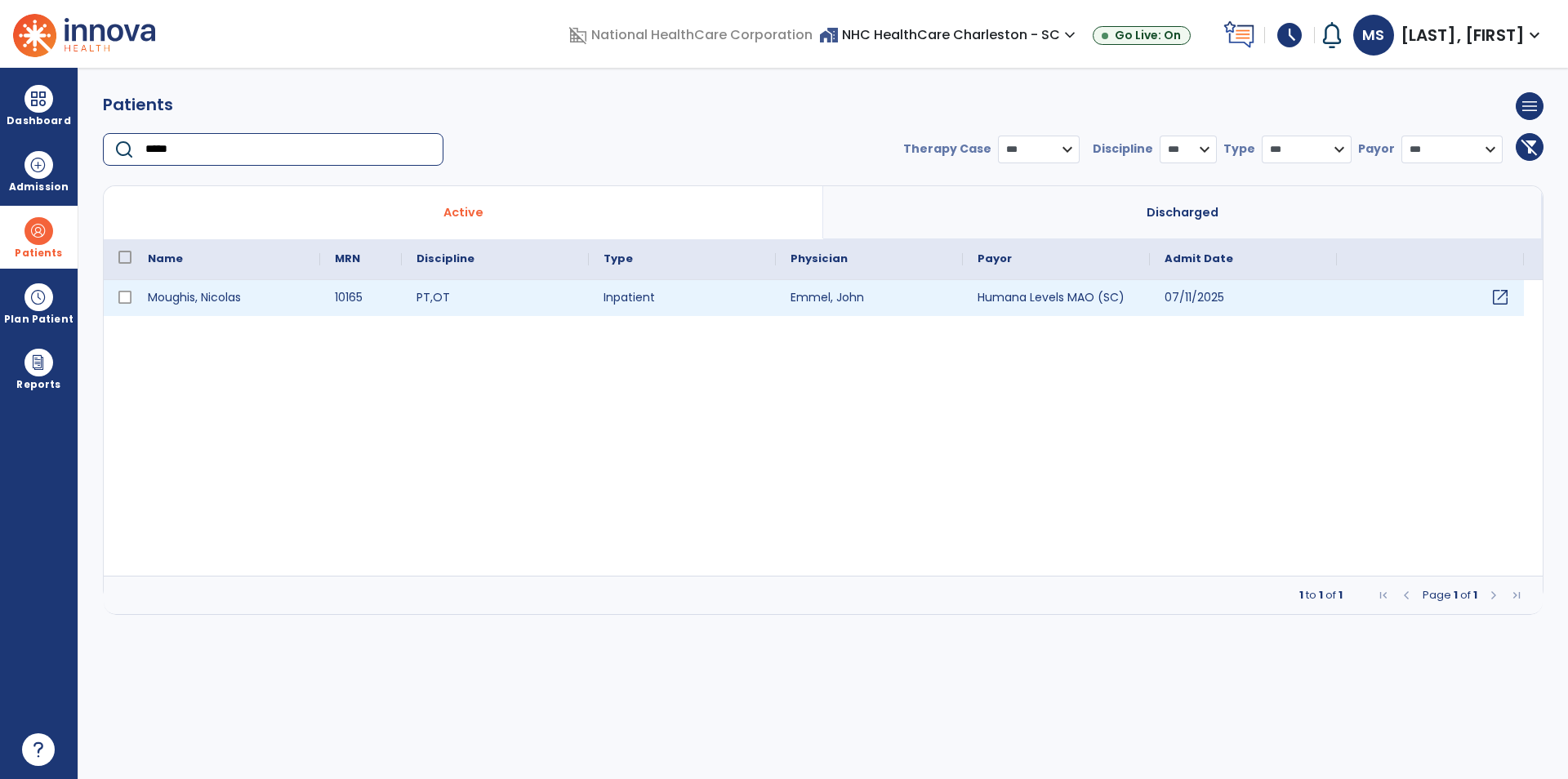 click on "open_in_new" at bounding box center [1500, 297] 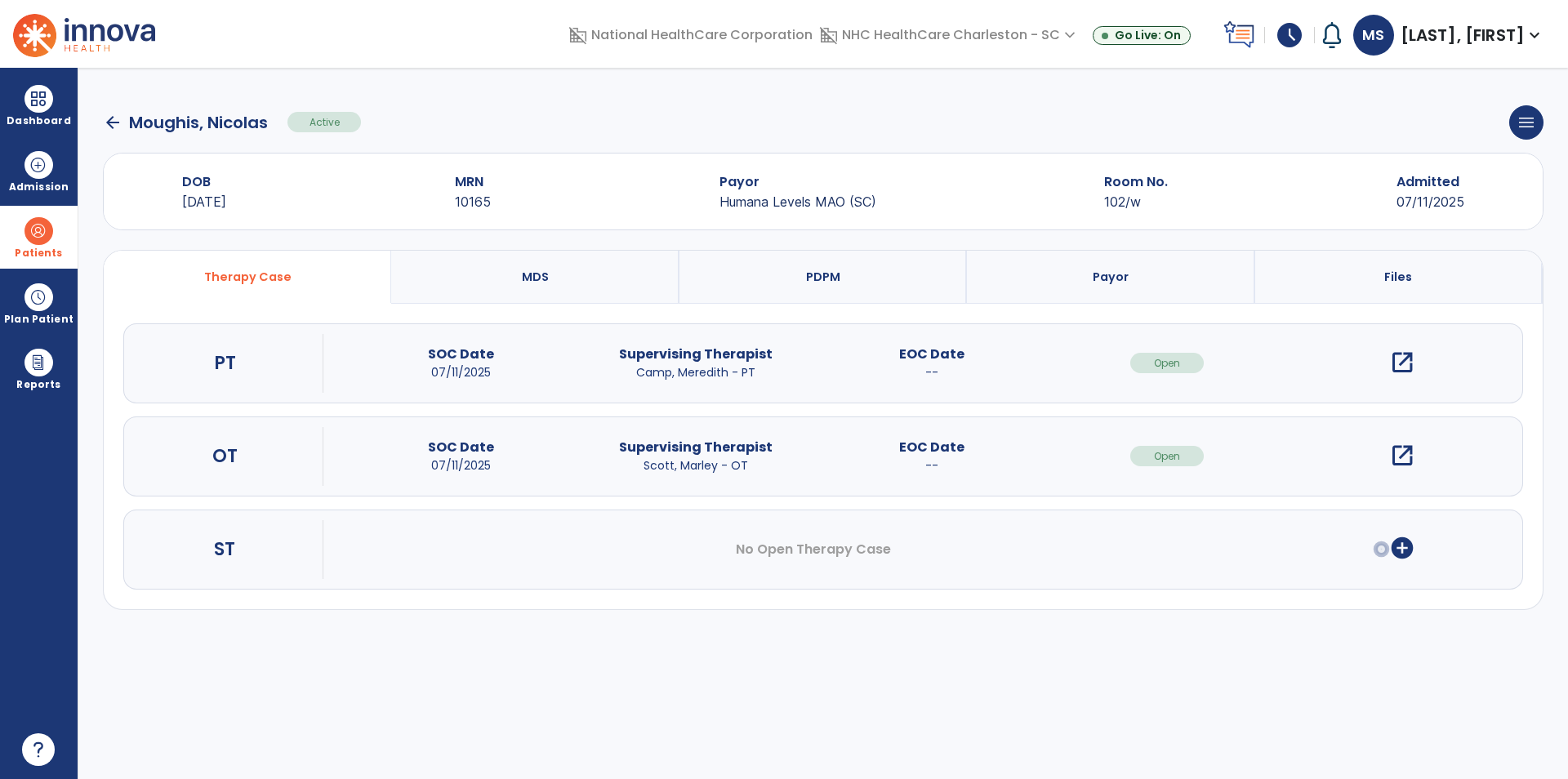 click on "open_in_new" at bounding box center [1402, 456] 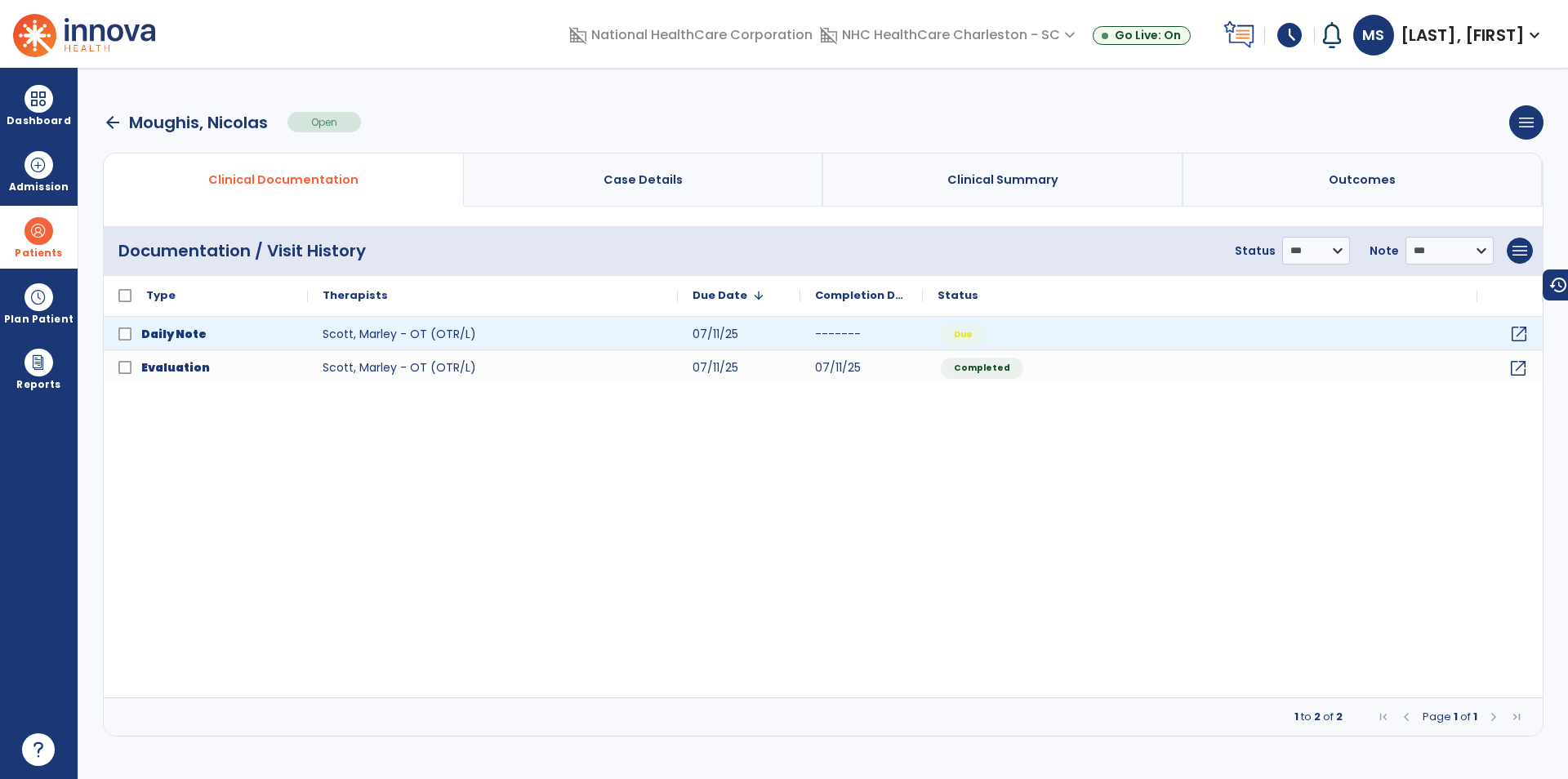 click on "open_in_new" 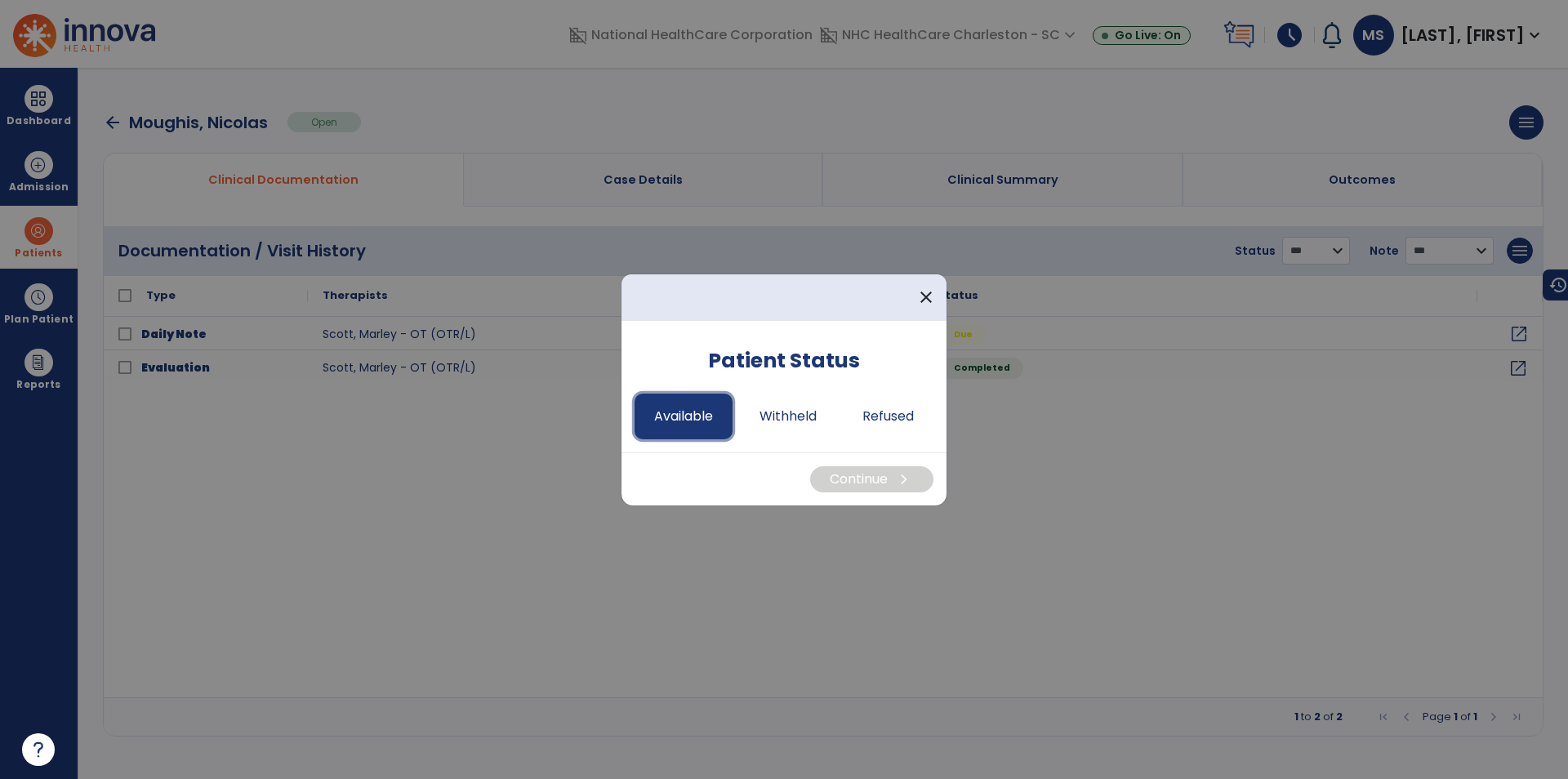 click on "Available" at bounding box center (684, 416) 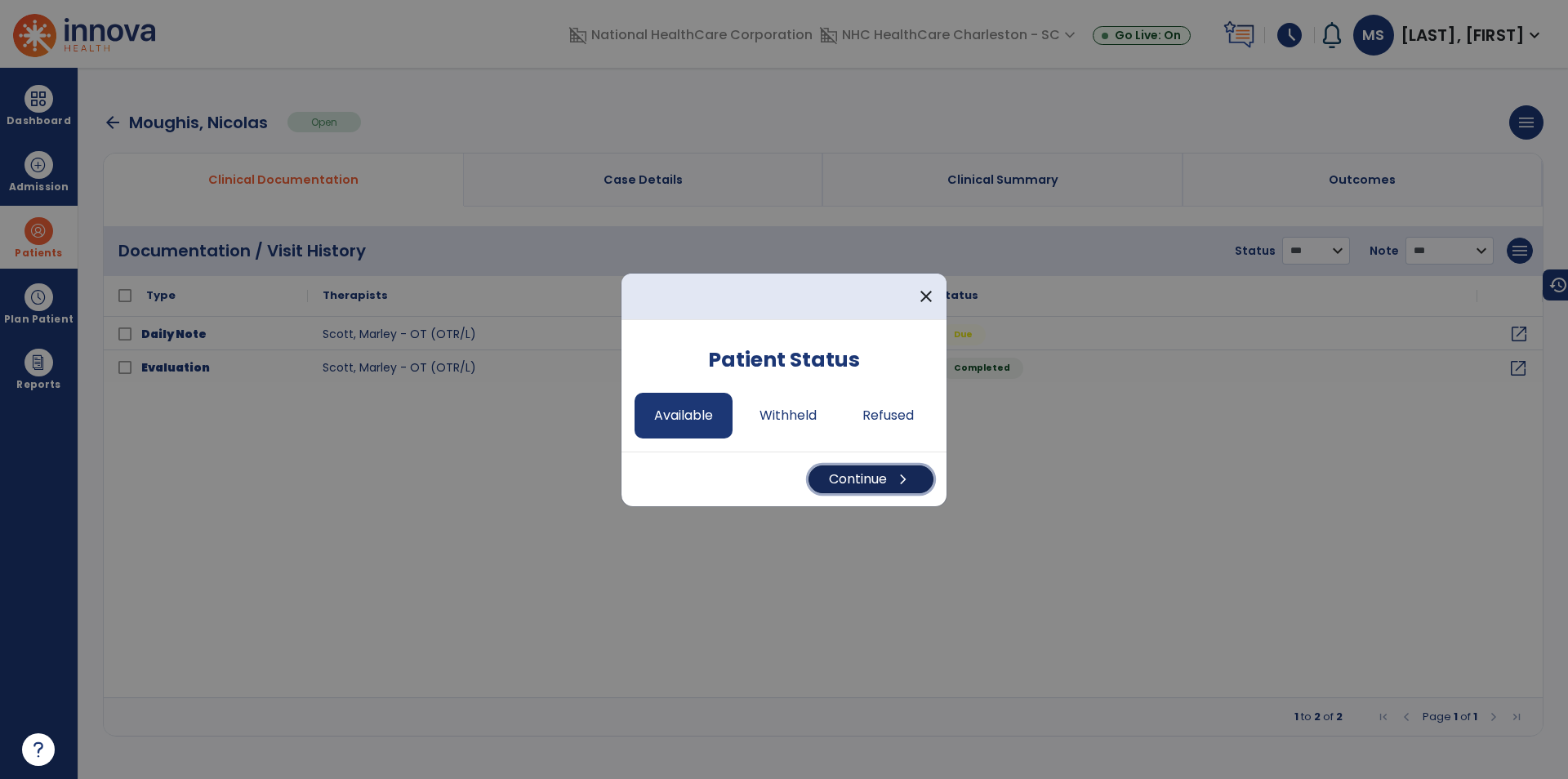 click on "Continue   chevron_right" at bounding box center (871, 479) 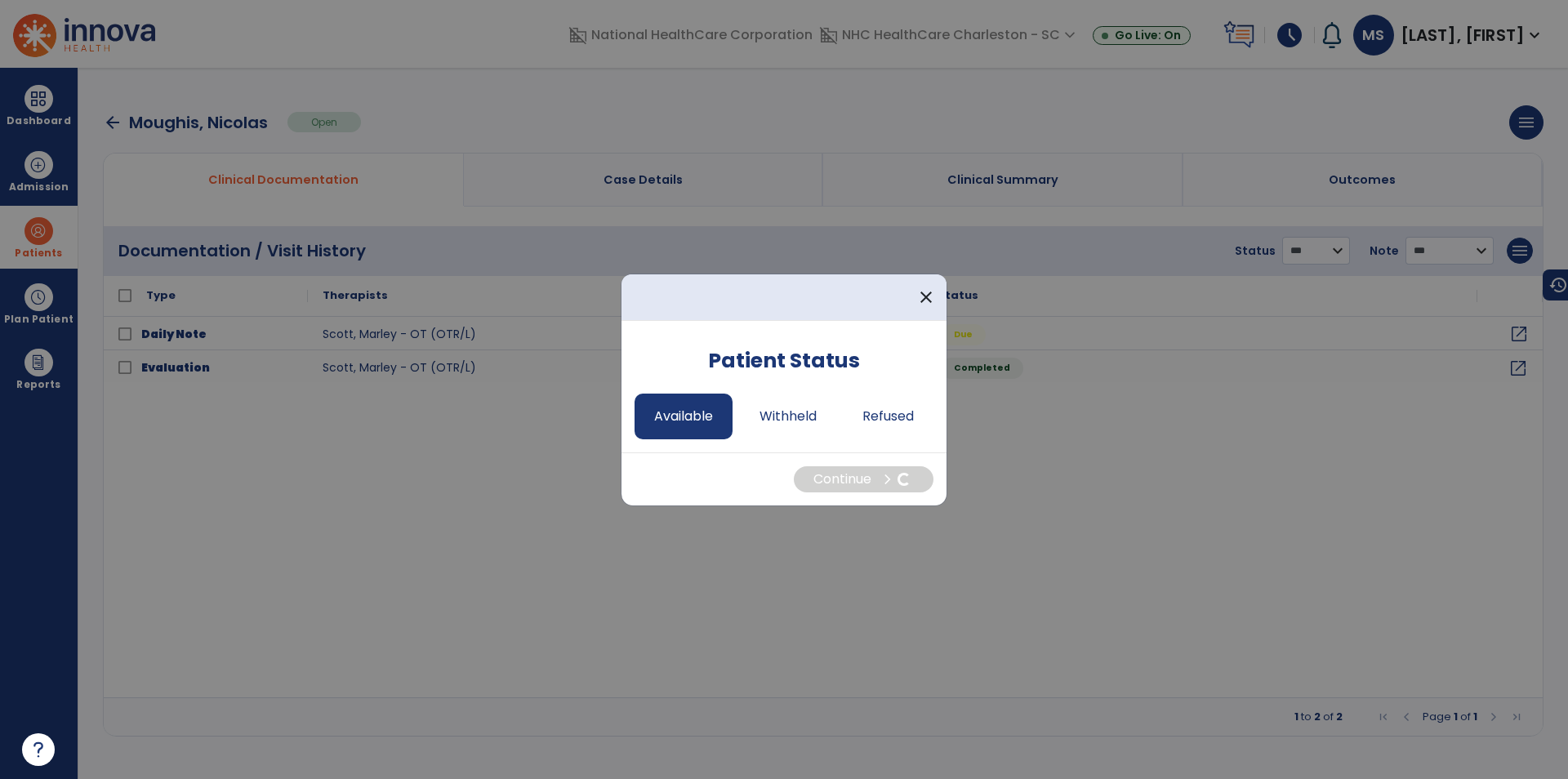 select on "*" 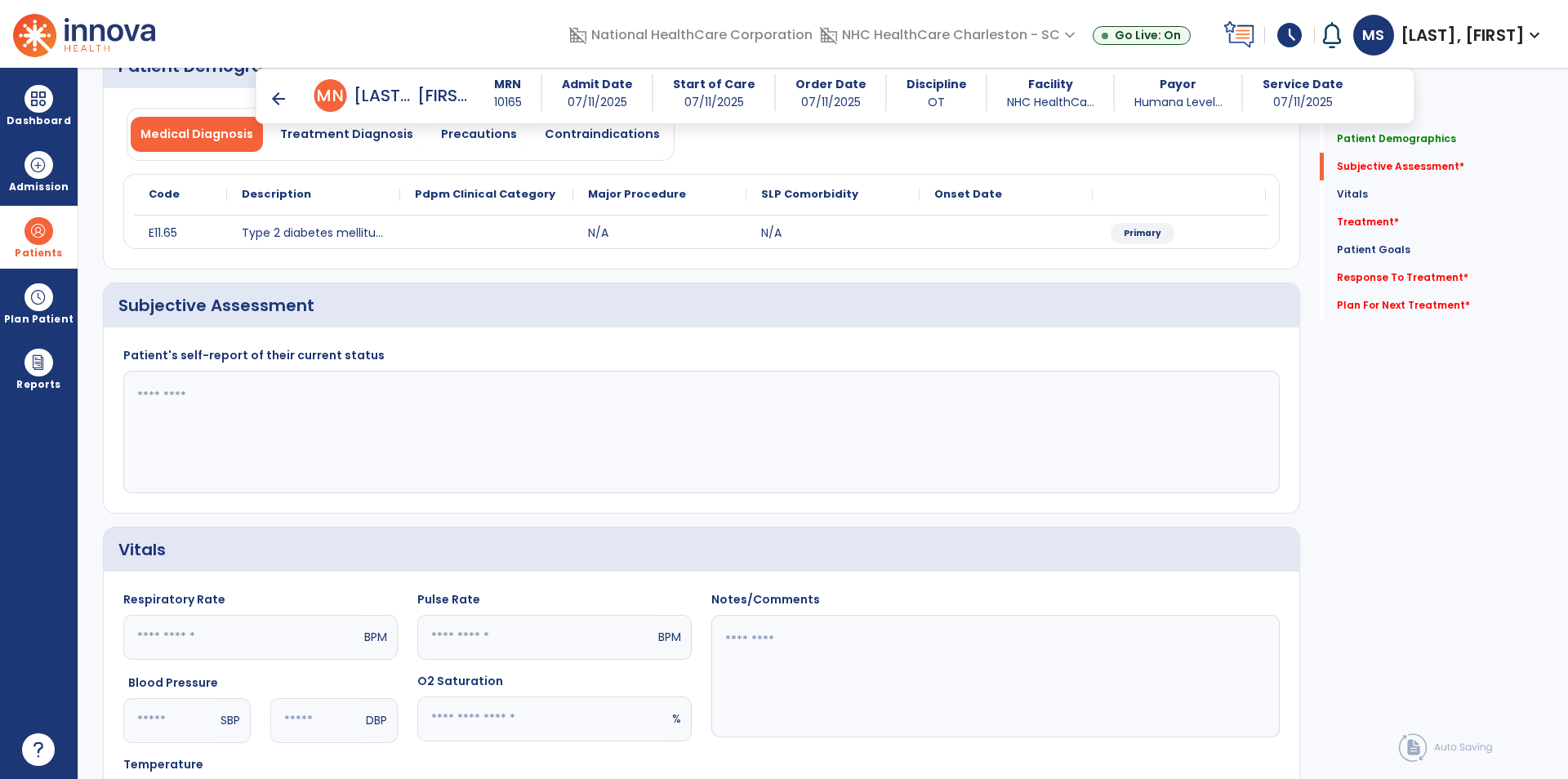 scroll, scrollTop: 163, scrollLeft: 0, axis: vertical 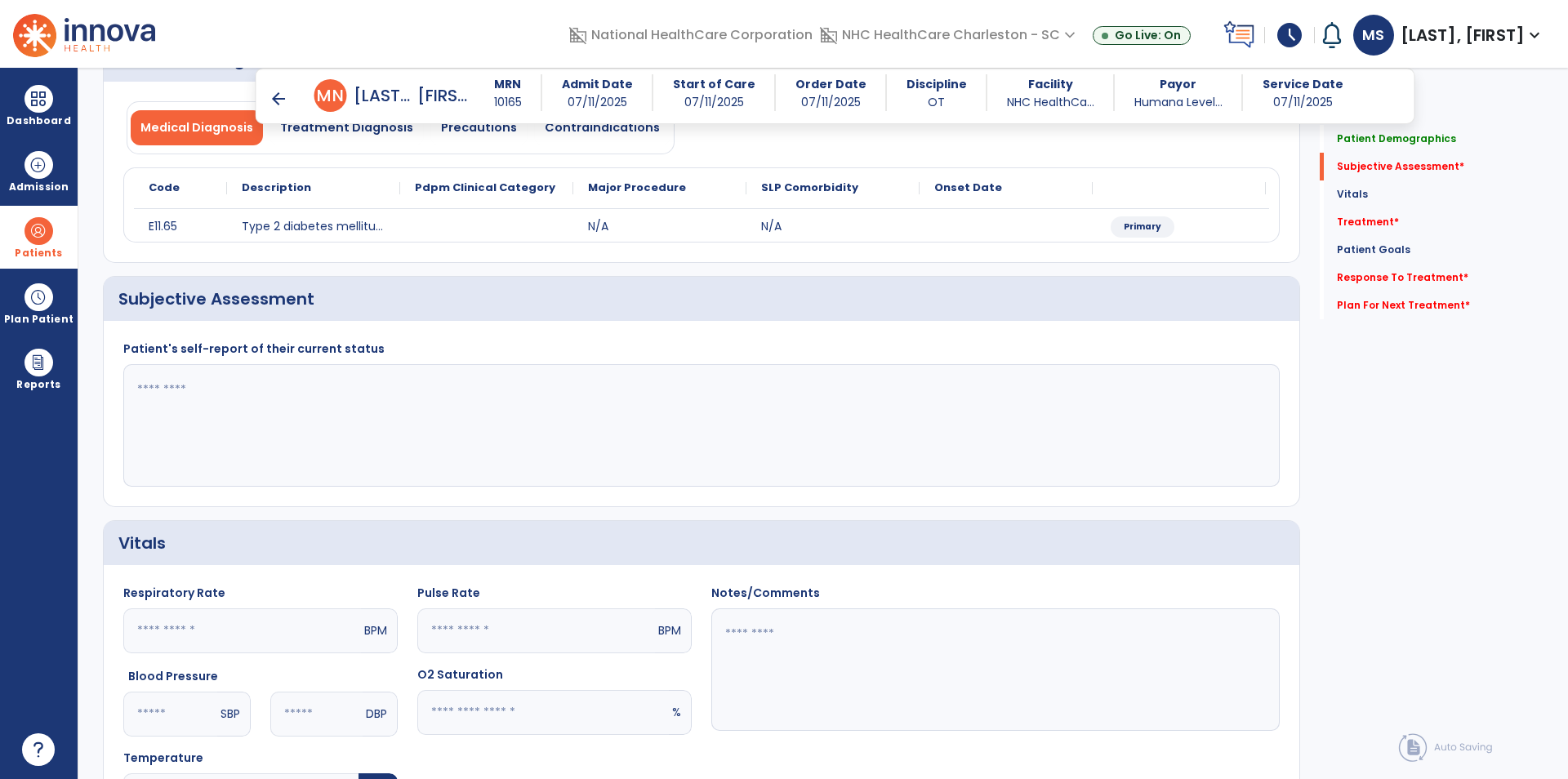 click 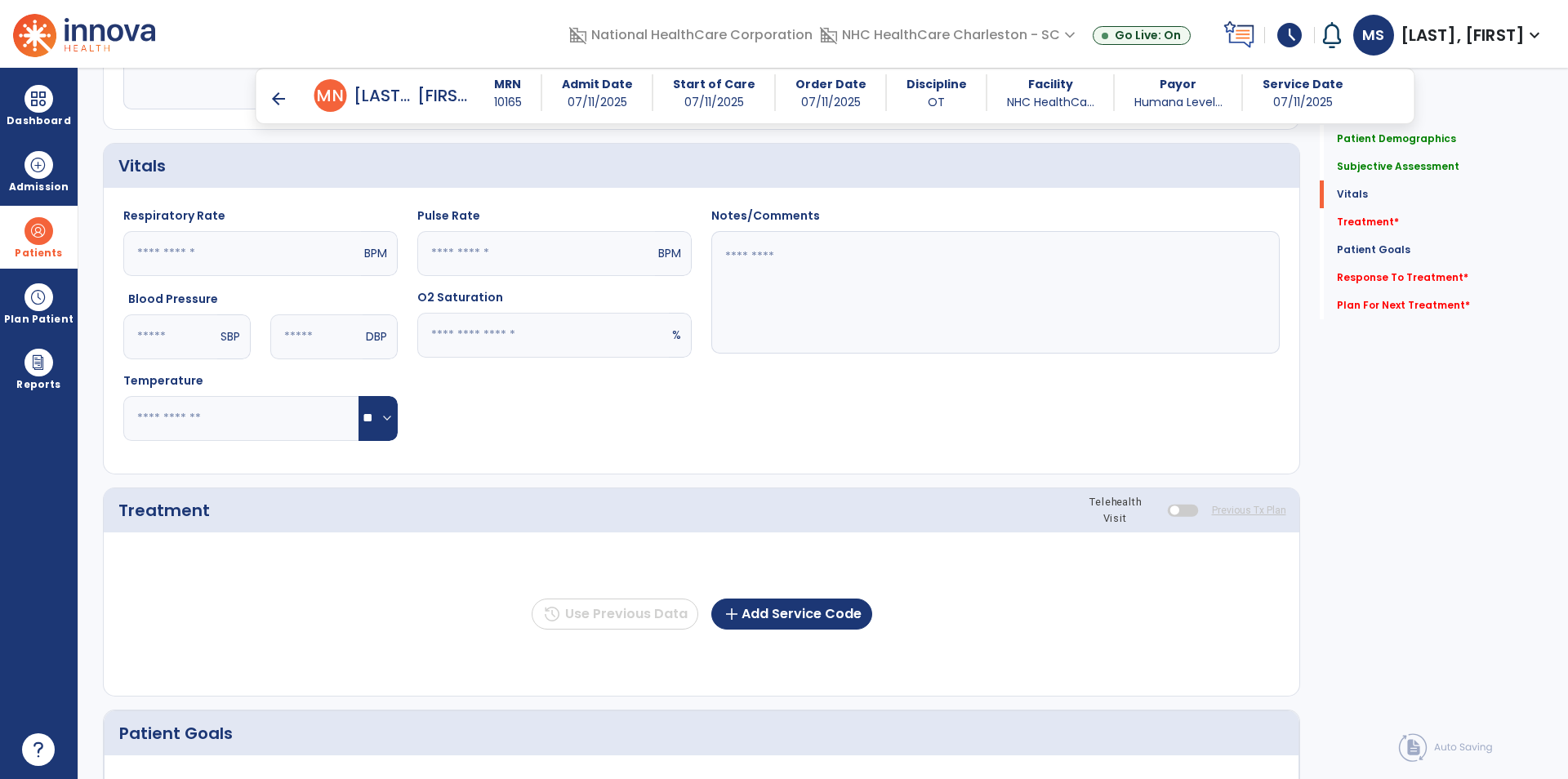 scroll, scrollTop: 490, scrollLeft: 0, axis: vertical 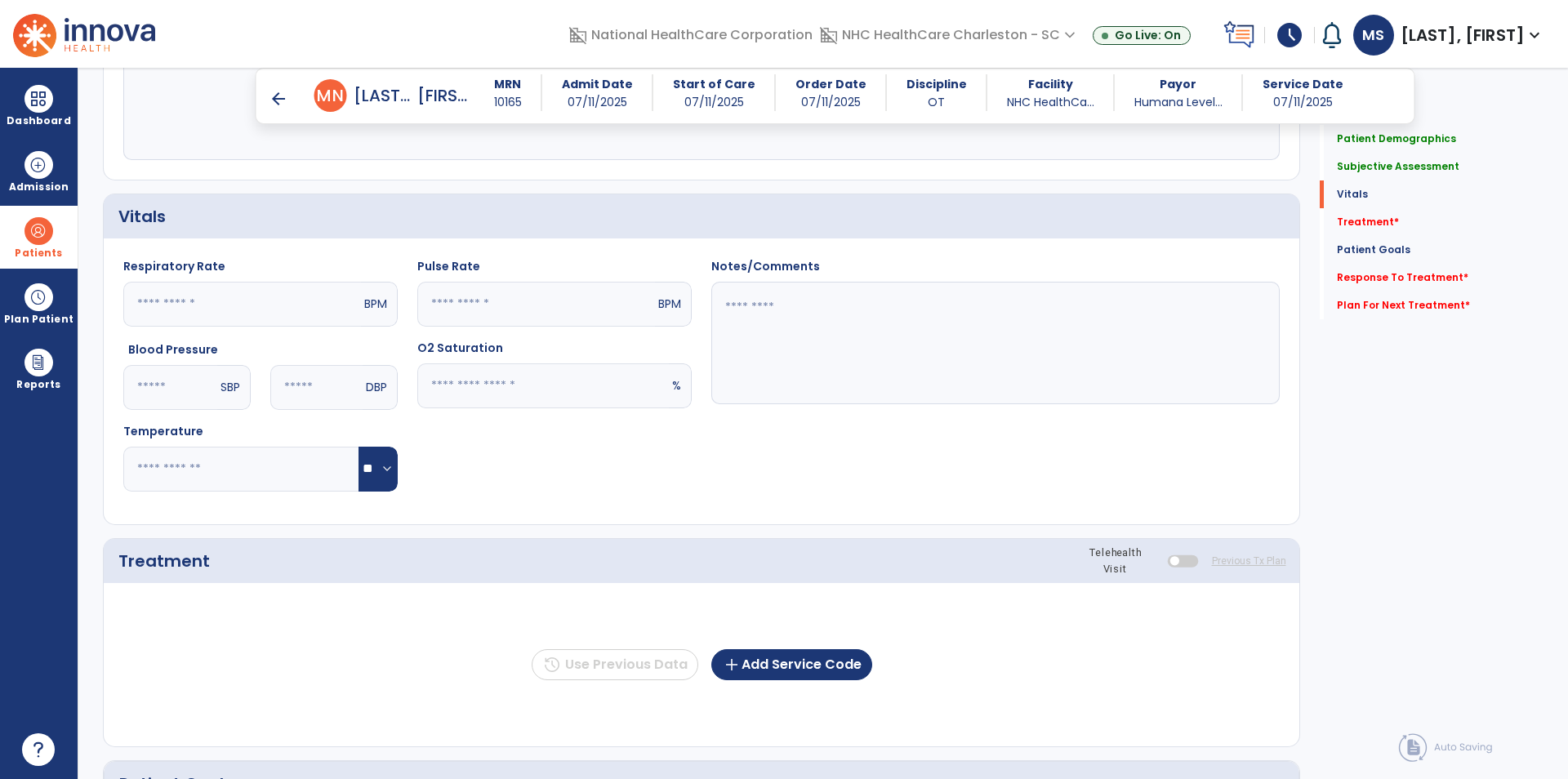 type on "**********" 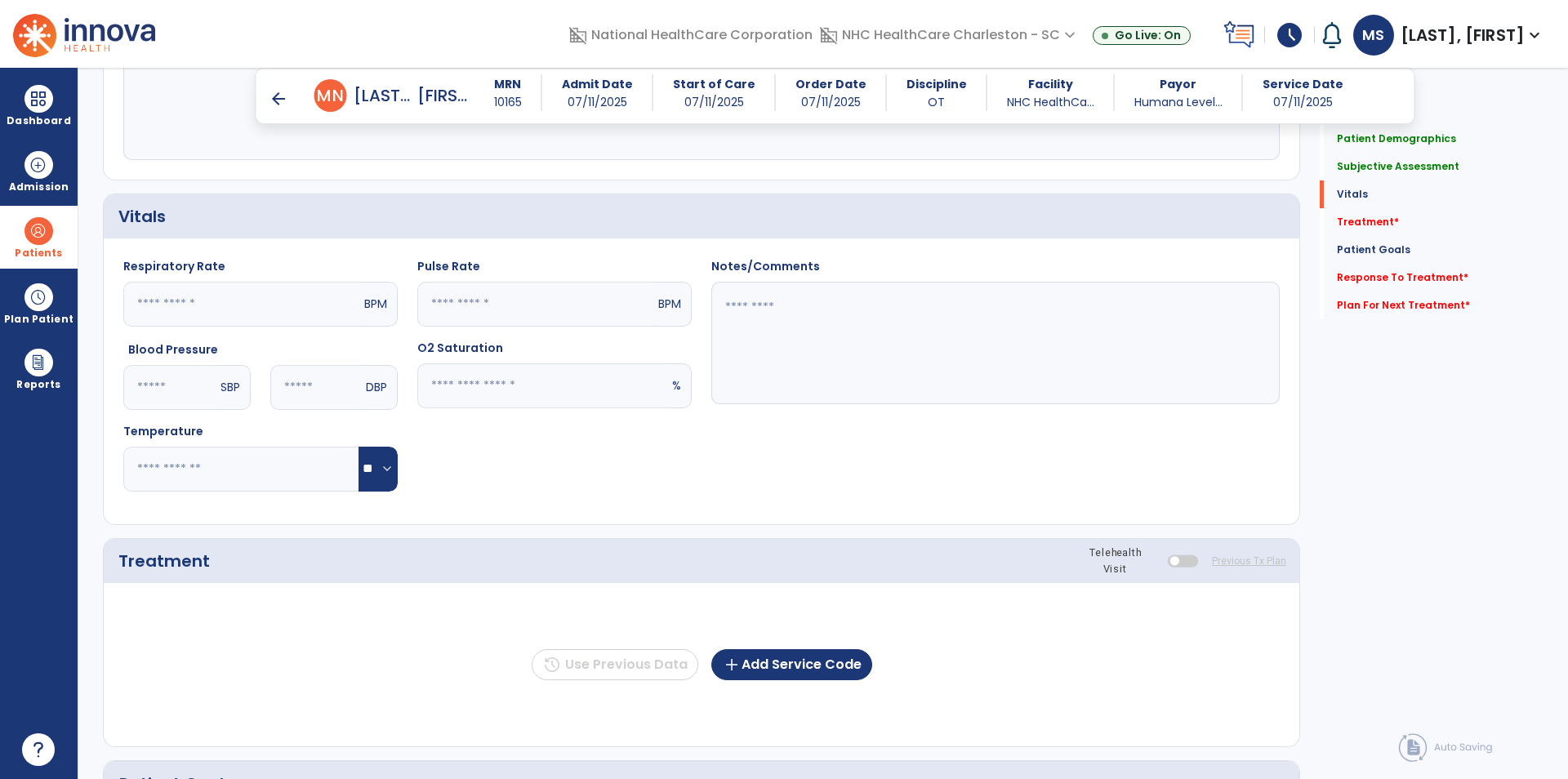 click 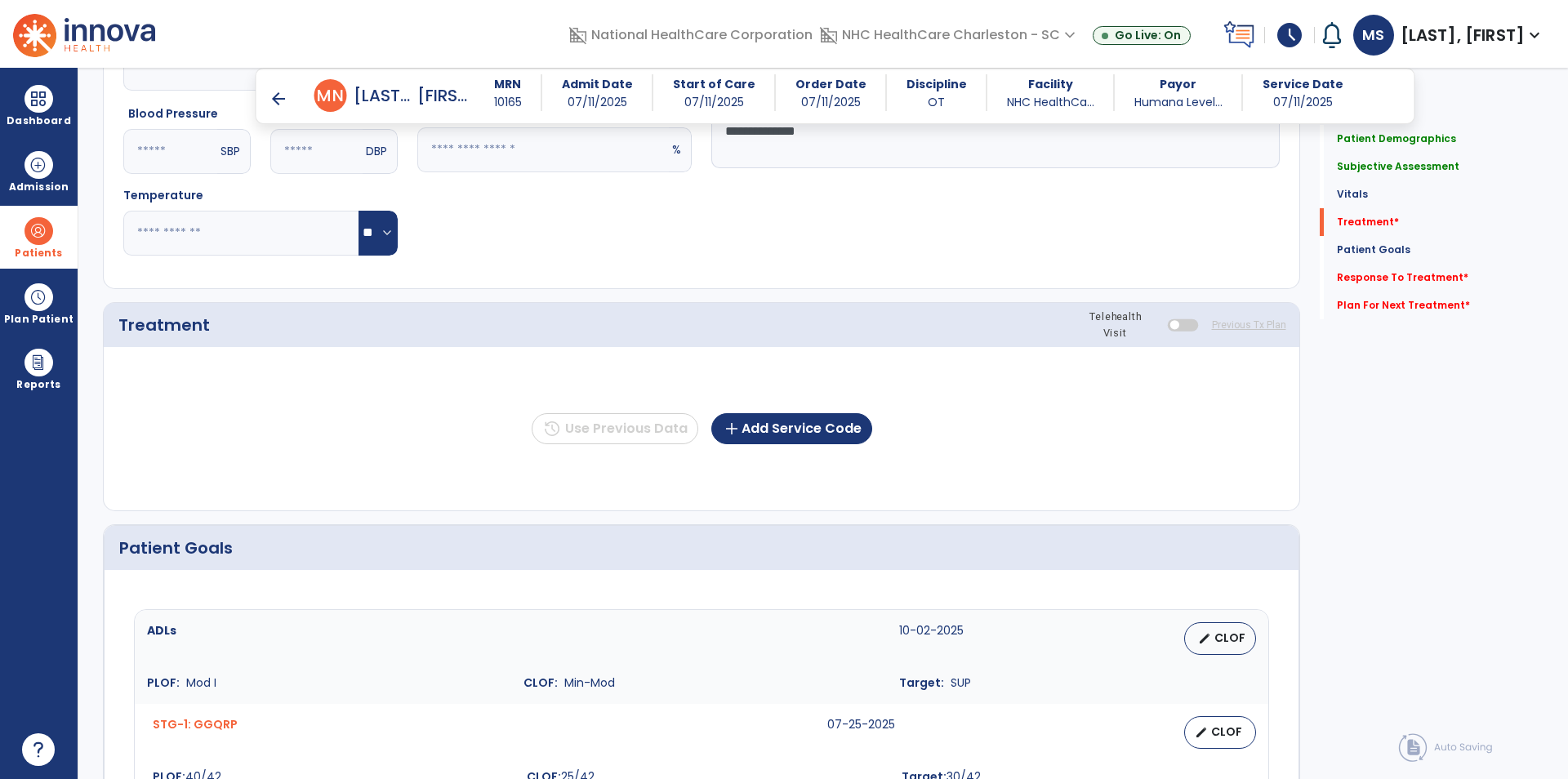 scroll, scrollTop: 735, scrollLeft: 0, axis: vertical 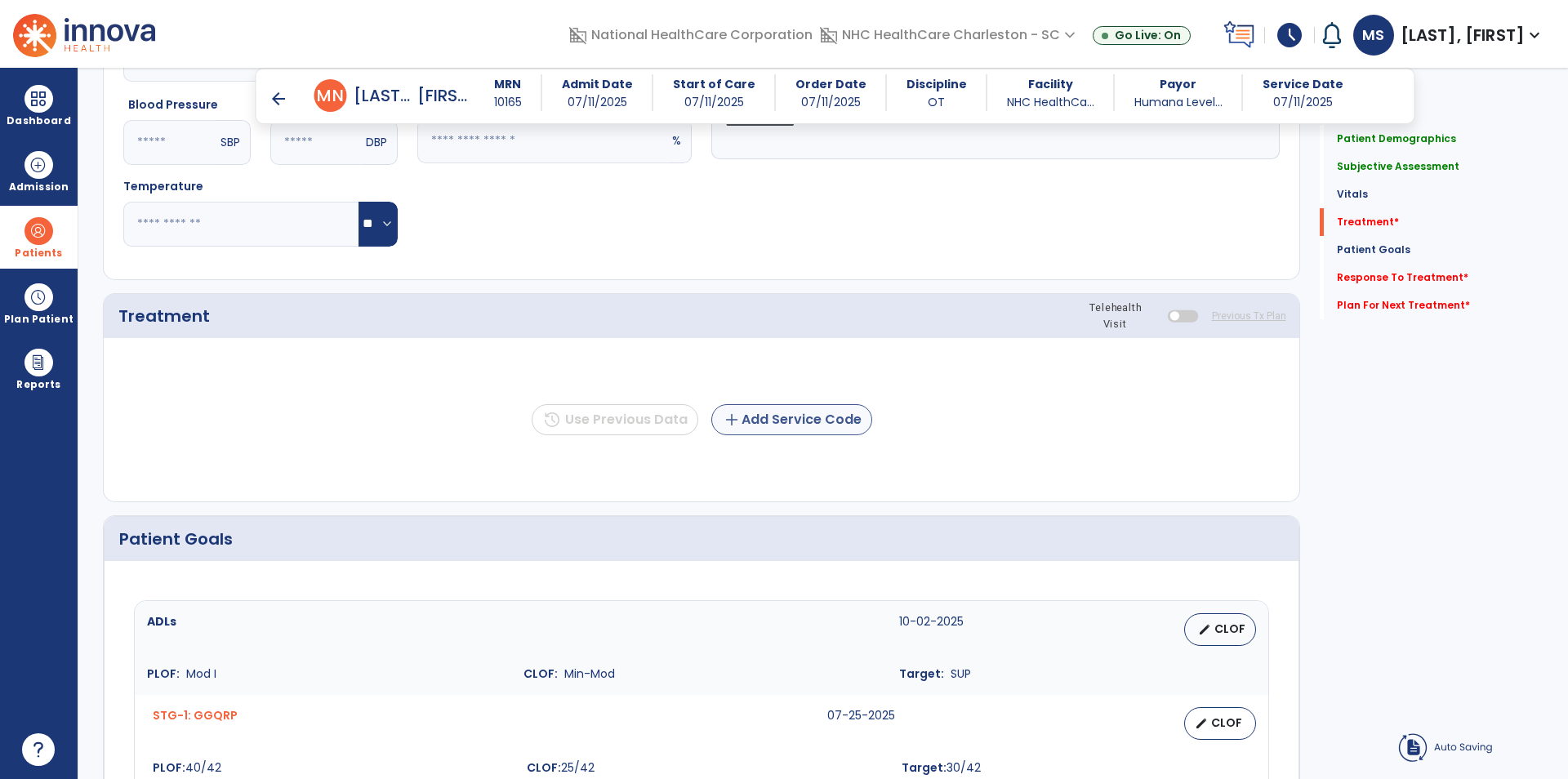 type on "**********" 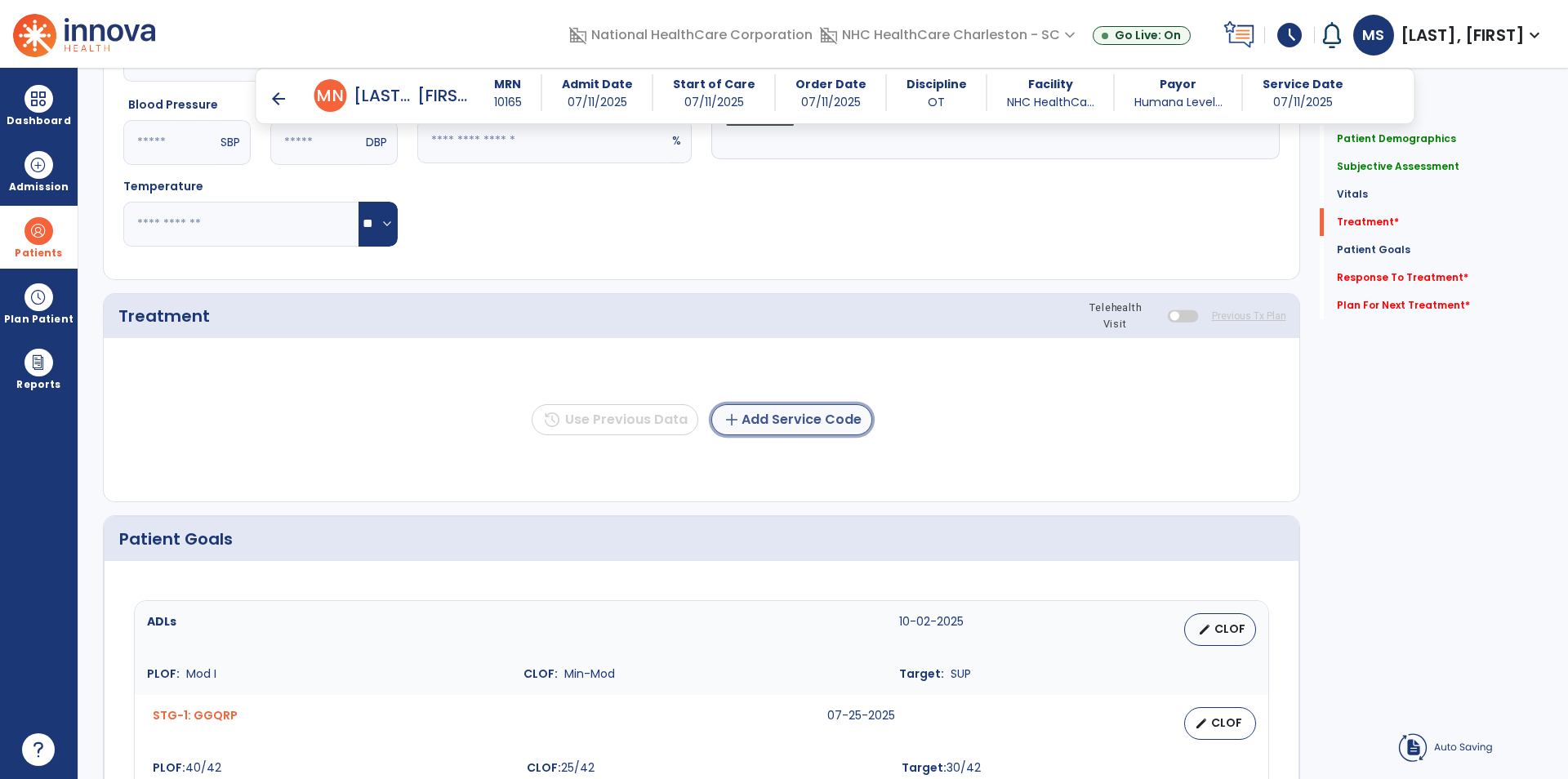 click on "add  Add Service Code" 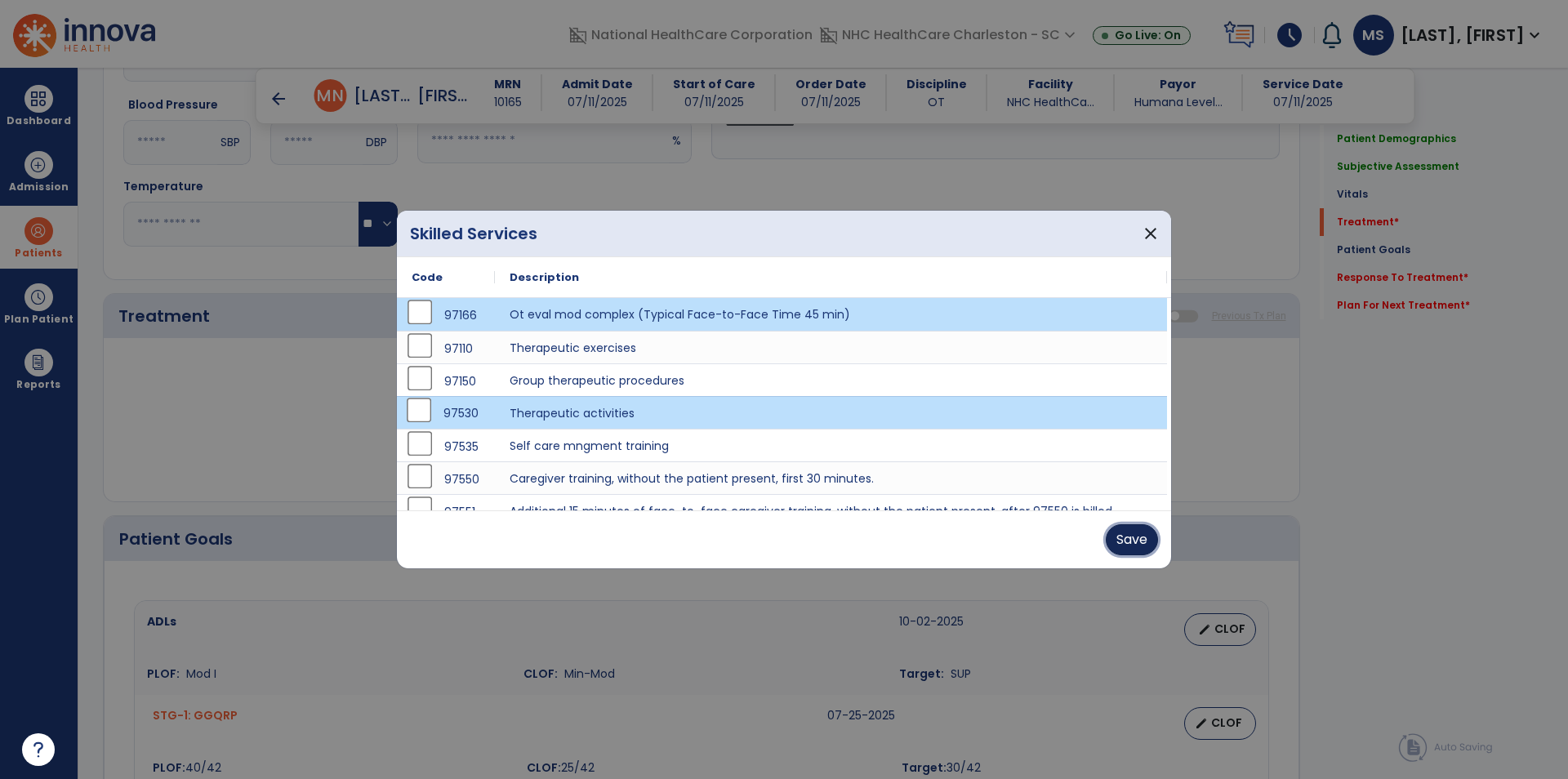 click on "Save" at bounding box center [1132, 540] 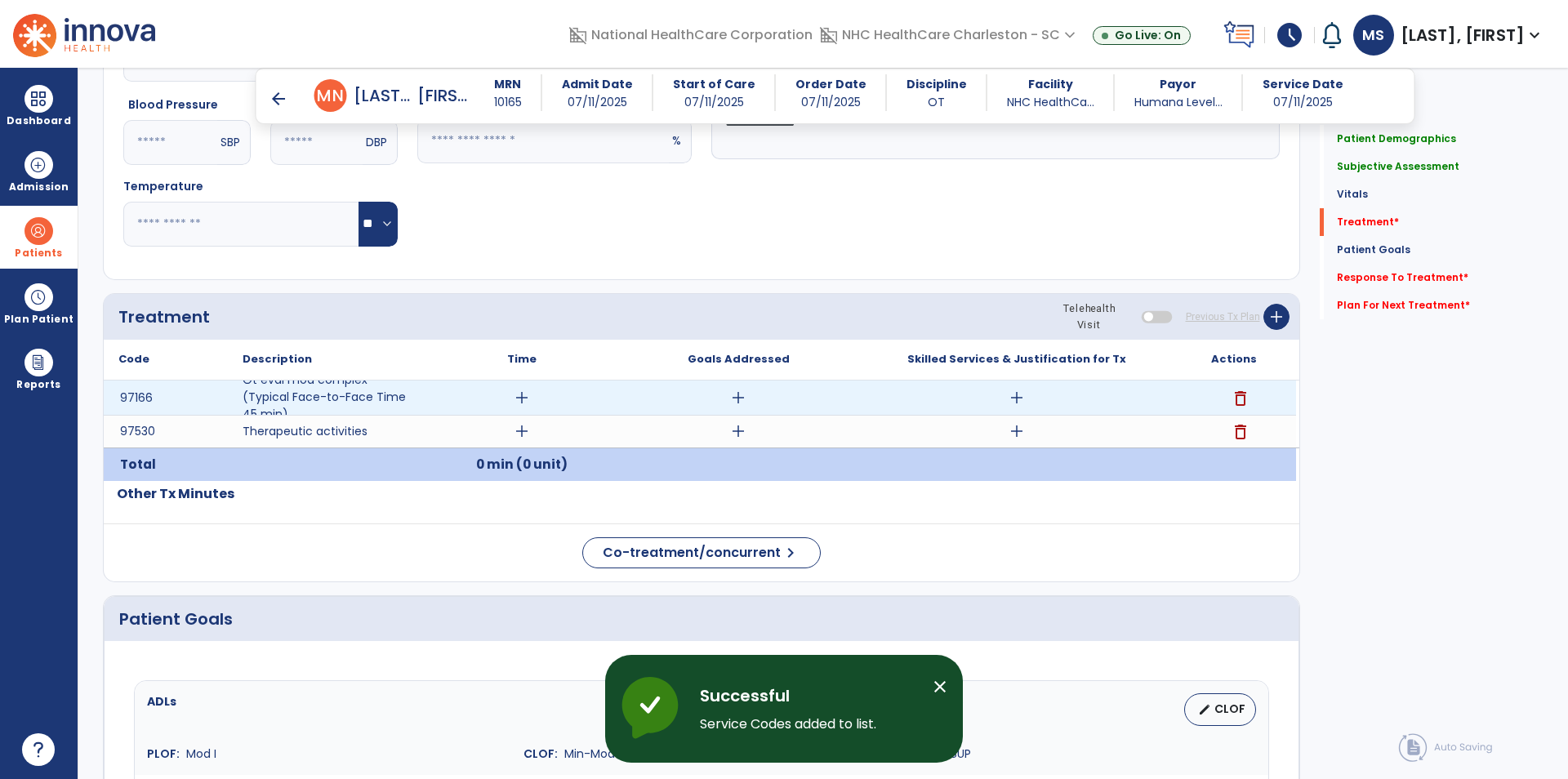click on "add" at bounding box center (522, 398) 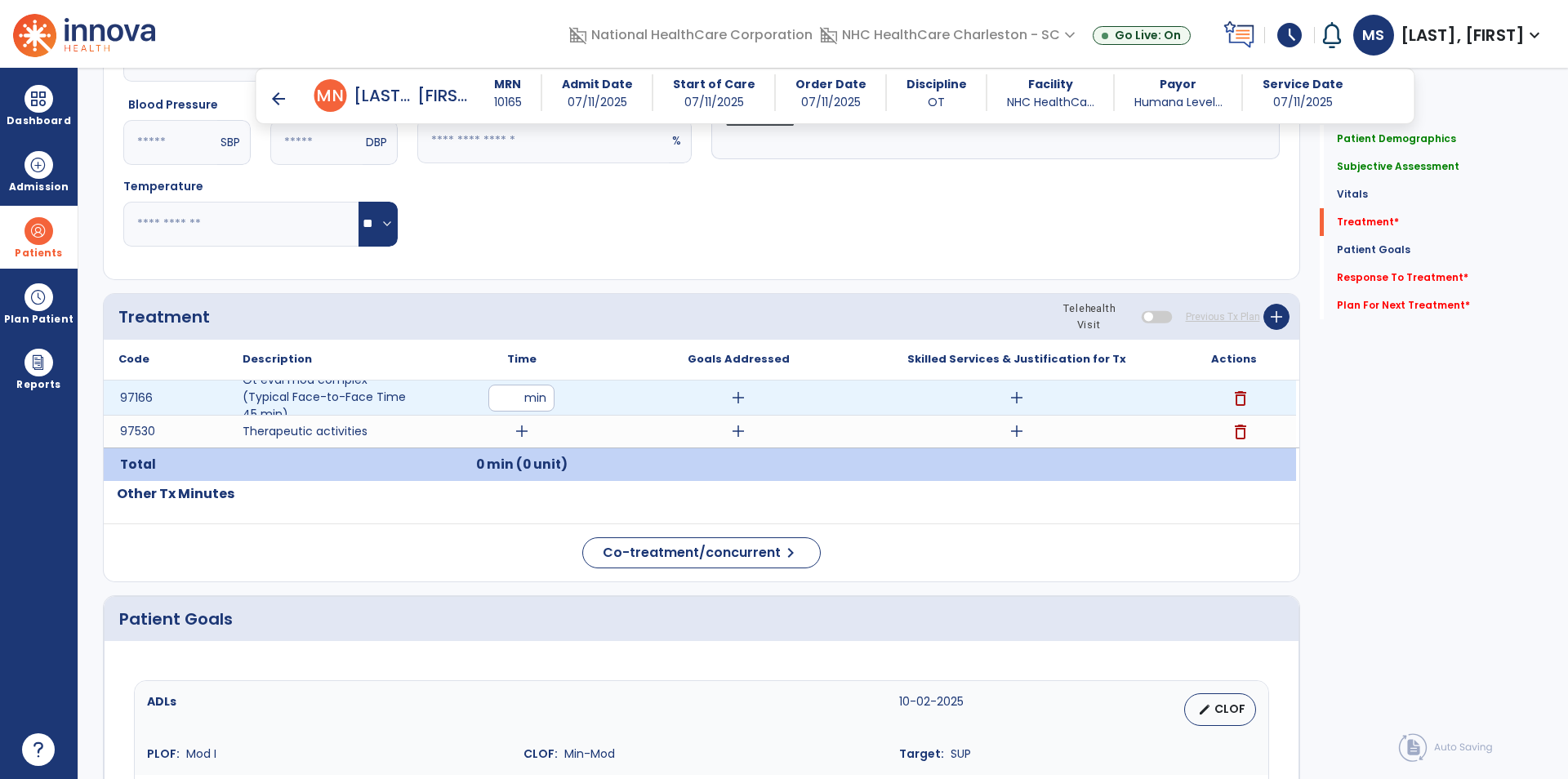 type on "**" 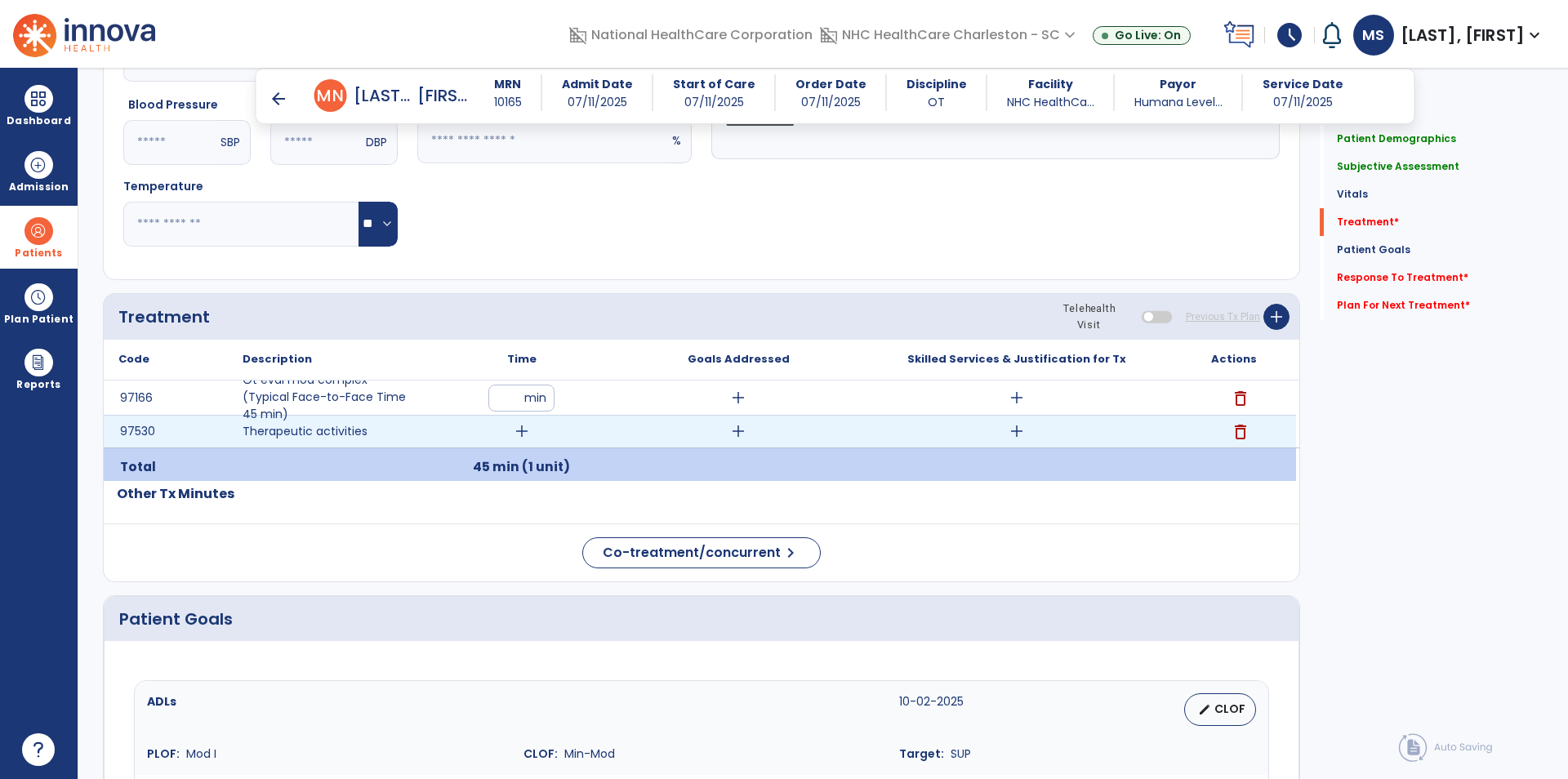 click on "add" at bounding box center (522, 431) 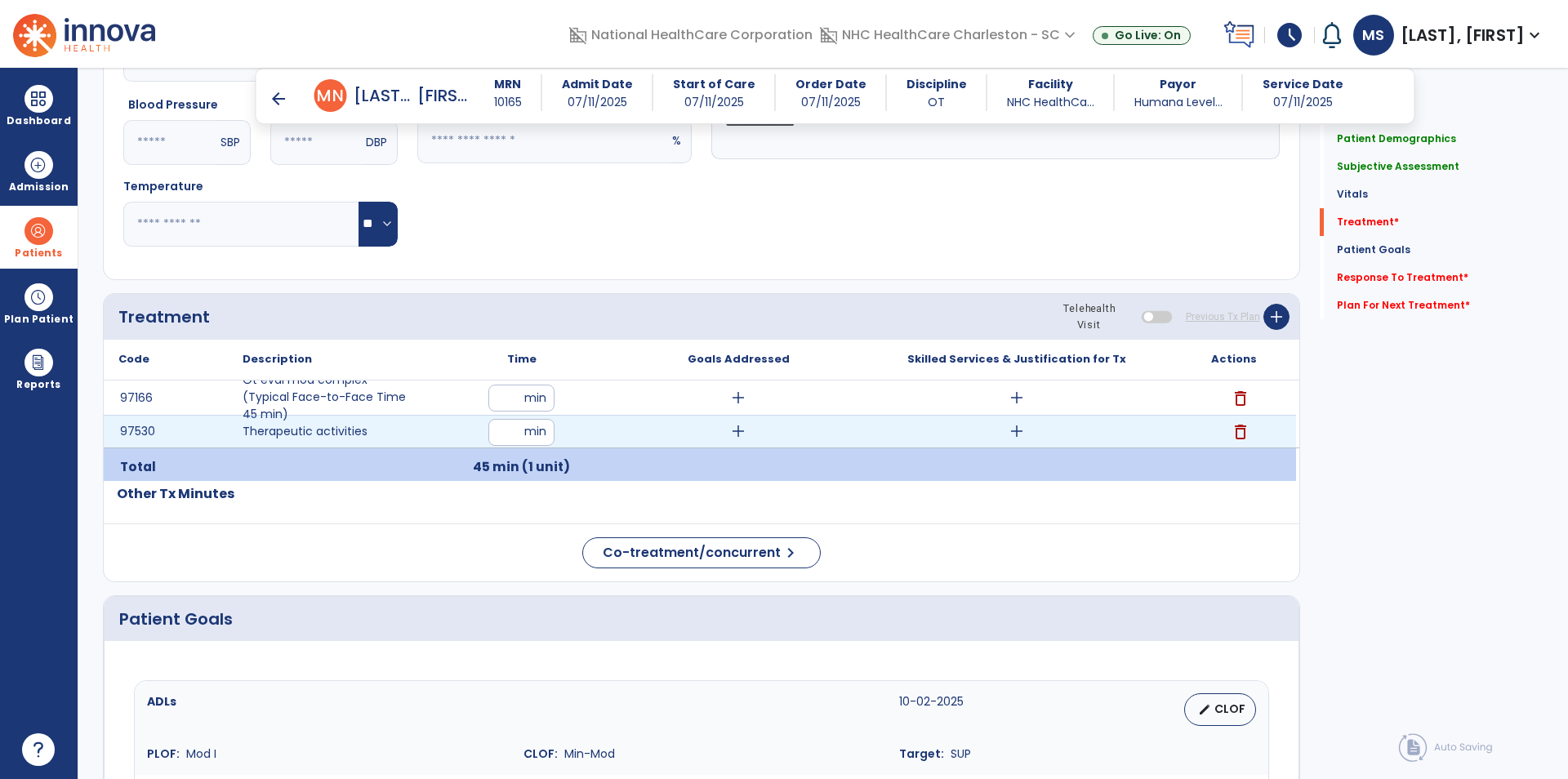 type on "**" 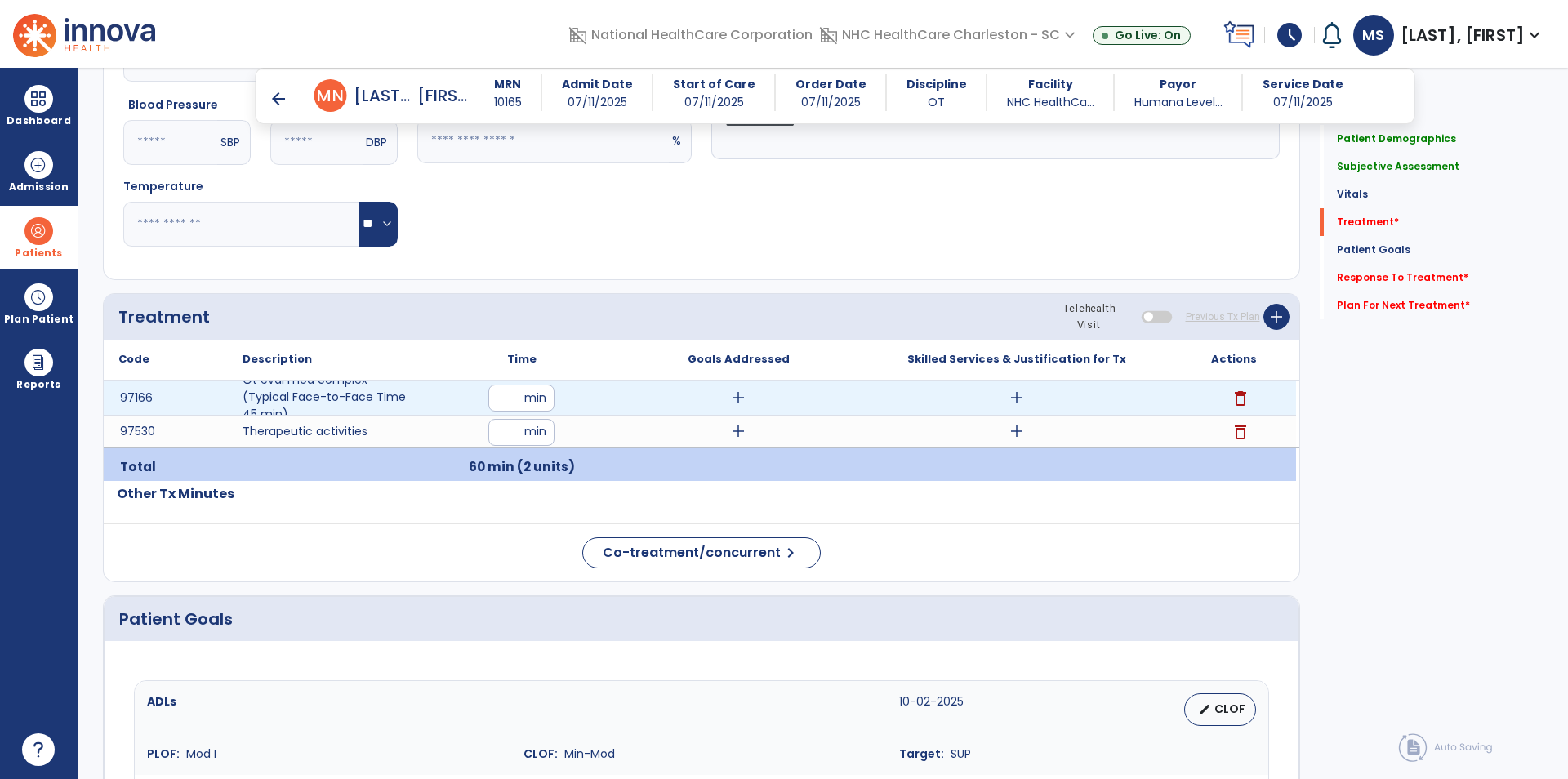 click on "add" at bounding box center [1017, 398] 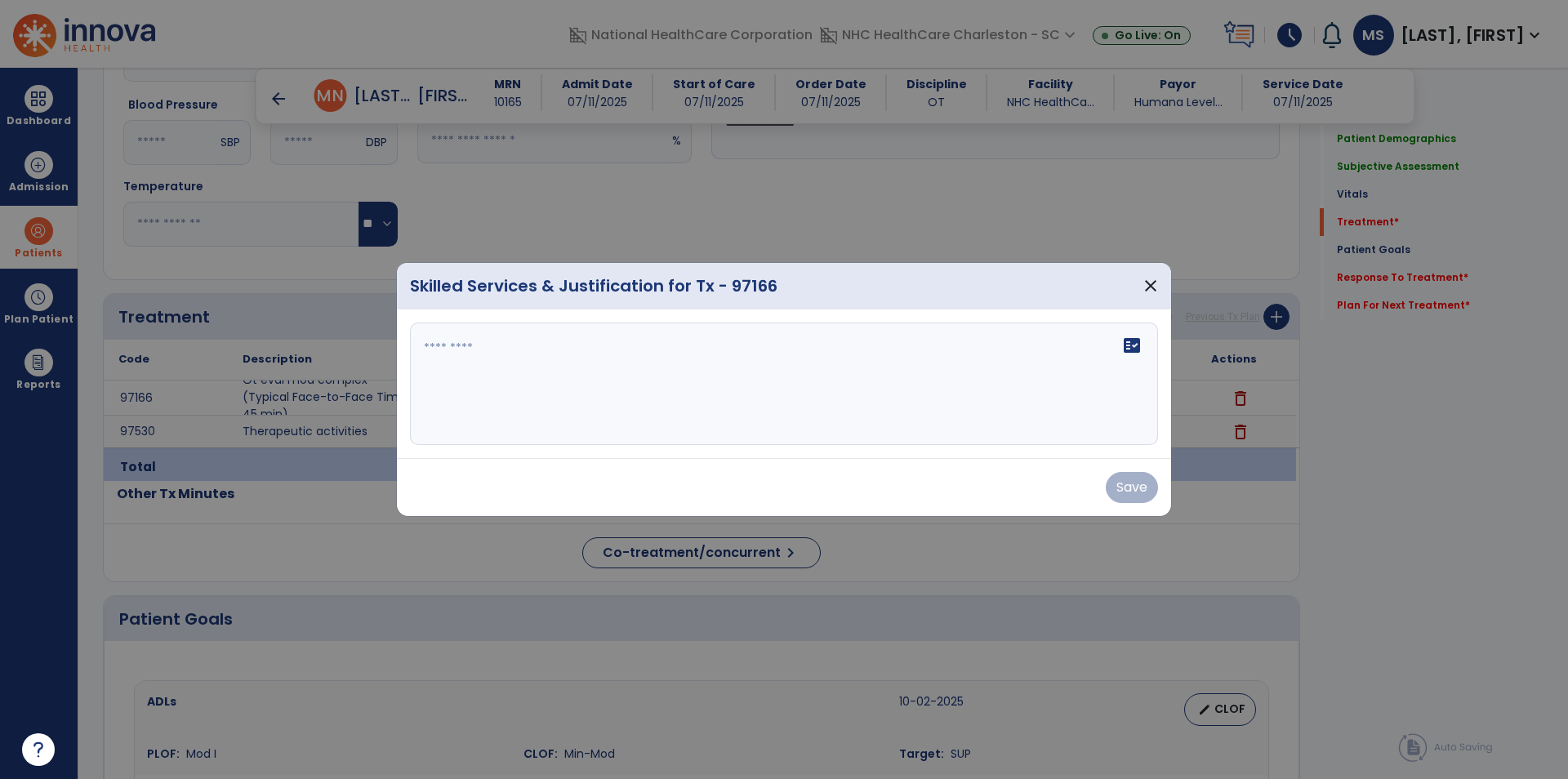 click on "fact_check" at bounding box center [784, 384] 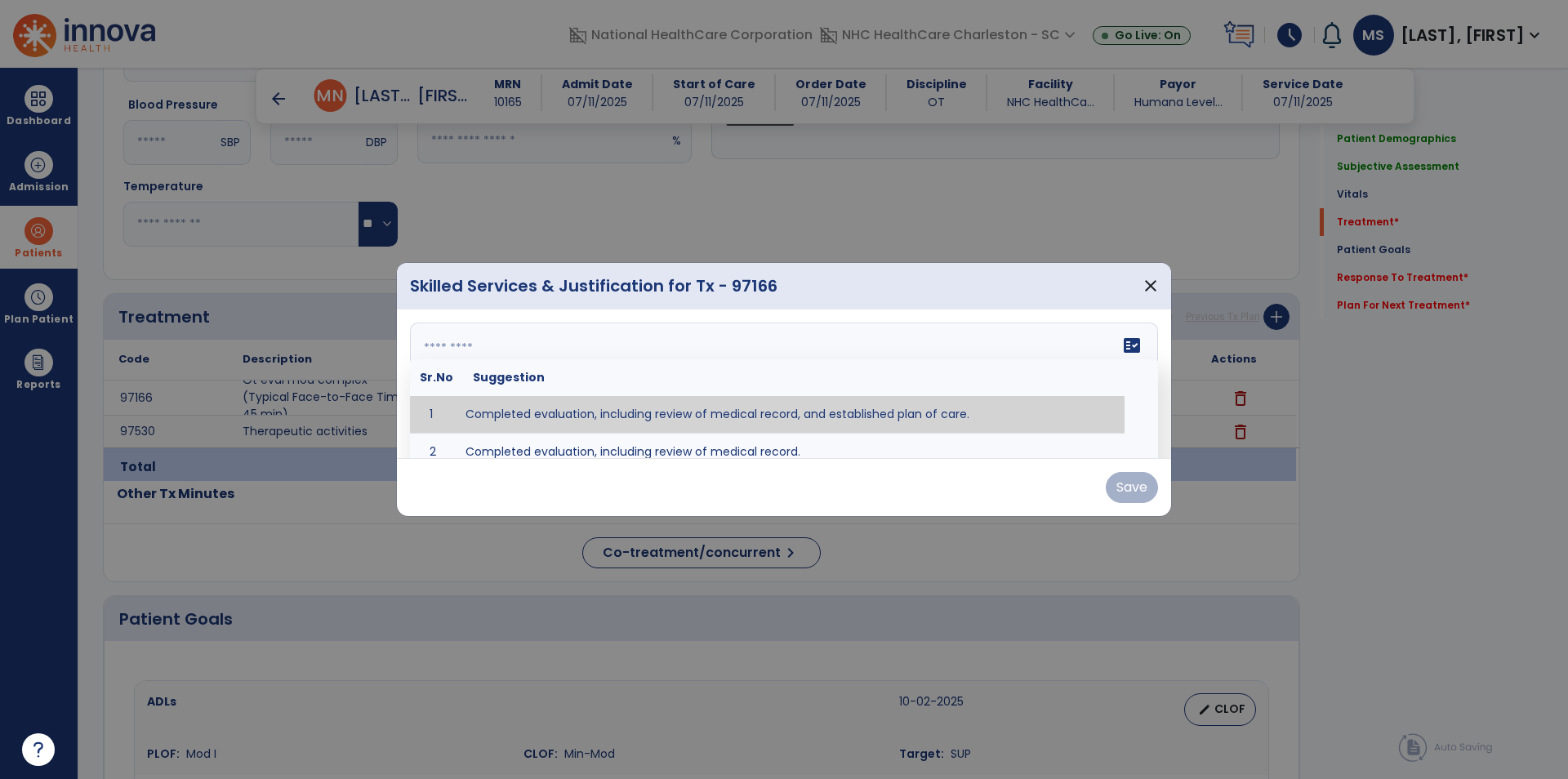 type on "**********" 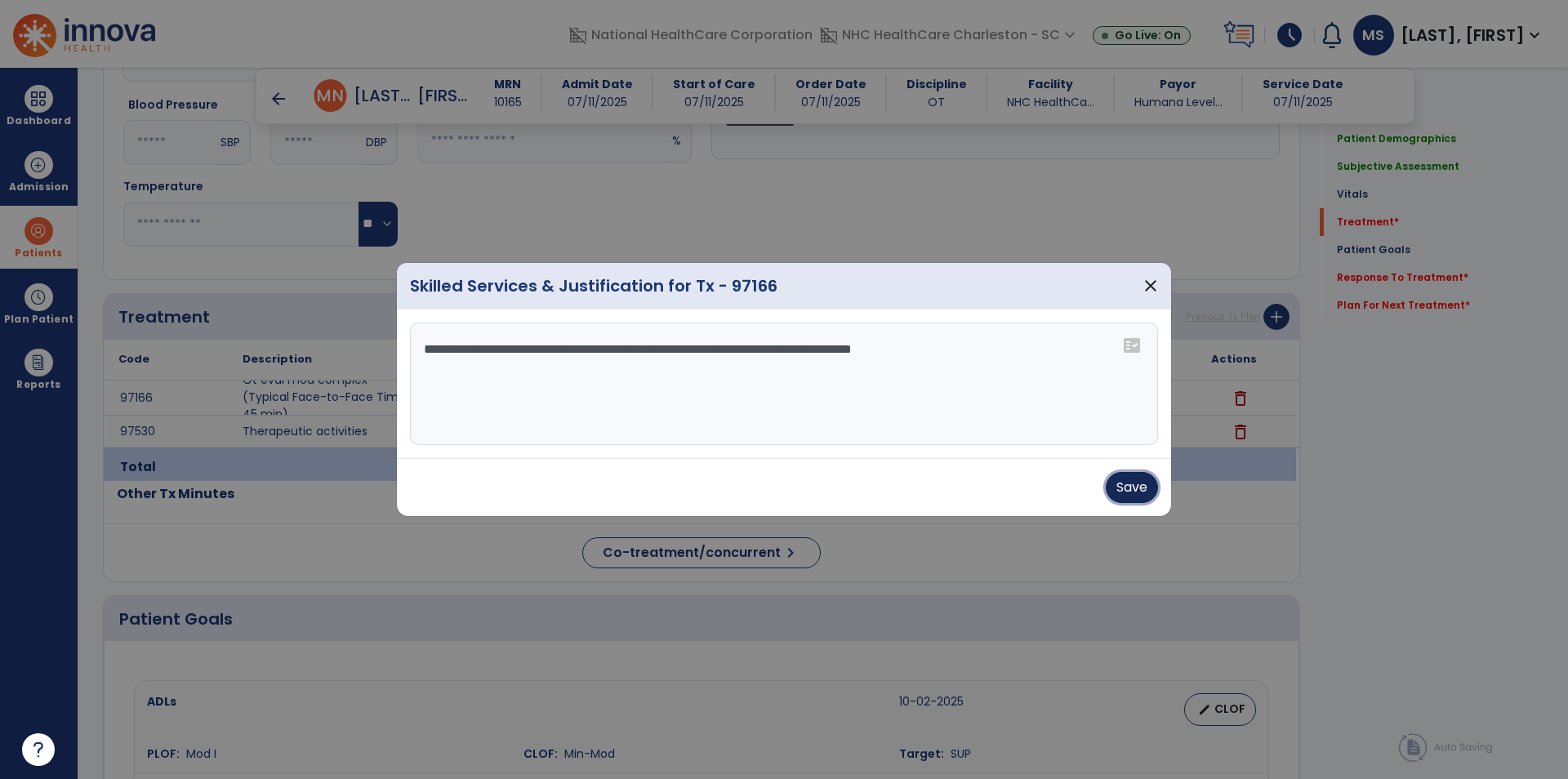 click on "Save" at bounding box center (1132, 487) 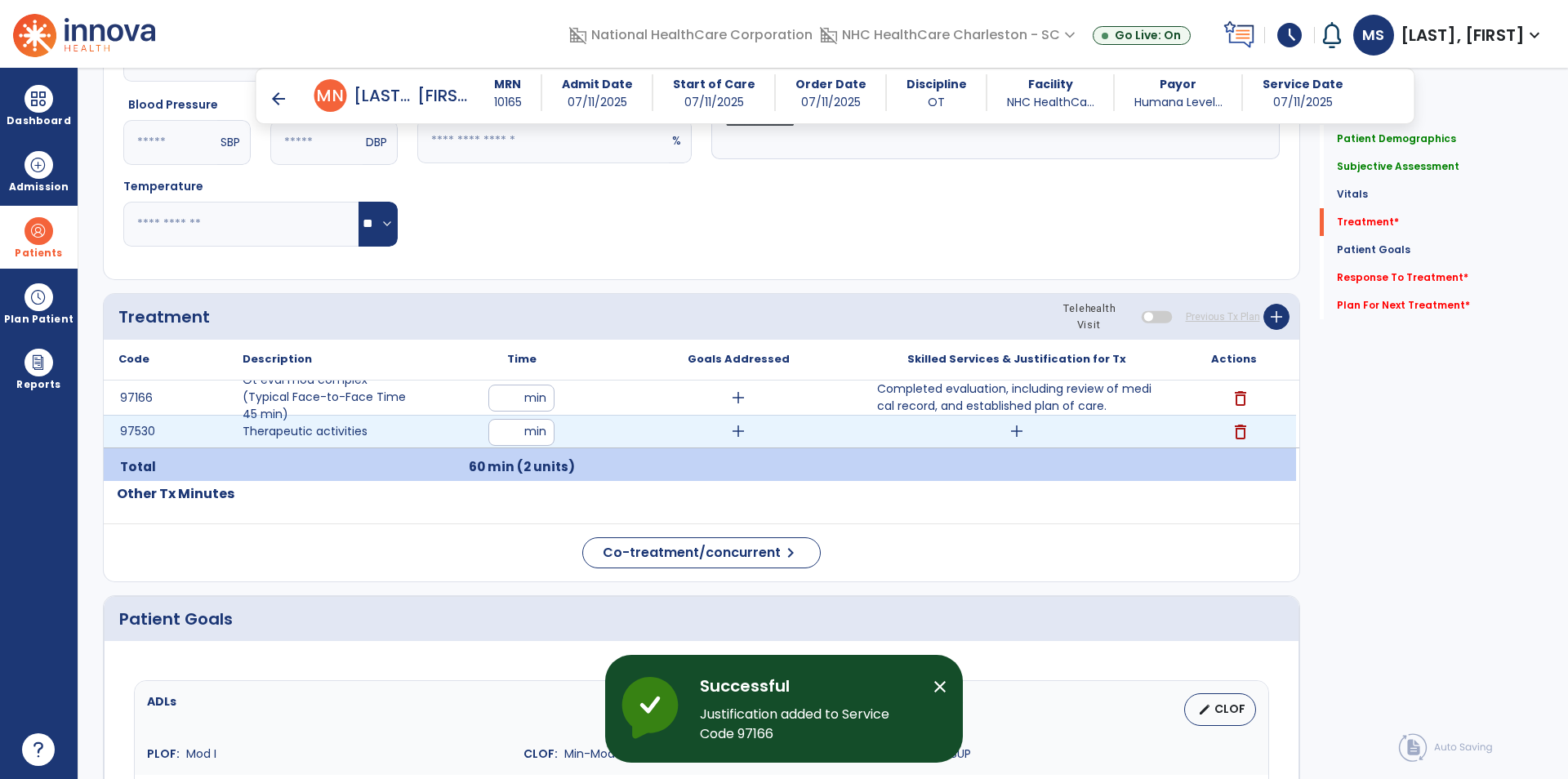 click on "add" at bounding box center (1017, 431) 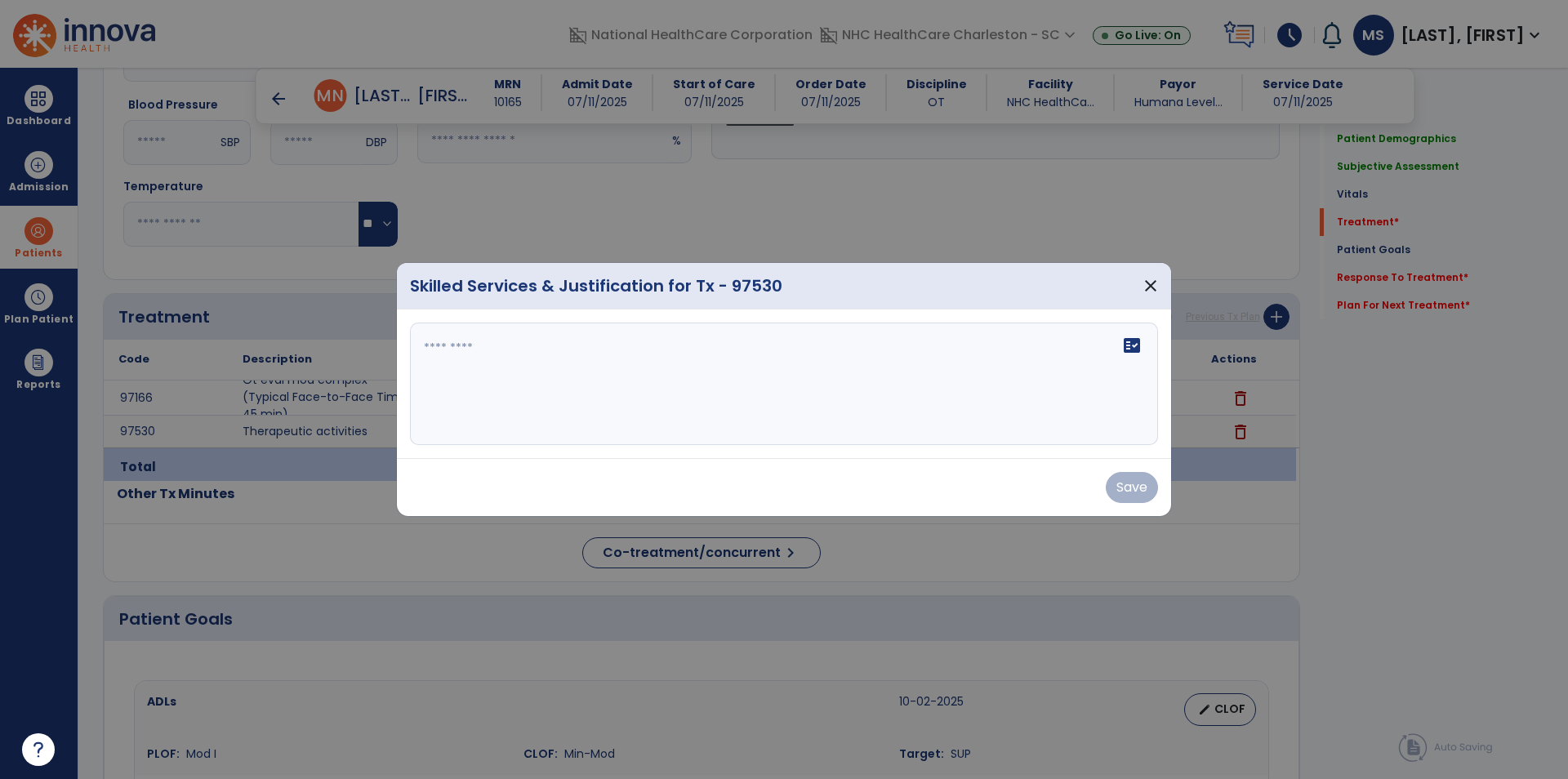 click on "fact_check" at bounding box center (784, 384) 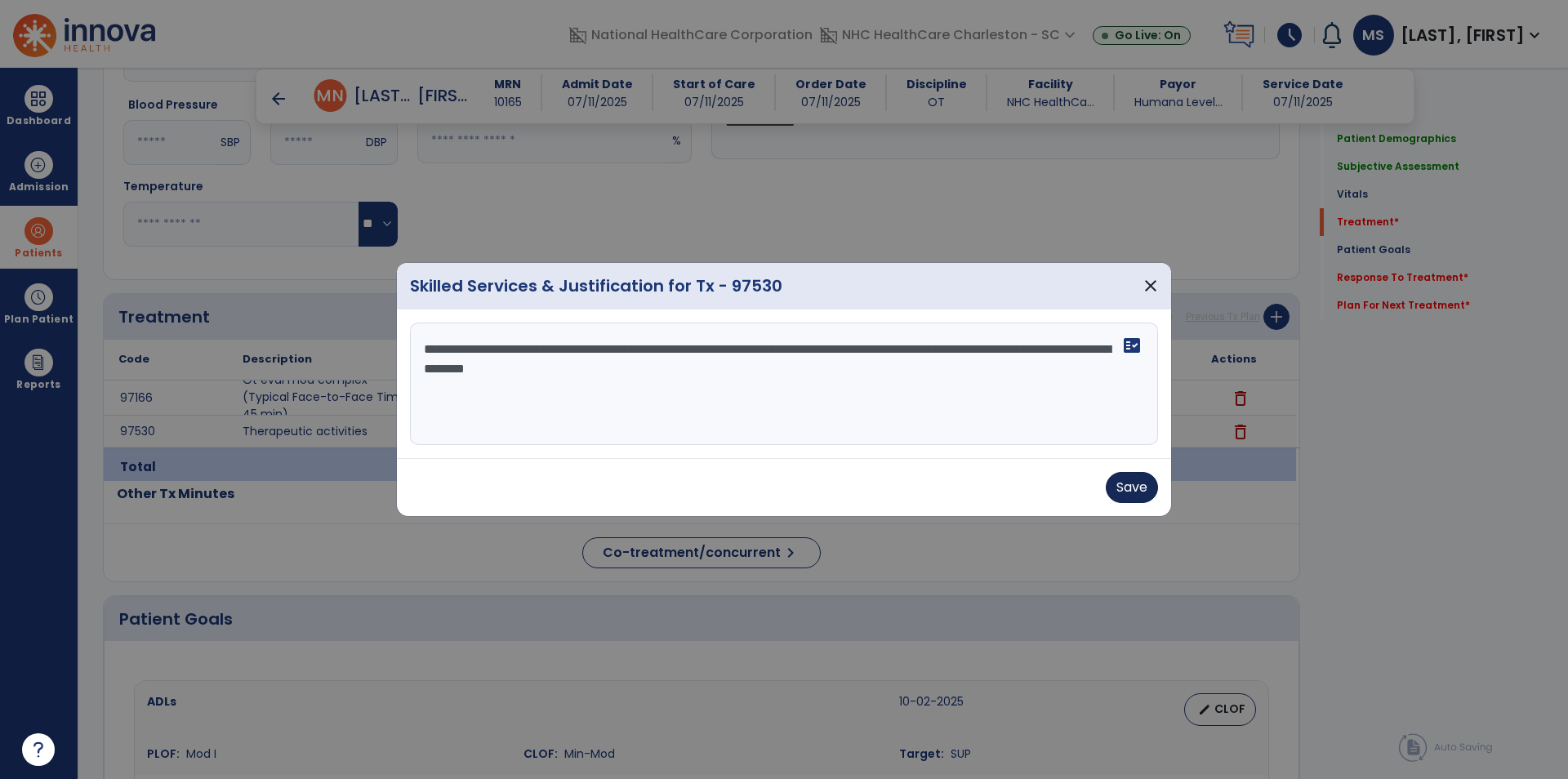 type on "**********" 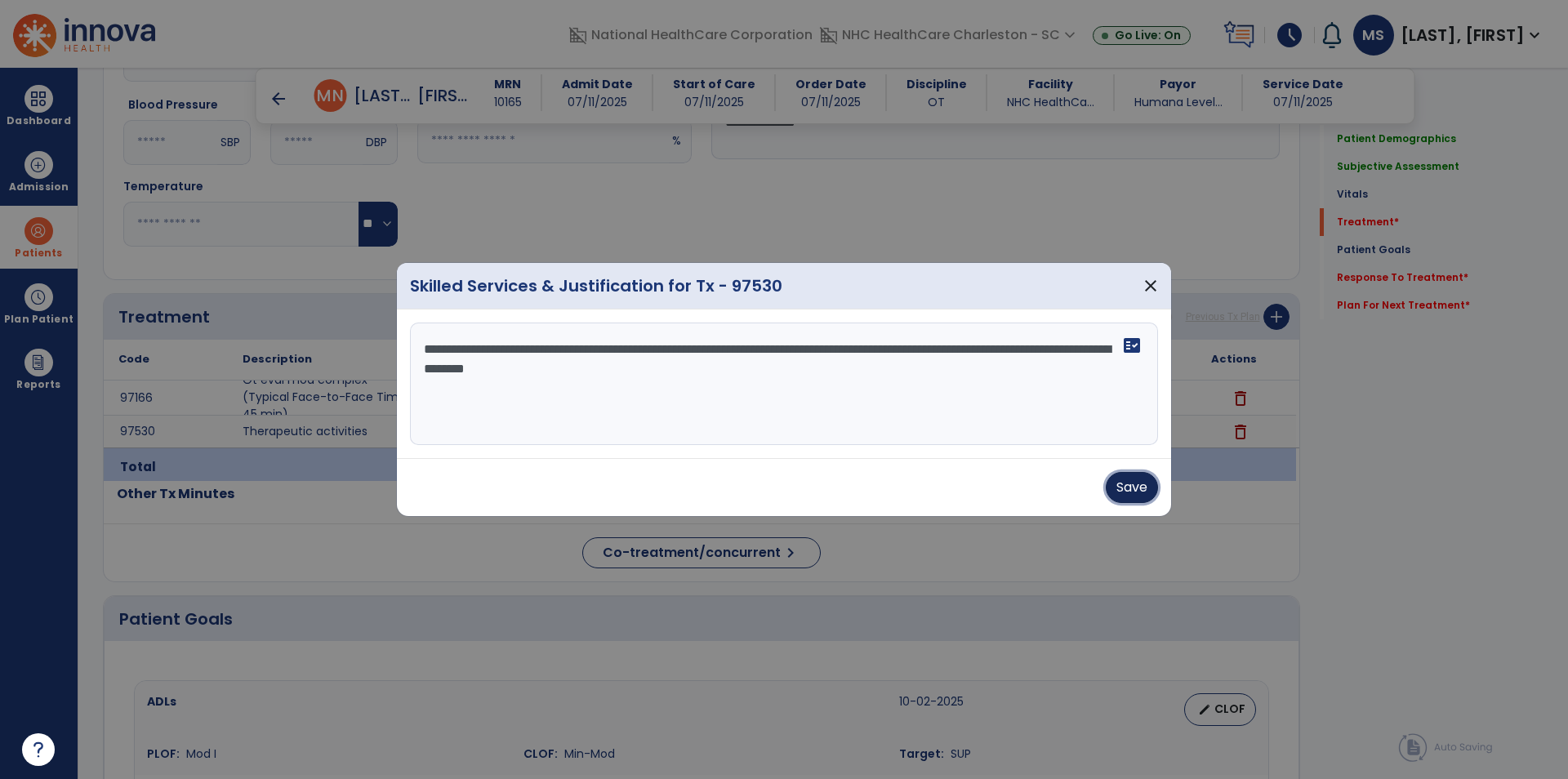 click on "Save" at bounding box center [1132, 487] 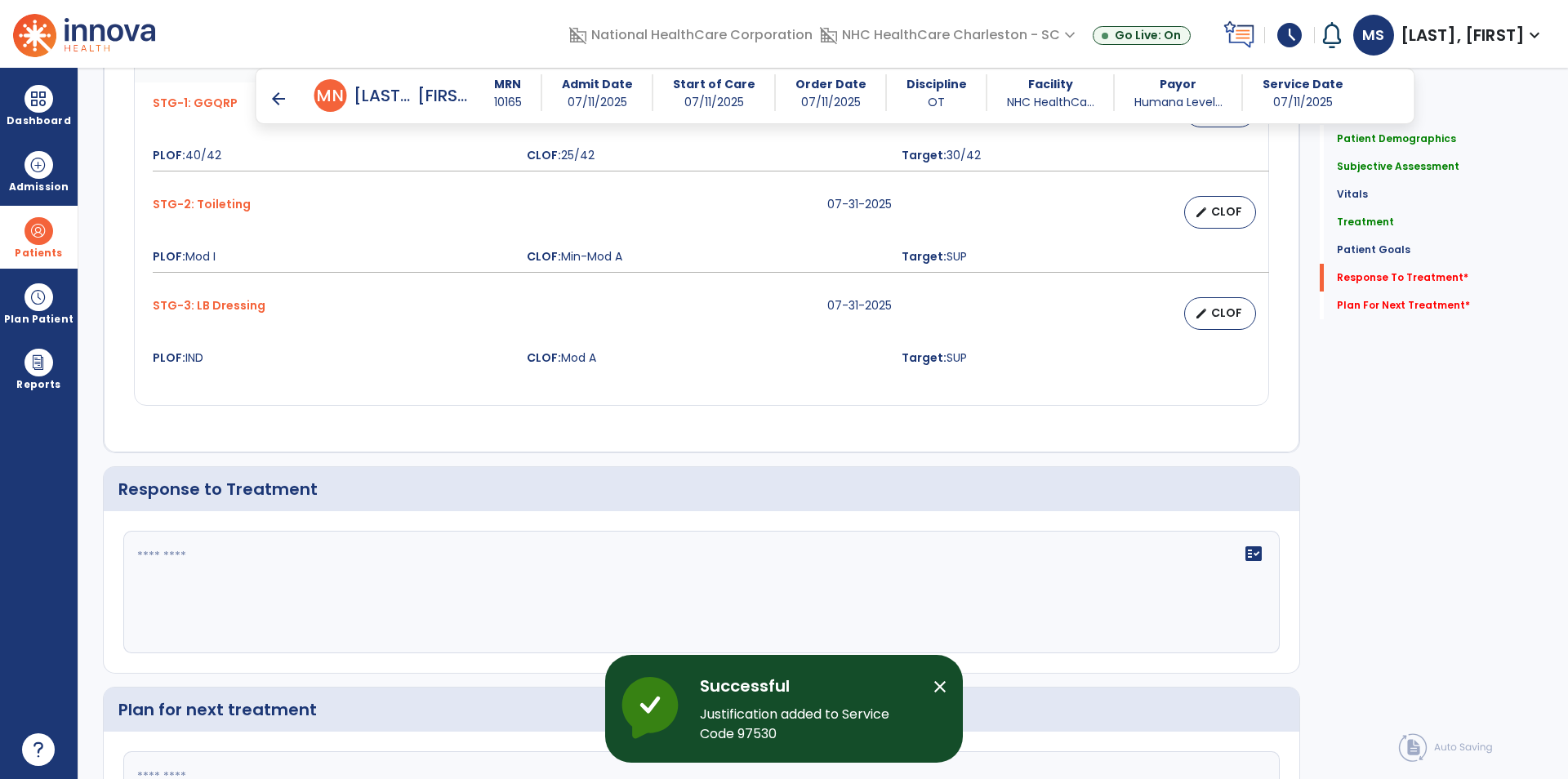 scroll, scrollTop: 1616, scrollLeft: 0, axis: vertical 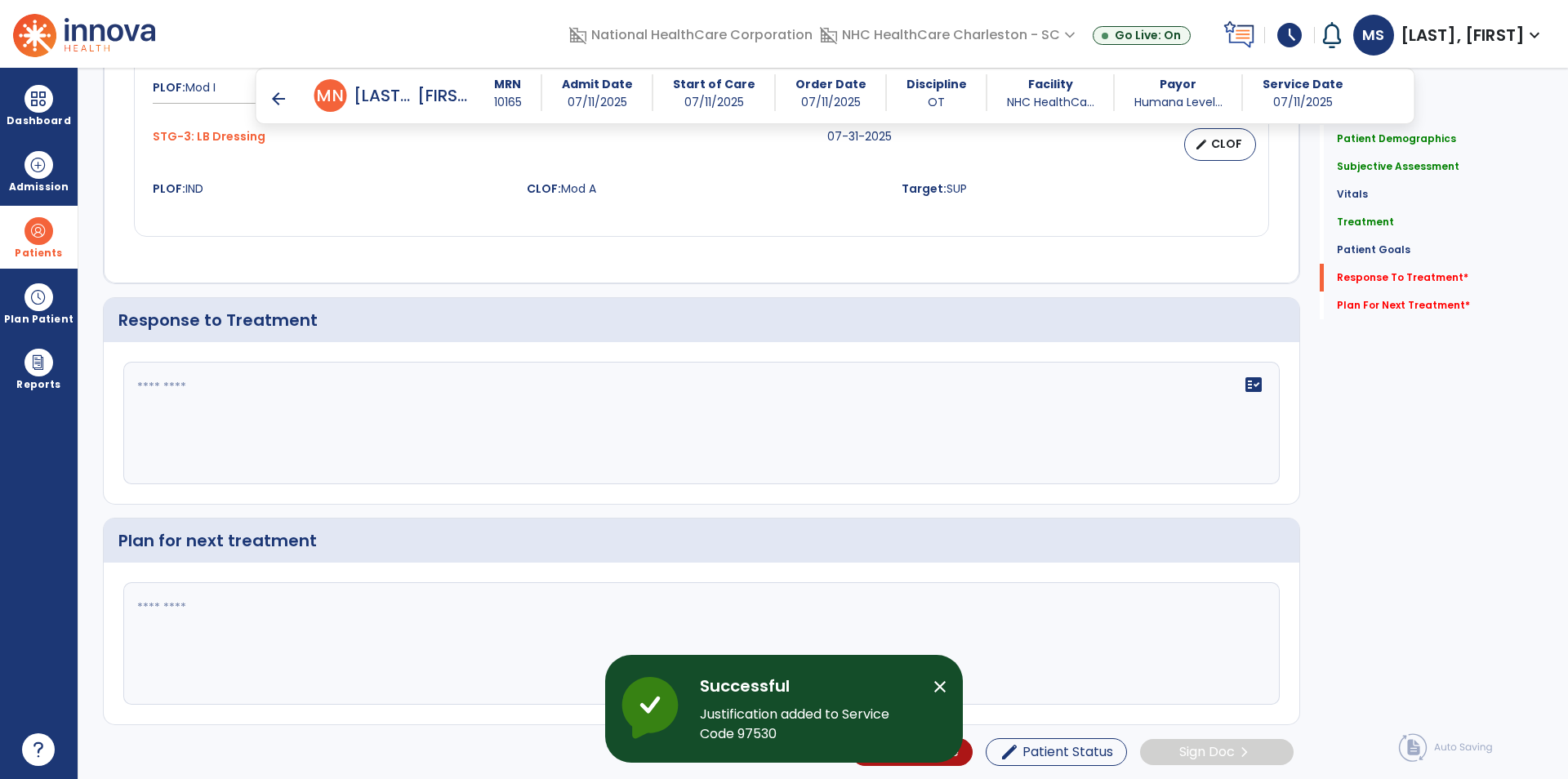 click on "fact_check" 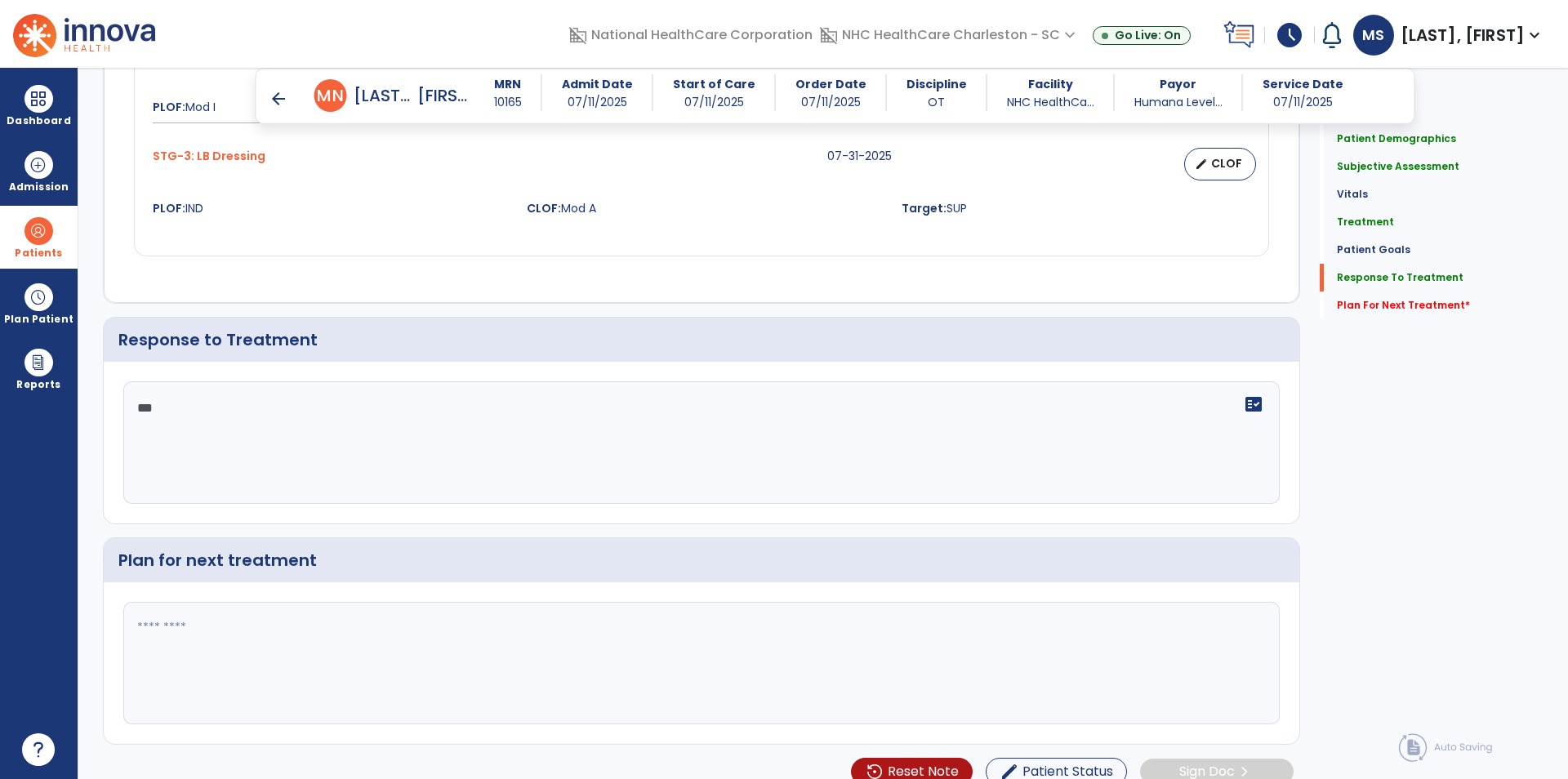 scroll, scrollTop: 1616, scrollLeft: 0, axis: vertical 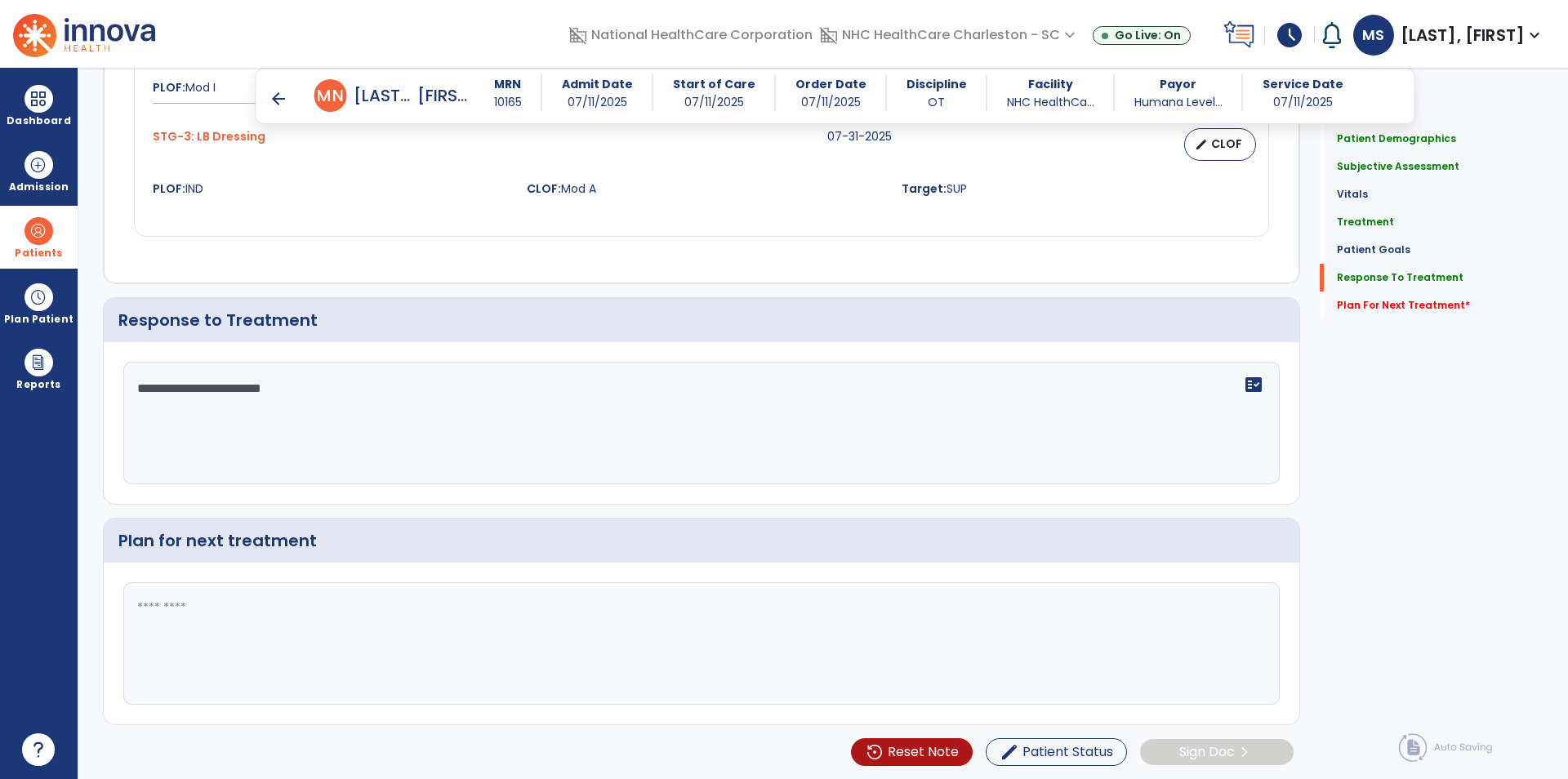 type on "**********" 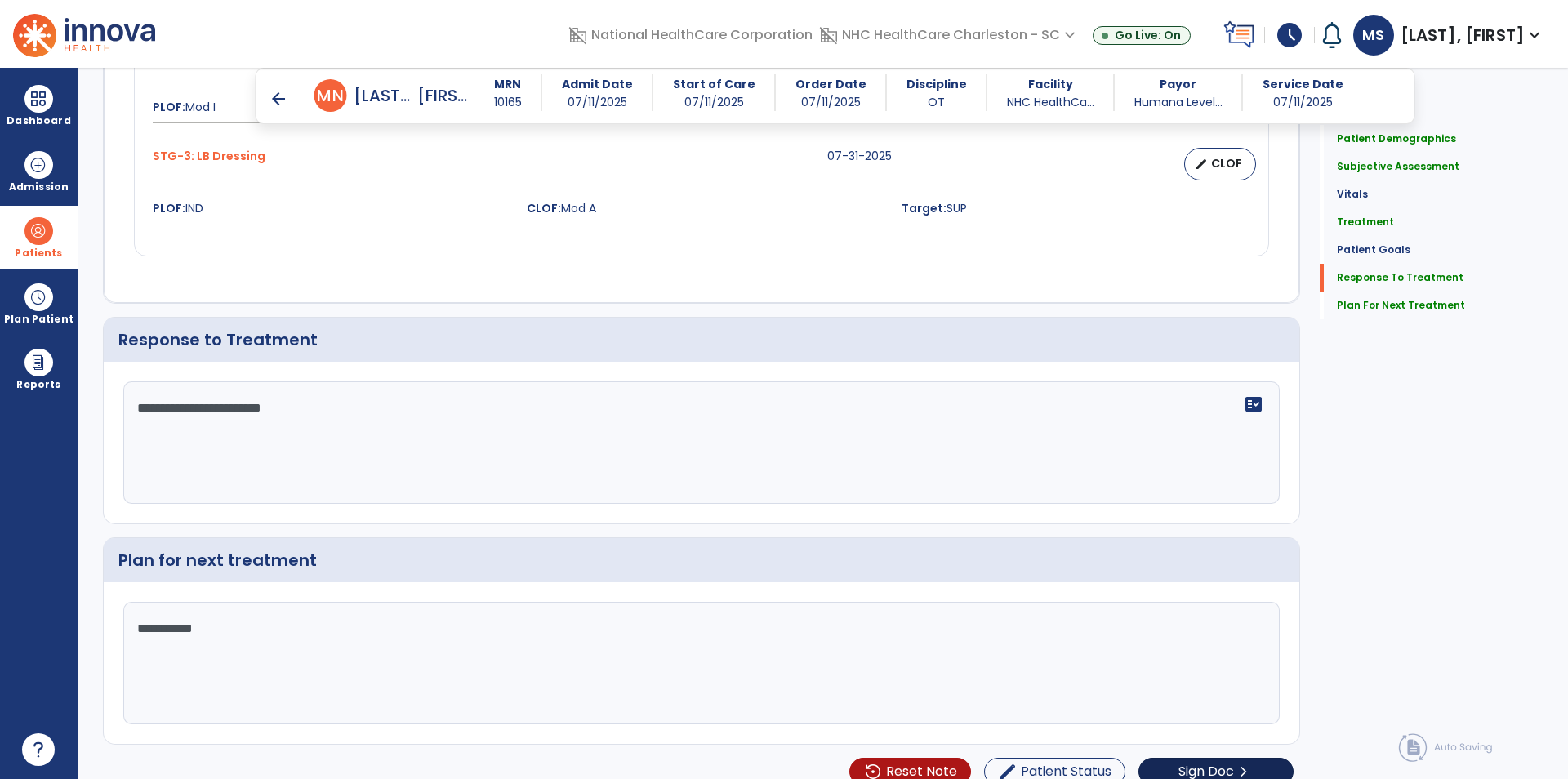 scroll, scrollTop: 1616, scrollLeft: 0, axis: vertical 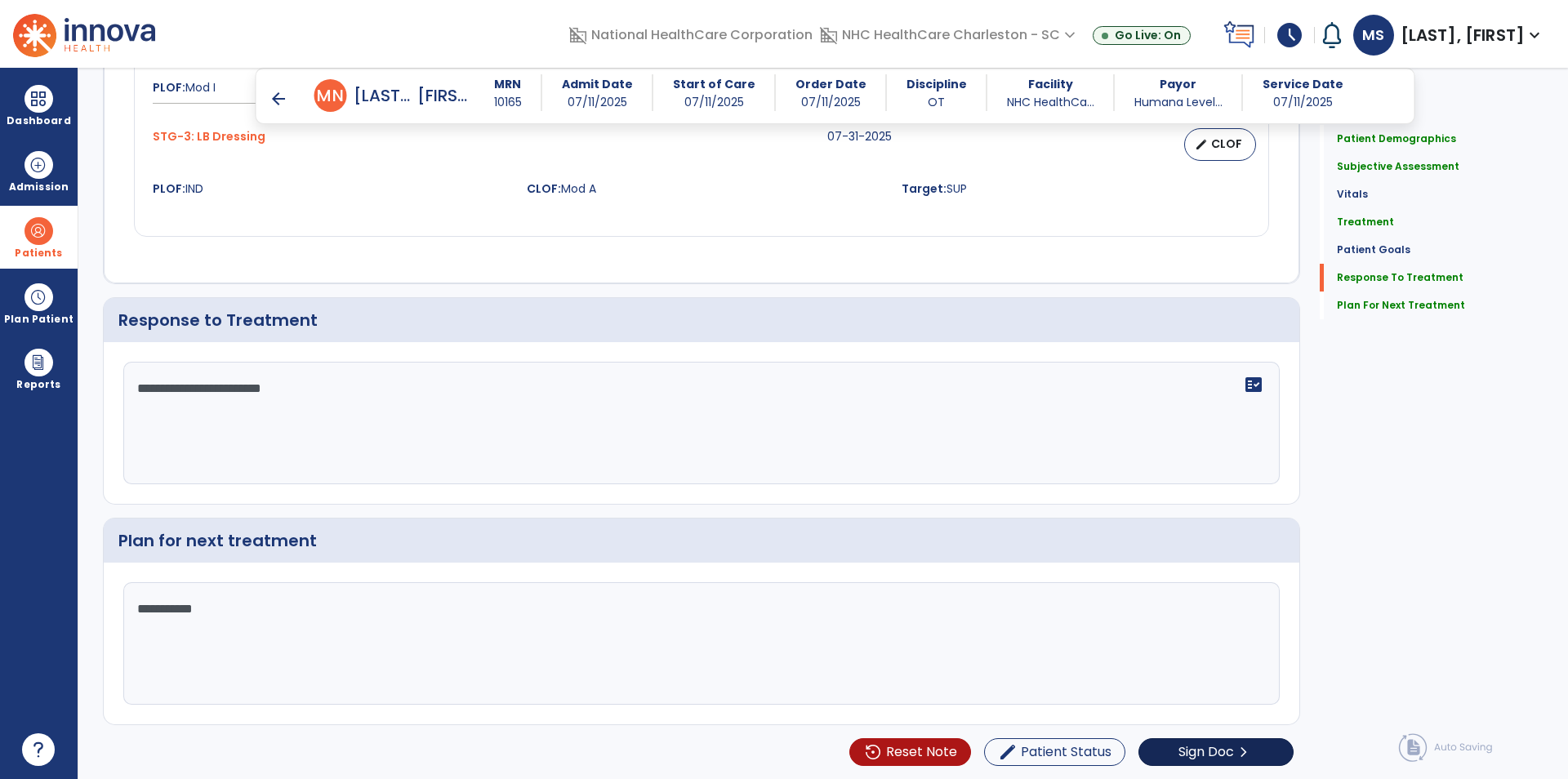 type on "**********" 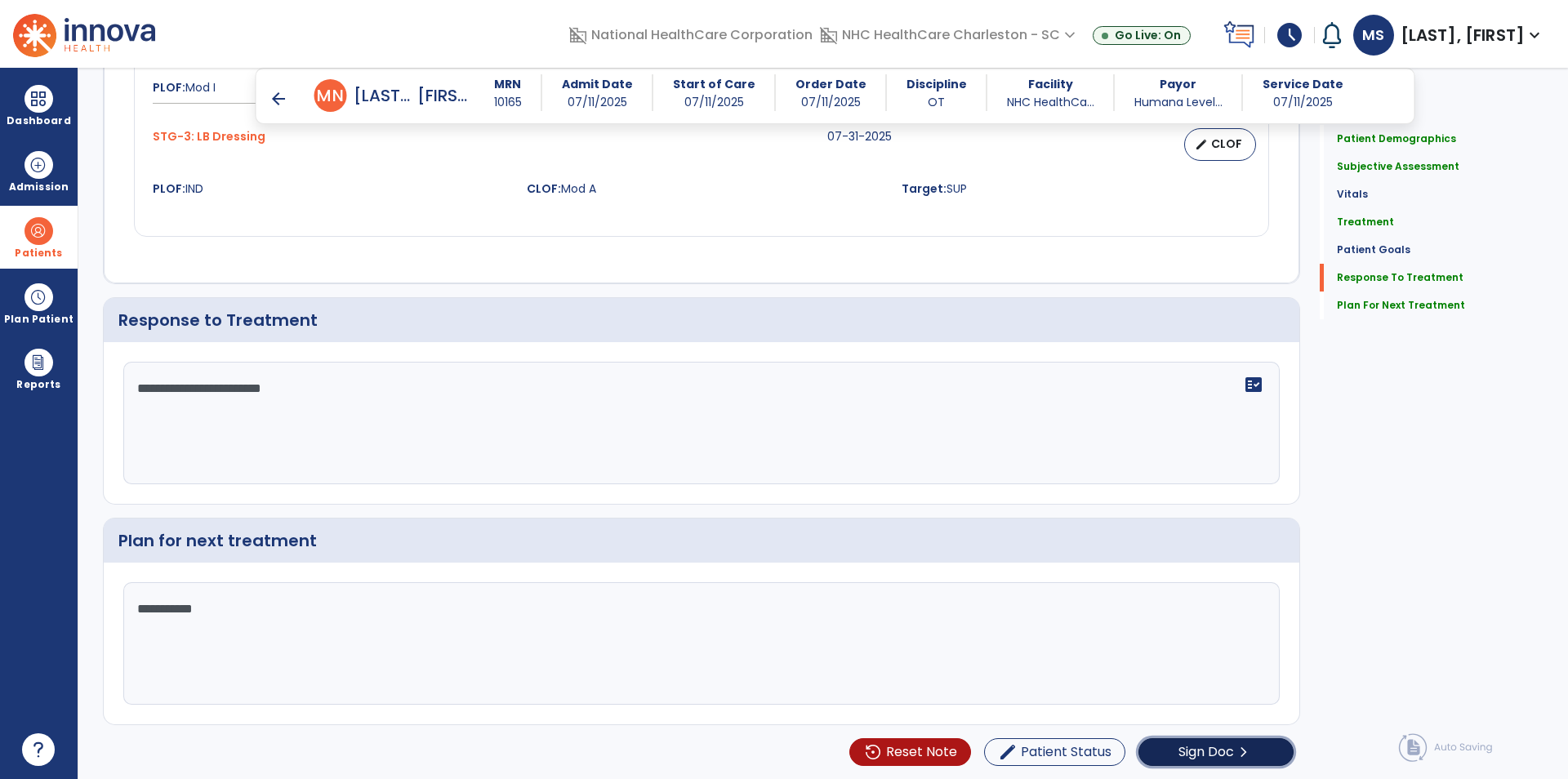 click on "chevron_right" 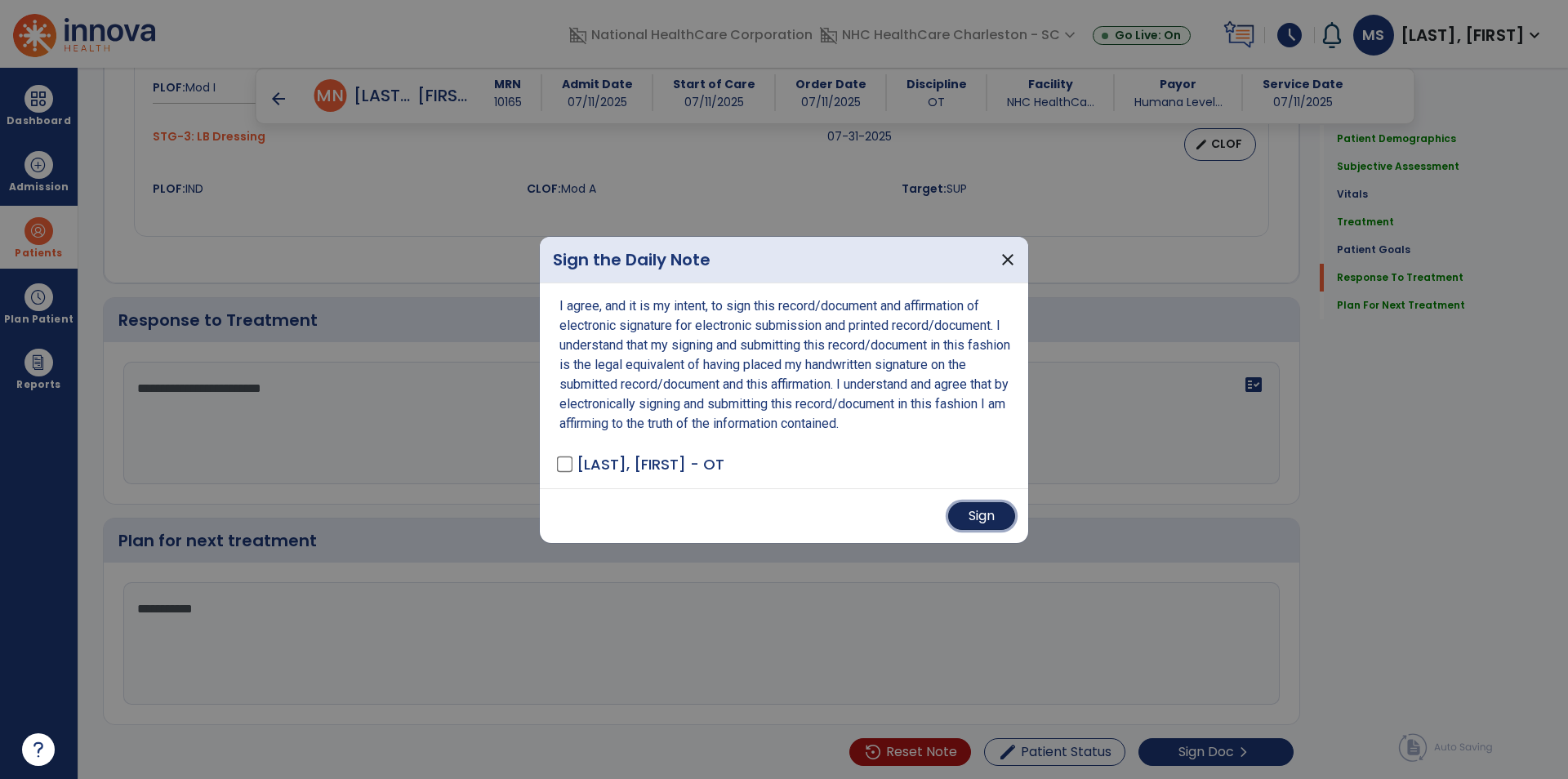 click on "Sign" at bounding box center (982, 516) 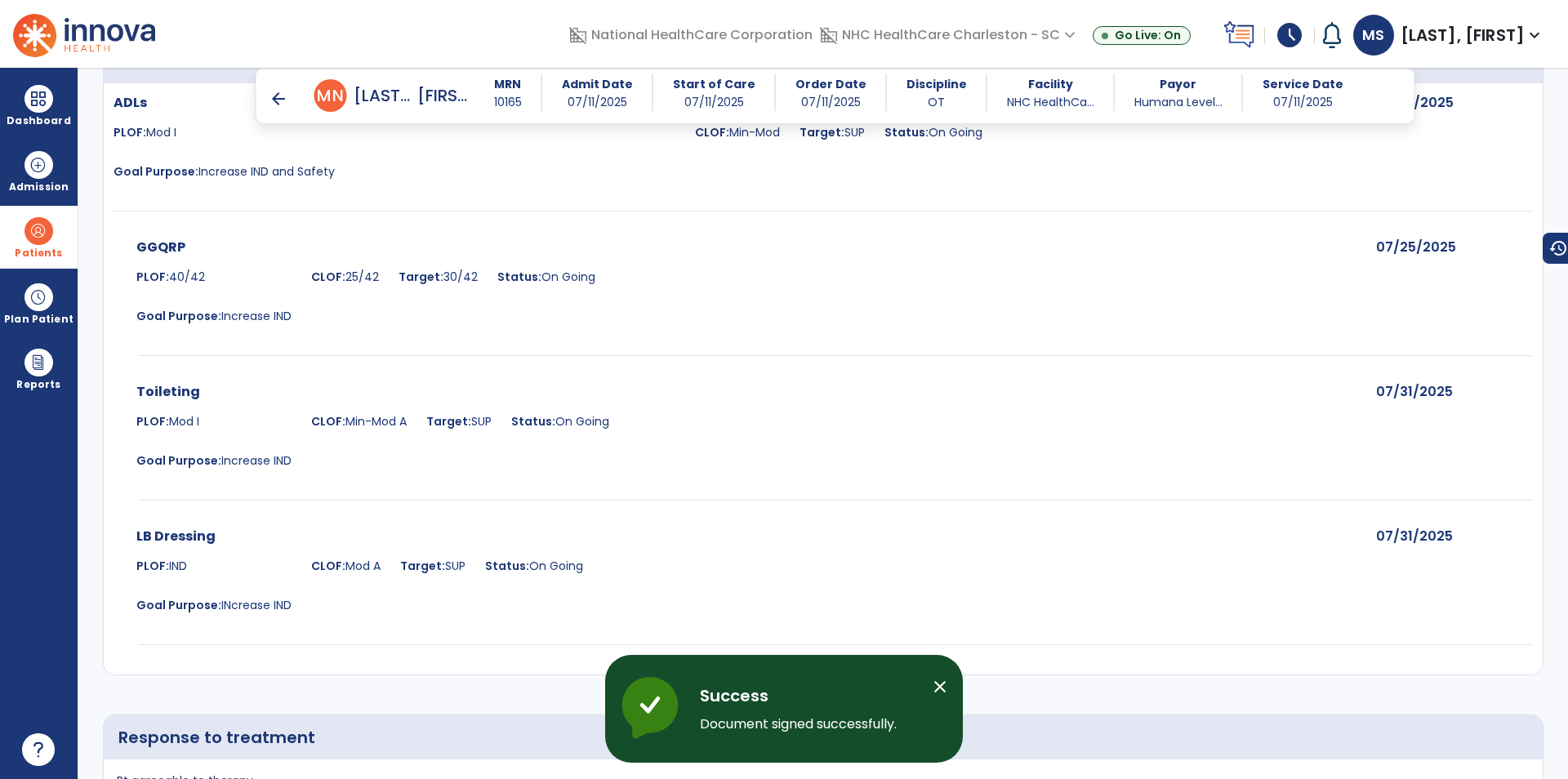scroll, scrollTop: 1367, scrollLeft: 0, axis: vertical 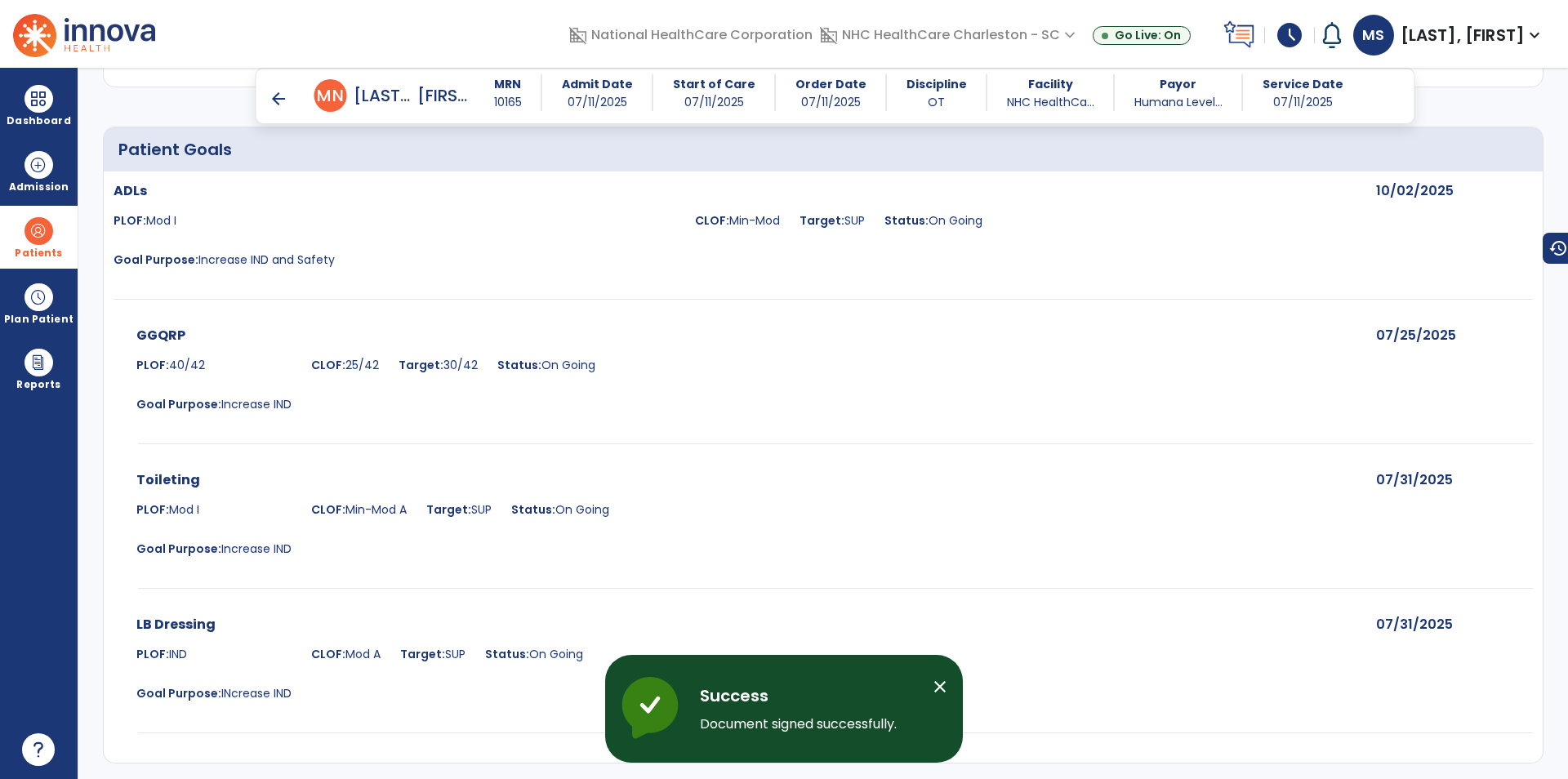 click on "arrow_back" at bounding box center [278, 99] 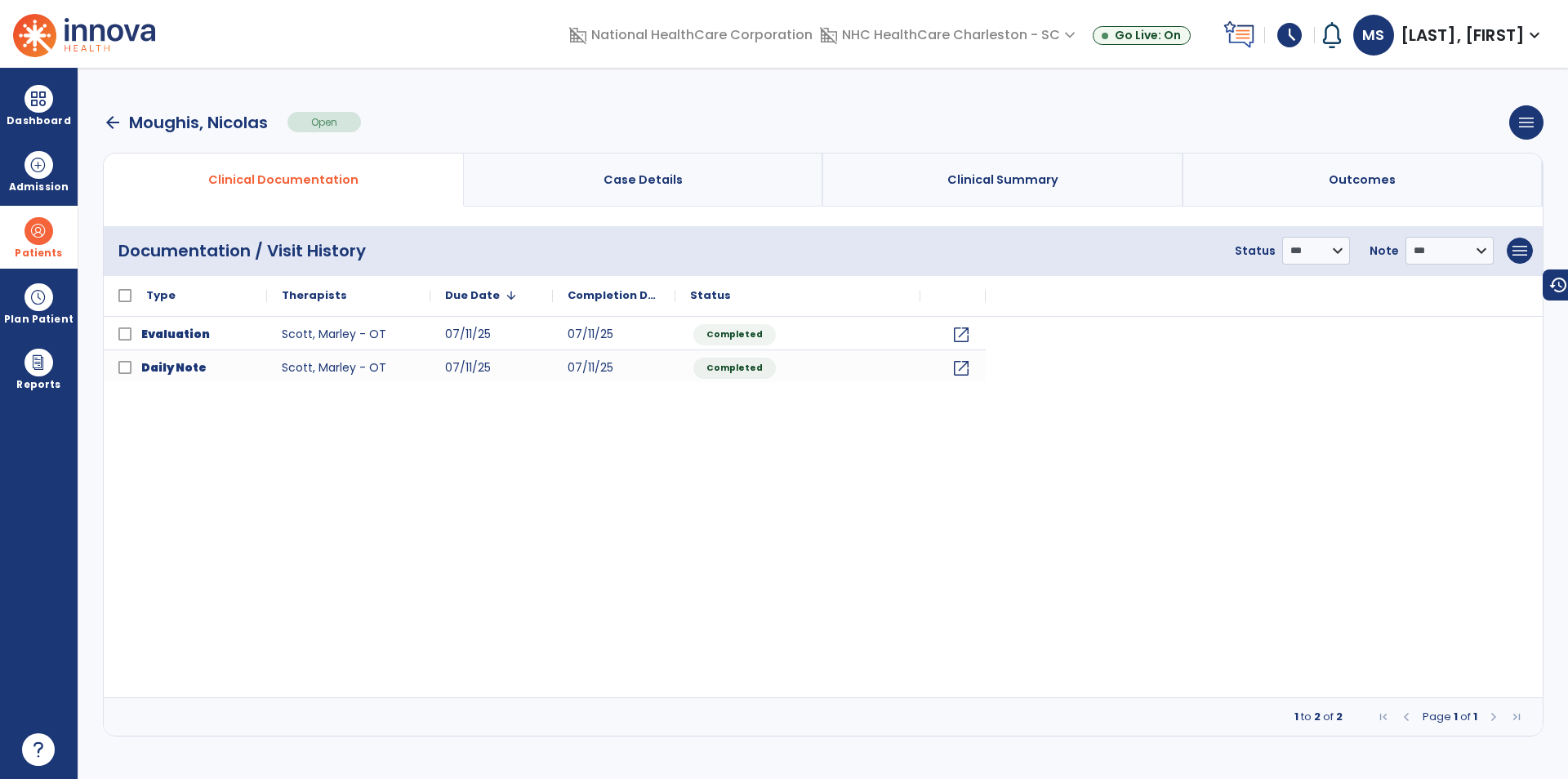 scroll, scrollTop: 0, scrollLeft: 0, axis: both 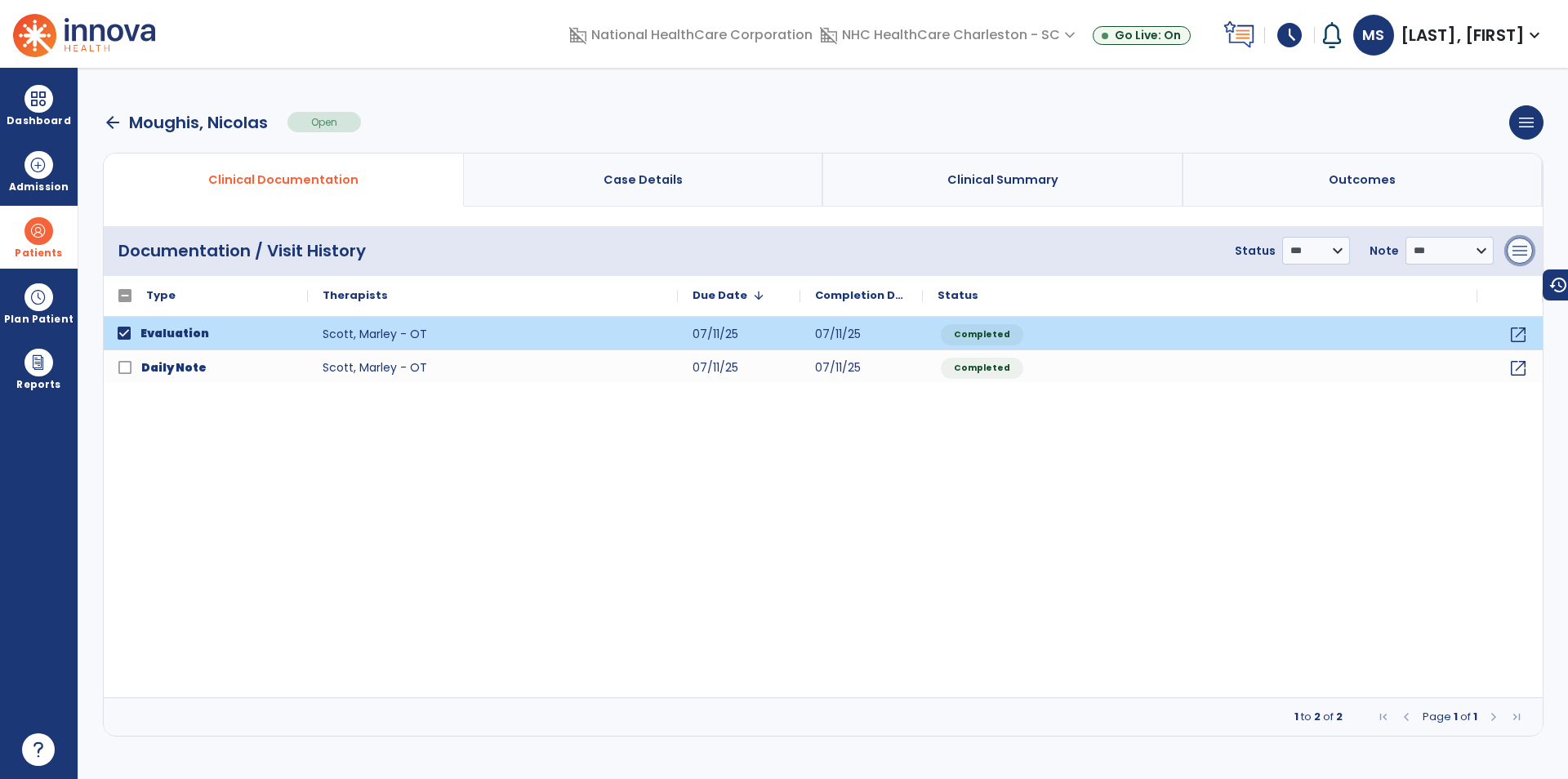 click on "menu" at bounding box center [1520, 251] 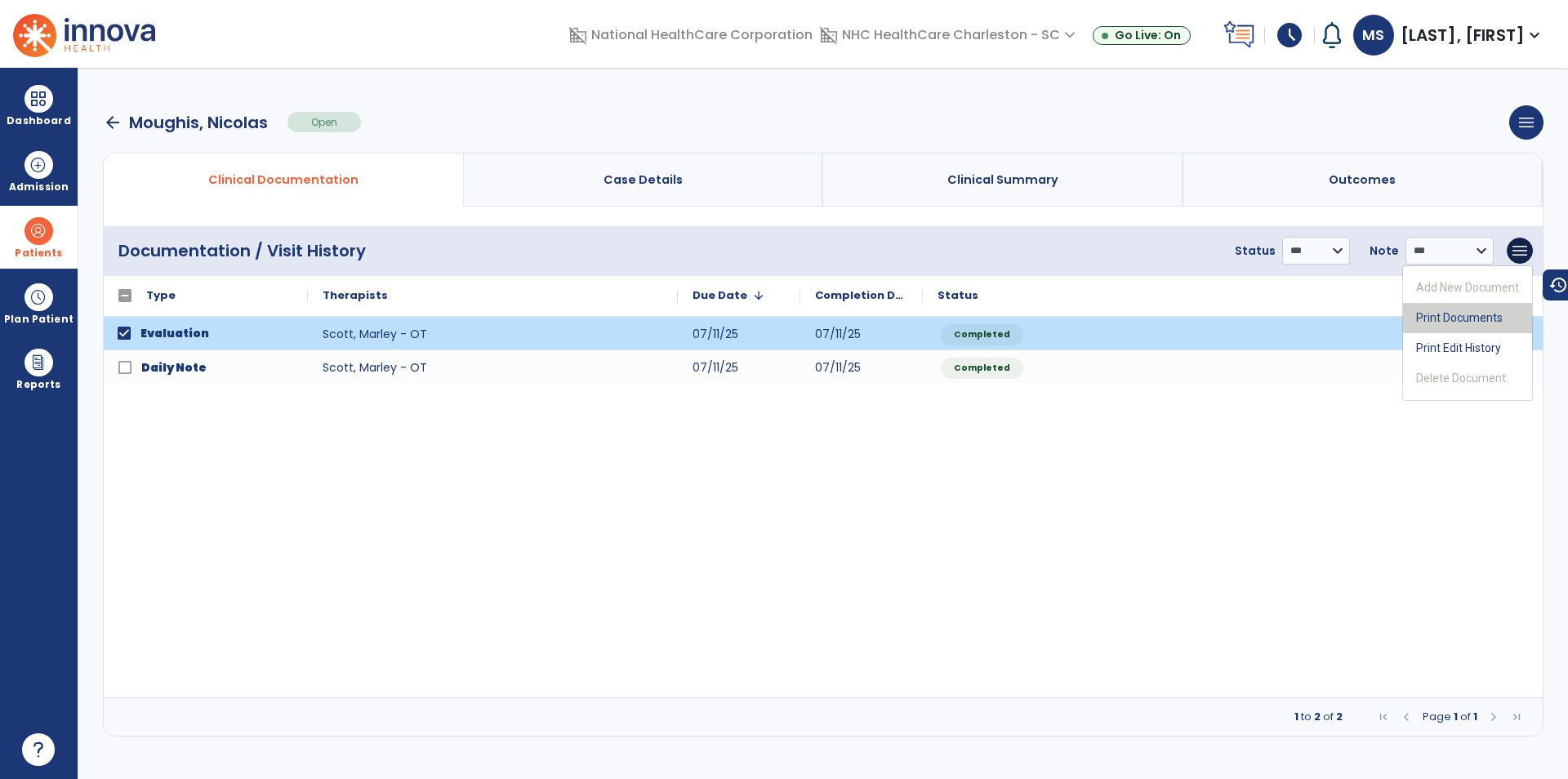click on "Print Documents" at bounding box center [1468, 318] 